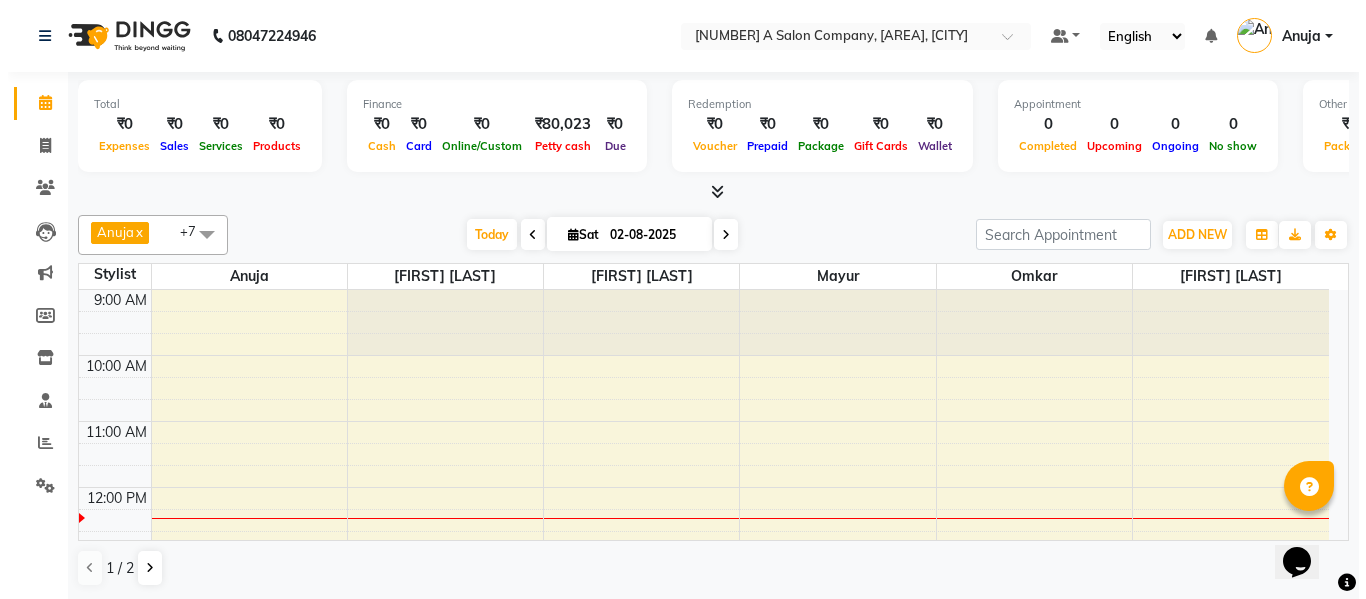 scroll, scrollTop: 0, scrollLeft: 0, axis: both 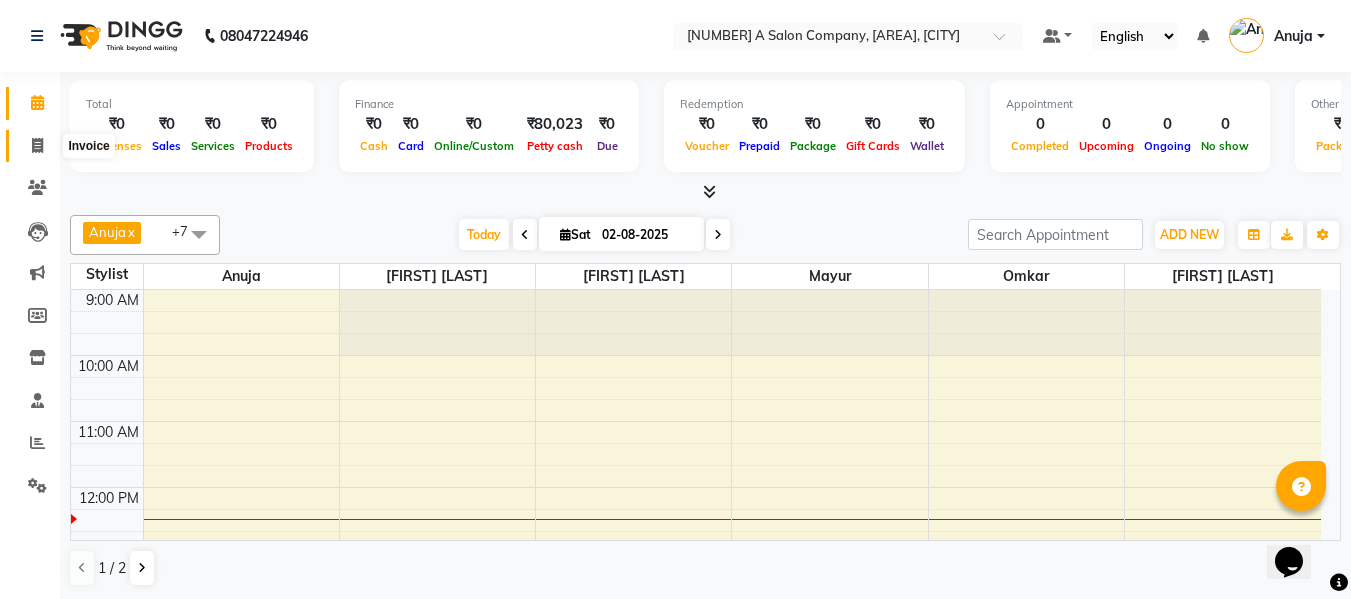 click 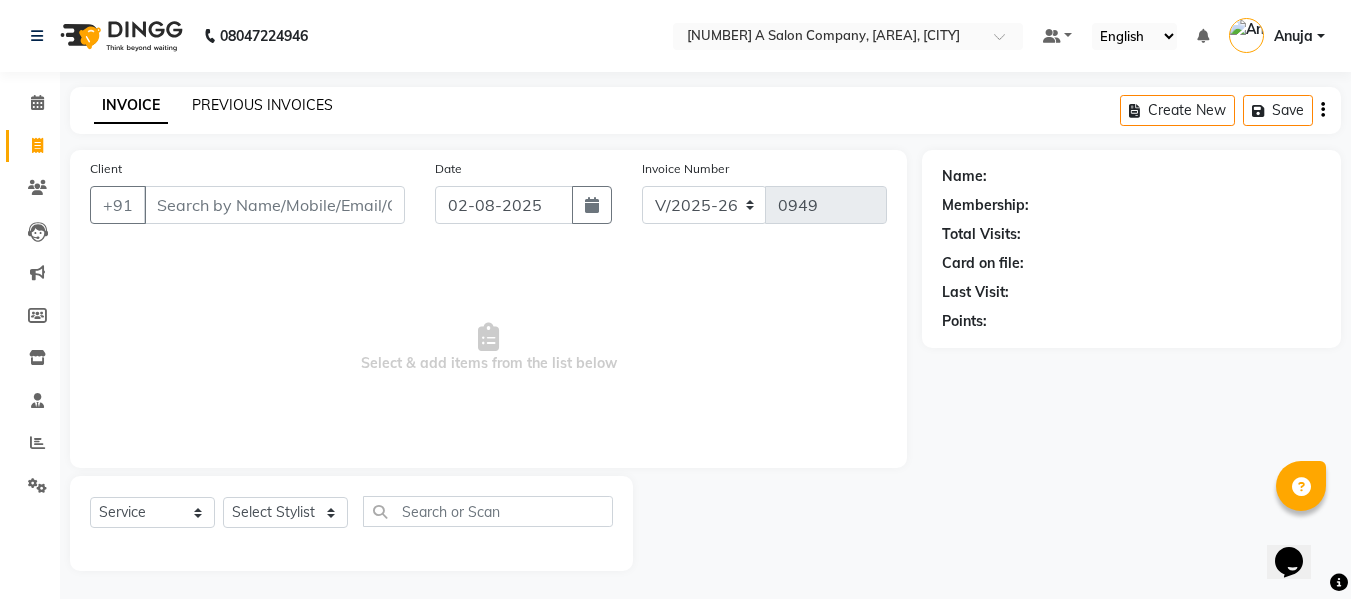click on "PREVIOUS INVOICES" 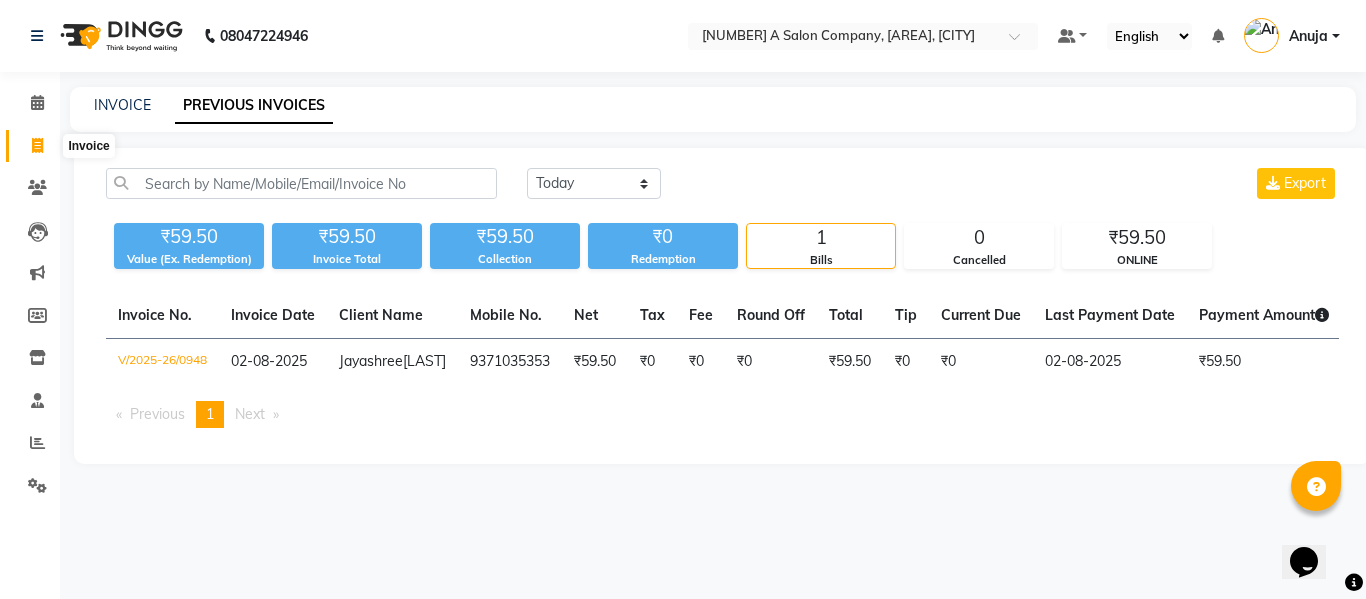 click 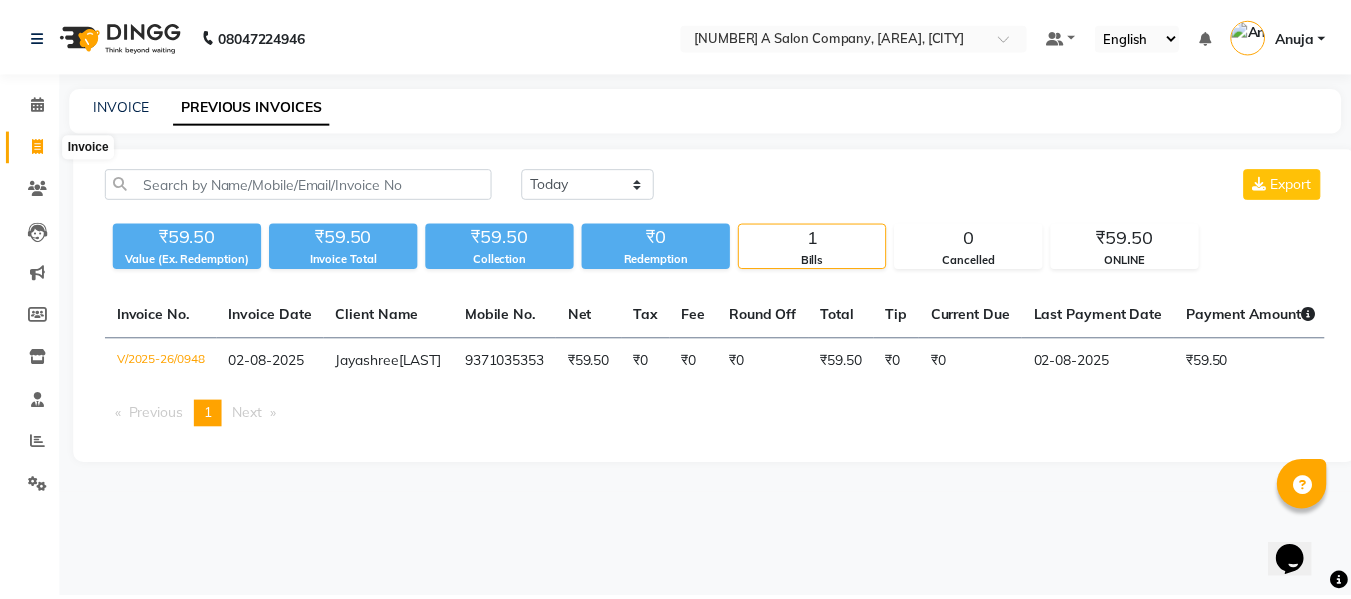 scroll, scrollTop: 2, scrollLeft: 0, axis: vertical 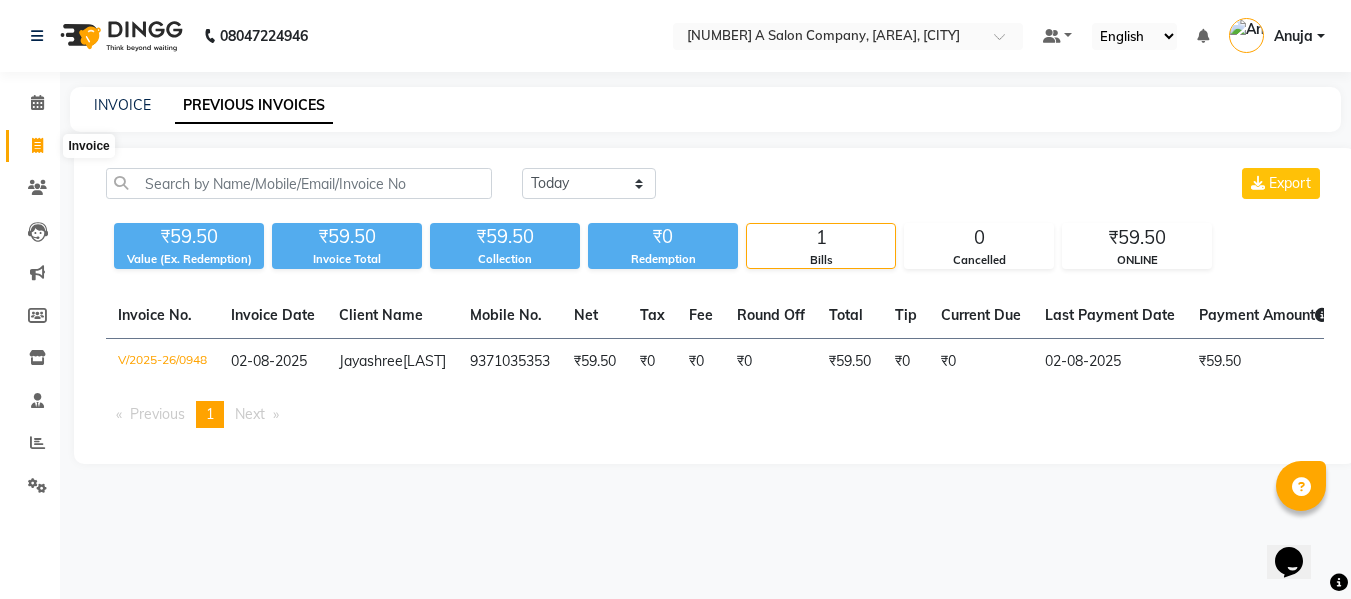 select on "service" 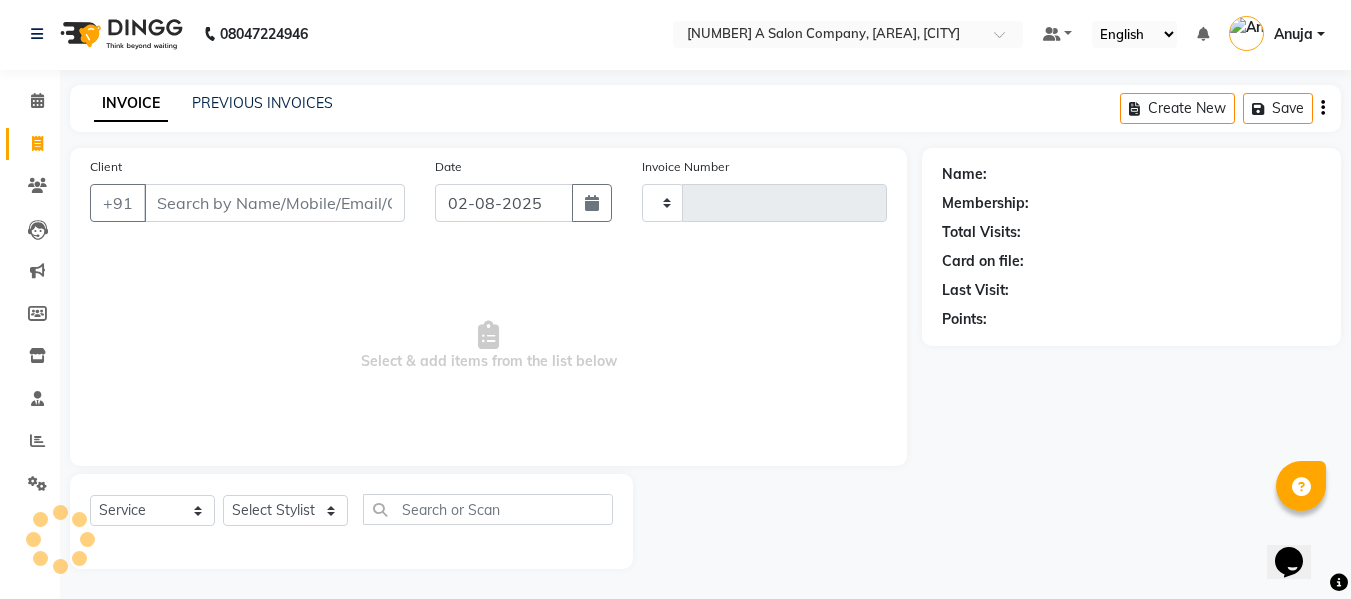 type on "0949" 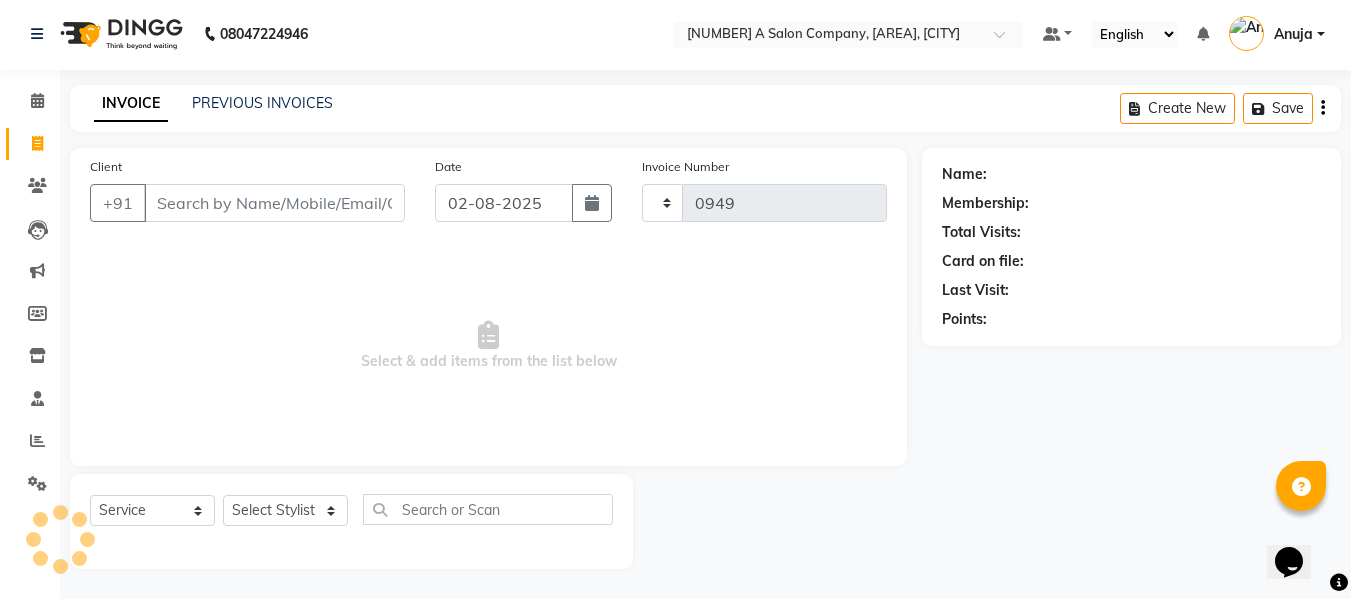 select on "4955" 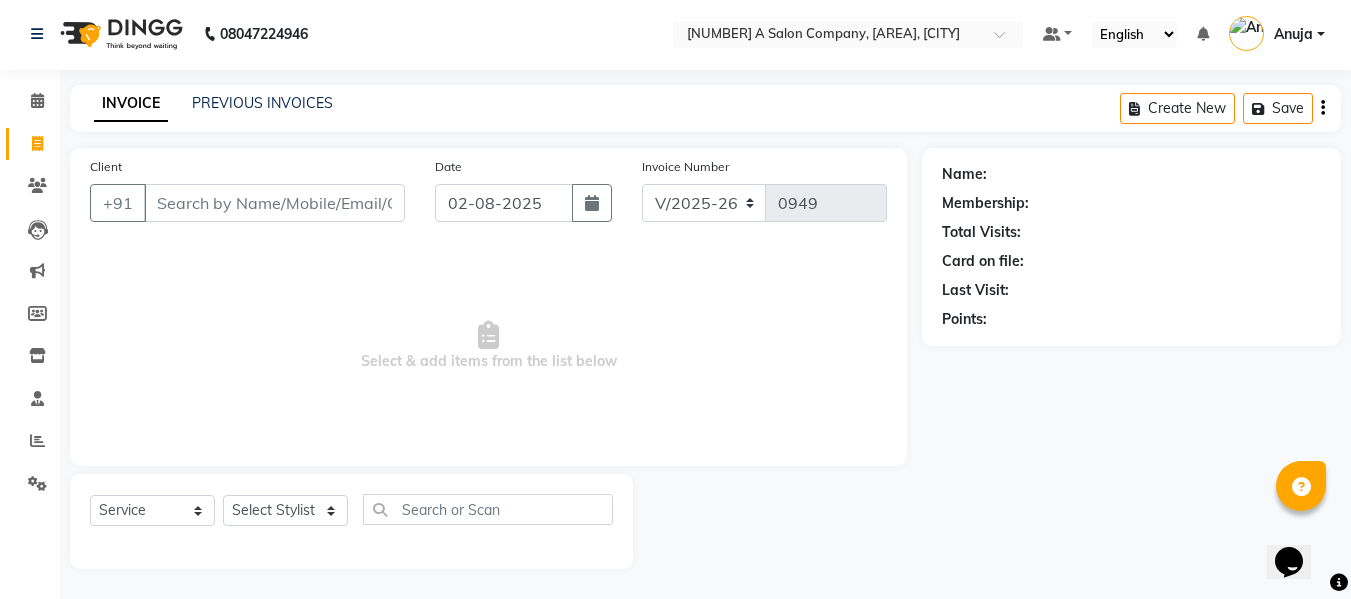 click on "Client" at bounding box center [274, 203] 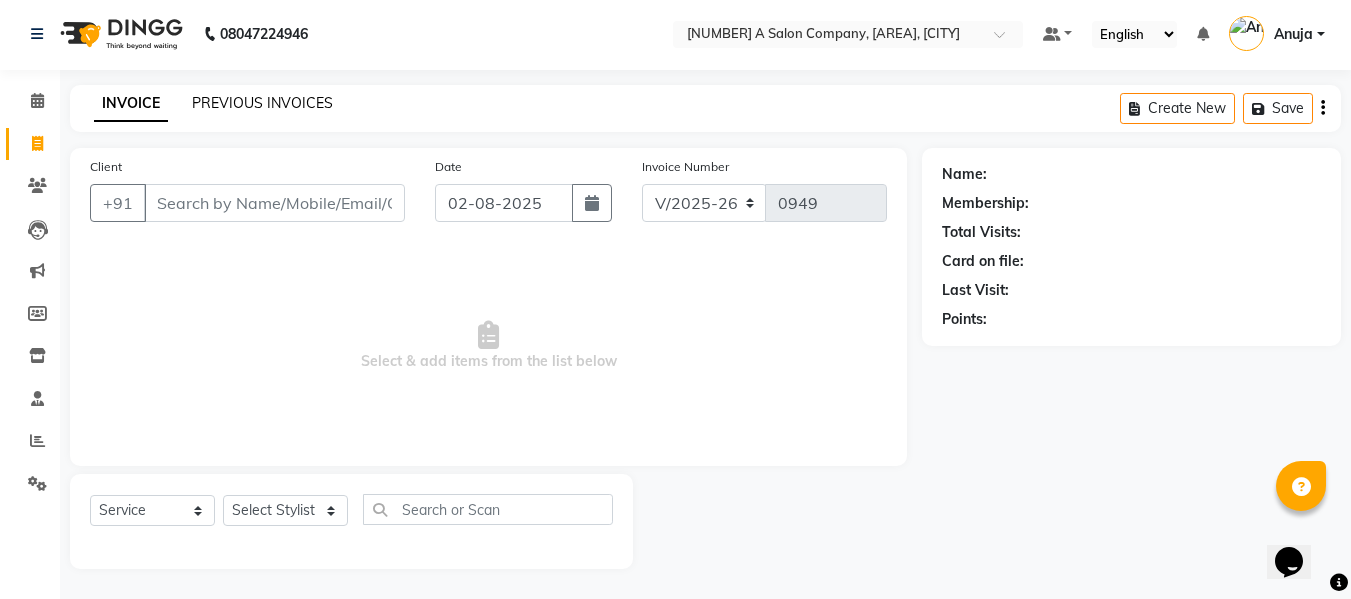 click on "PREVIOUS INVOICES" 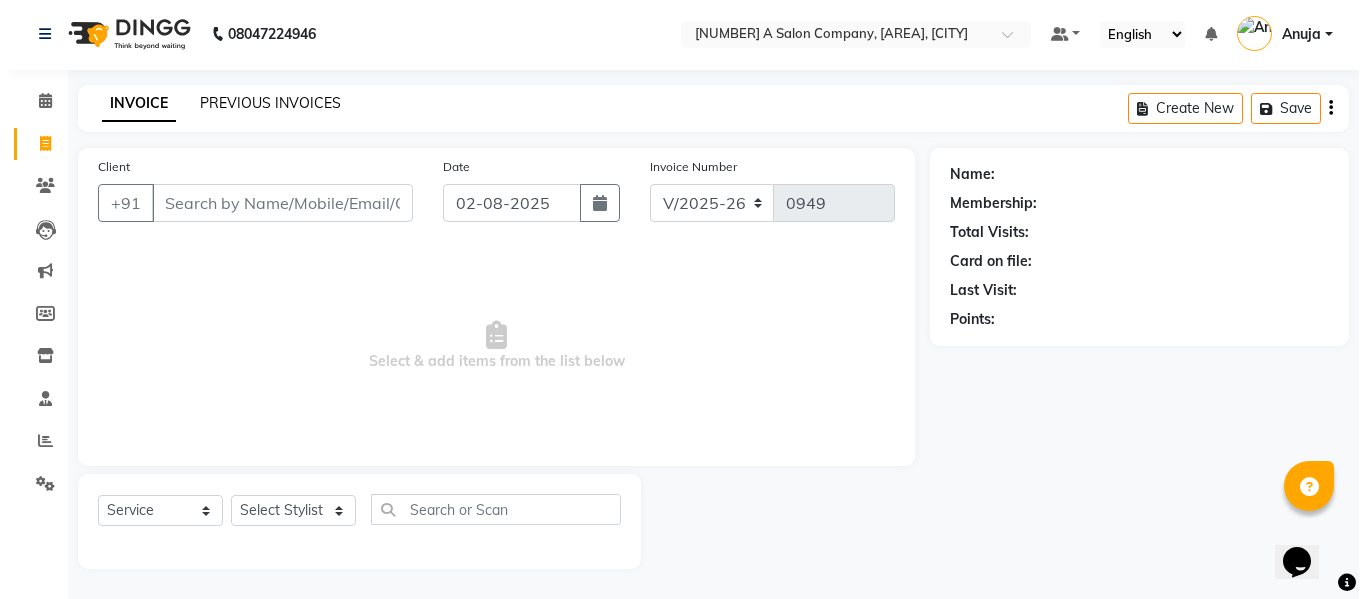 scroll, scrollTop: 0, scrollLeft: 0, axis: both 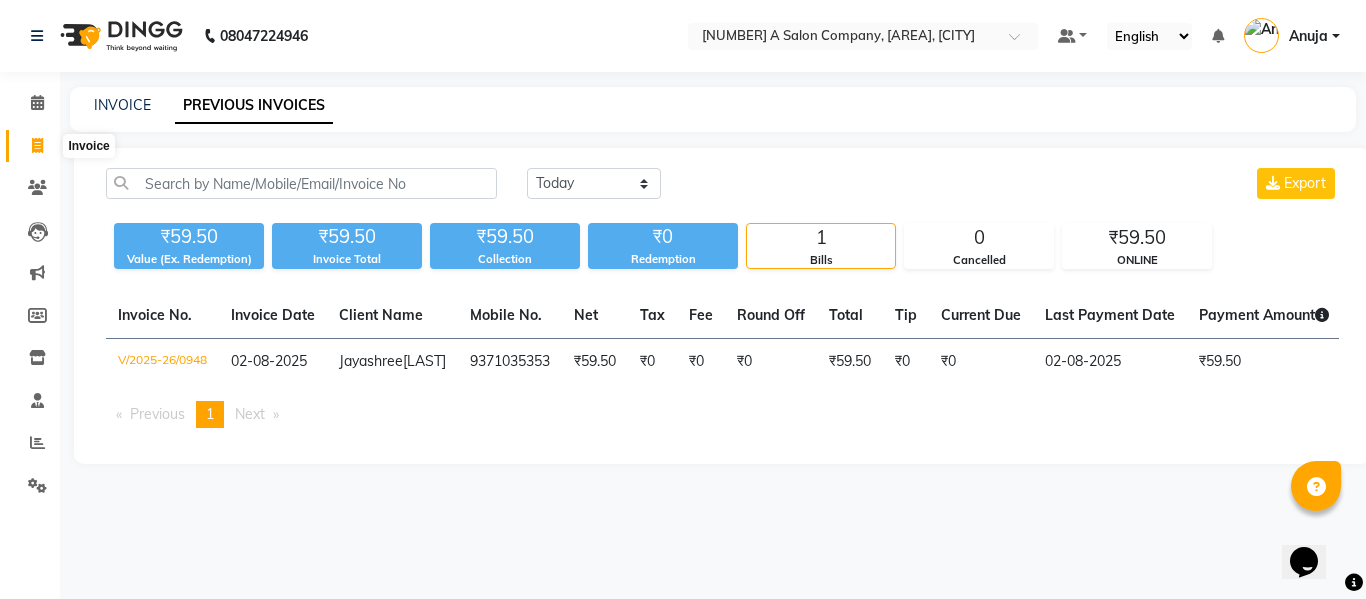 drag, startPoint x: 35, startPoint y: 148, endPoint x: 55, endPoint y: 155, distance: 21.189621 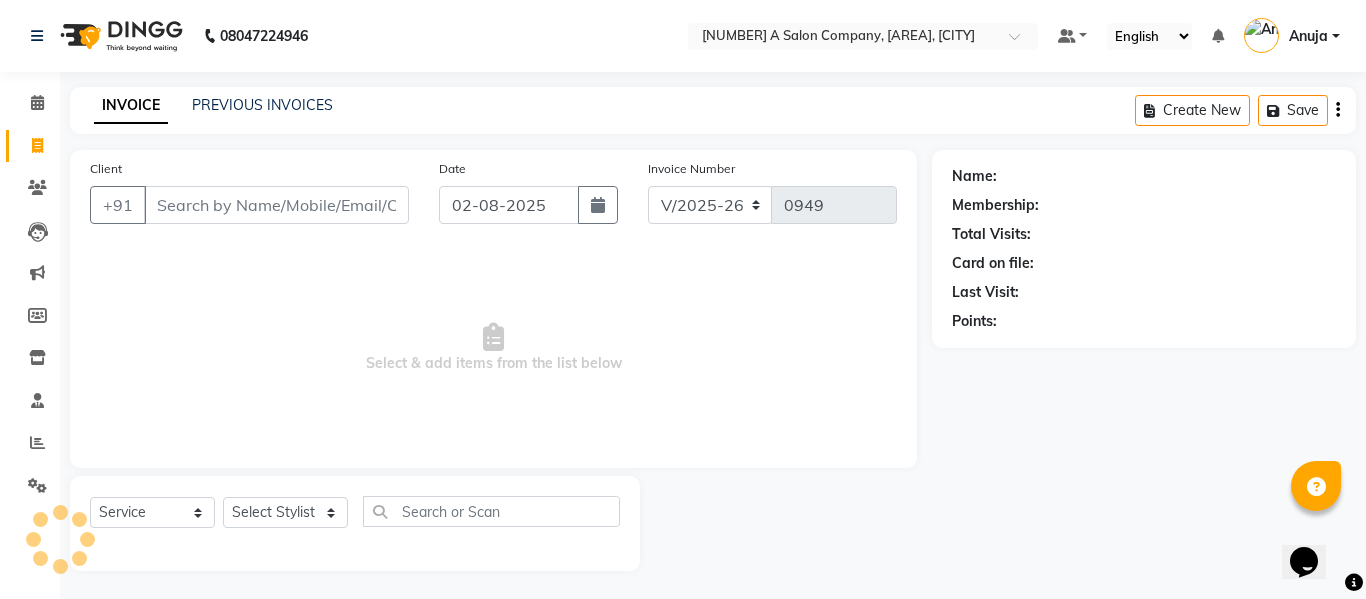 scroll, scrollTop: 2, scrollLeft: 0, axis: vertical 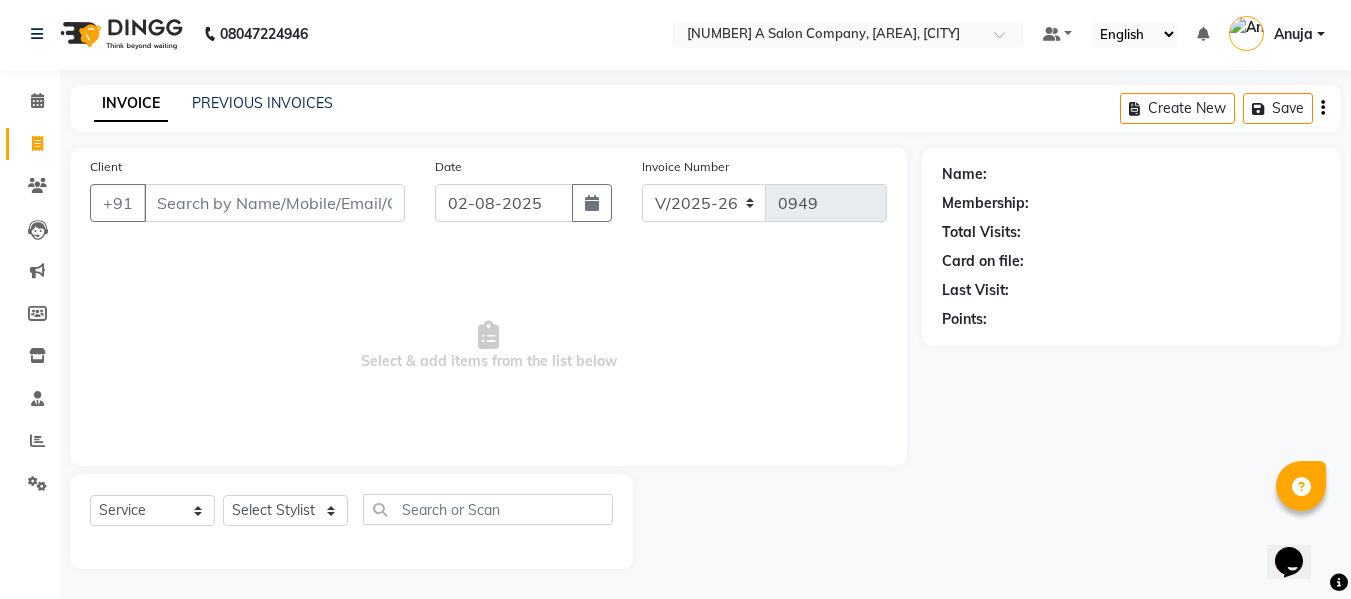 click on "Client" at bounding box center (274, 203) 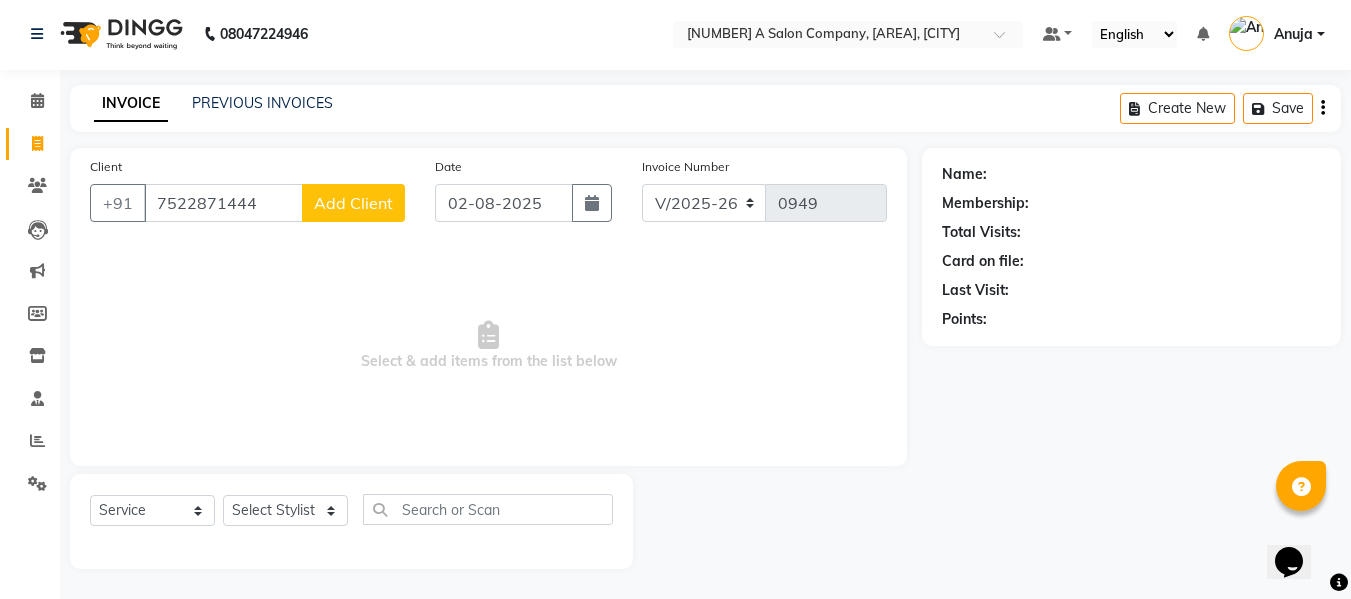click on "Client +91 7522871444 Add Client" 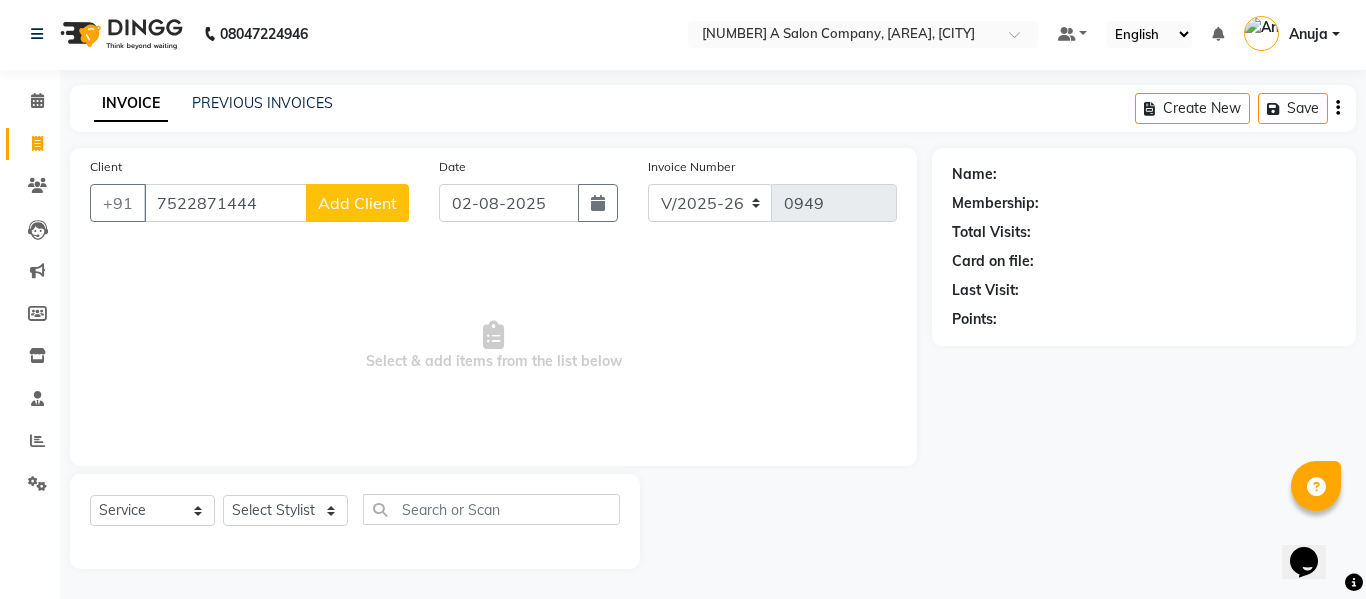 select on "22" 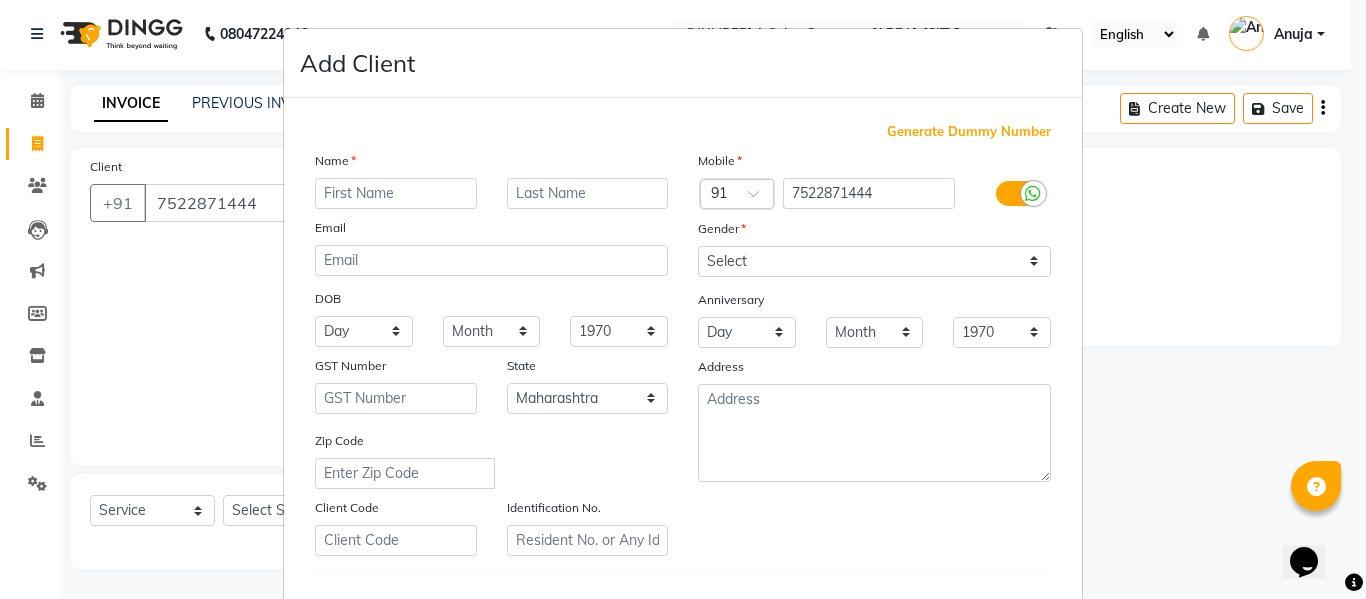 click at bounding box center [396, 193] 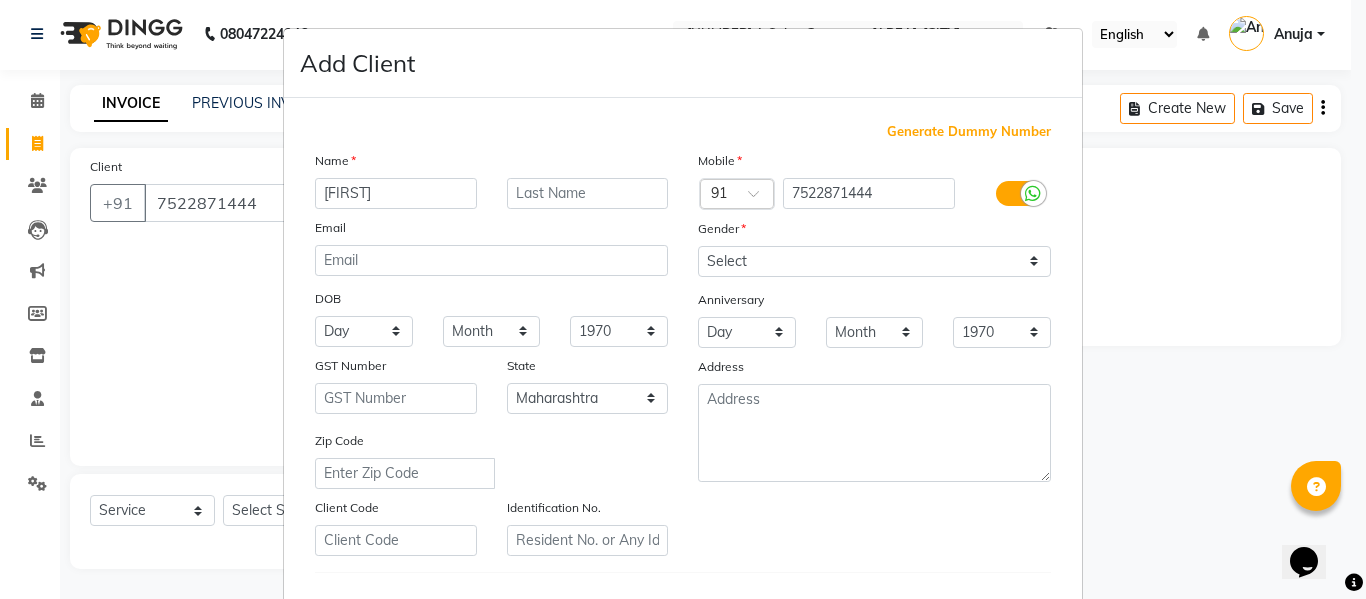 type on "[NAME]" 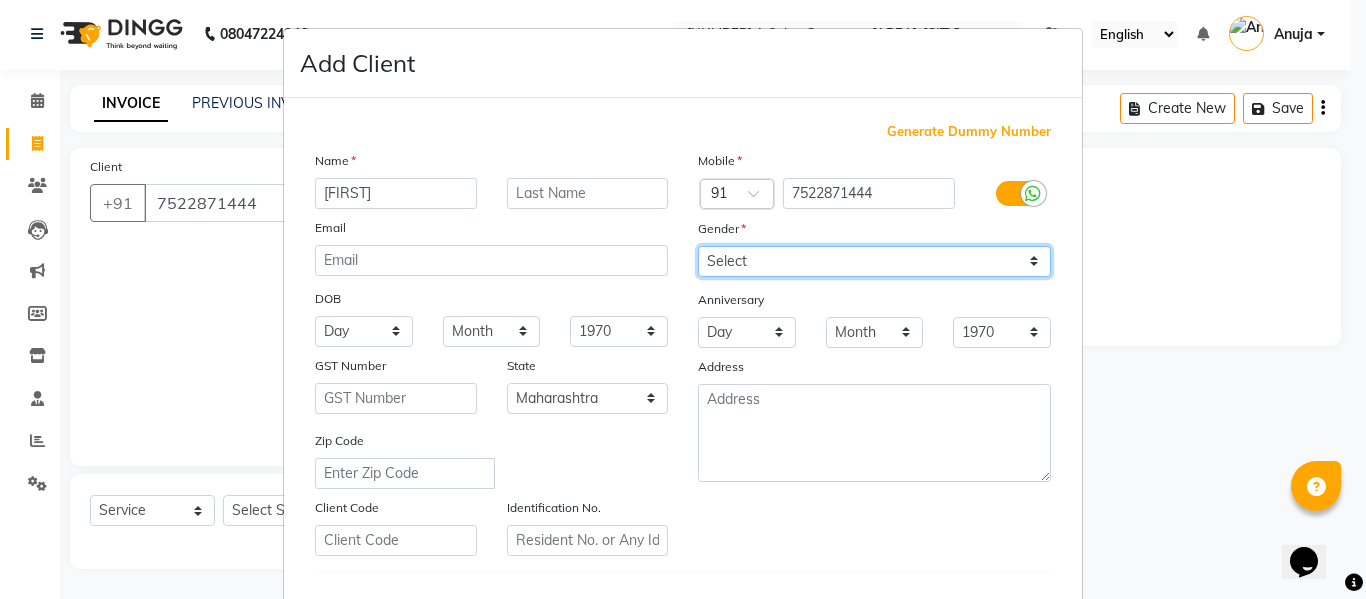 click on "Select Male Female Other Prefer Not To Say" at bounding box center [874, 261] 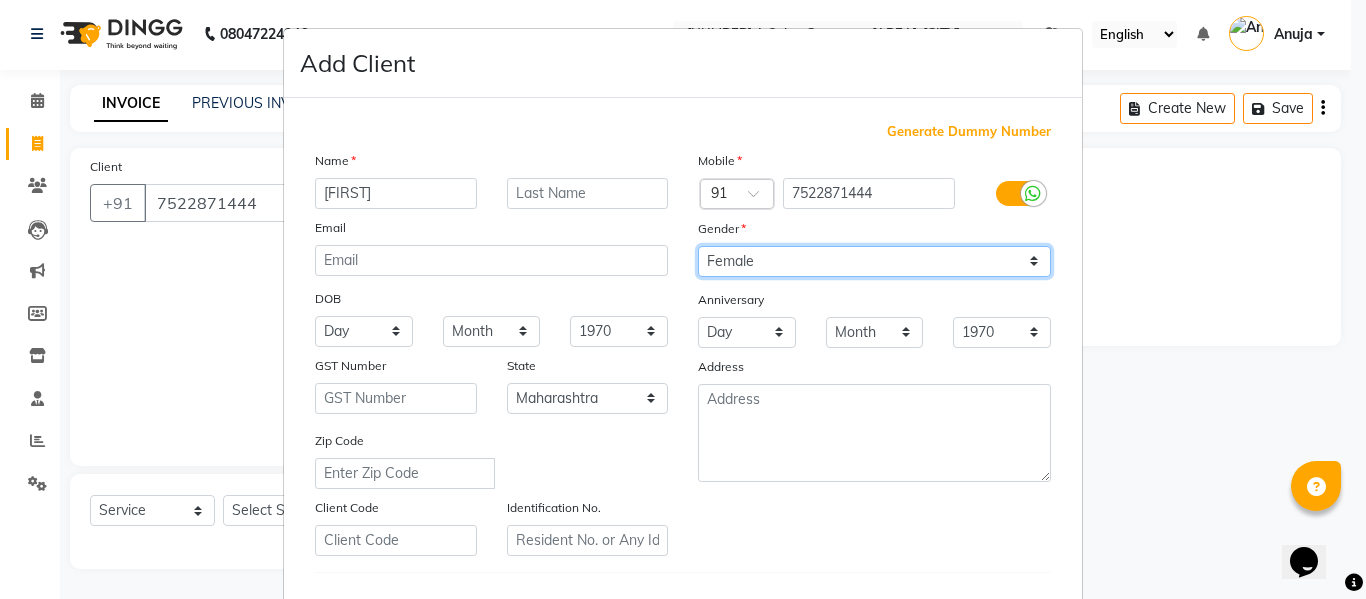 click on "Select Male Female Other Prefer Not To Say" at bounding box center (874, 261) 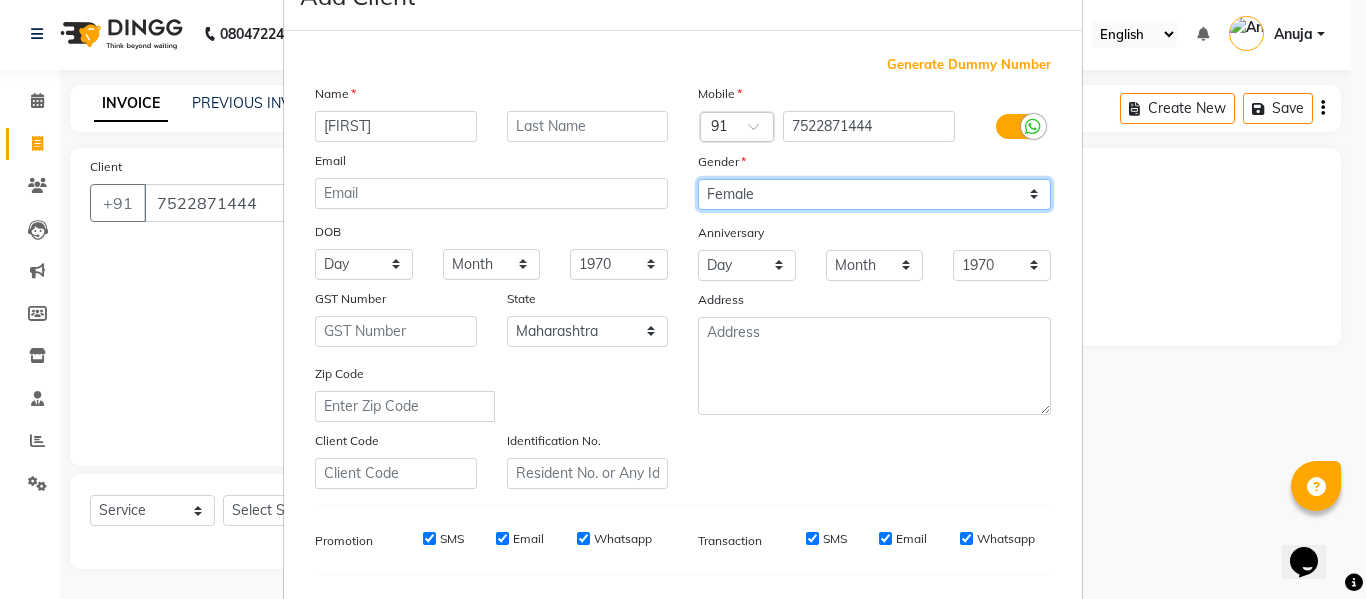 scroll, scrollTop: 200, scrollLeft: 0, axis: vertical 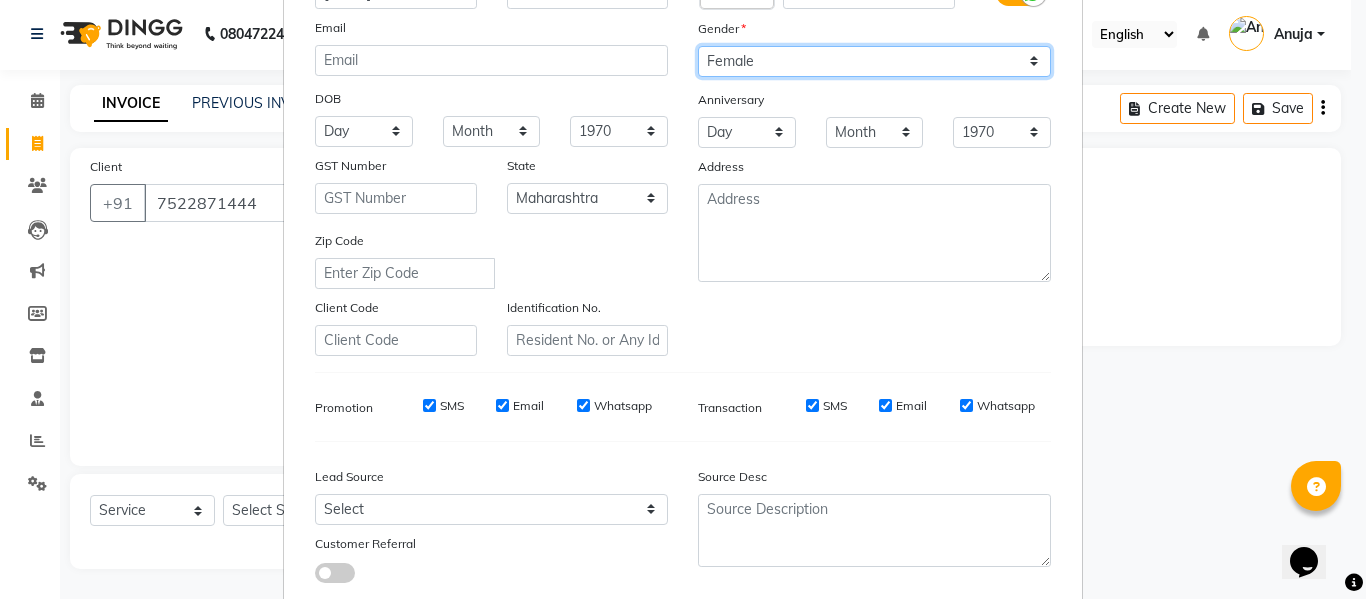 click on "Select Male Female Other Prefer Not To Say" at bounding box center [874, 61] 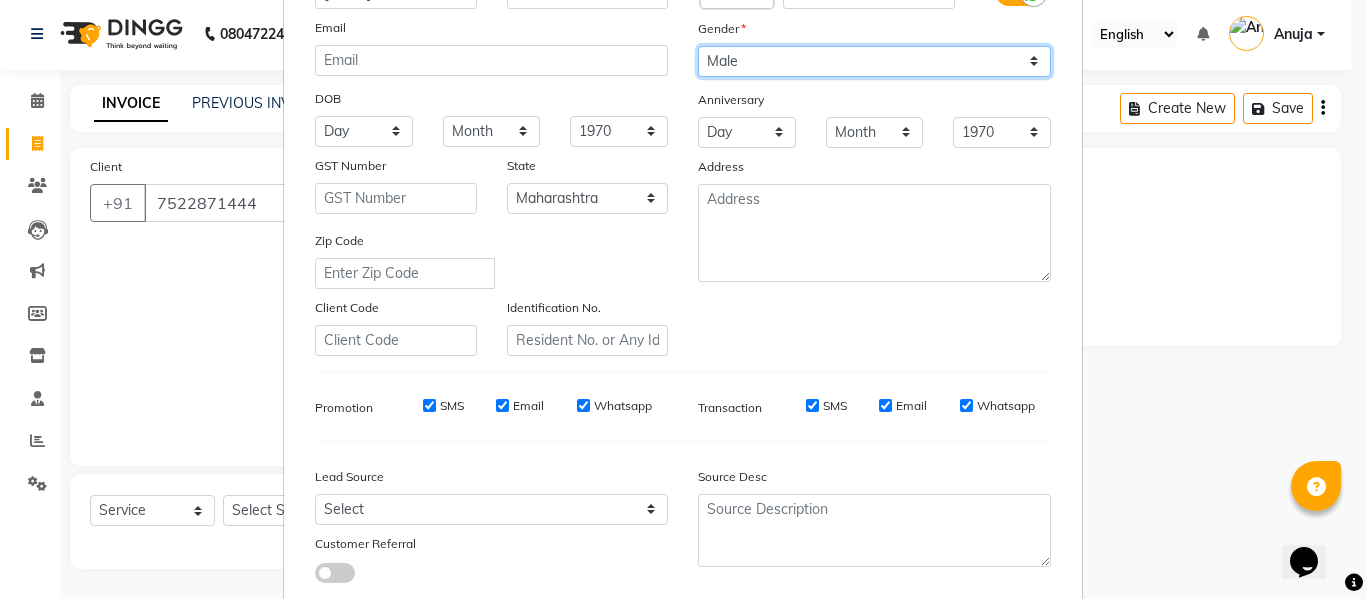 click on "Select Male Female Other Prefer Not To Say" at bounding box center (874, 61) 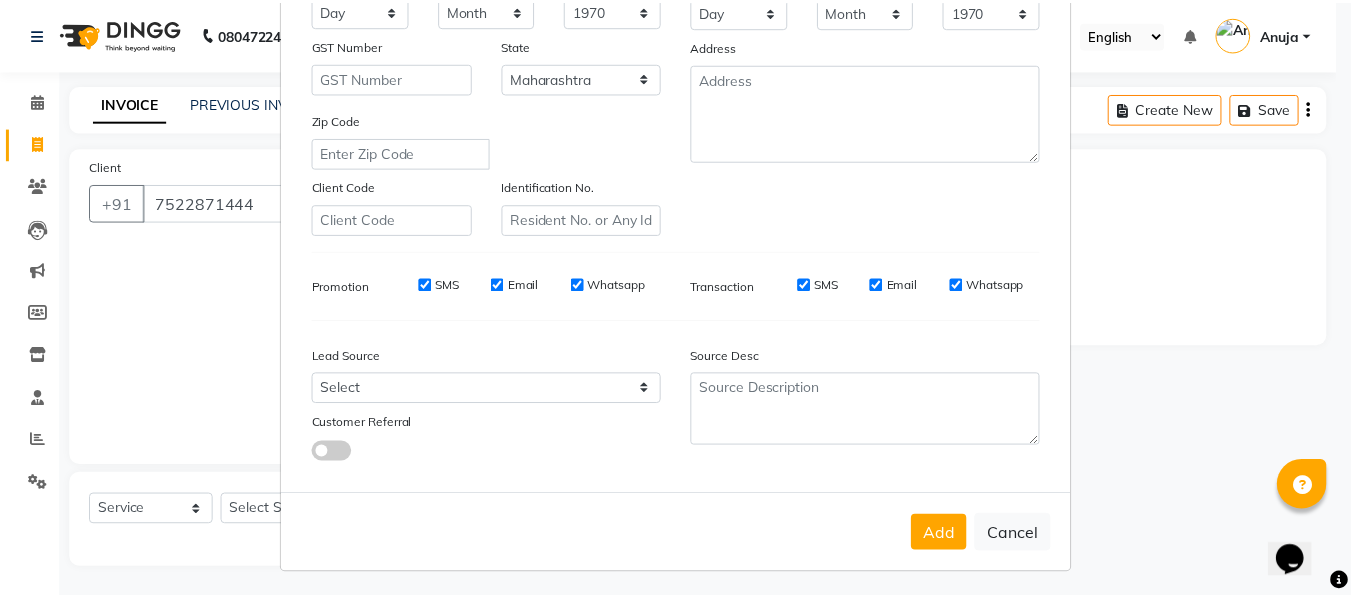 scroll, scrollTop: 324, scrollLeft: 0, axis: vertical 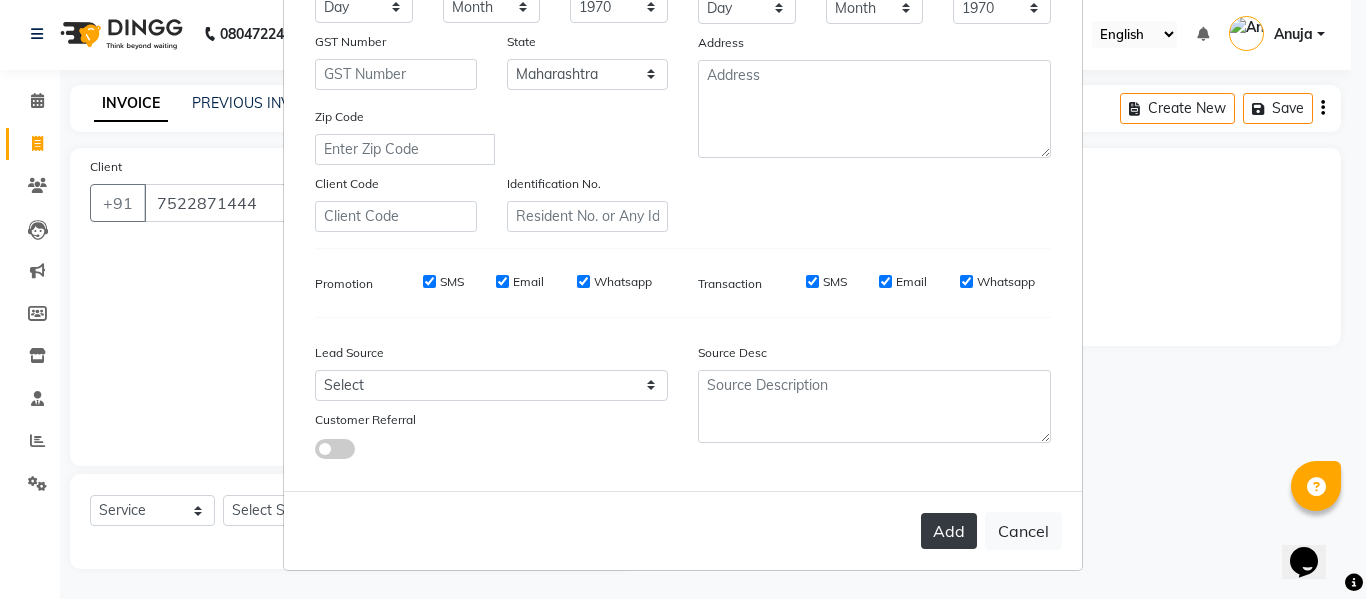 click on "Add" at bounding box center [949, 531] 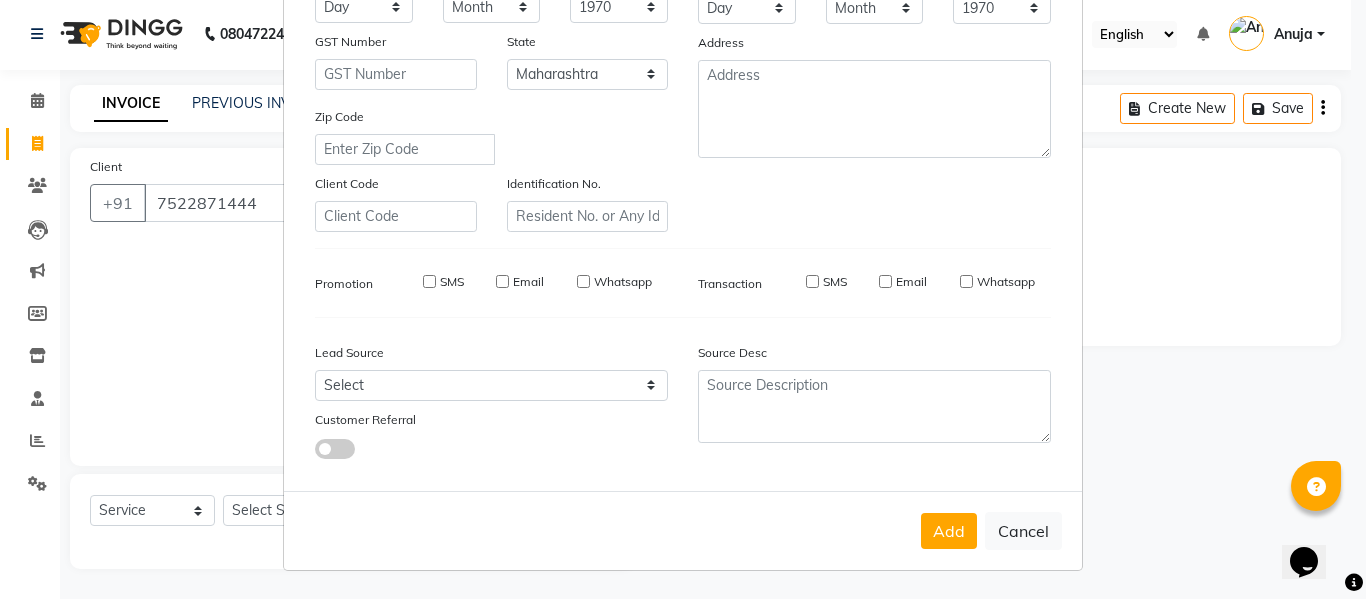 type 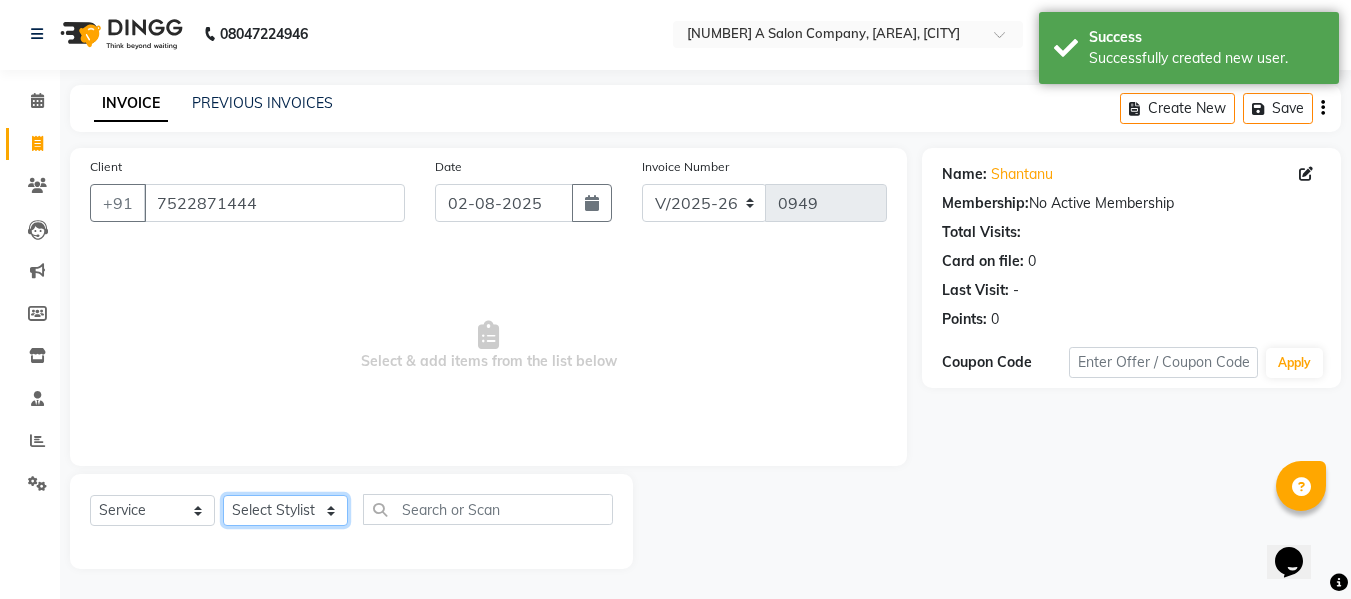 click on "Select Stylist Anuja Chetan Ambekar Mayur omkar  Pallavi Wali Rakhi Mandal  Shanti Palkonda Training Department" 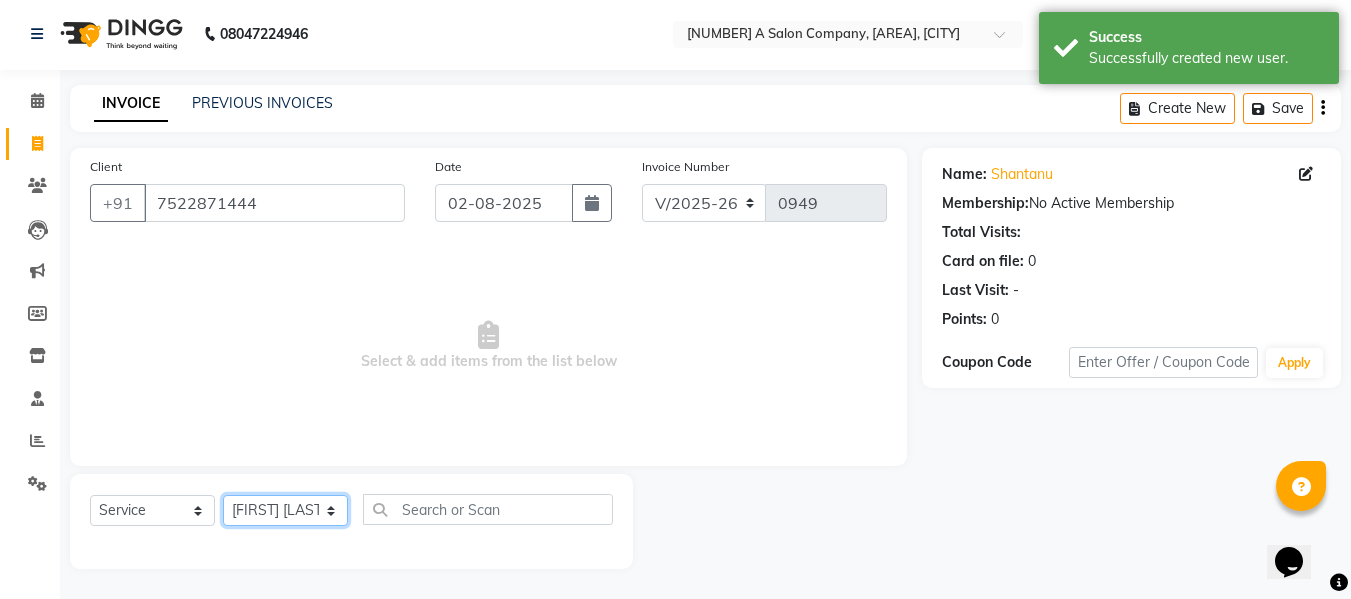click on "Select Stylist Anuja Chetan Ambekar Mayur omkar  Pallavi Wali Rakhi Mandal  Shanti Palkonda Training Department" 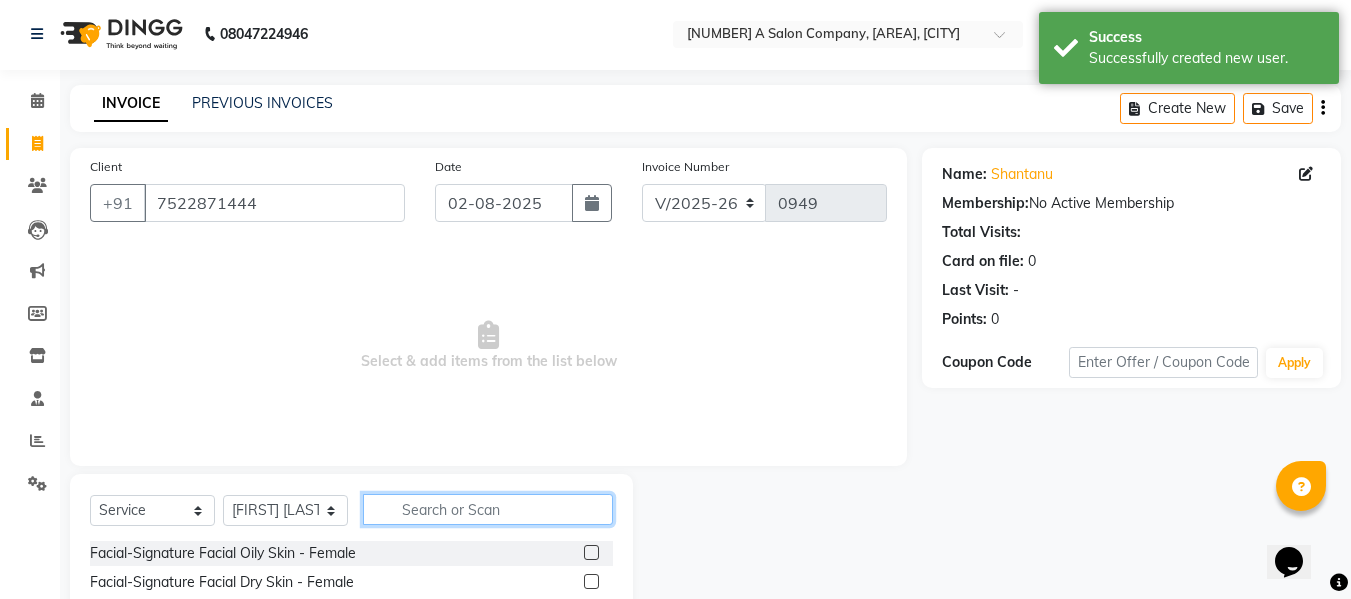 click 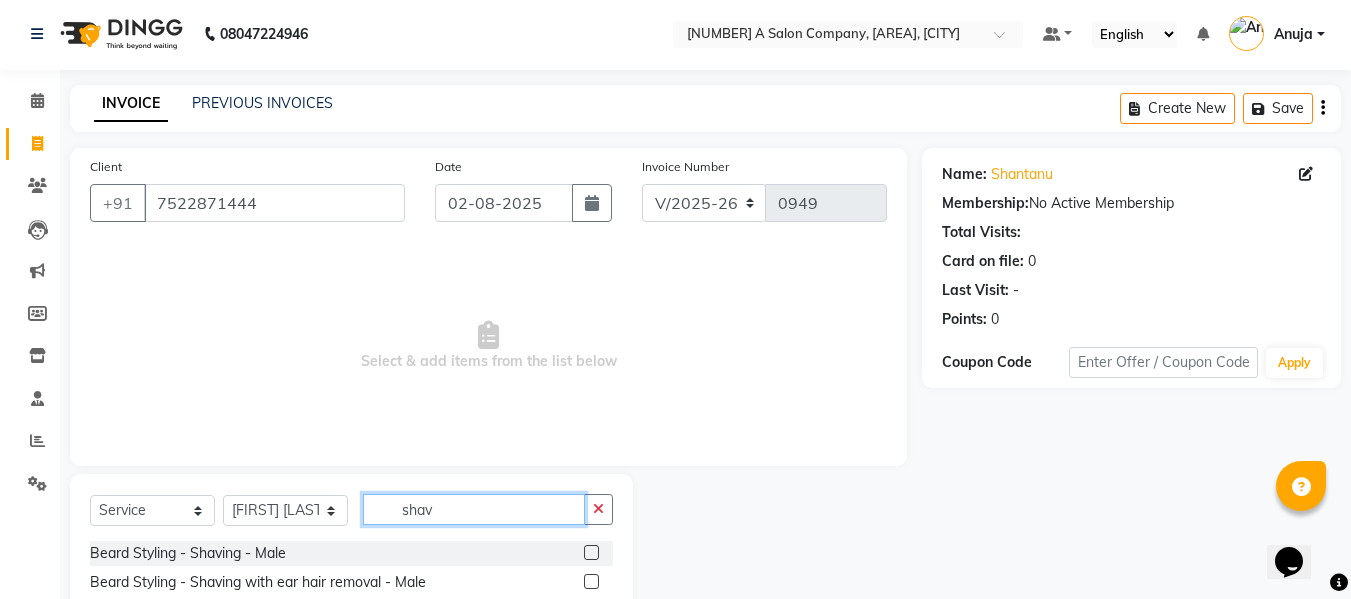 type on "shav" 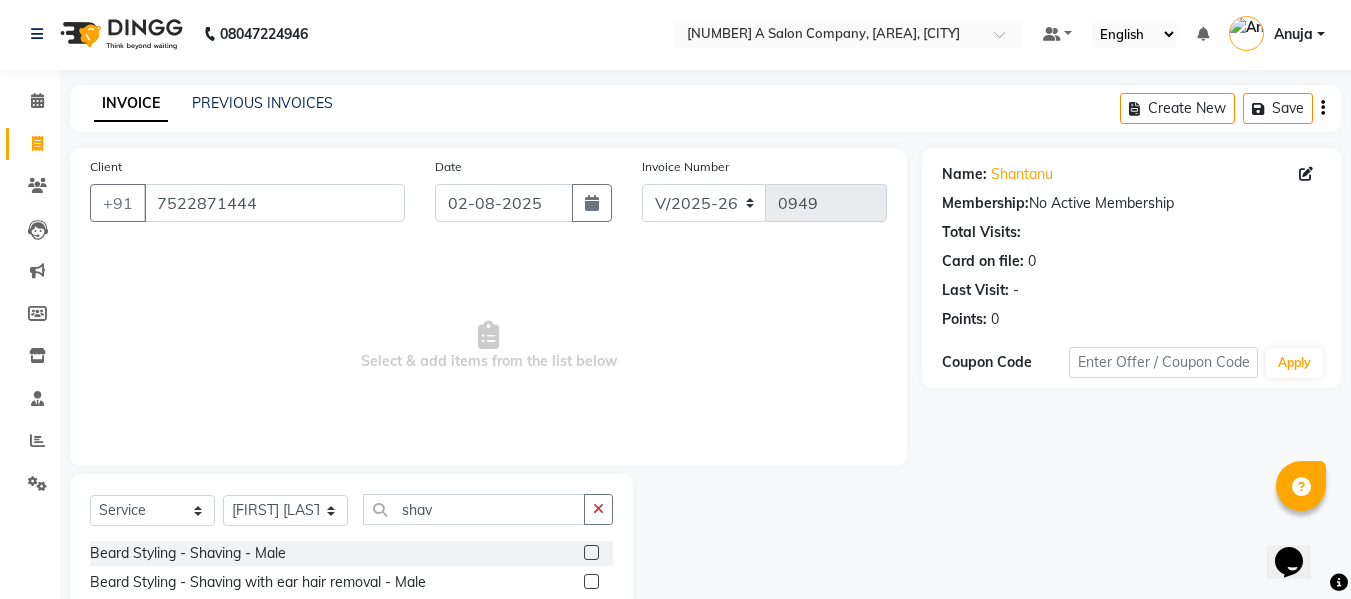 click 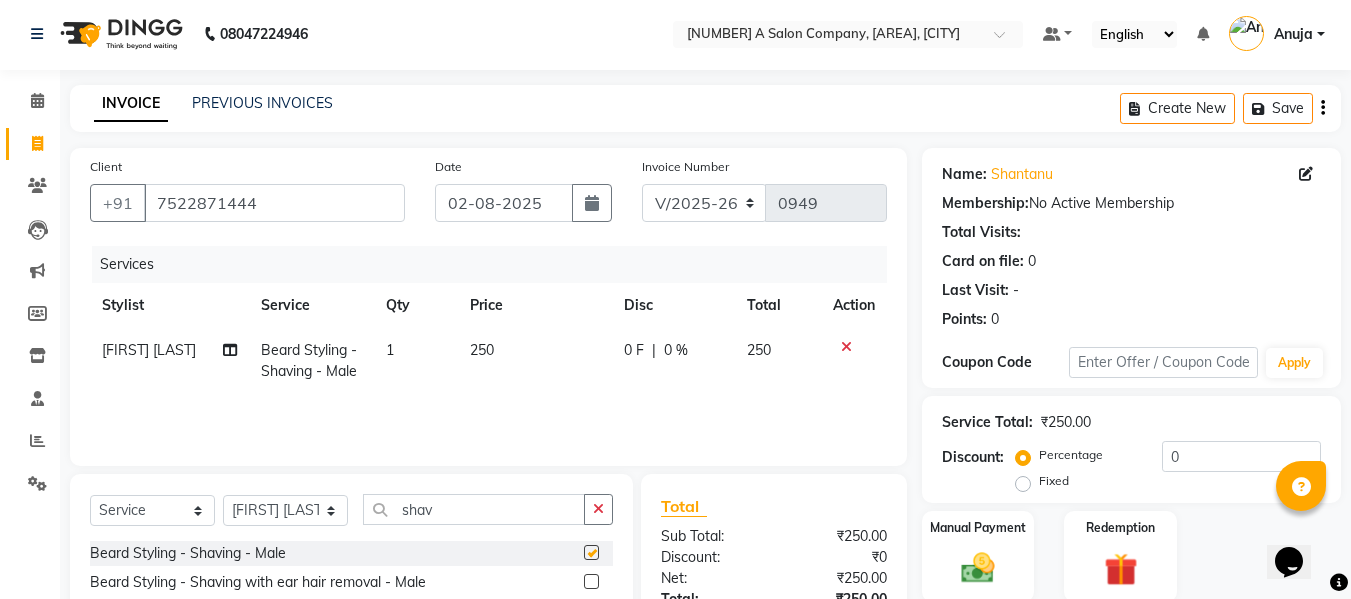 checkbox on "false" 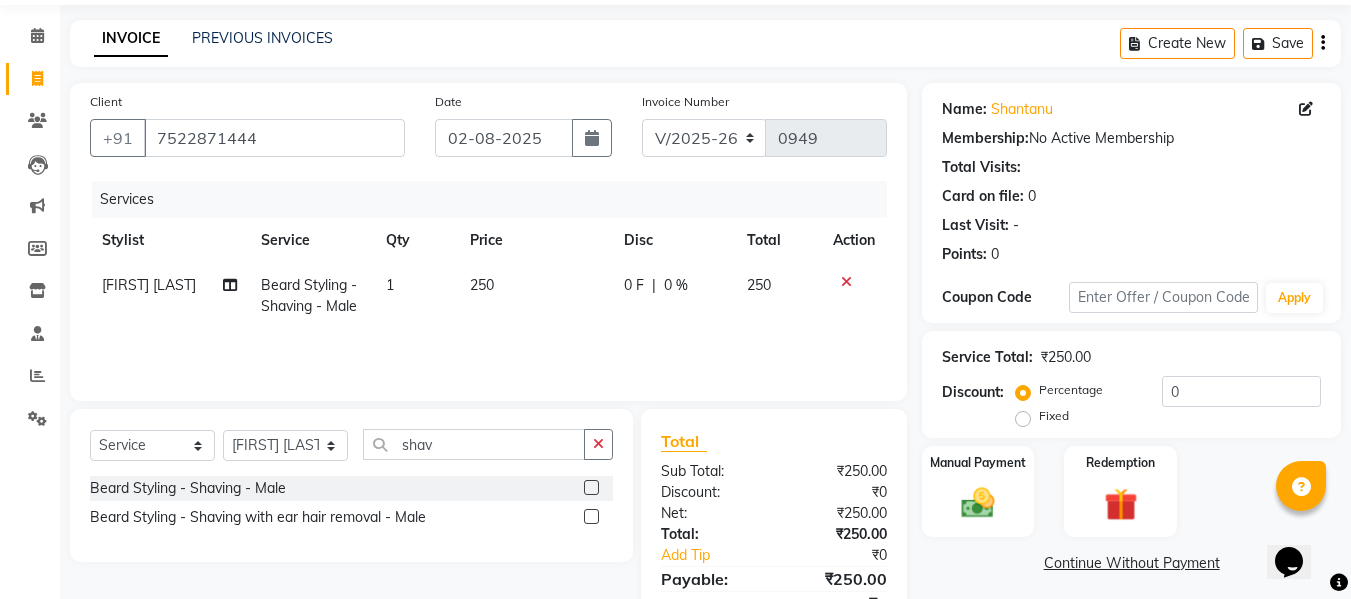 scroll, scrollTop: 159, scrollLeft: 0, axis: vertical 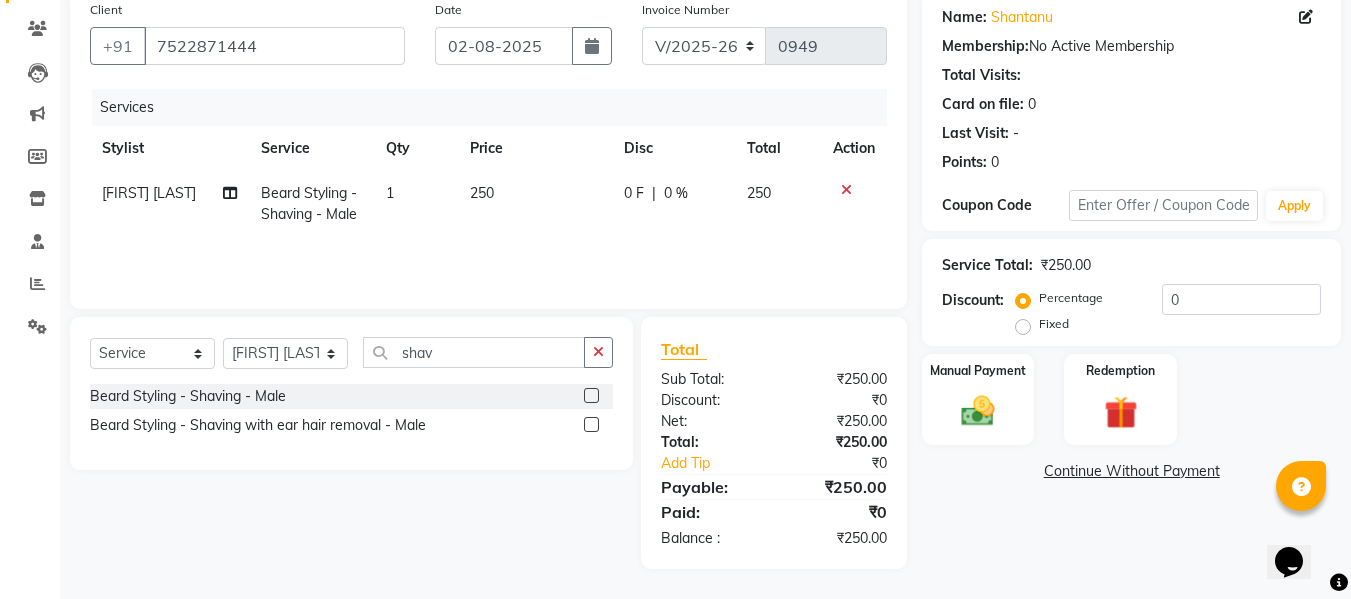 click on "[FIRST] [LAST]" 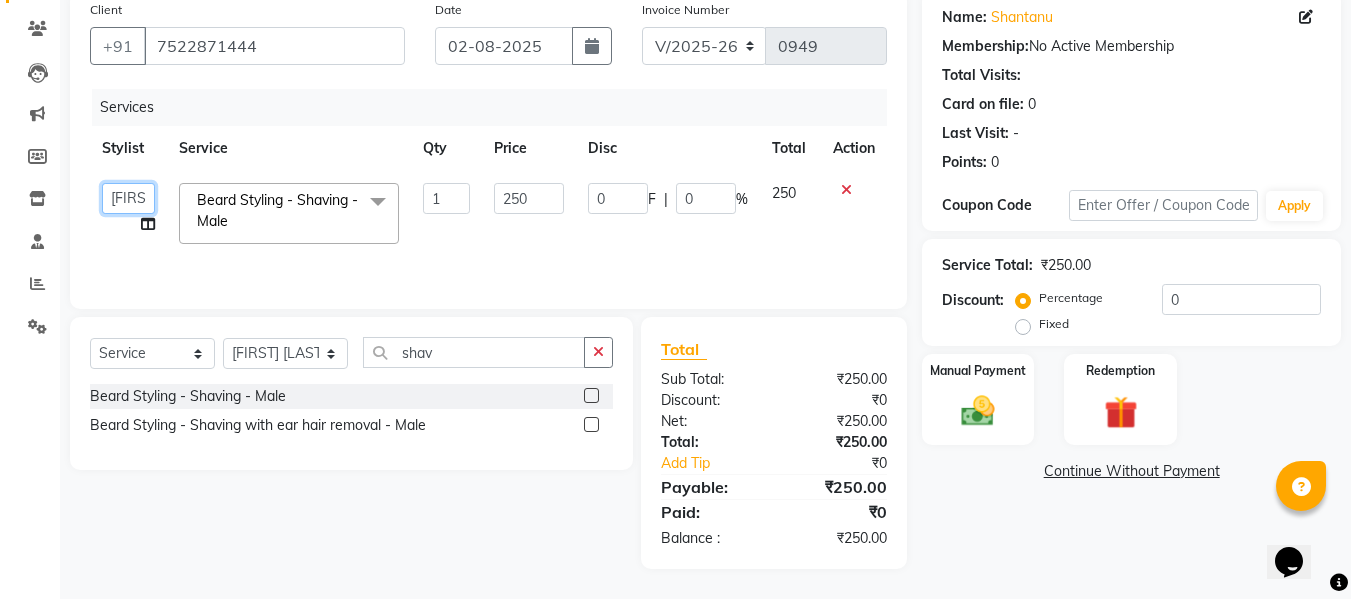 click on "Anuja   Chetan Ambekar   Mayur   omkar    Pallavi Wali   Rakhi Mandal    Shanti Palkonda   Training Department" 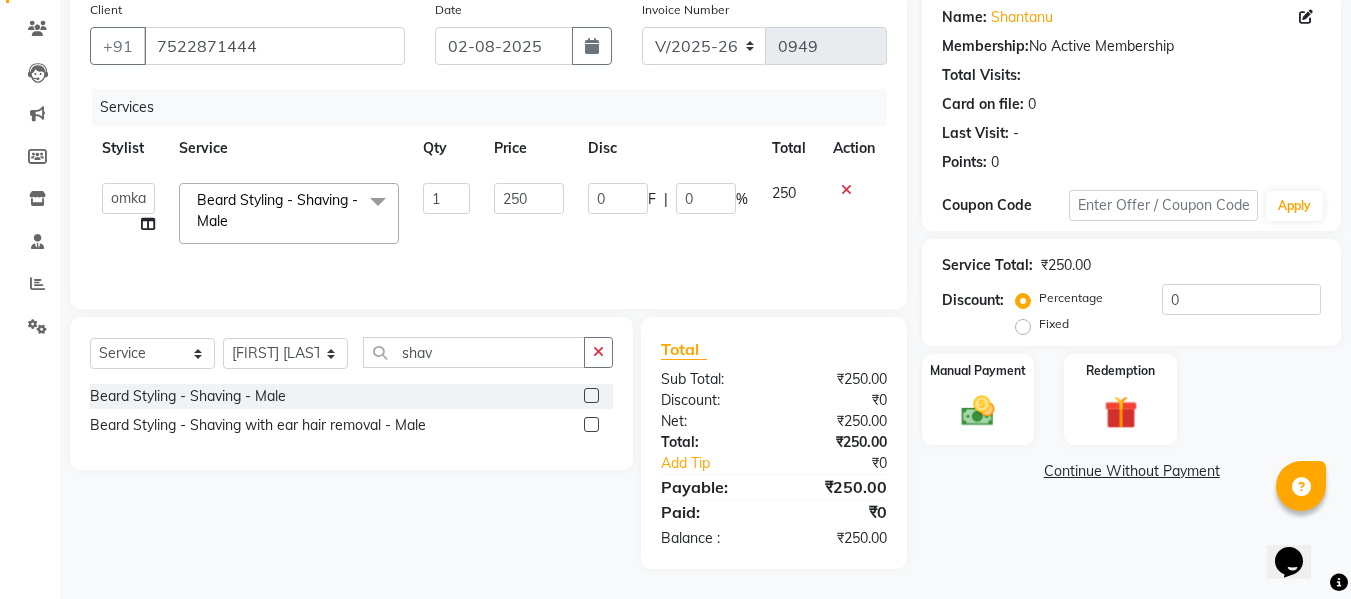 select on "71068" 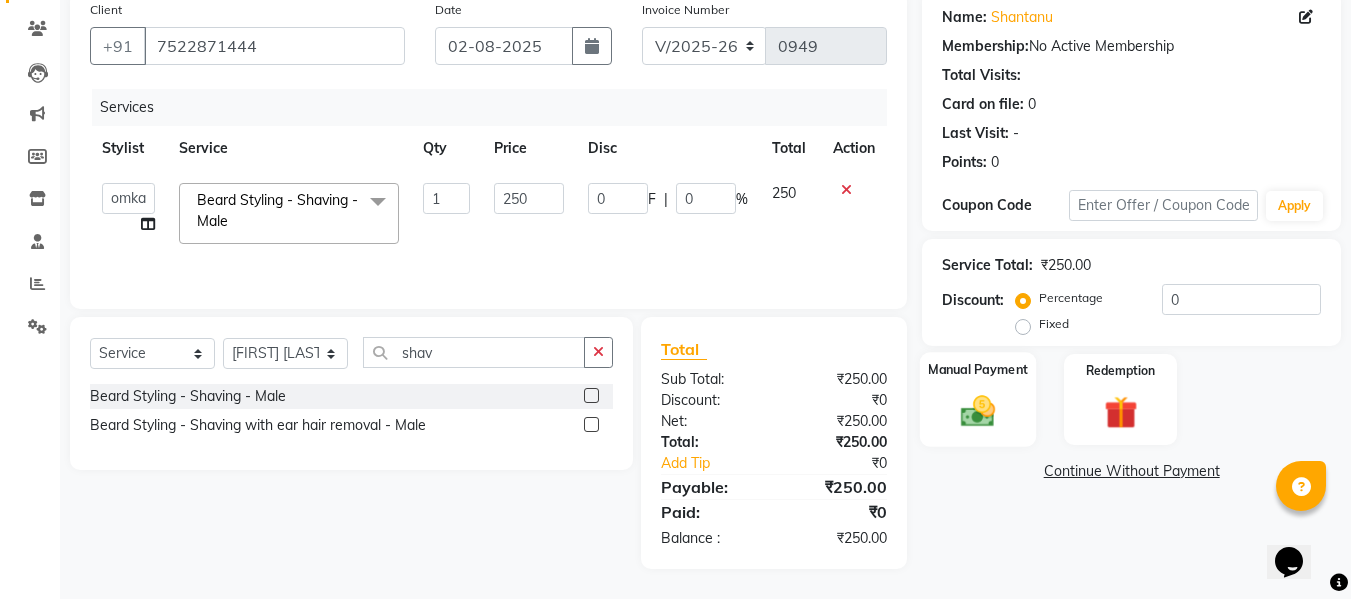 click 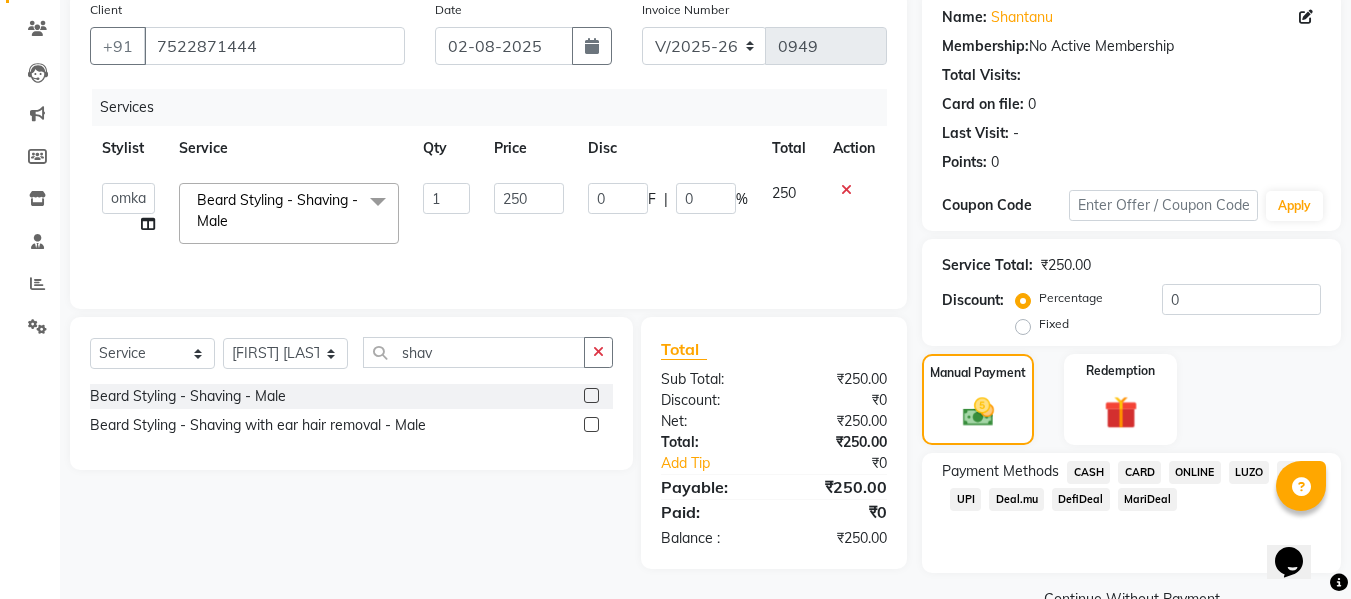 click on "ONLINE" 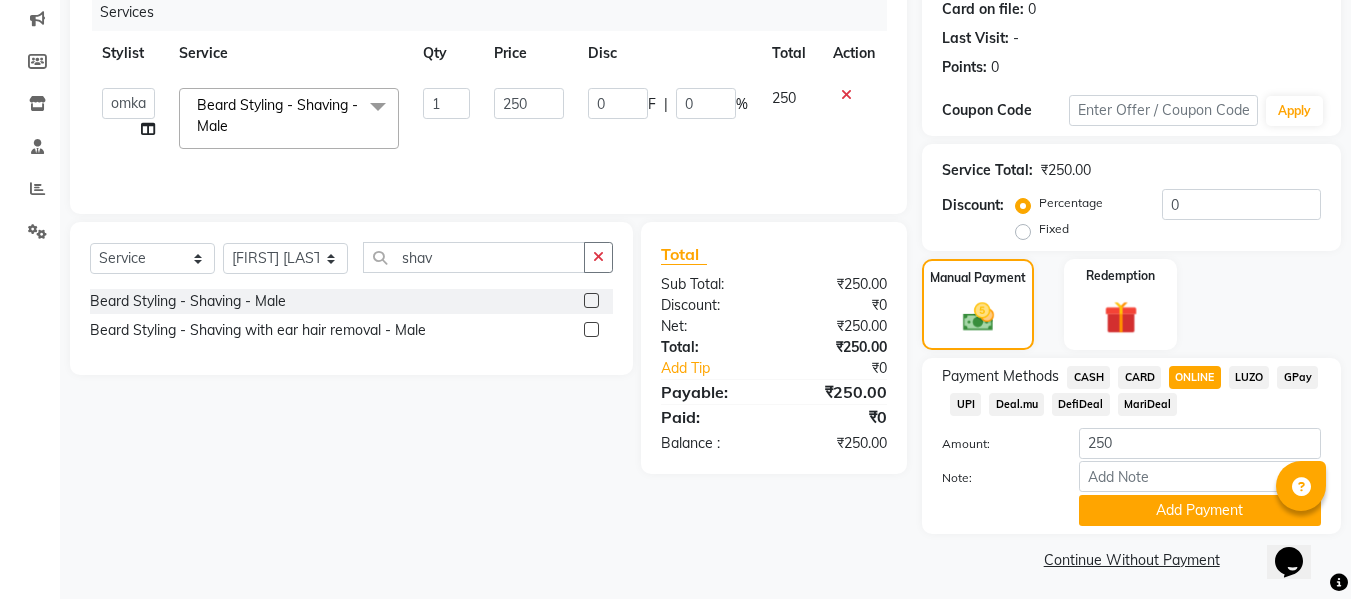 scroll, scrollTop: 260, scrollLeft: 0, axis: vertical 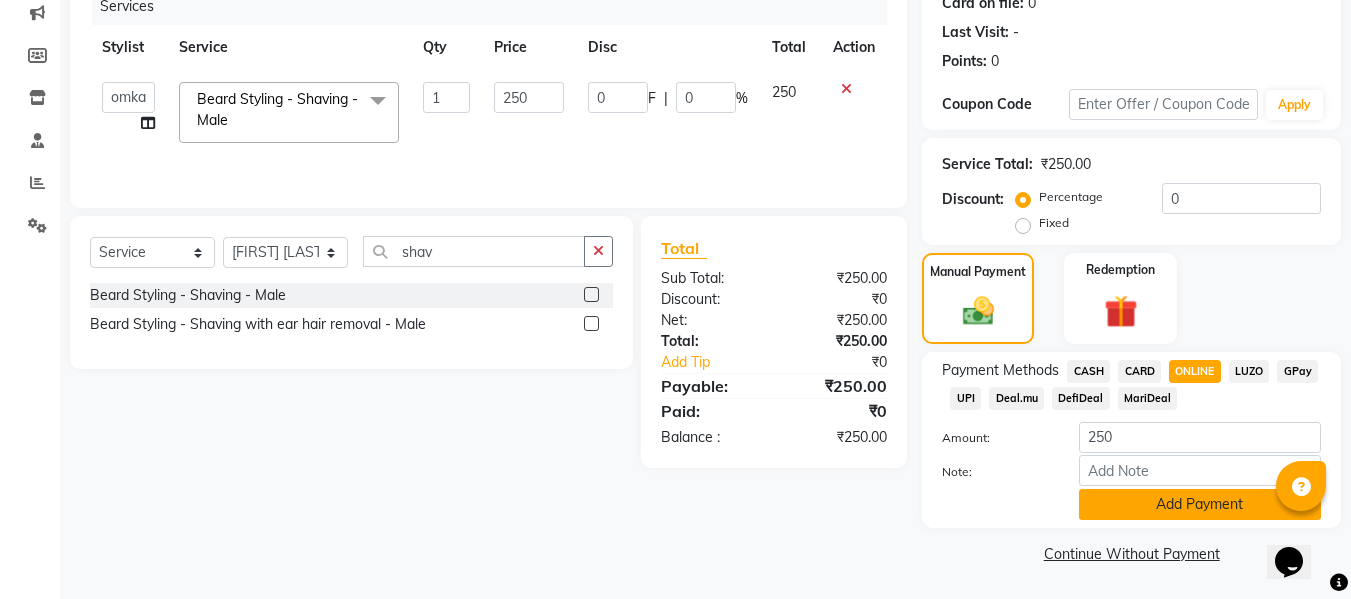 click on "Add Payment" 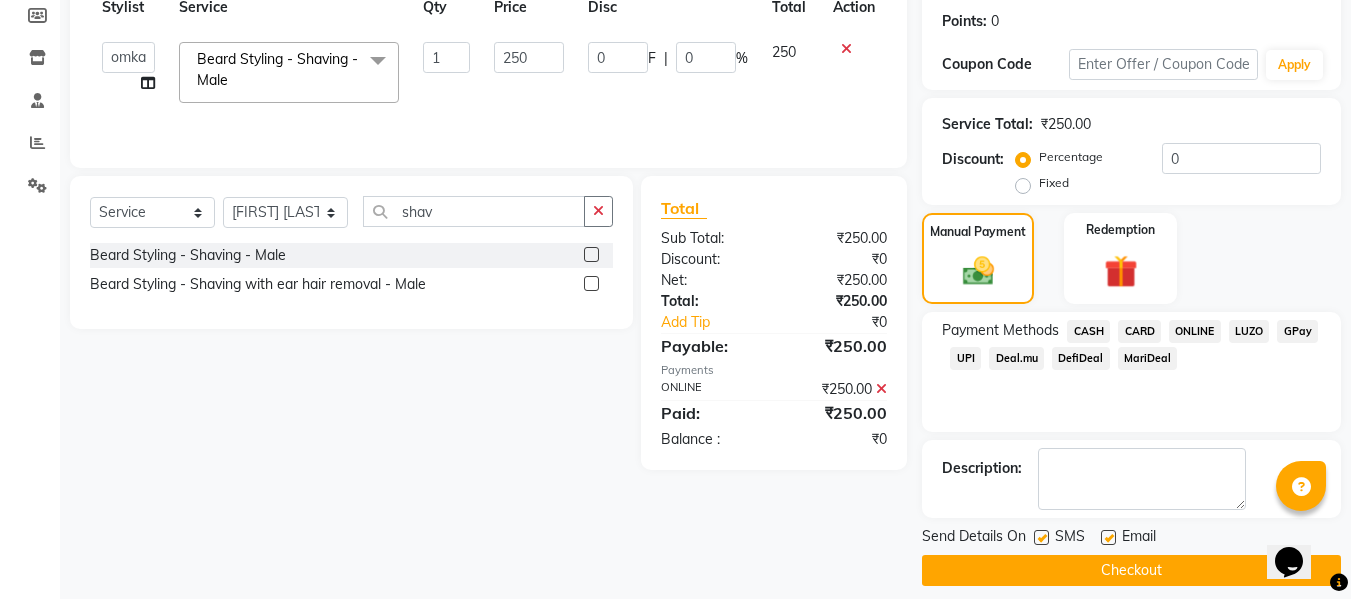 scroll, scrollTop: 317, scrollLeft: 0, axis: vertical 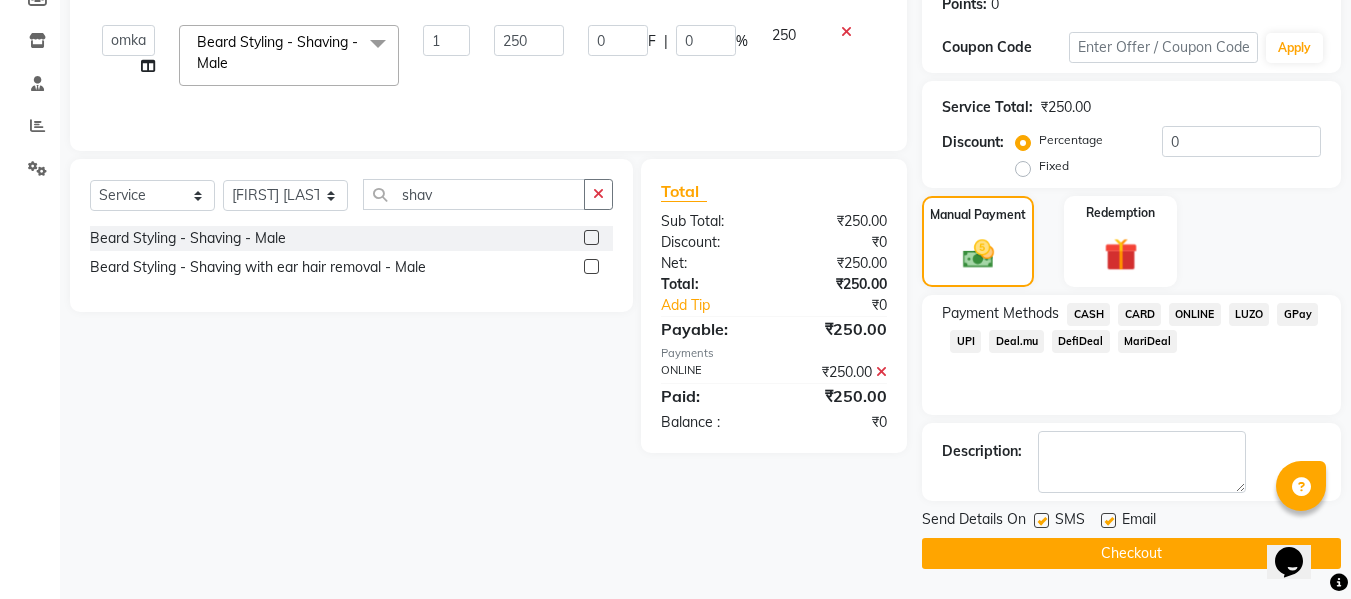 click 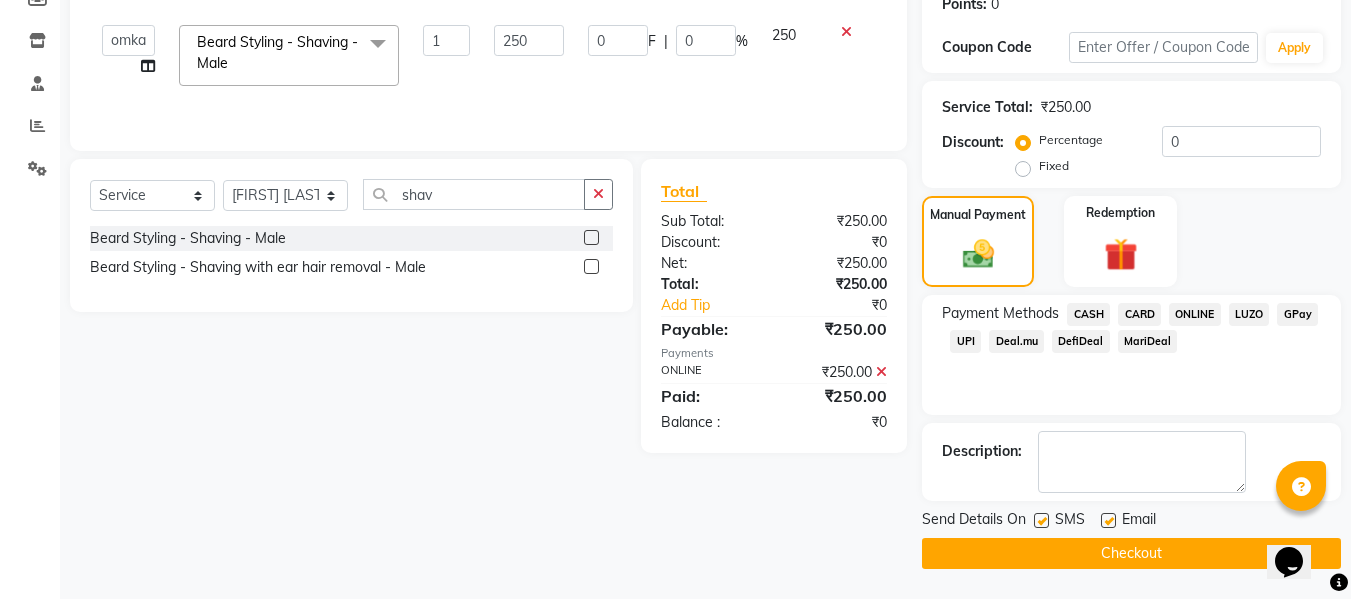 click at bounding box center [1040, 521] 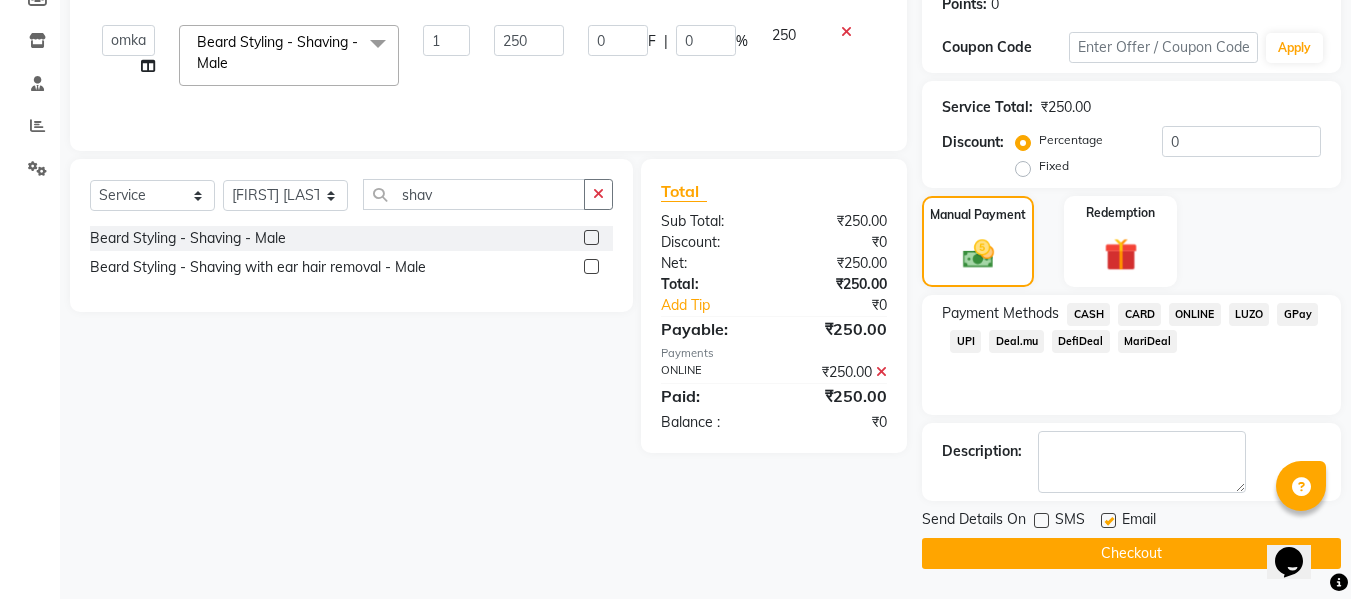 click 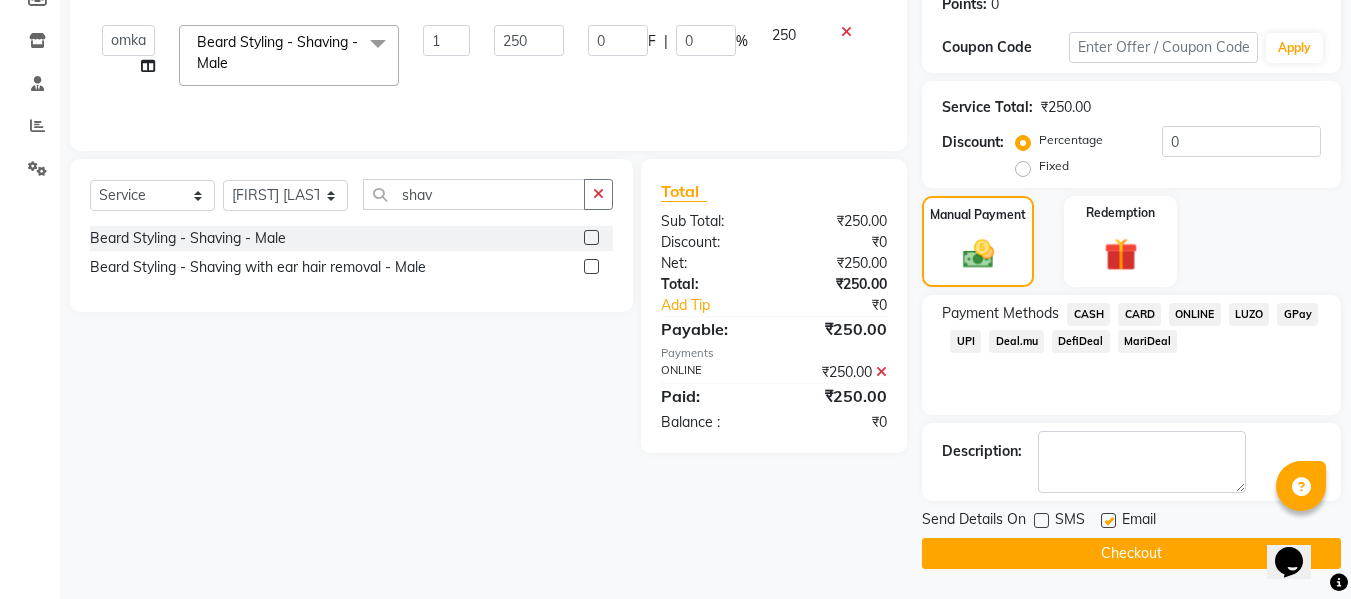 click at bounding box center (1107, 521) 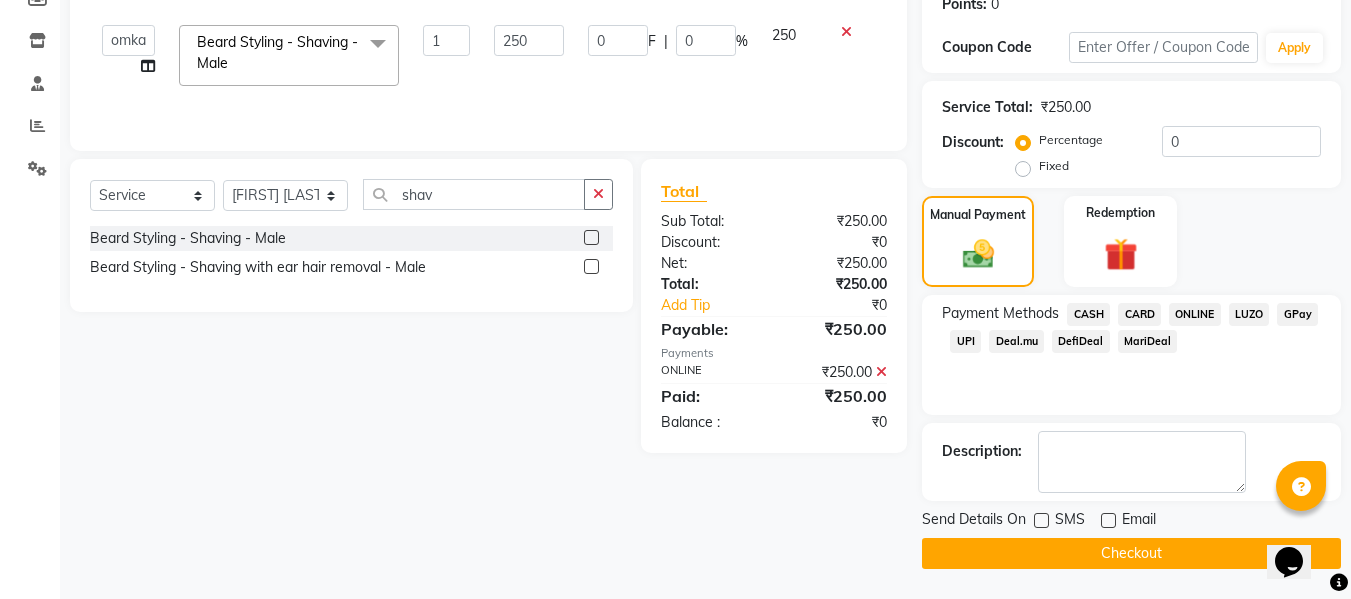 click on "Send Details On SMS Email  Checkout" 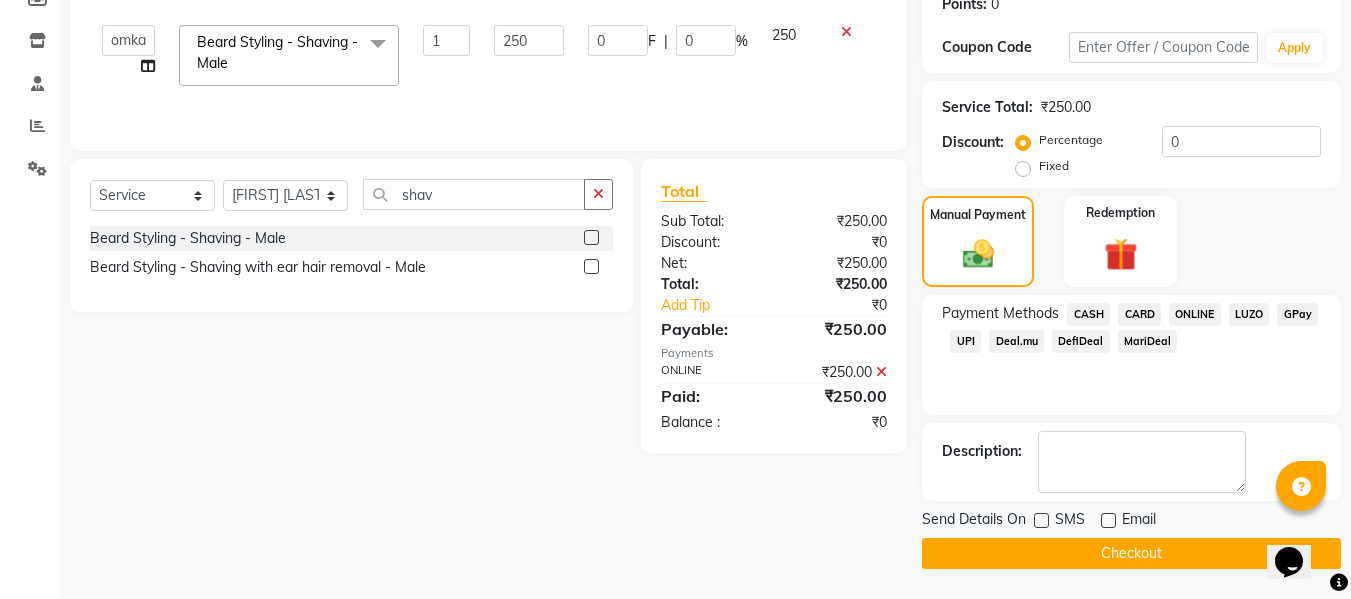 click on "Checkout" 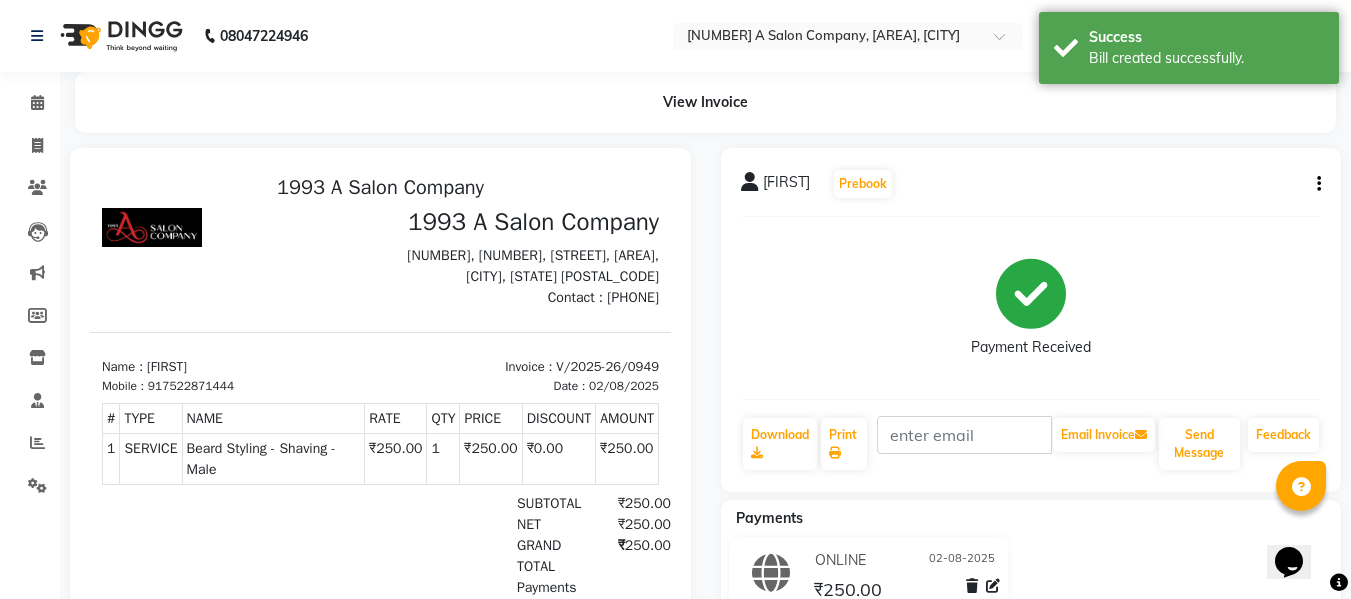 scroll, scrollTop: 0, scrollLeft: 0, axis: both 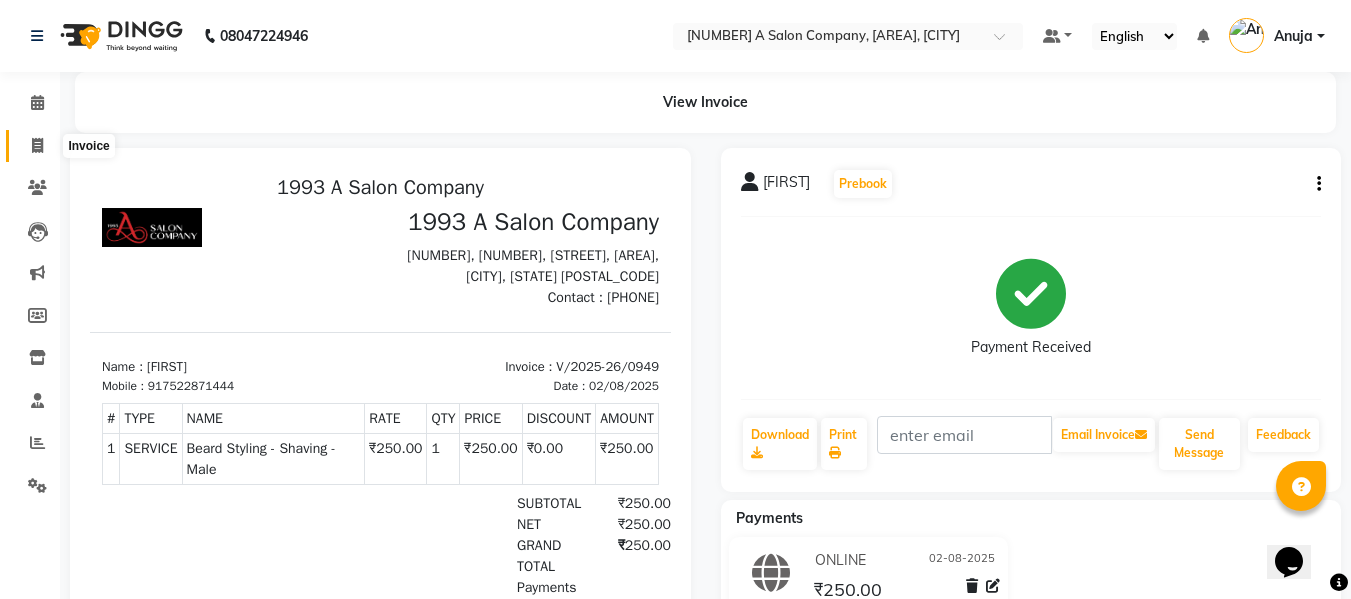 click 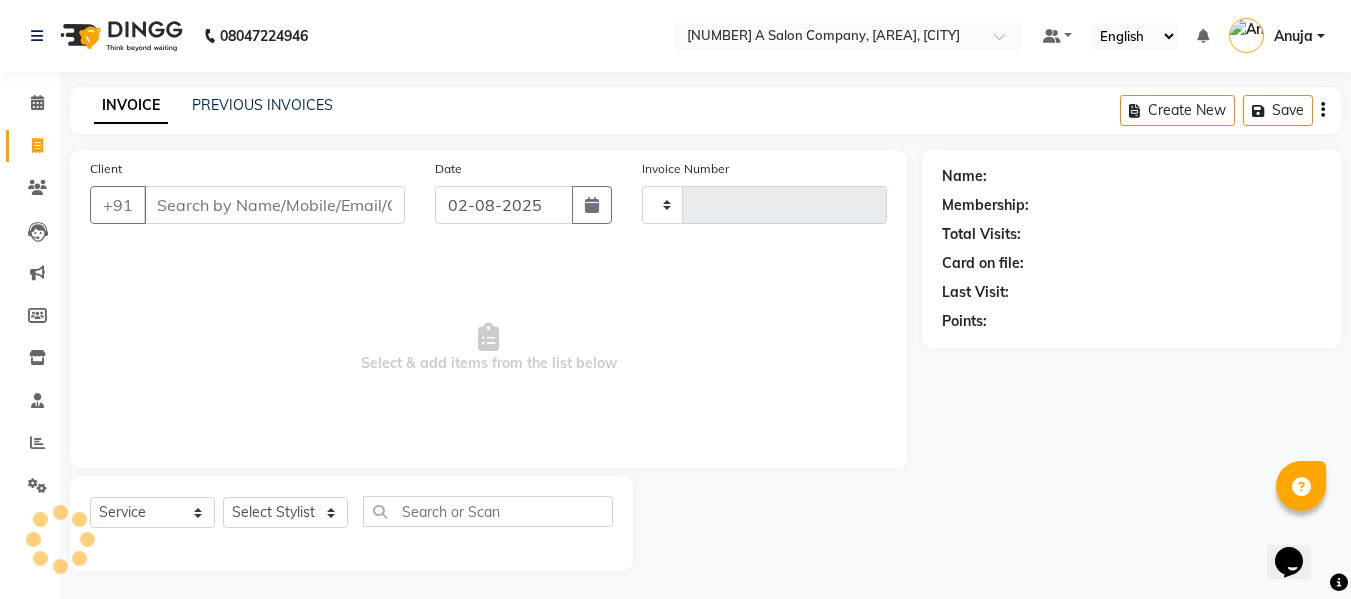 scroll, scrollTop: 2, scrollLeft: 0, axis: vertical 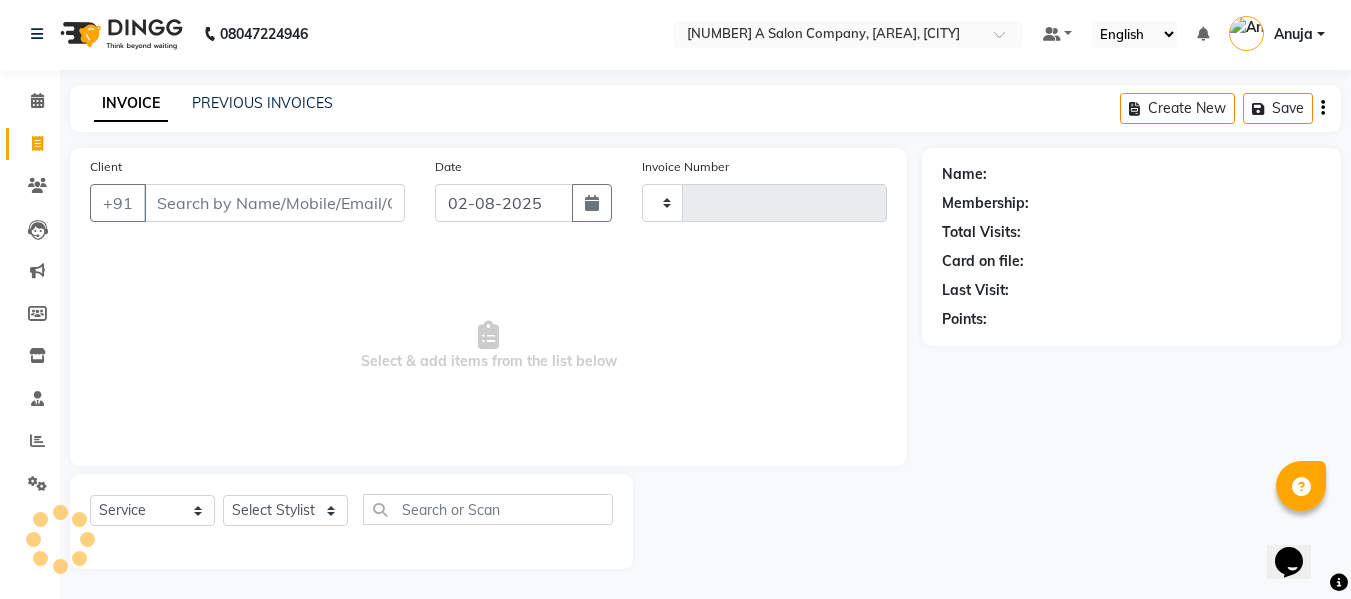 type on "0950" 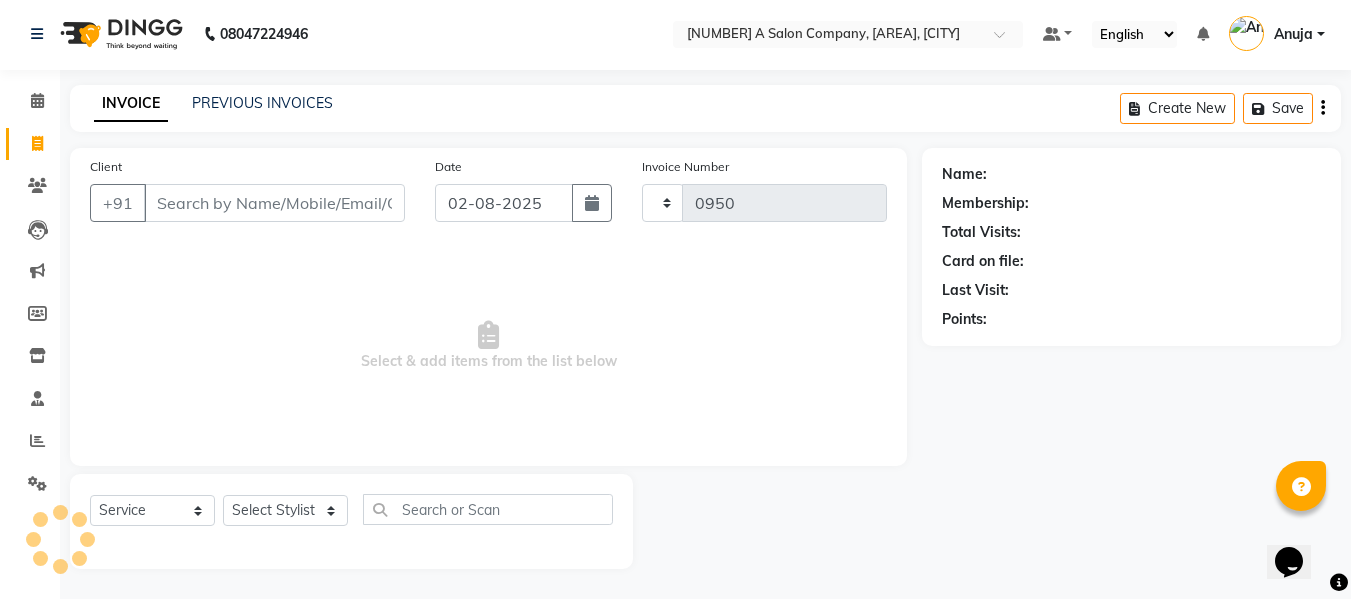 select on "4955" 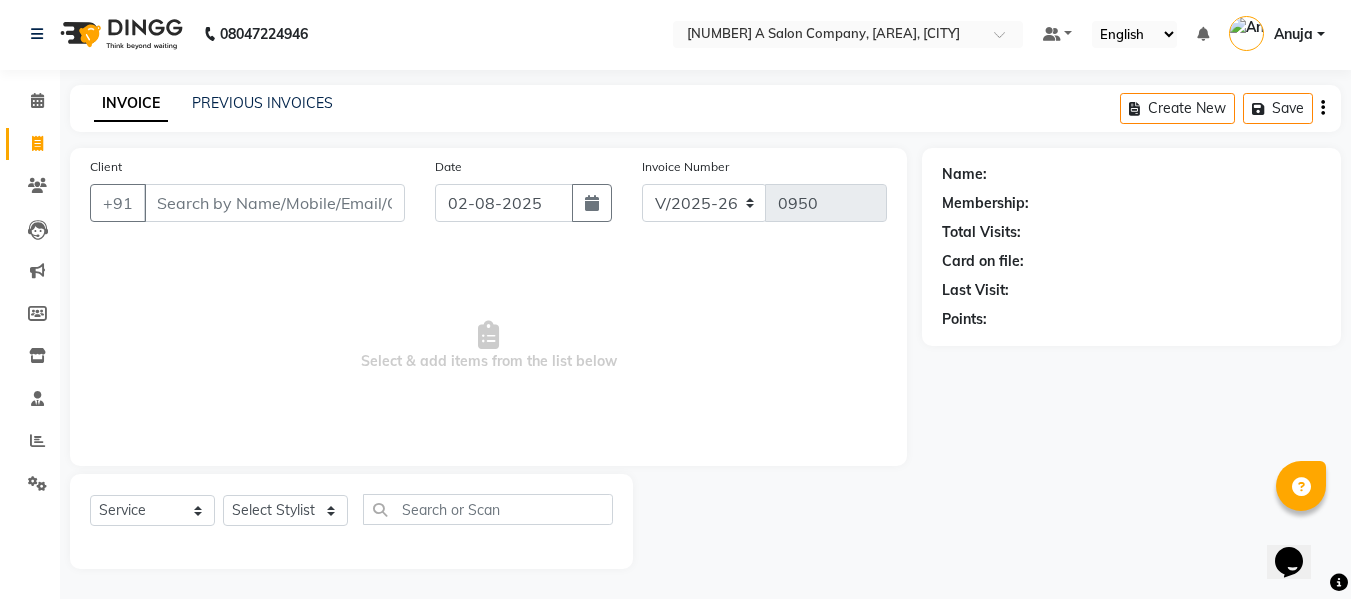 click on "Client" at bounding box center (274, 203) 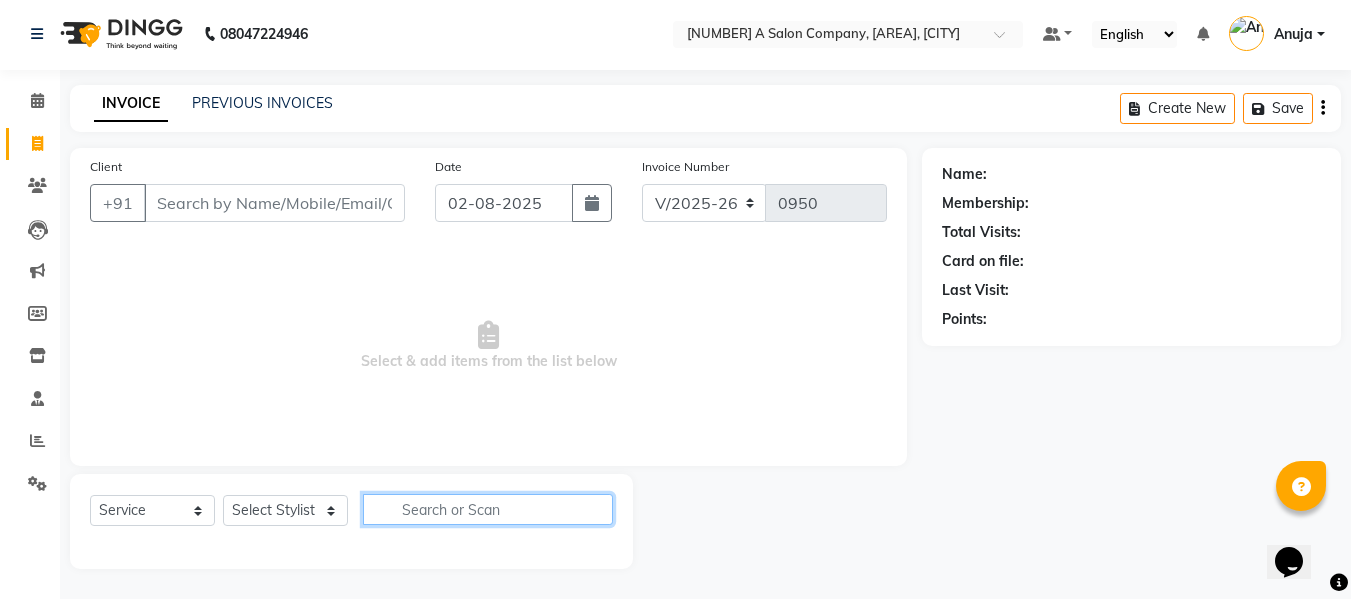 drag, startPoint x: 463, startPoint y: 622, endPoint x: 1365, endPoint y: 417, distance: 925.00214 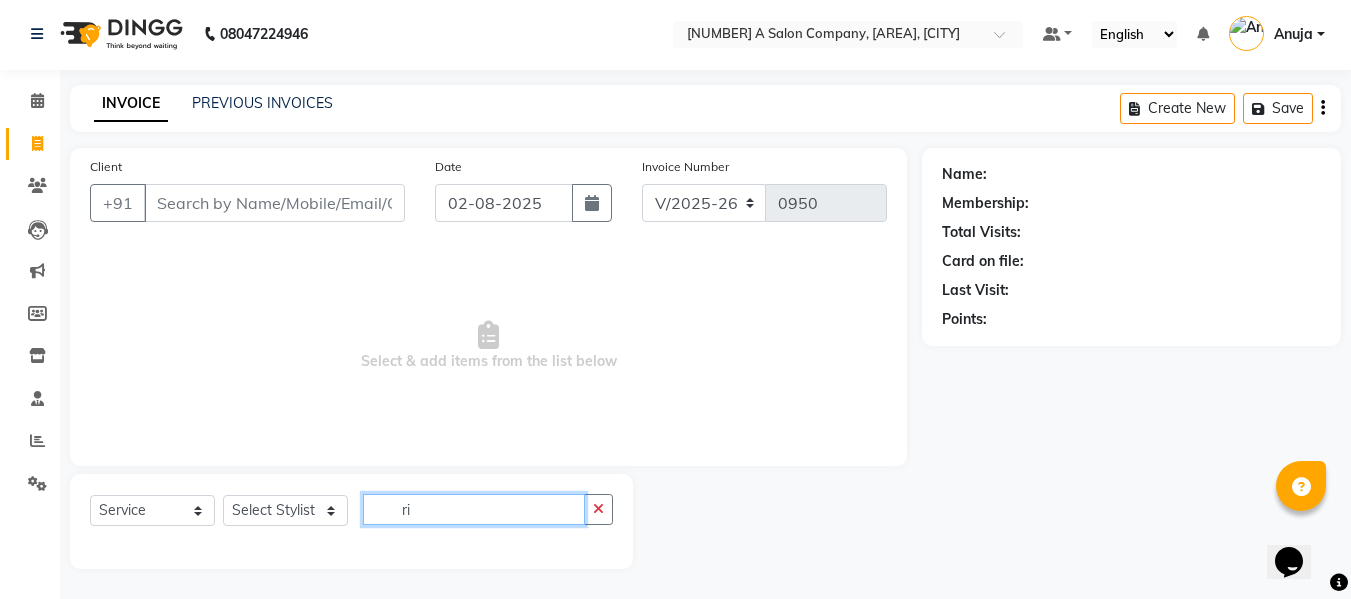 type on "r" 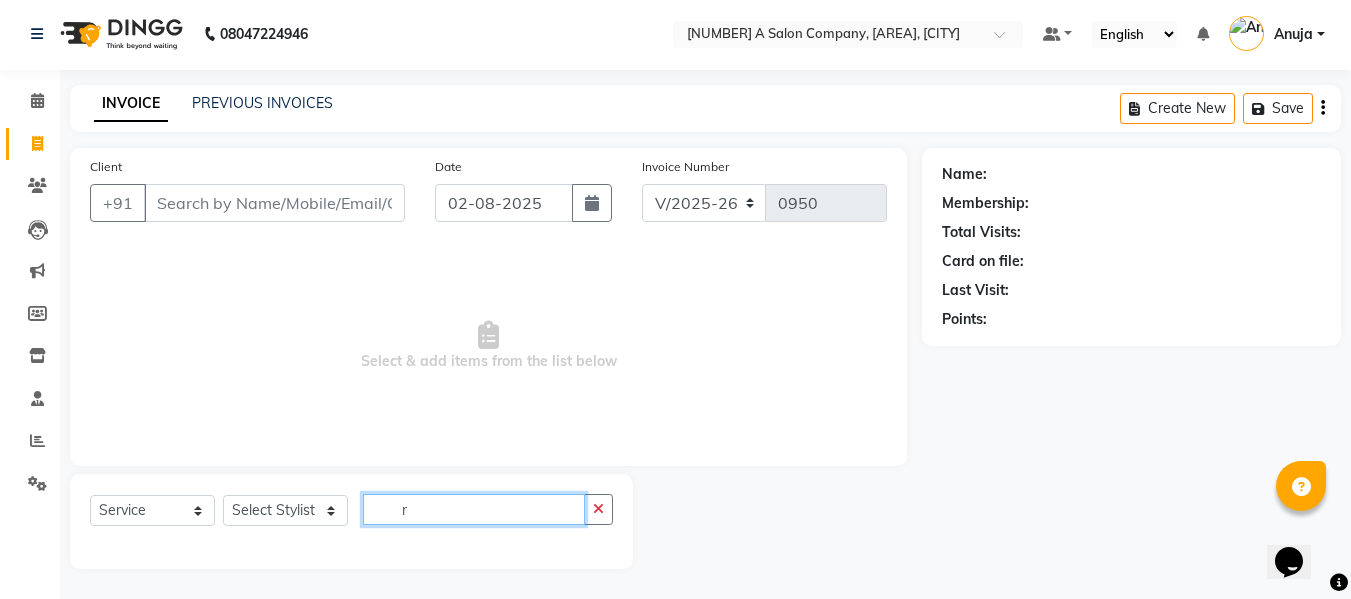 type 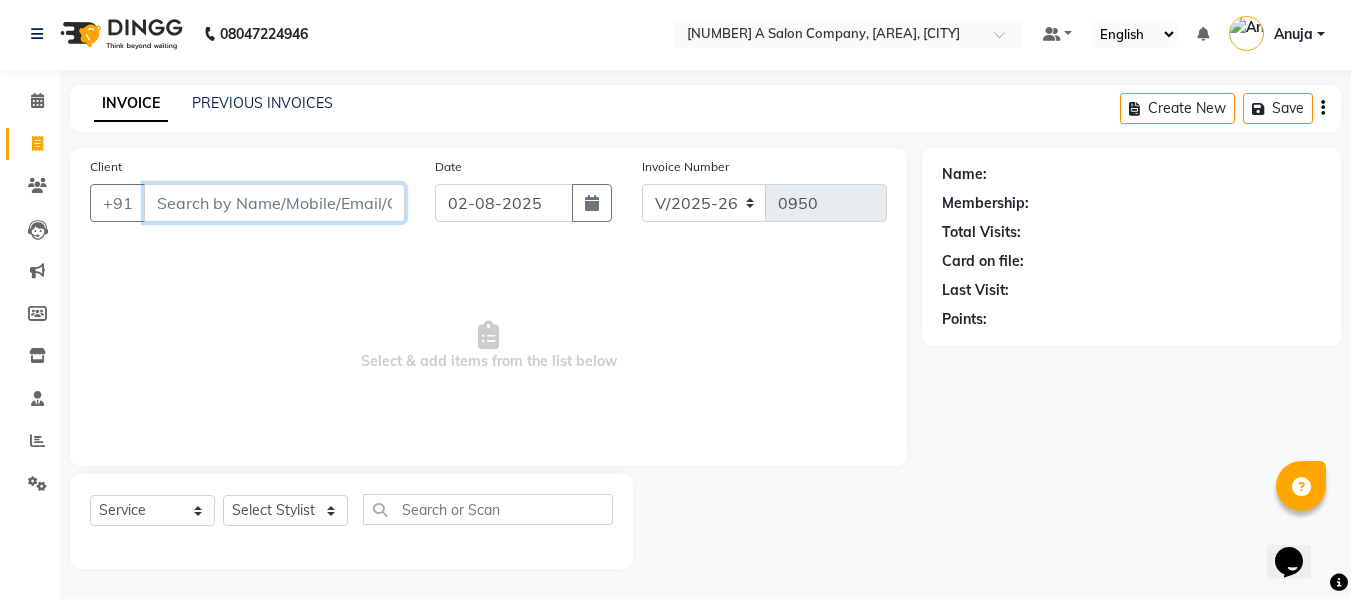 drag, startPoint x: 387, startPoint y: 196, endPoint x: 384, endPoint y: 207, distance: 11.401754 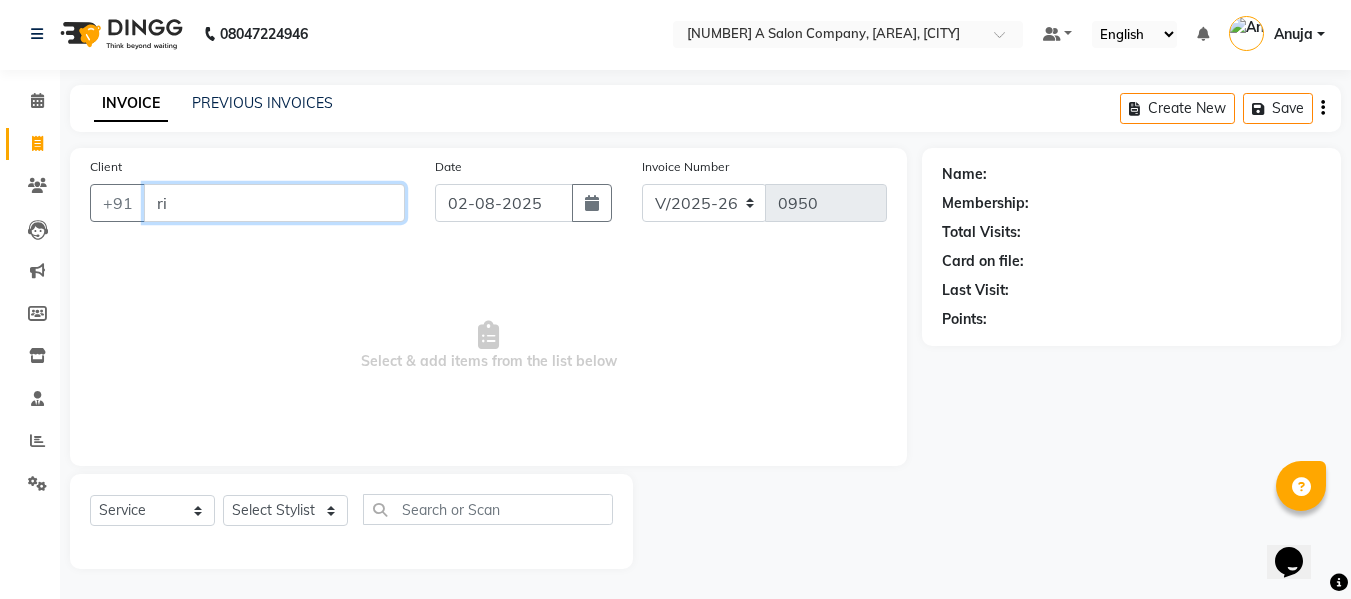 type on "r" 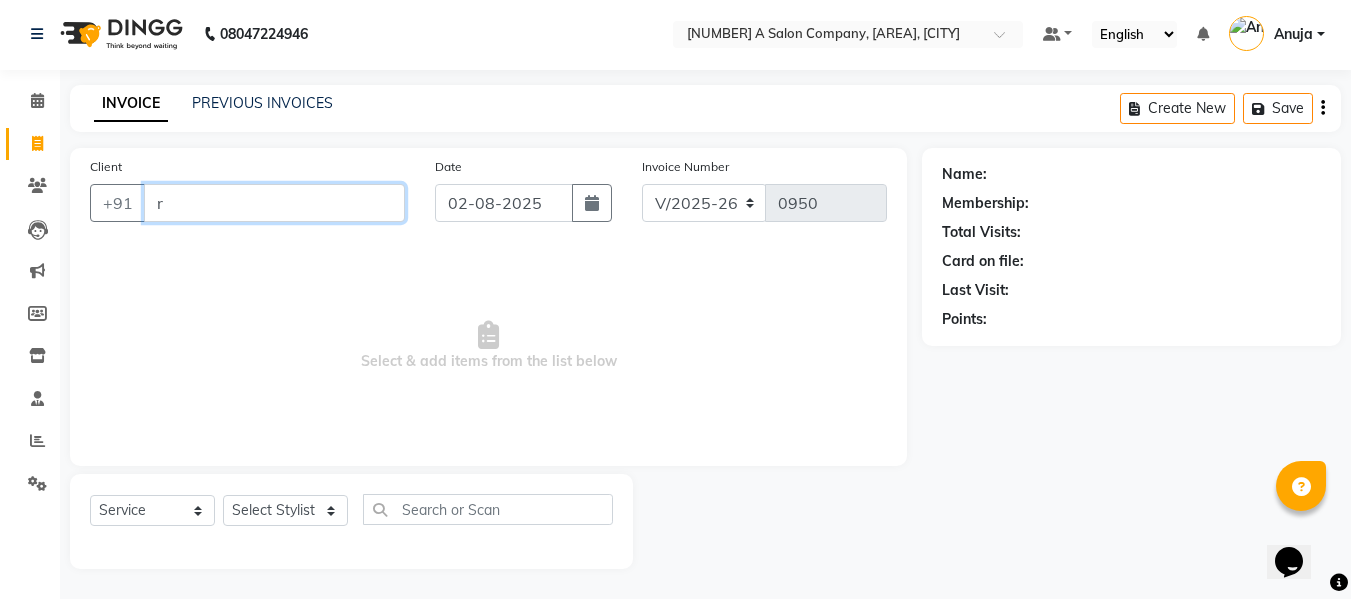 type 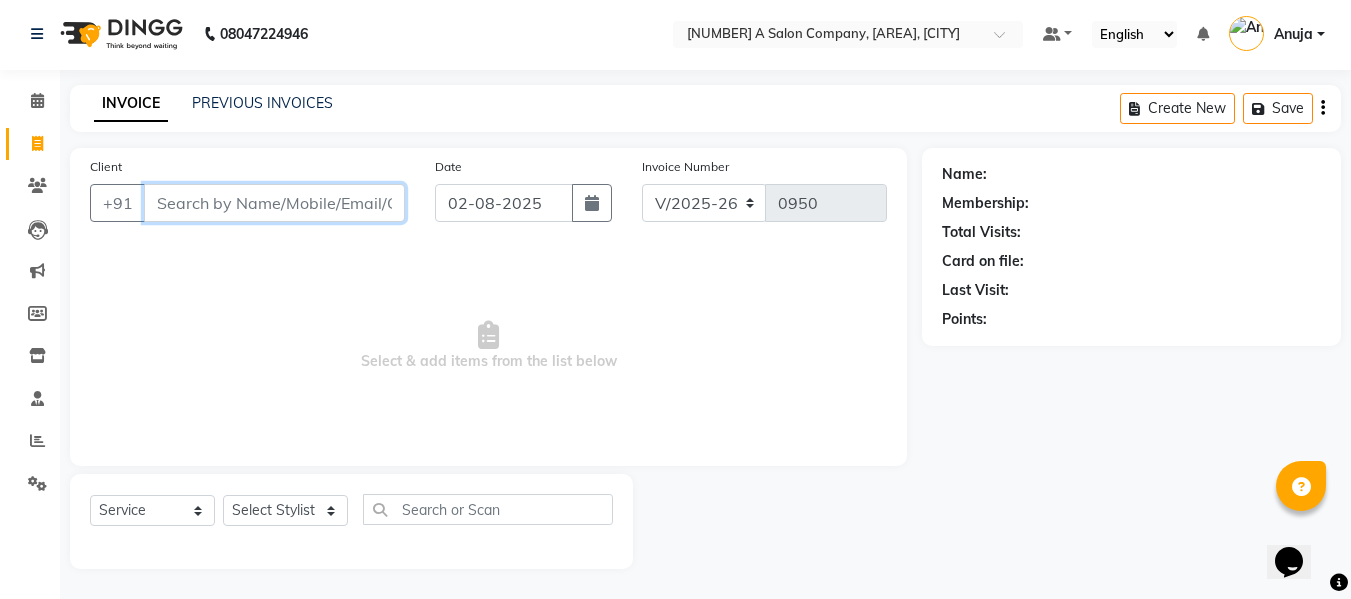 click on "Client" at bounding box center (274, 203) 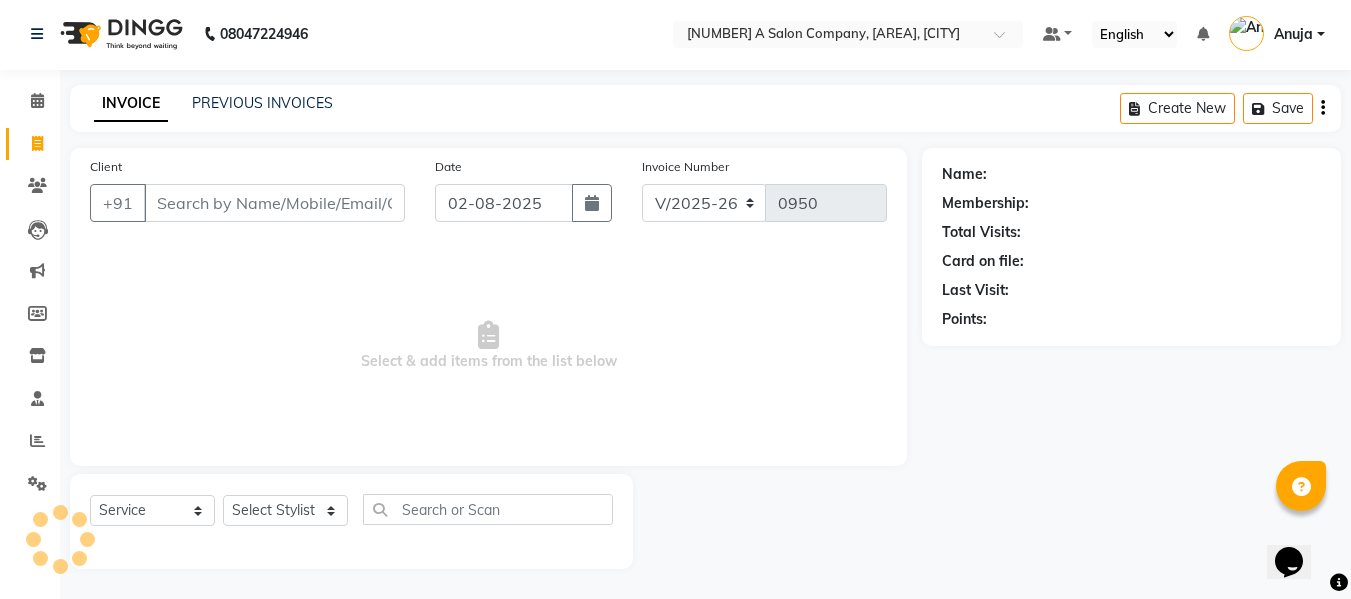 click on "Select  Service  Product  Membership  Package Voucher Prepaid Gift Card  Select Stylist Anuja Chetan Ambekar Mayur omkar  Pallavi Wali Rakhi Mandal  Shanti Palkonda Training Department" 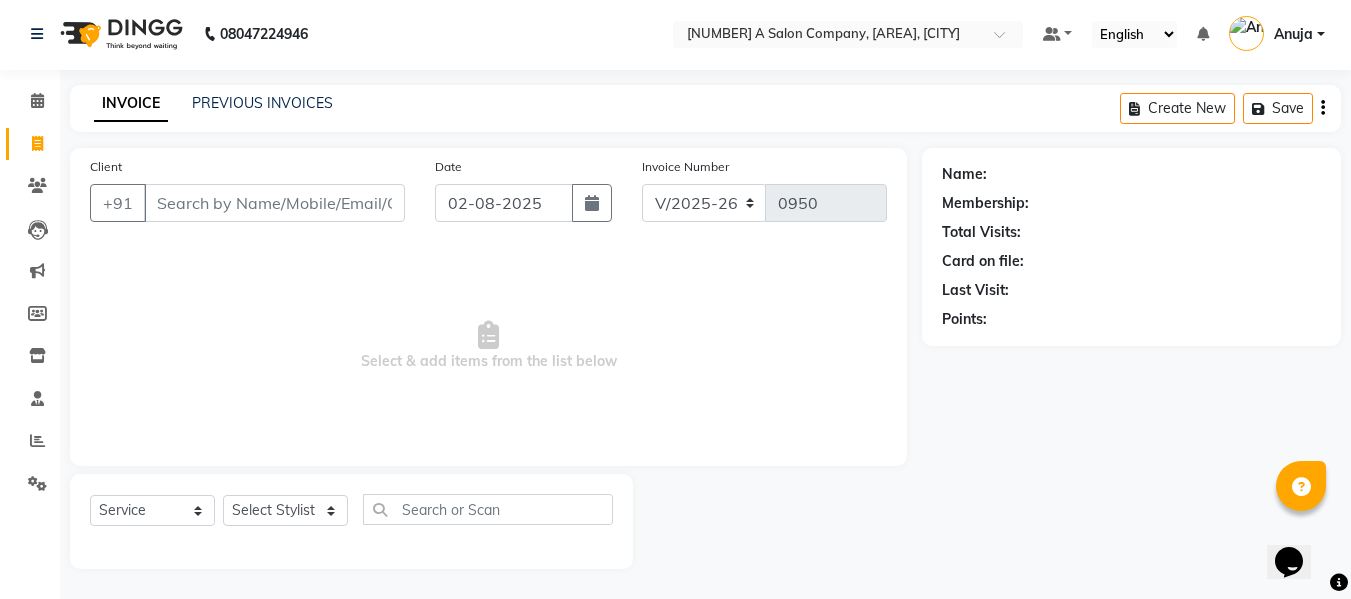 click on "Select  Service  Product  Membership  Package Voucher Prepaid Gift Card  Select Stylist Anuja Chetan Ambekar Mayur omkar  Pallavi Wali Rakhi Mandal  Shanti Palkonda Training Department" 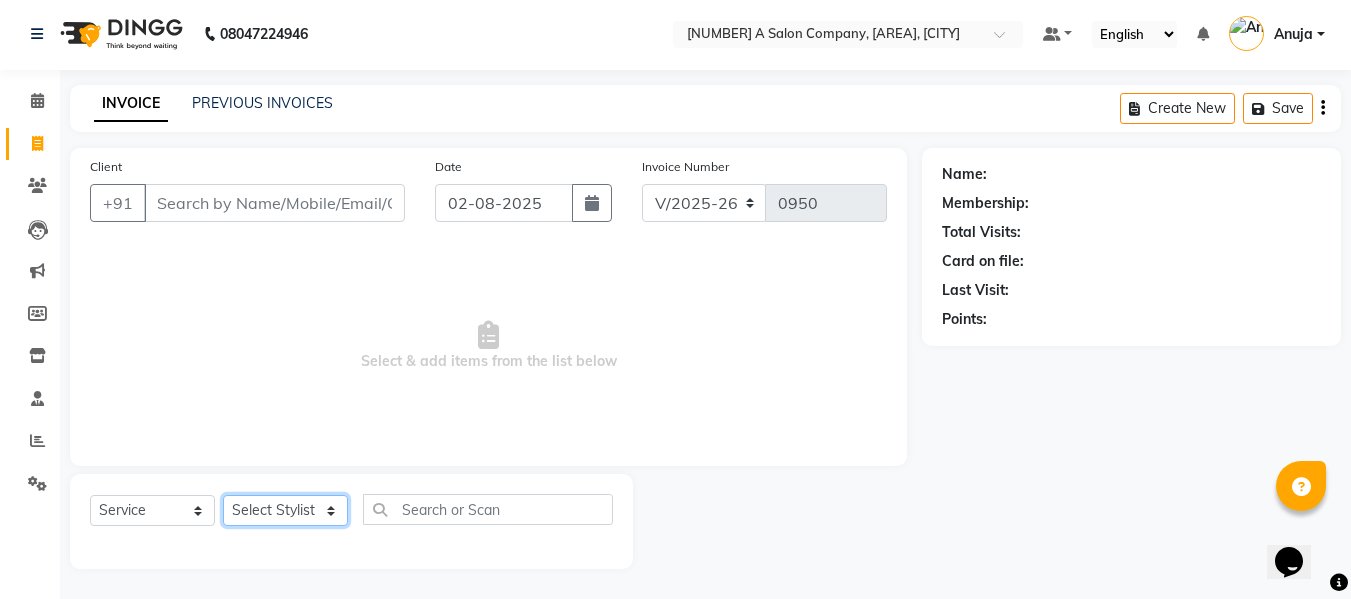 click on "Select Stylist Anuja Chetan Ambekar Mayur omkar  Pallavi Wali Rakhi Mandal  Shanti Palkonda Training Department" 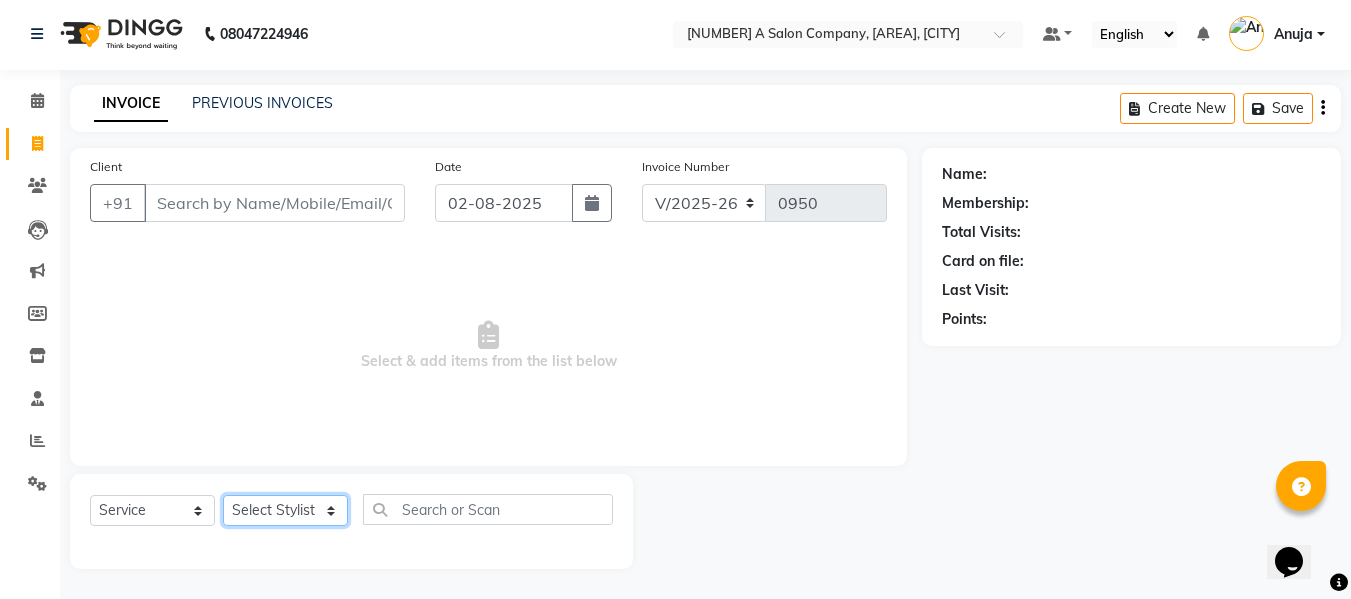 select on "31079" 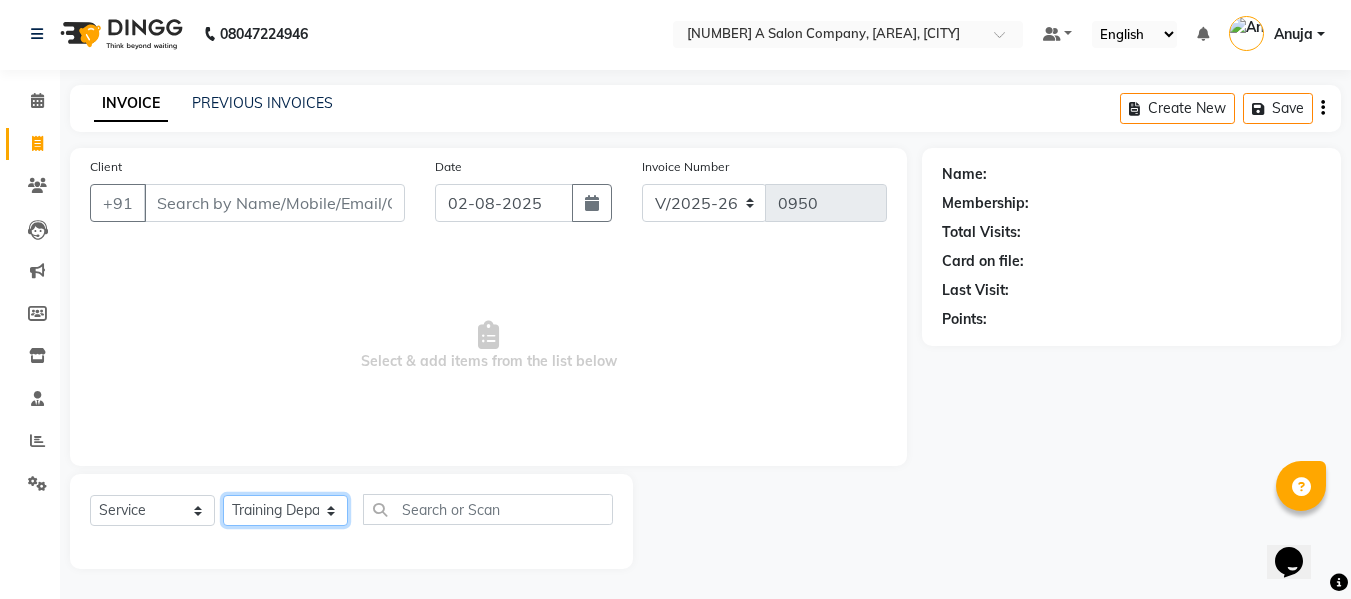 click on "Select Stylist Anuja Chetan Ambekar Mayur omkar  Pallavi Wali Rakhi Mandal  Shanti Palkonda Training Department" 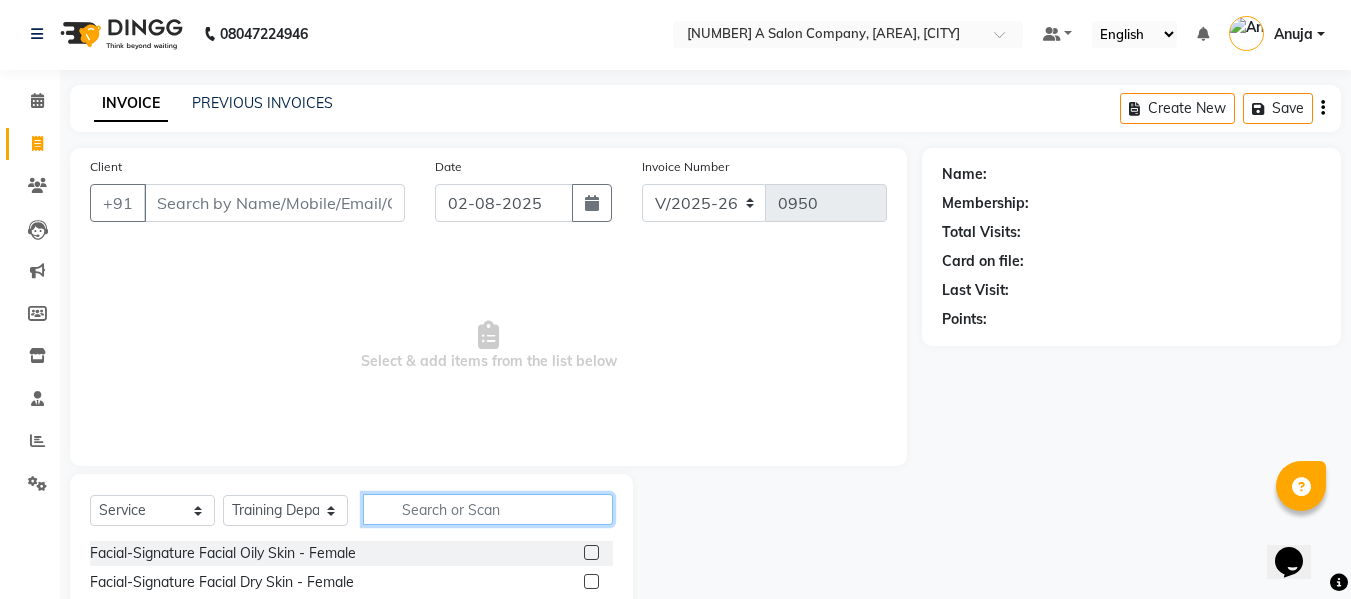 click 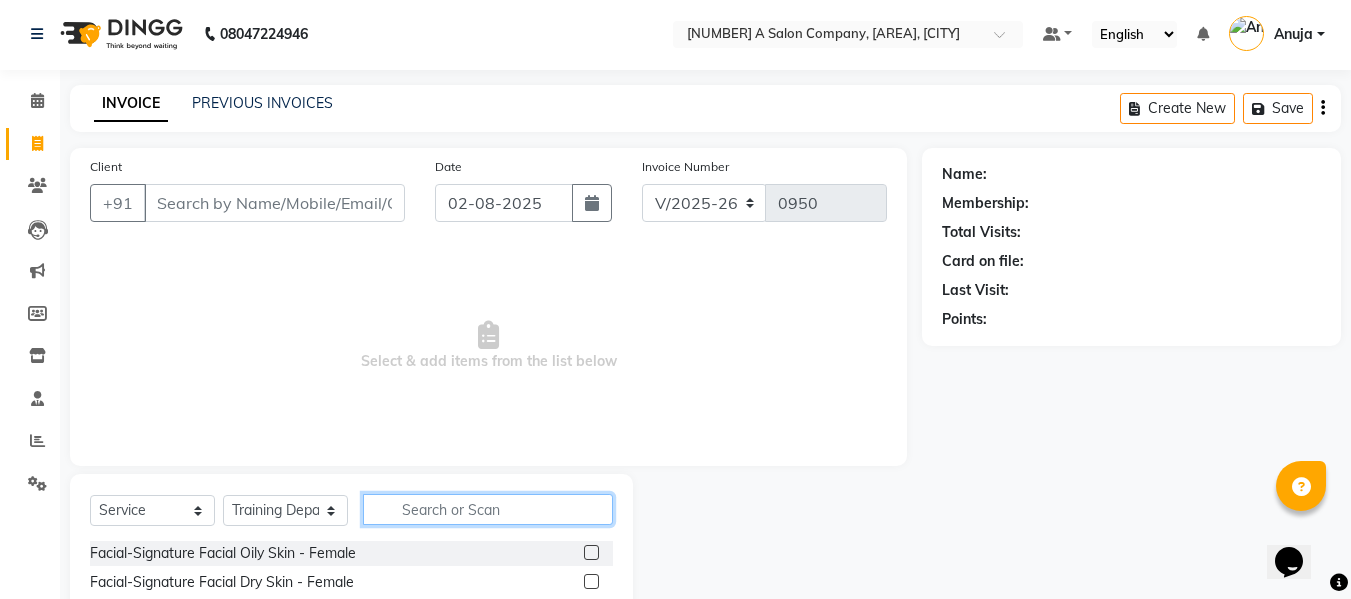 drag, startPoint x: 490, startPoint y: 507, endPoint x: 500, endPoint y: 500, distance: 12.206555 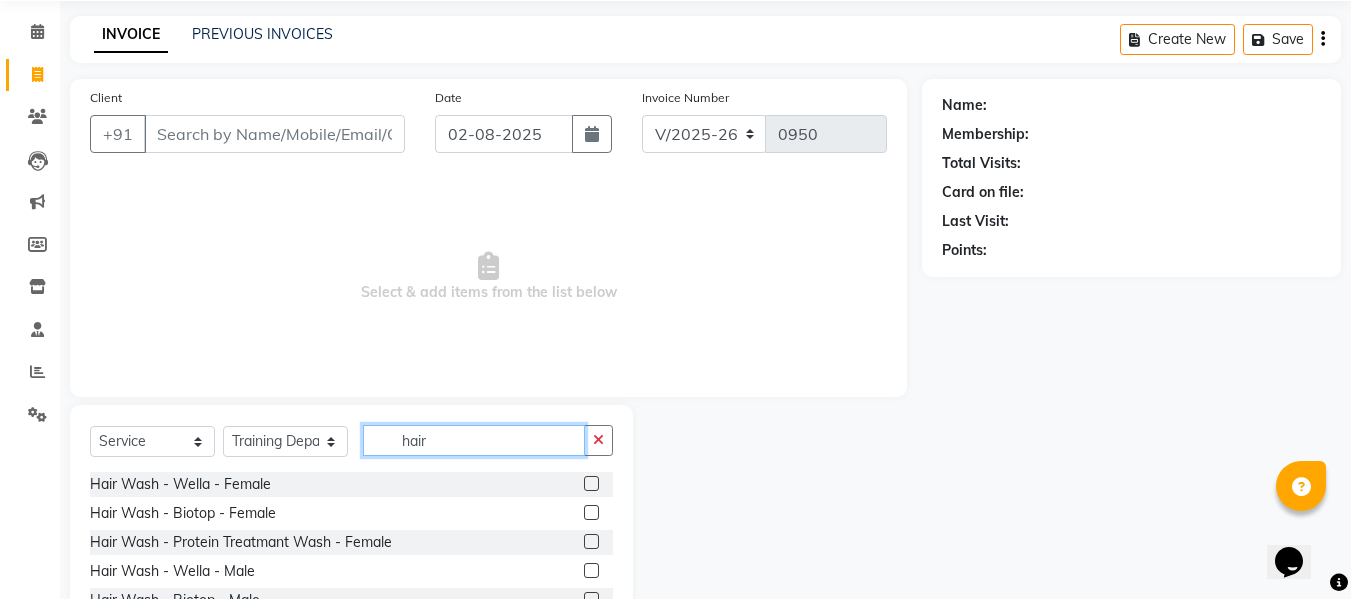 scroll, scrollTop: 202, scrollLeft: 0, axis: vertical 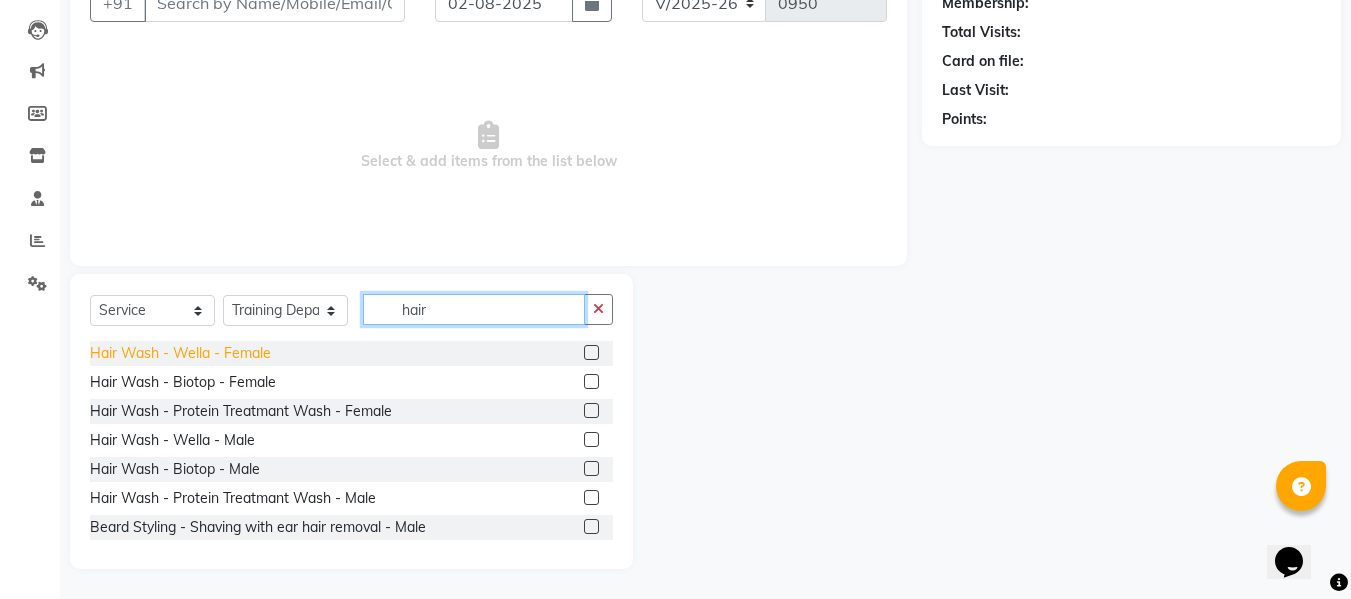type on "hair" 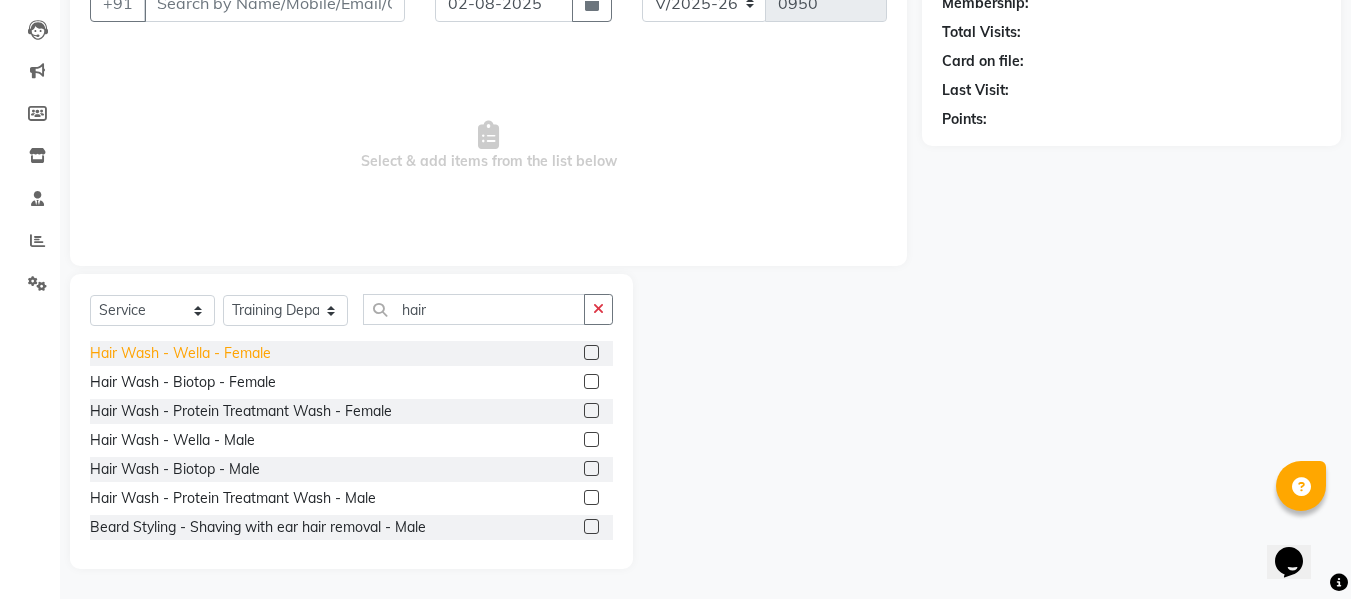 click on "Hair Wash - Wella - Female" 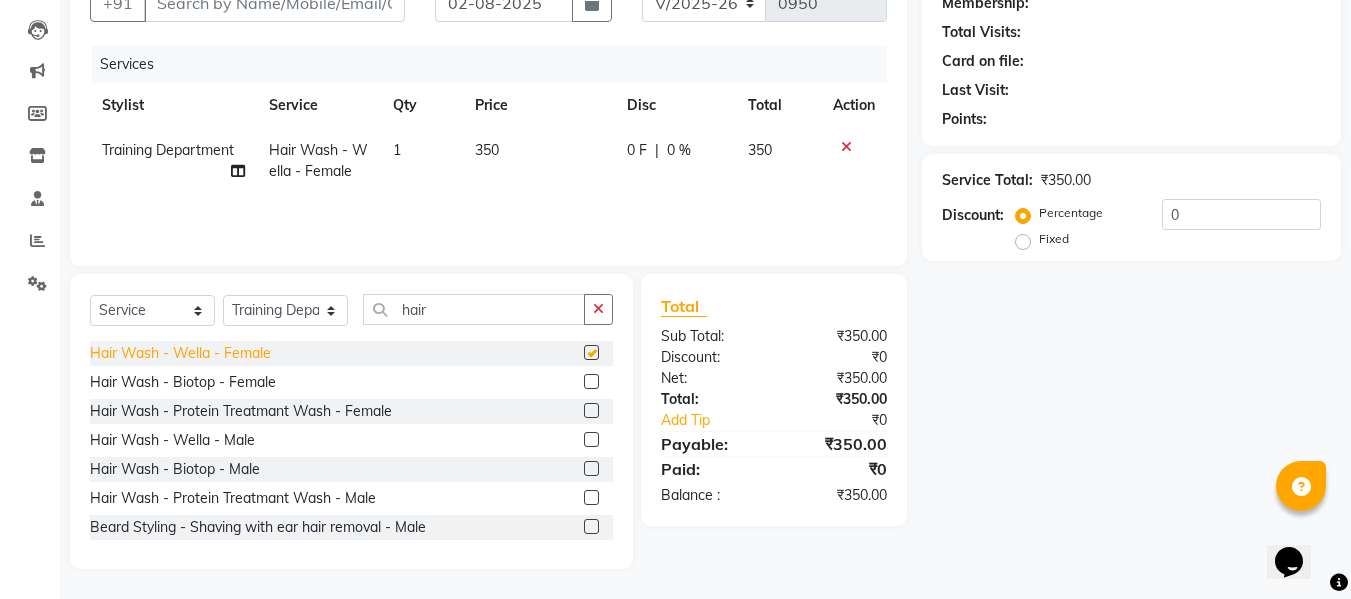 checkbox on "false" 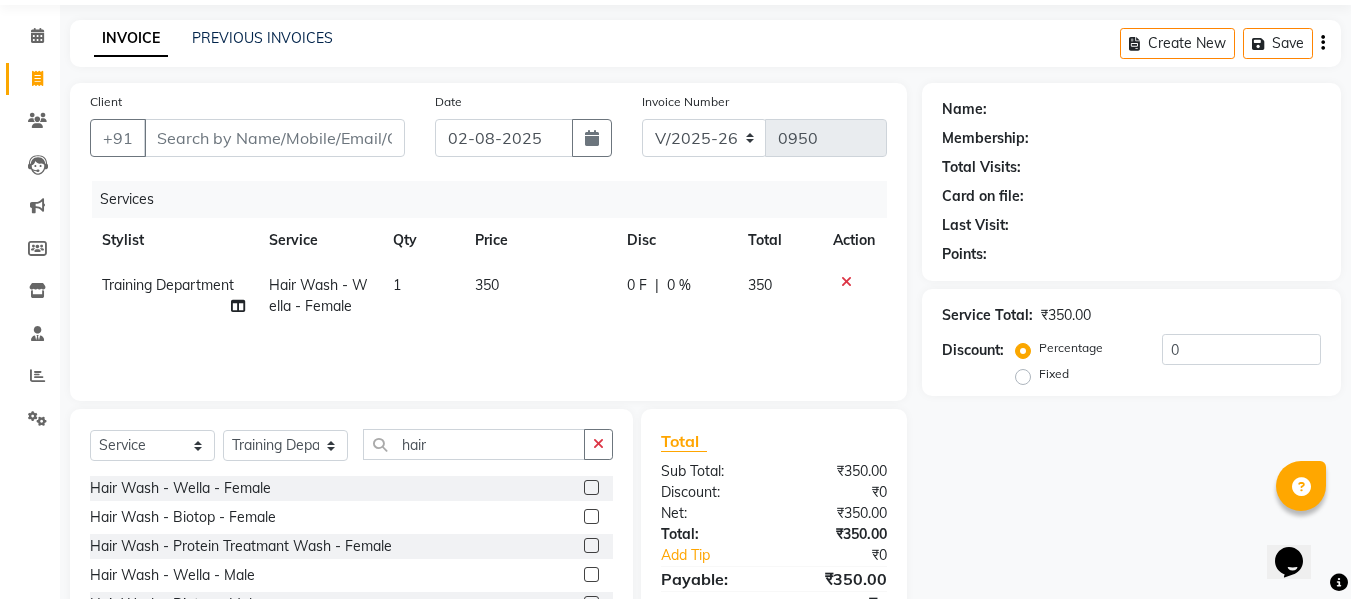 scroll, scrollTop: 102, scrollLeft: 0, axis: vertical 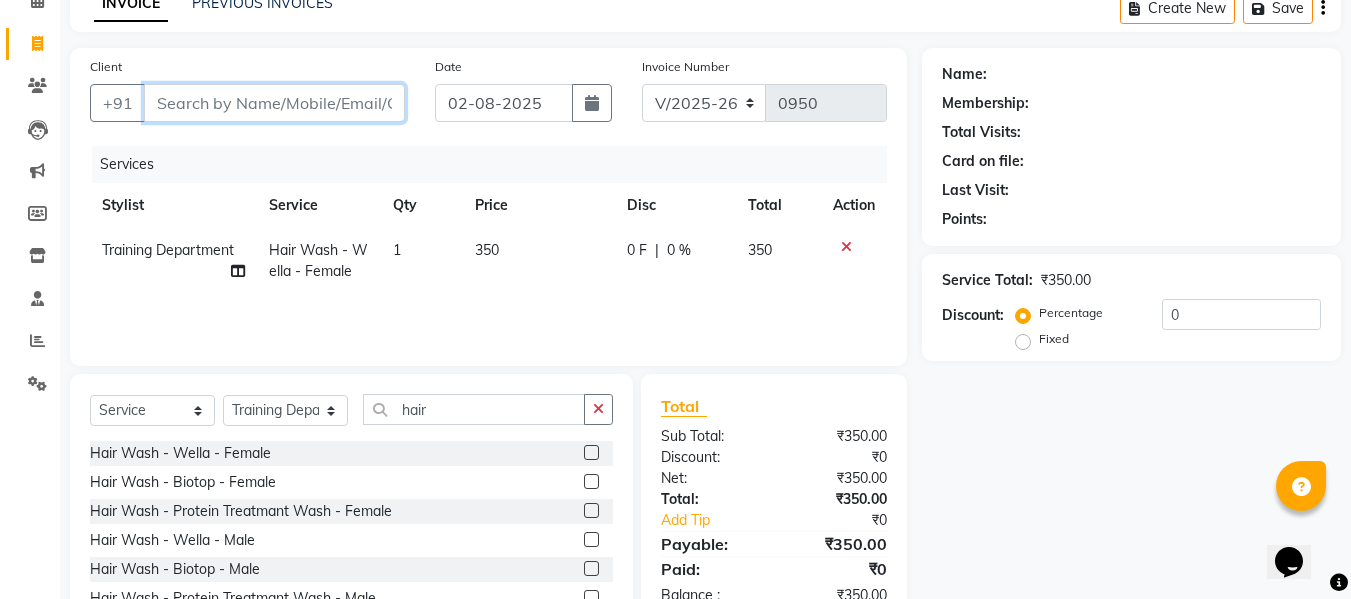 click on "Client" at bounding box center [274, 103] 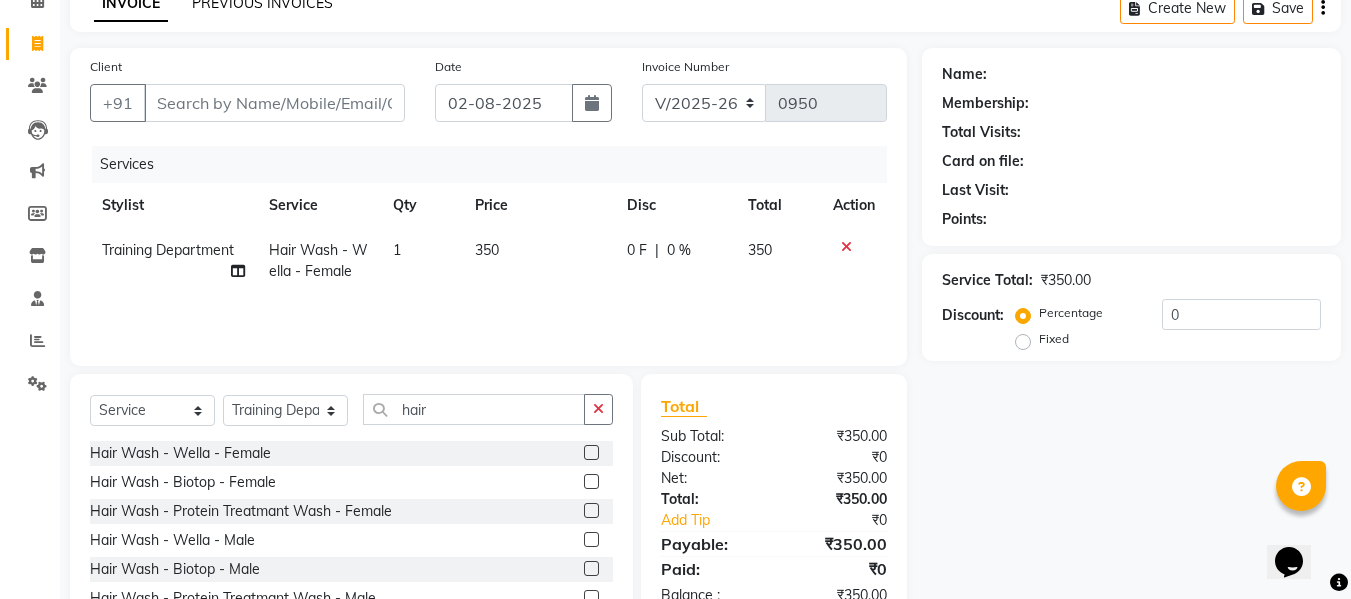 click on "PREVIOUS INVOICES" 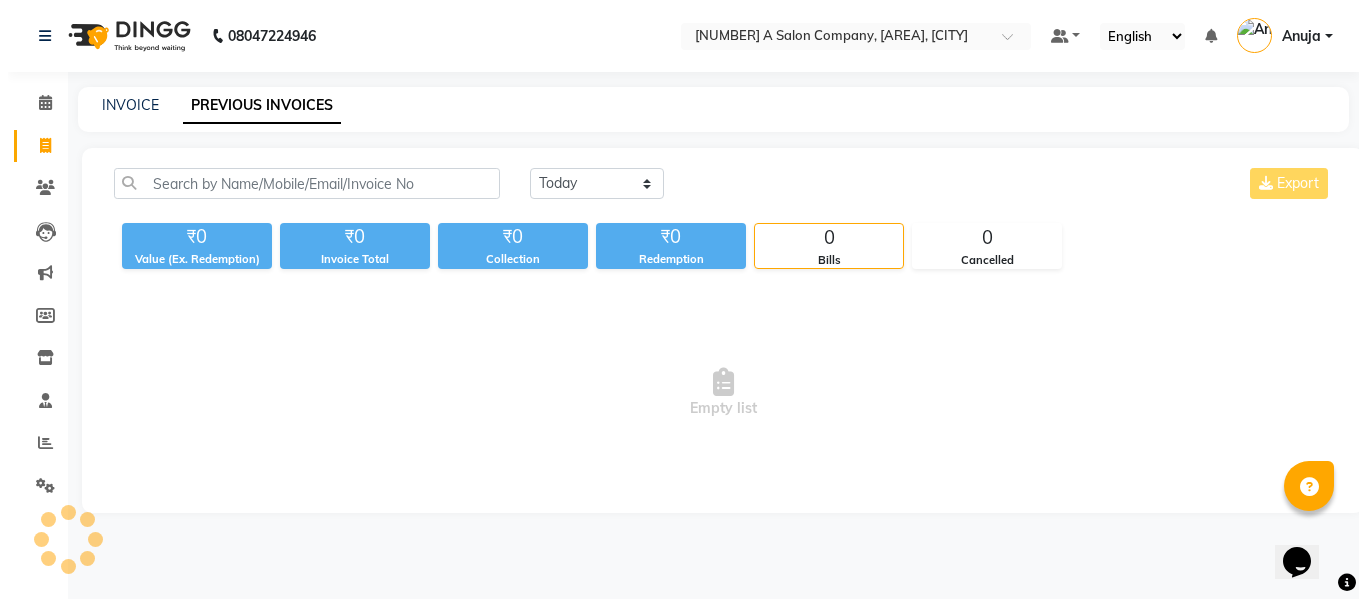 scroll, scrollTop: 0, scrollLeft: 0, axis: both 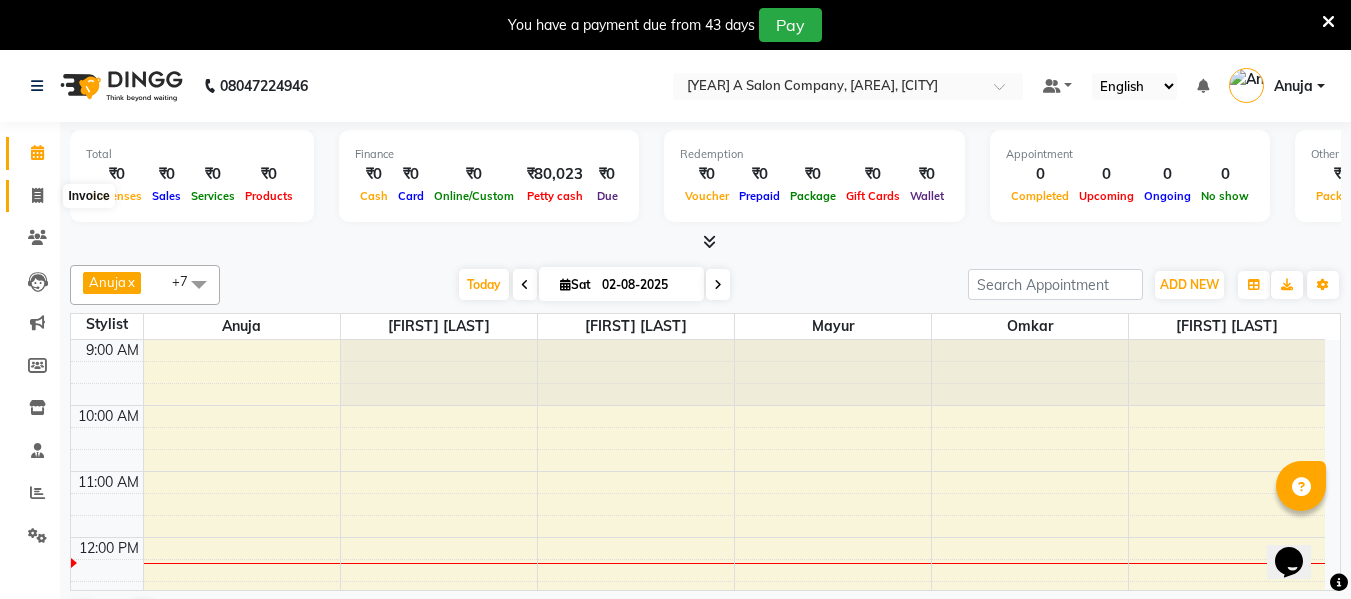 click 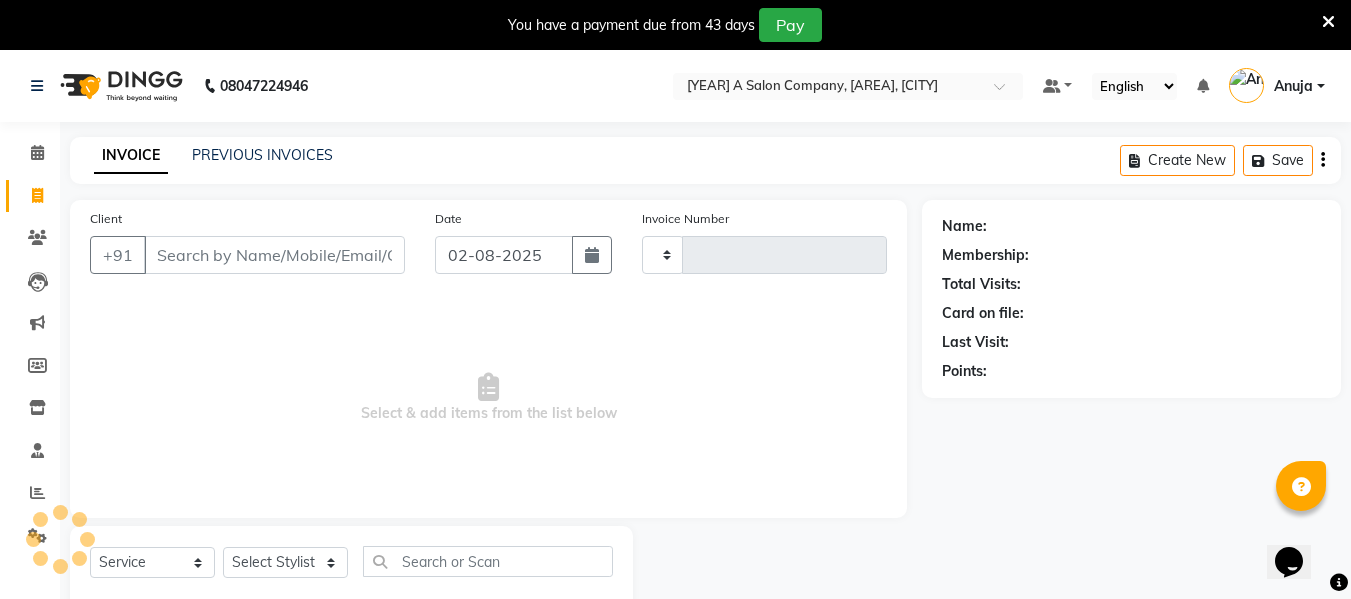 type on "0948" 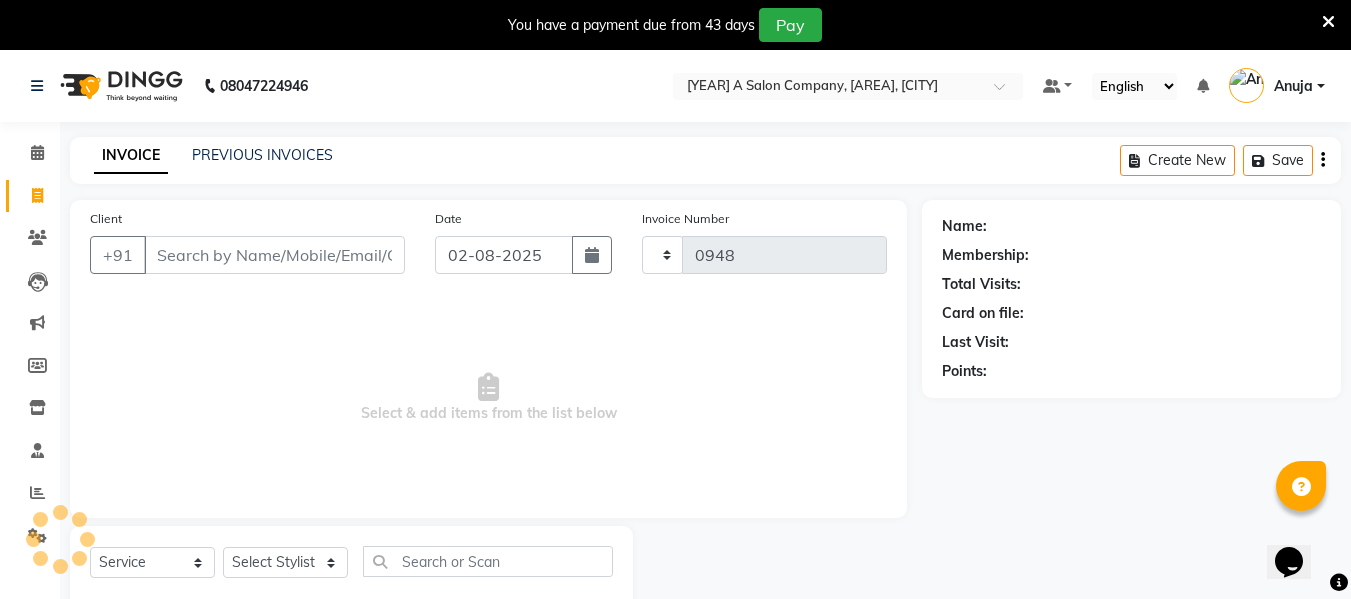 select on "4955" 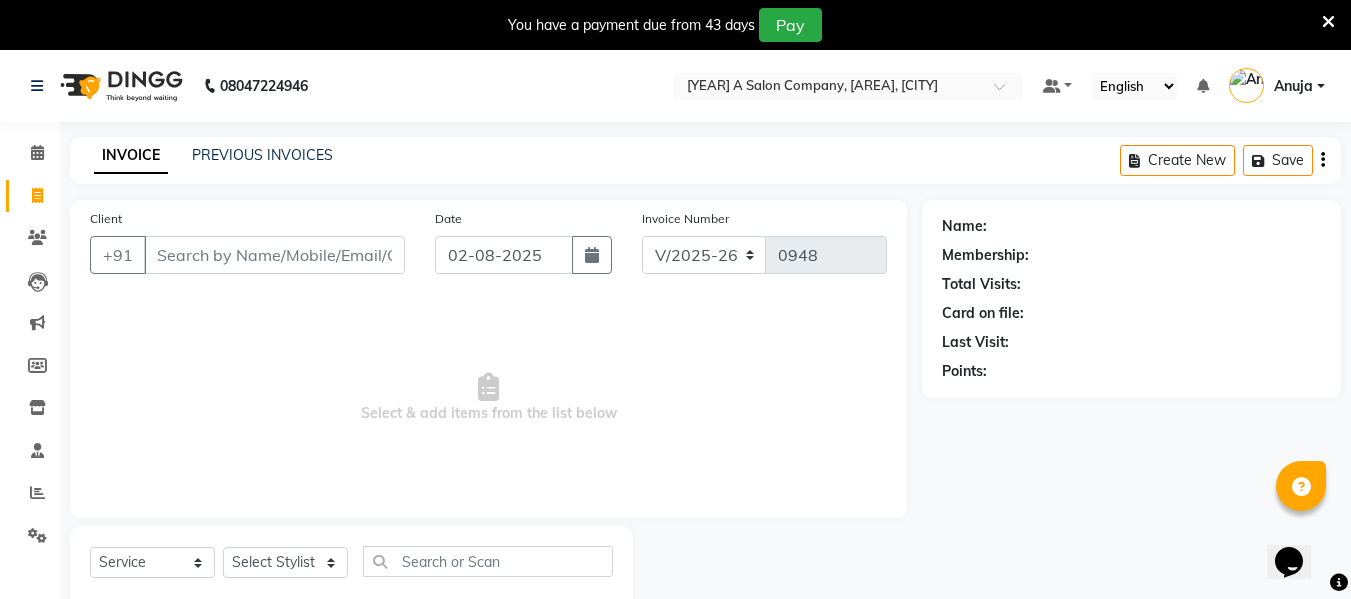click on "Client" at bounding box center (274, 255) 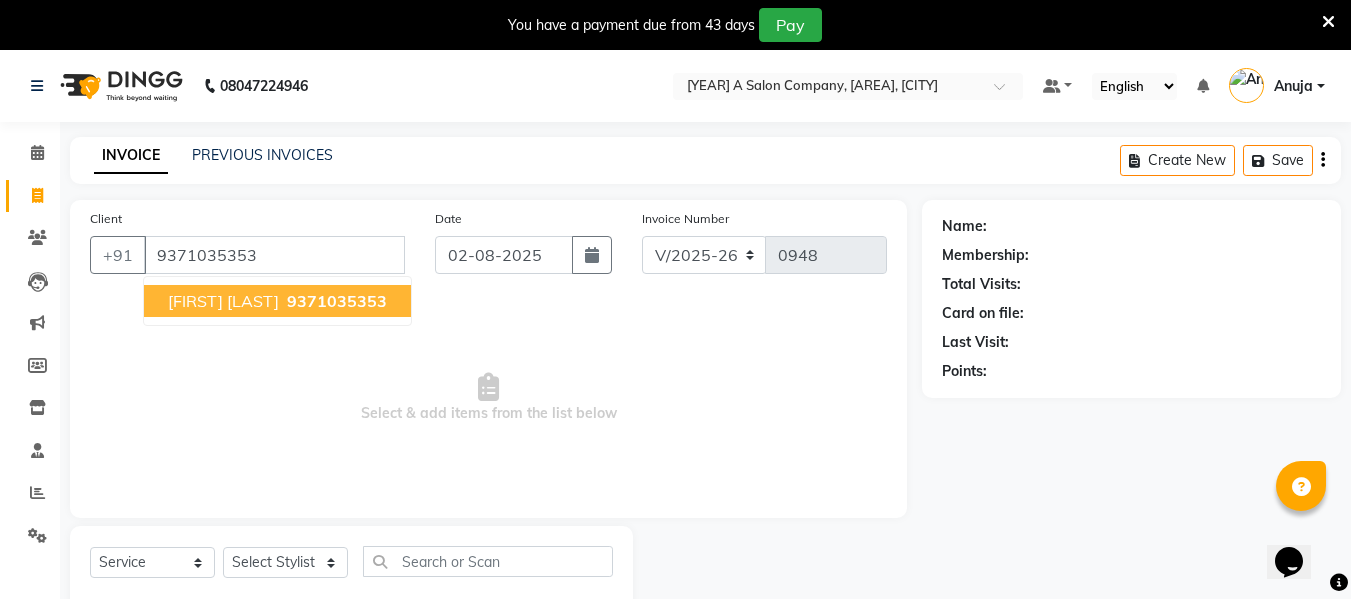 type on "9371035353" 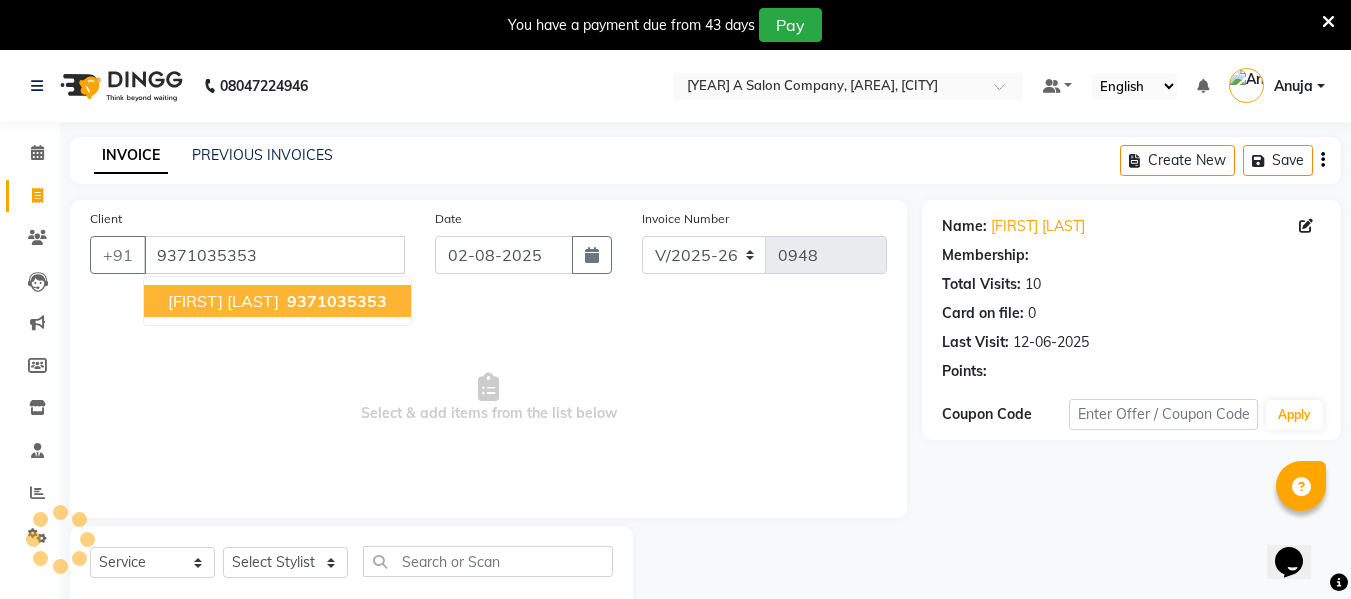 select on "1: Object" 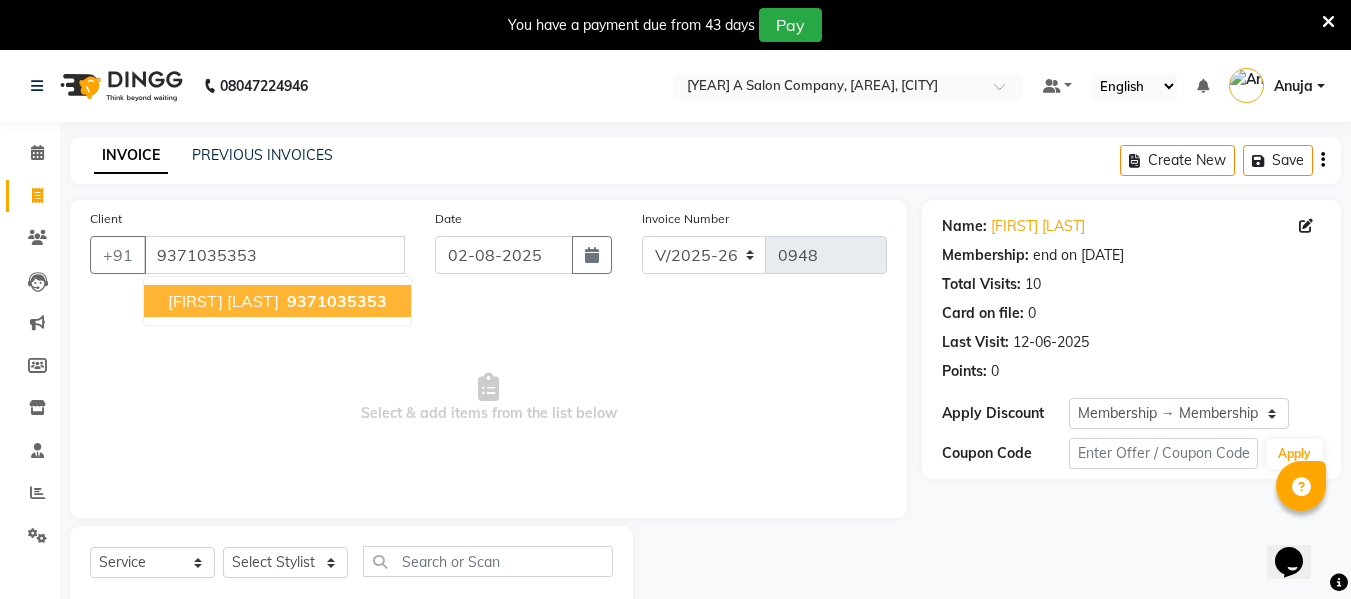 click on "9371035353" at bounding box center (337, 301) 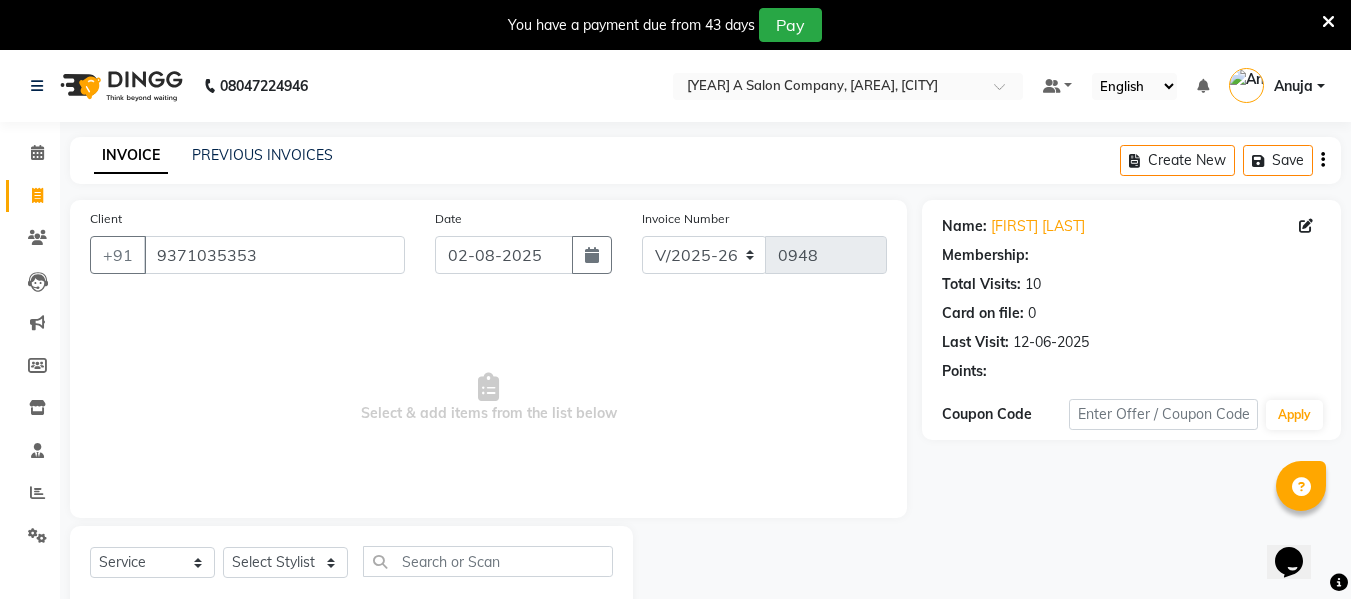 select on "1: Object" 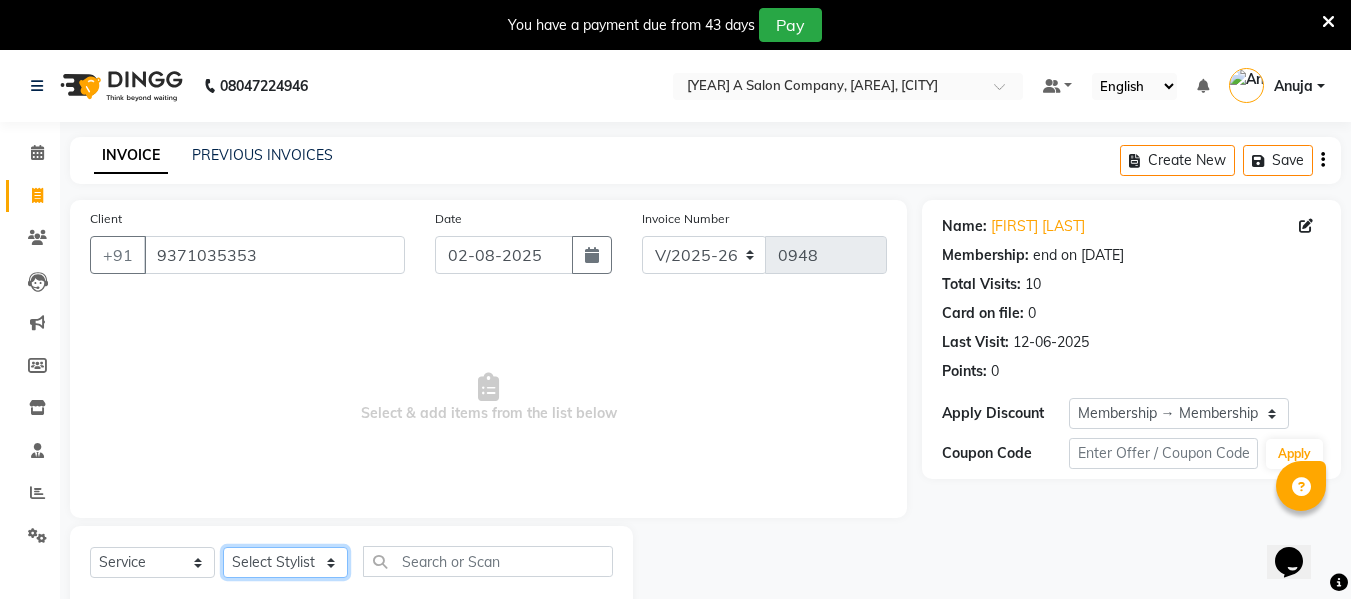 click on "Select Stylist Anuja Chetan Ambekar Mayur omkar  Pallavi Wali Rakhi Mandal  Shanti Palkonda Training Department" 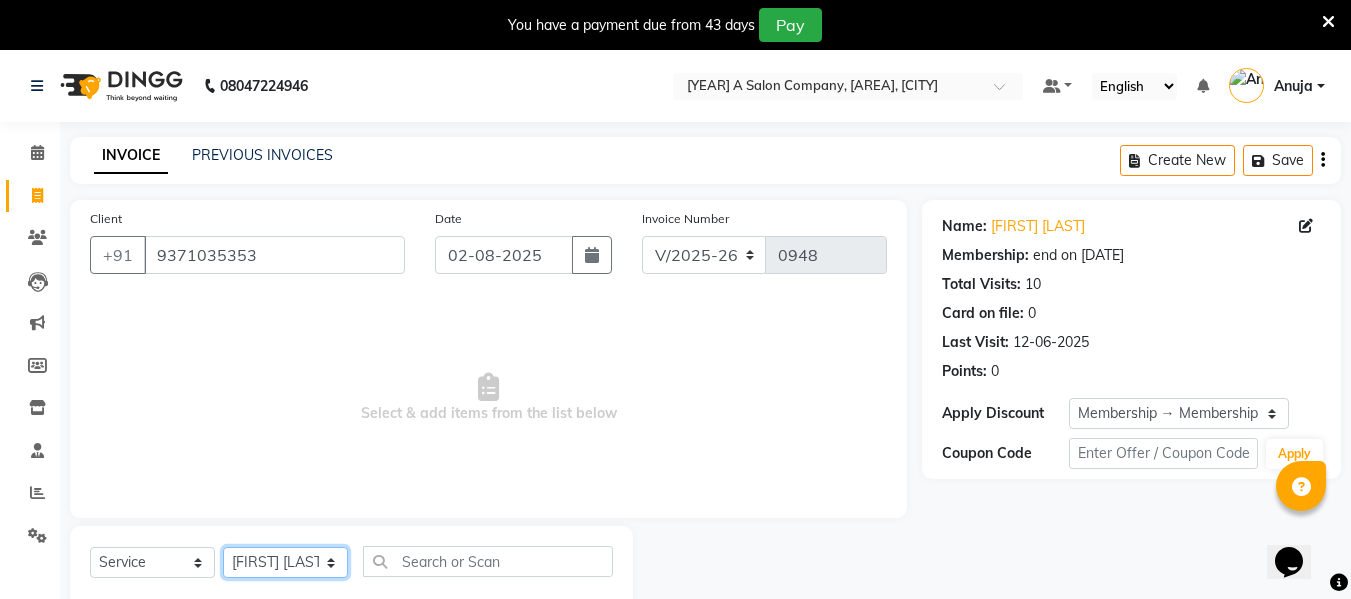 click on "Select Stylist Anuja Chetan Ambekar Mayur omkar  Pallavi Wali Rakhi Mandal  Shanti Palkonda Training Department" 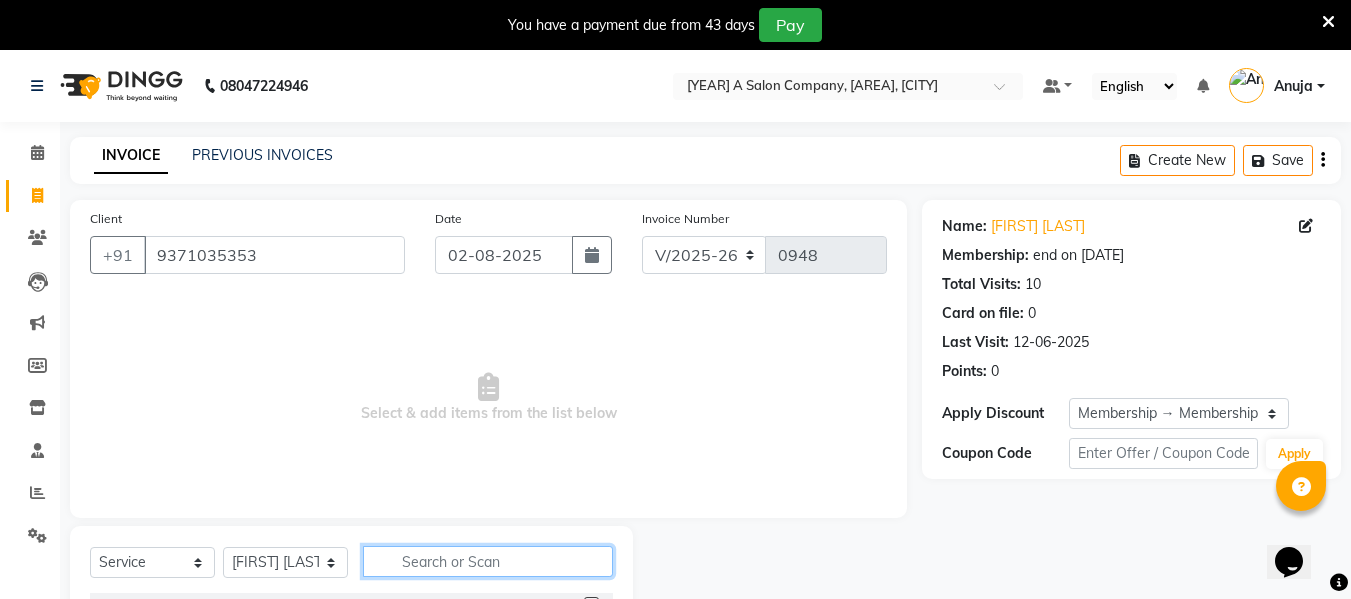 click 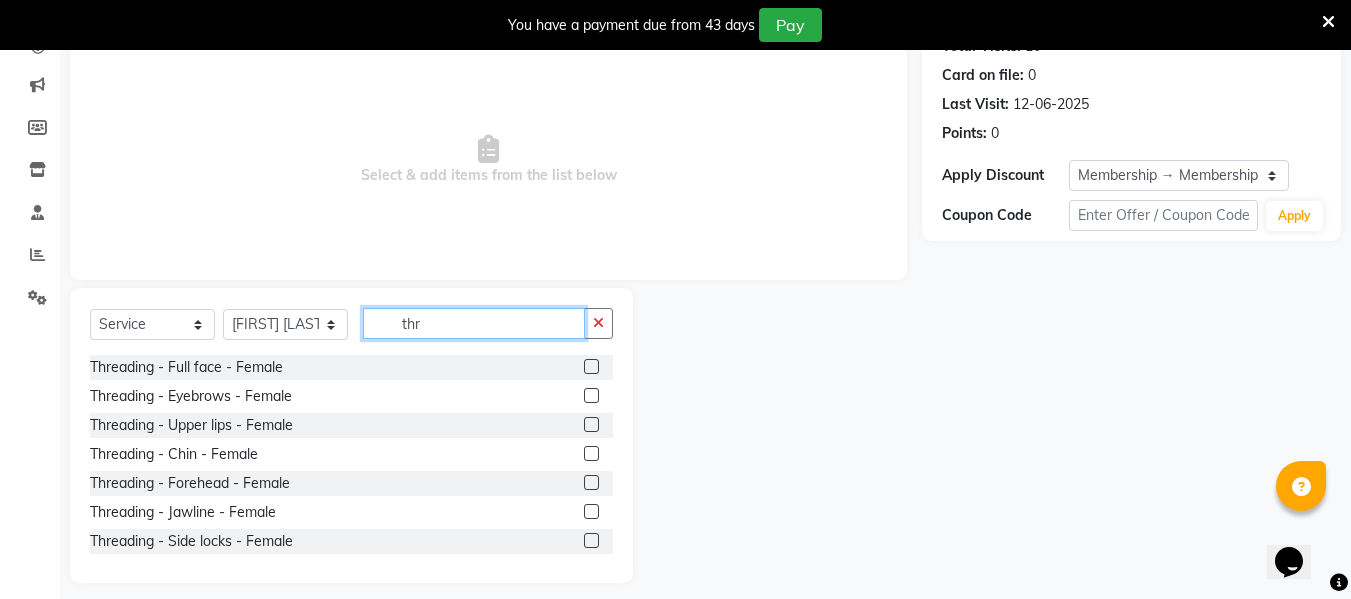 scroll, scrollTop: 252, scrollLeft: 0, axis: vertical 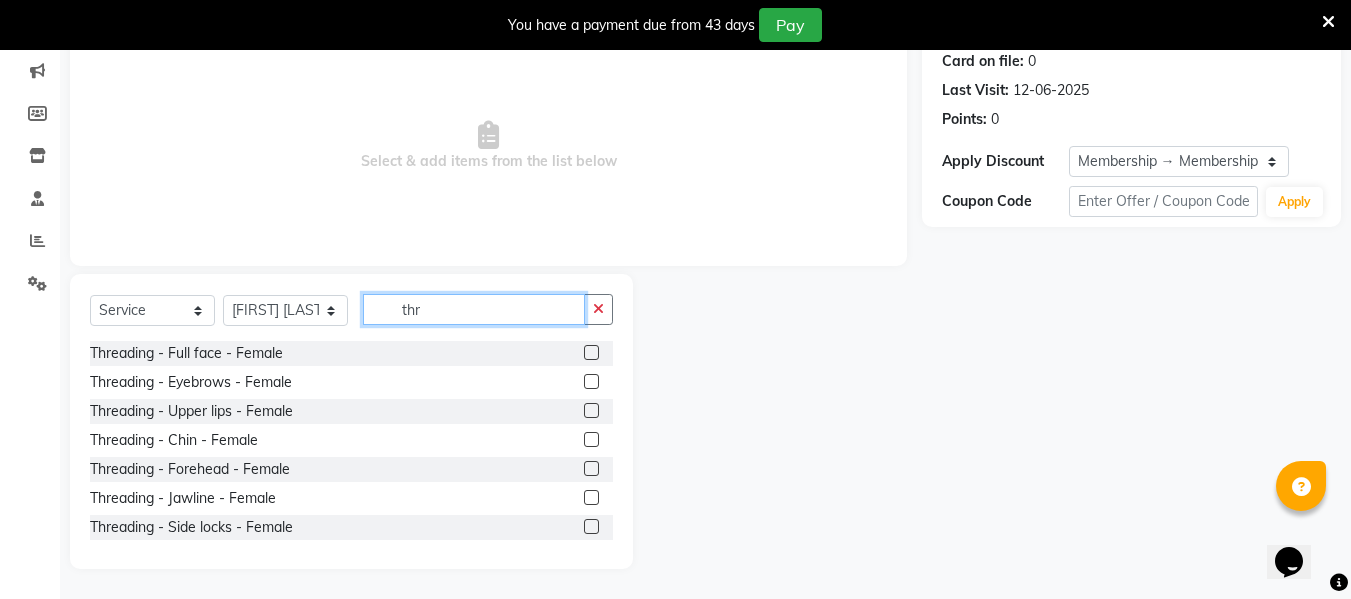 type on "thr" 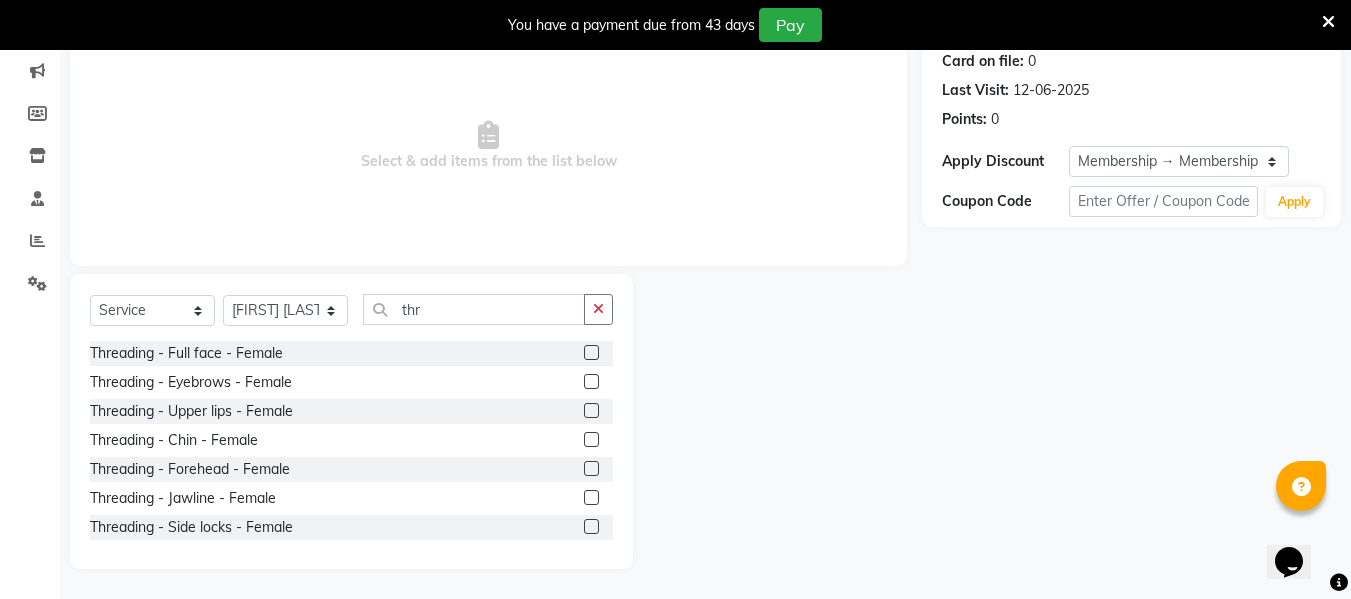 click on "Threading - Eyebrows - Female" 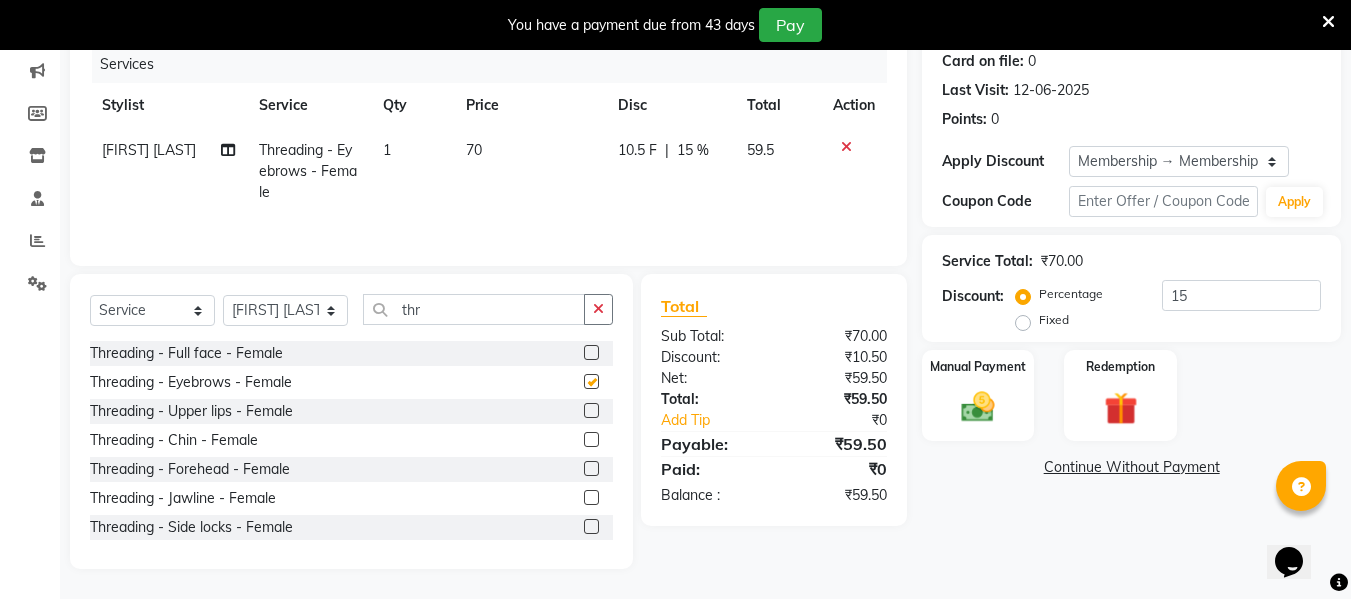 checkbox on "false" 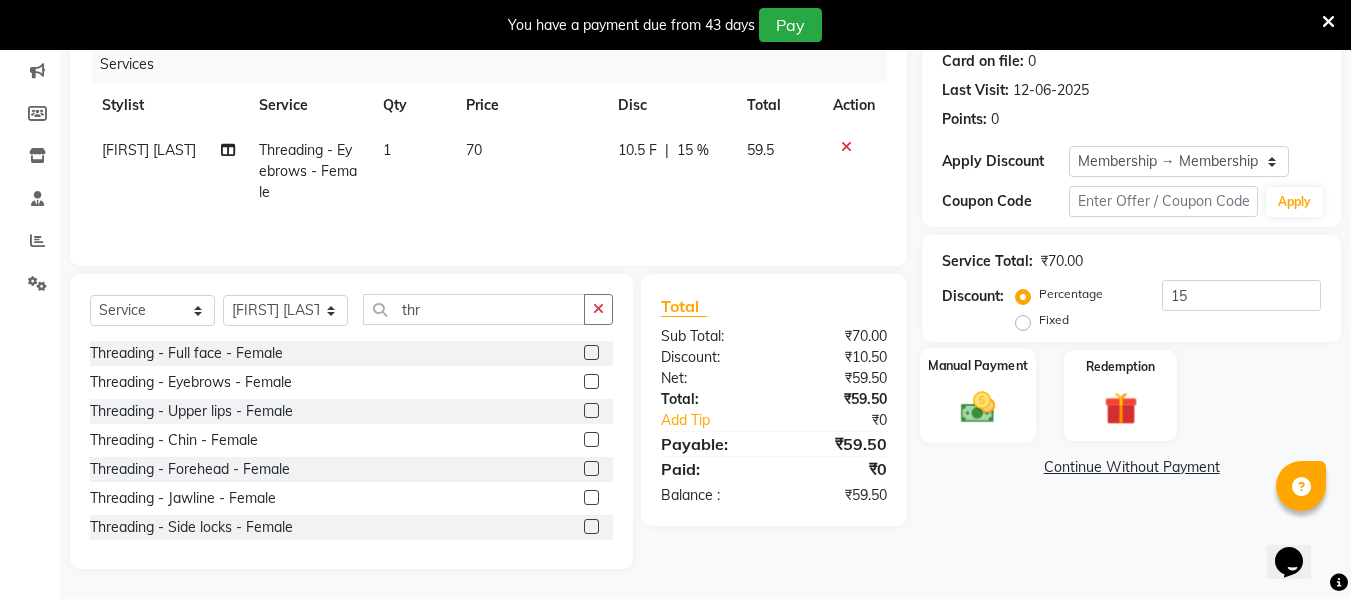 click 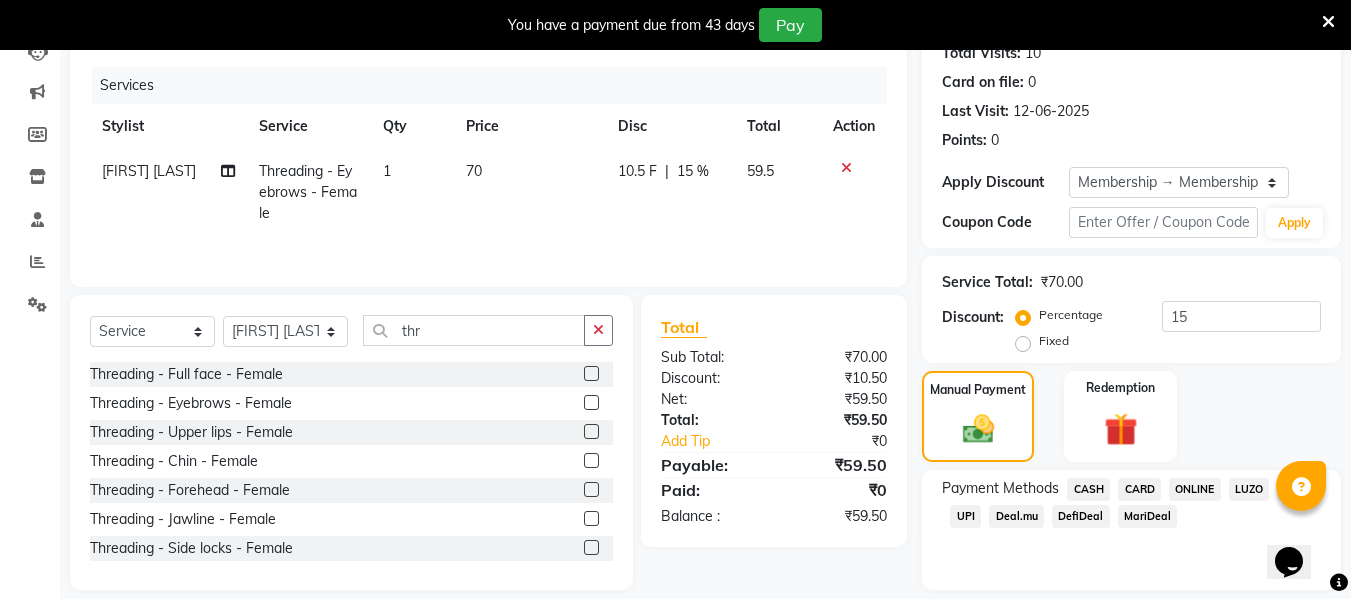 scroll, scrollTop: 293, scrollLeft: 0, axis: vertical 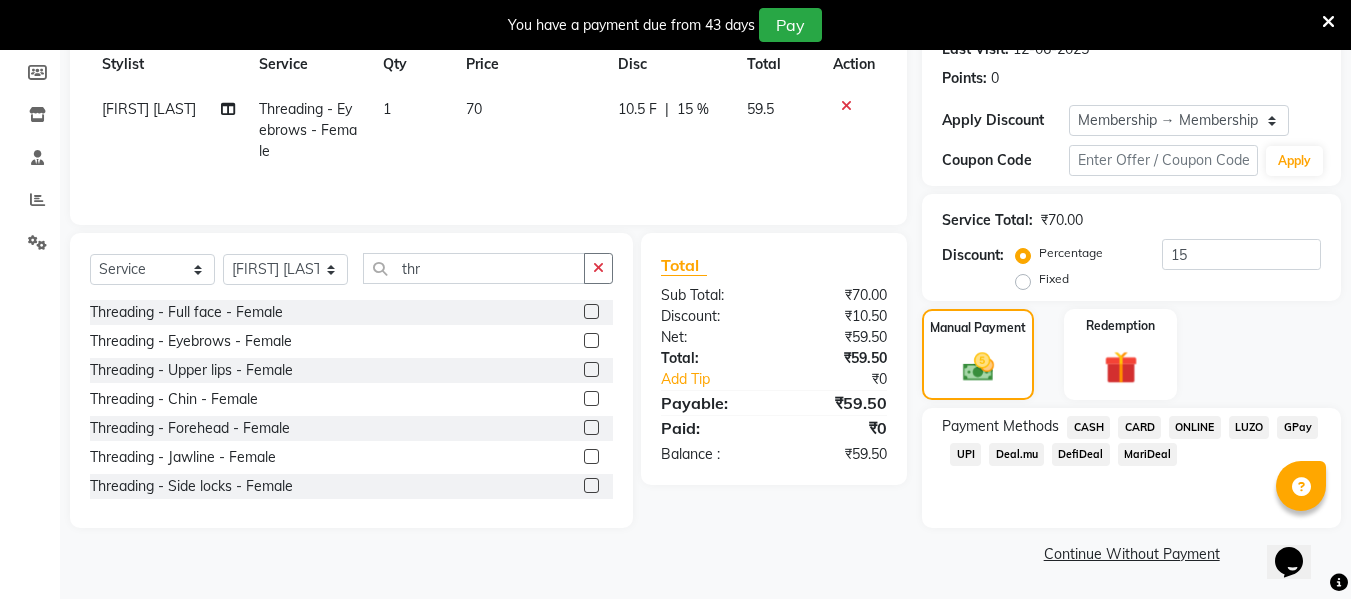 click on "ONLINE" 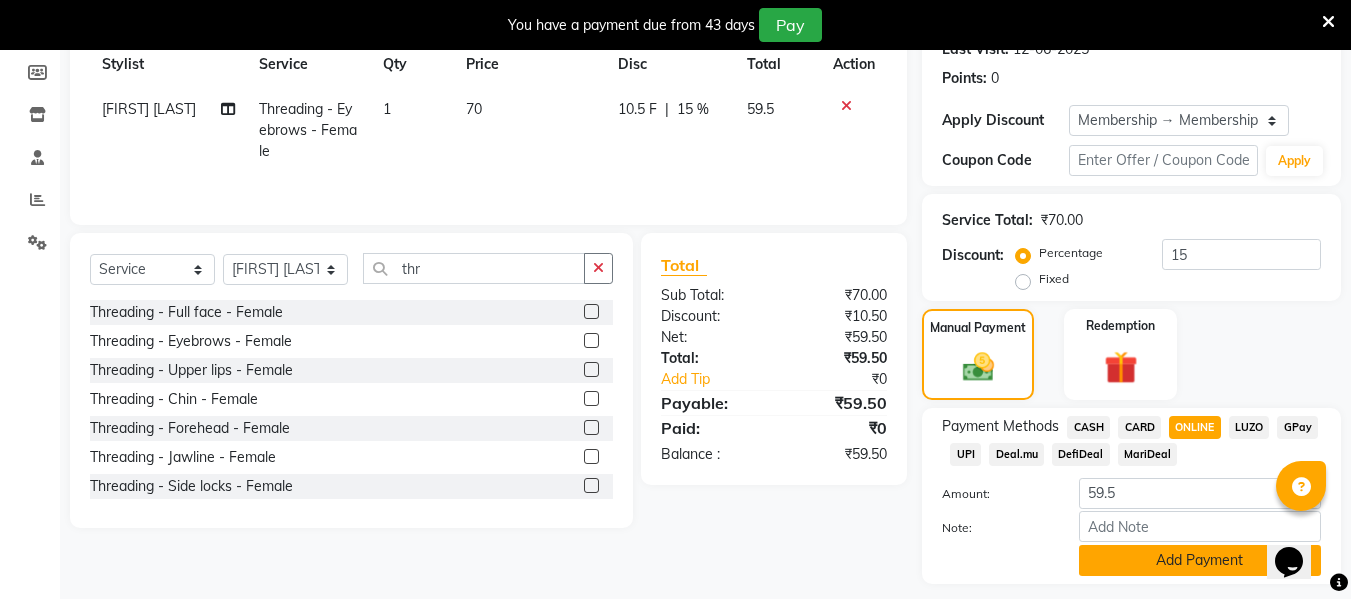 click on "Add Payment" 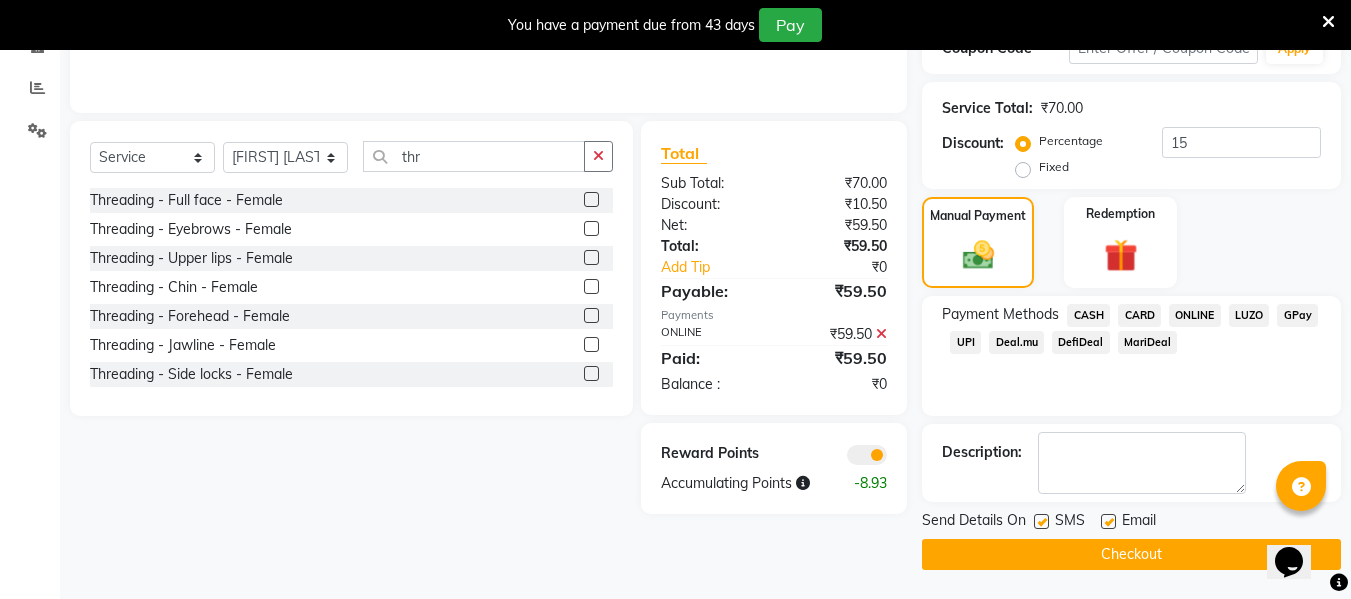 scroll, scrollTop: 406, scrollLeft: 0, axis: vertical 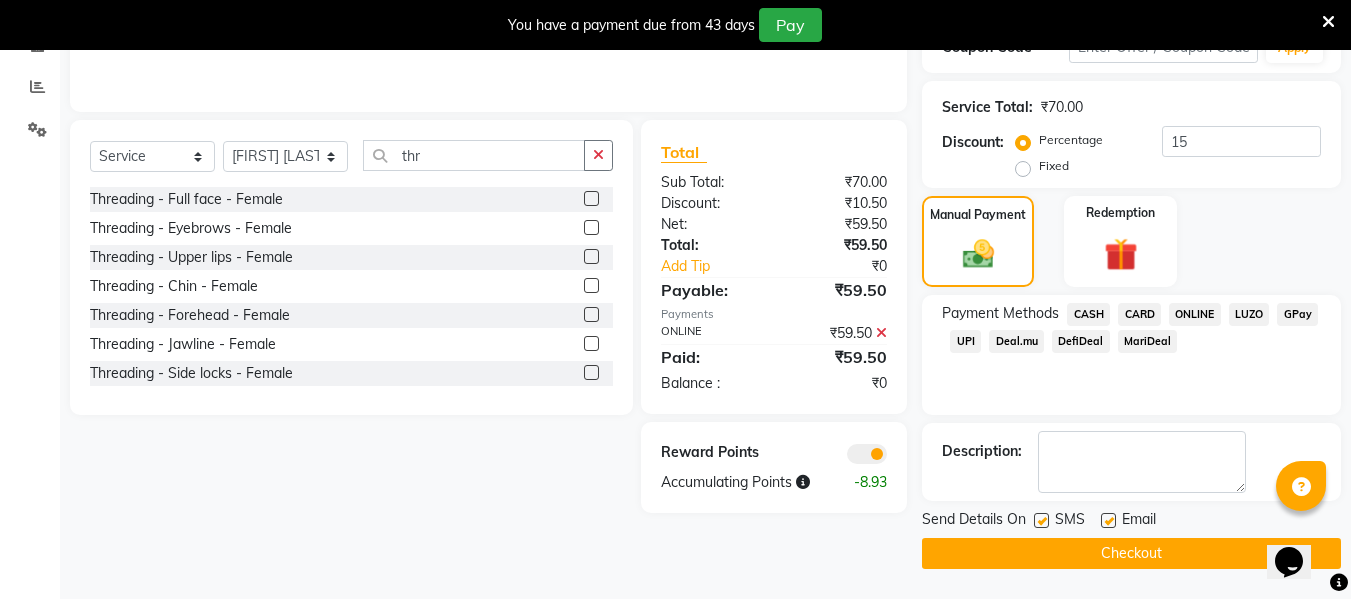 click 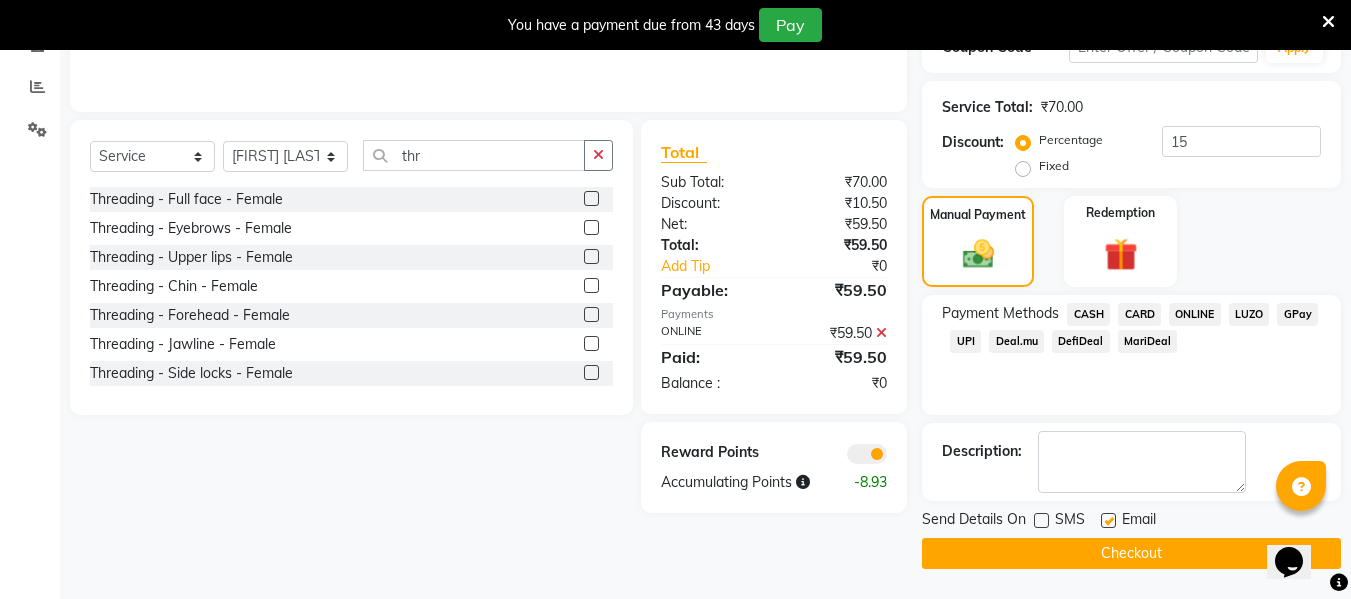 click 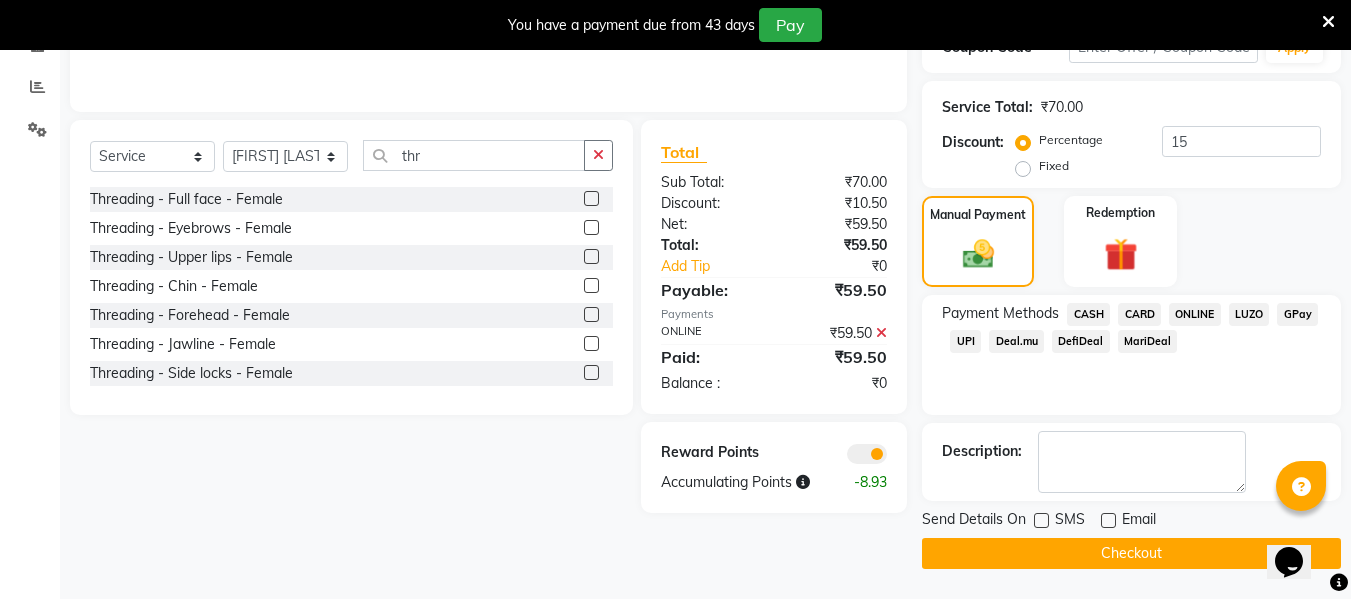 click on "Checkout" 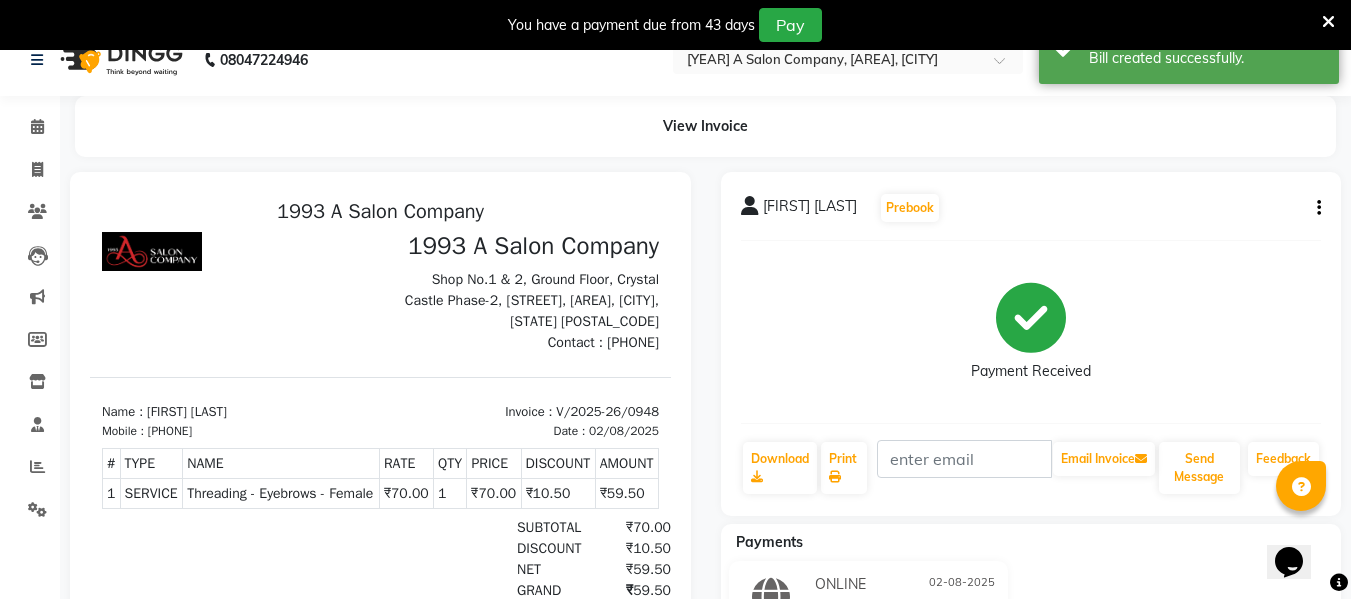 scroll, scrollTop: 0, scrollLeft: 0, axis: both 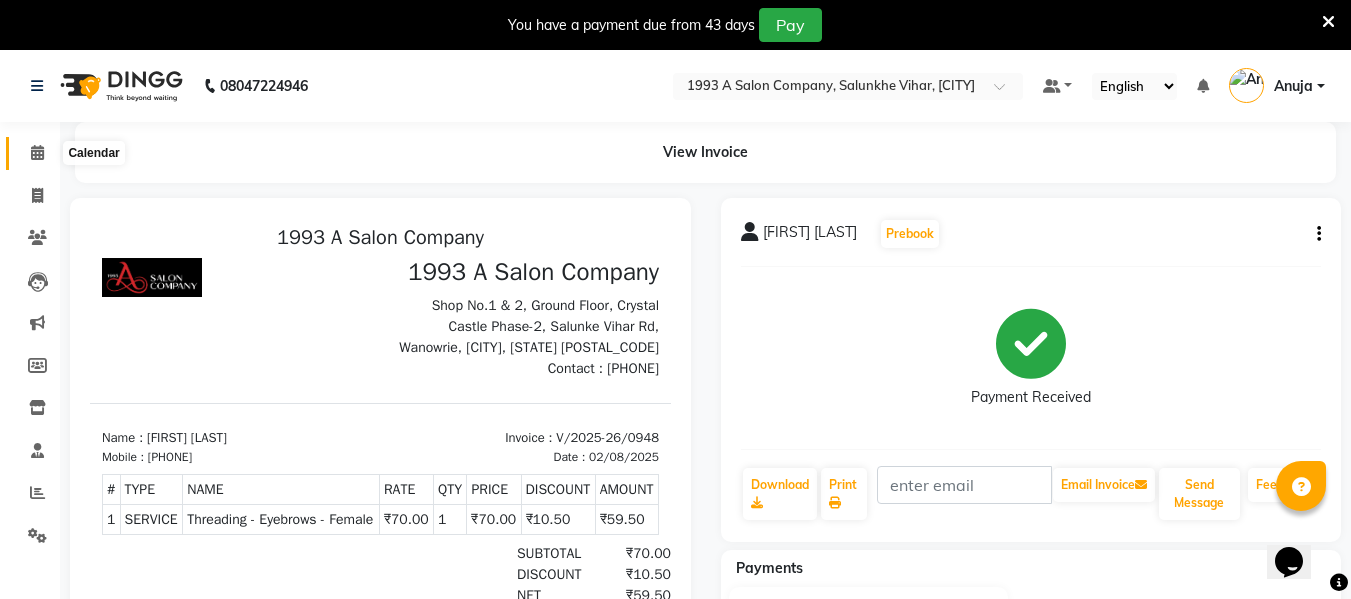 click 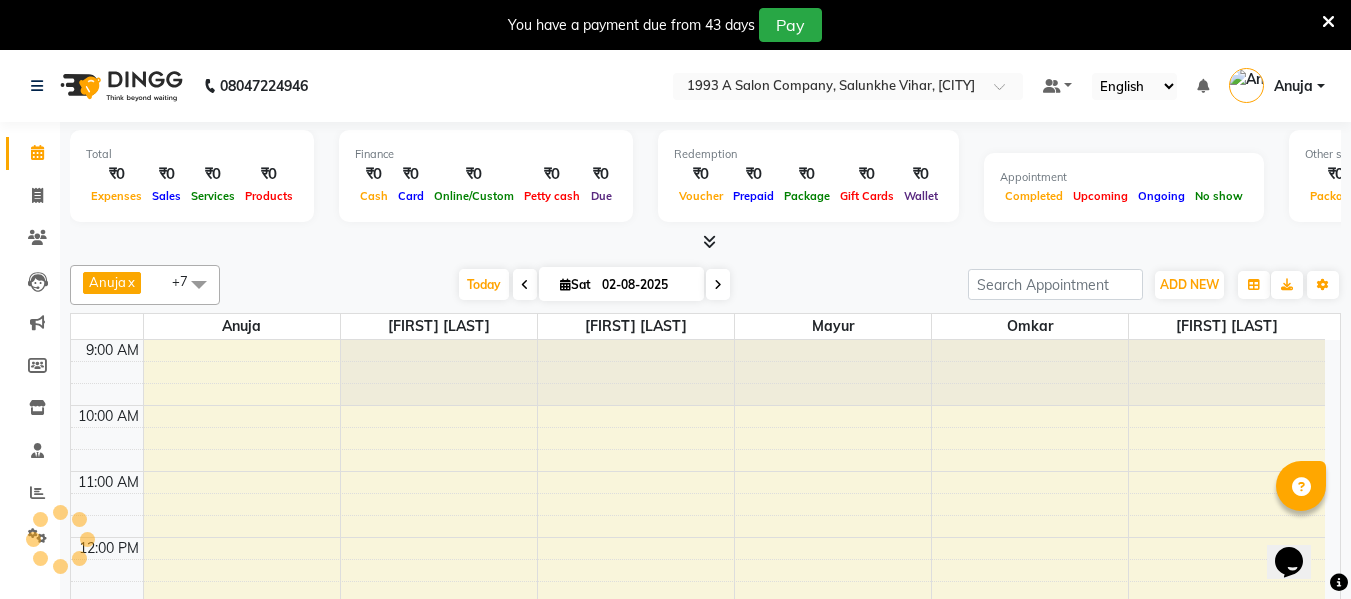 scroll, scrollTop: 0, scrollLeft: 0, axis: both 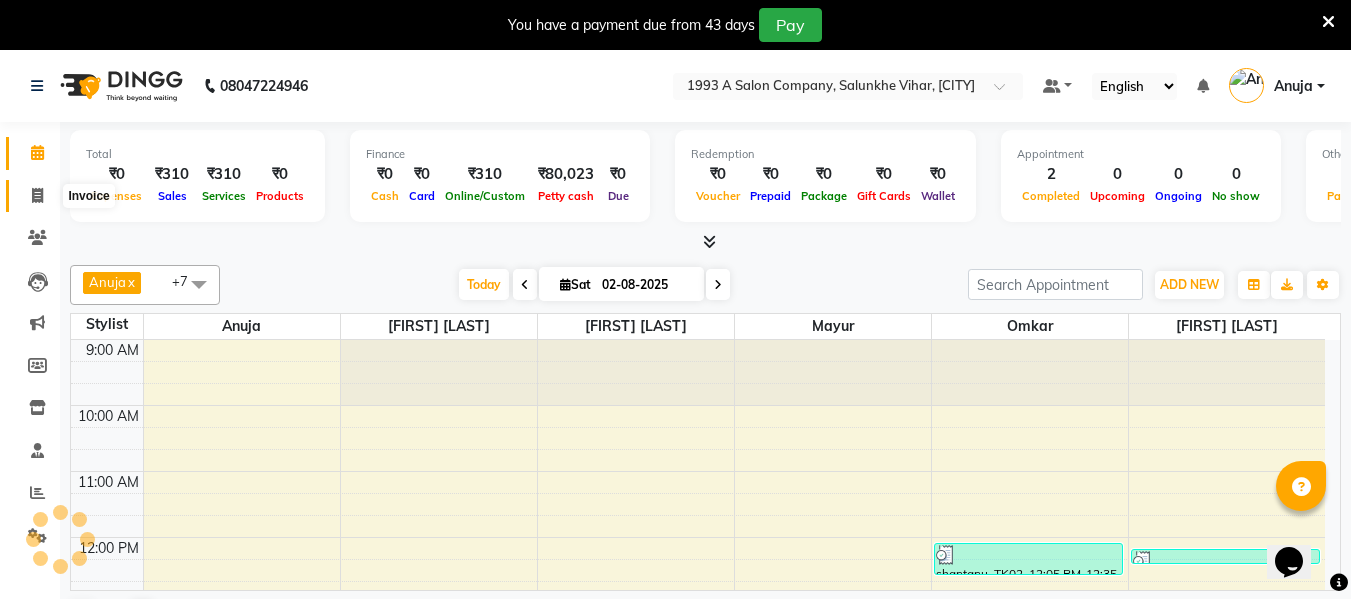 click 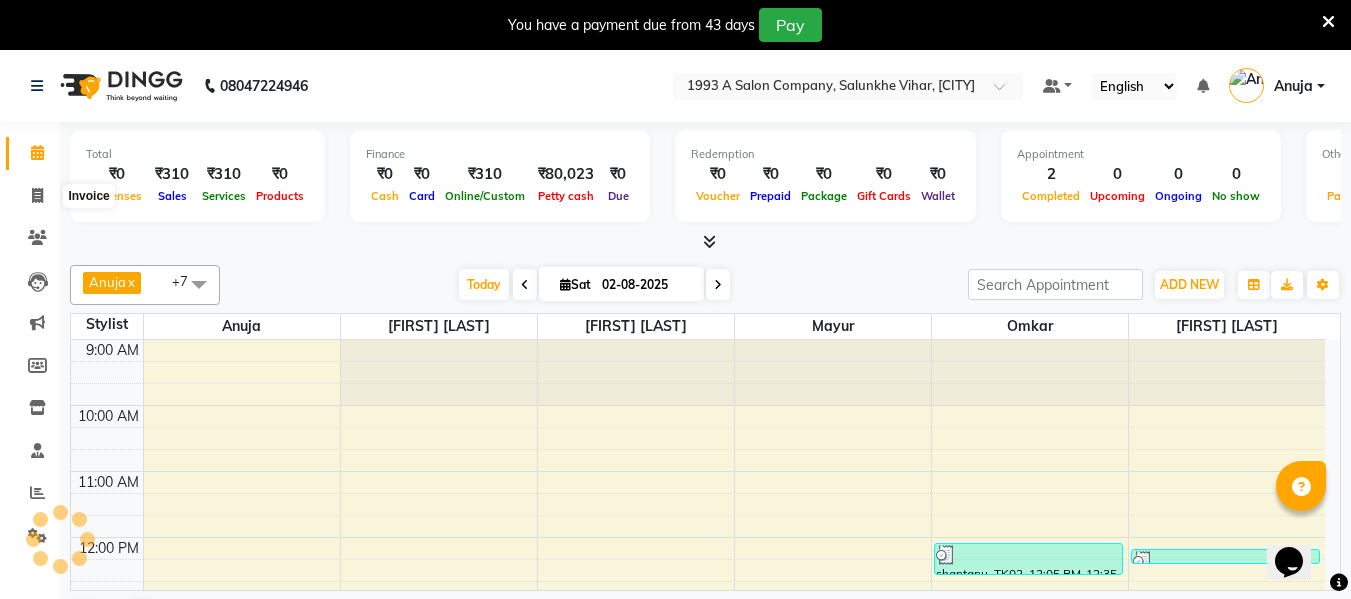 select on "4955" 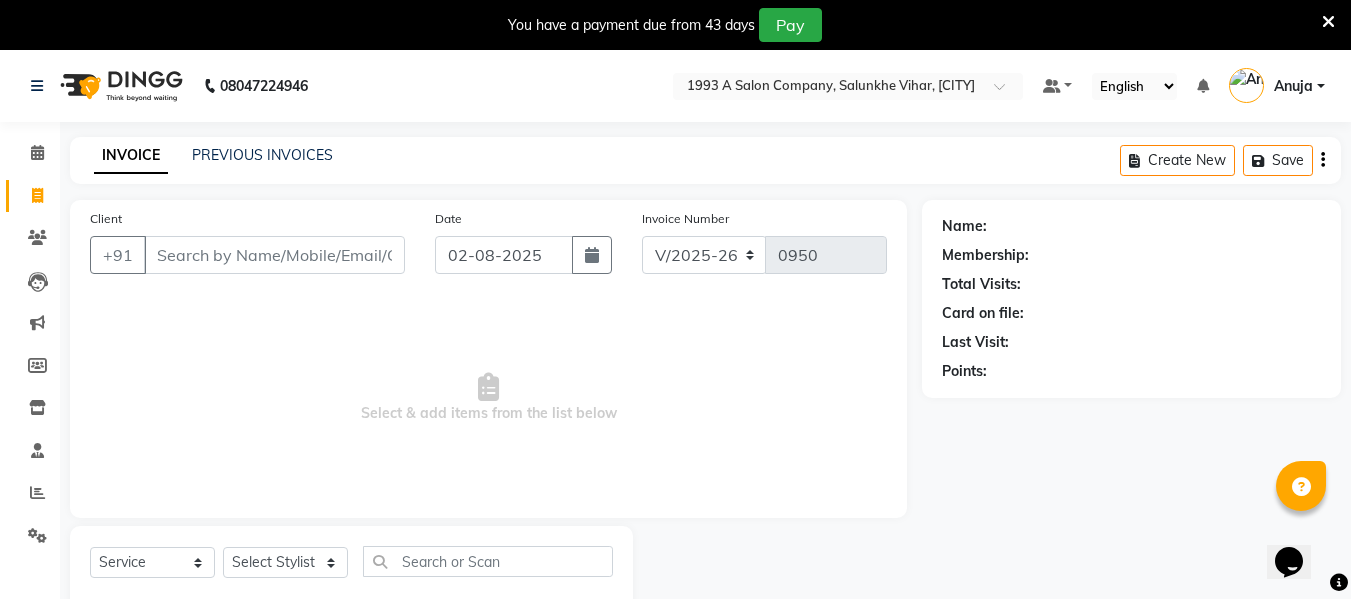 click on "INVOICE PREVIOUS INVOICES Create New   Save" 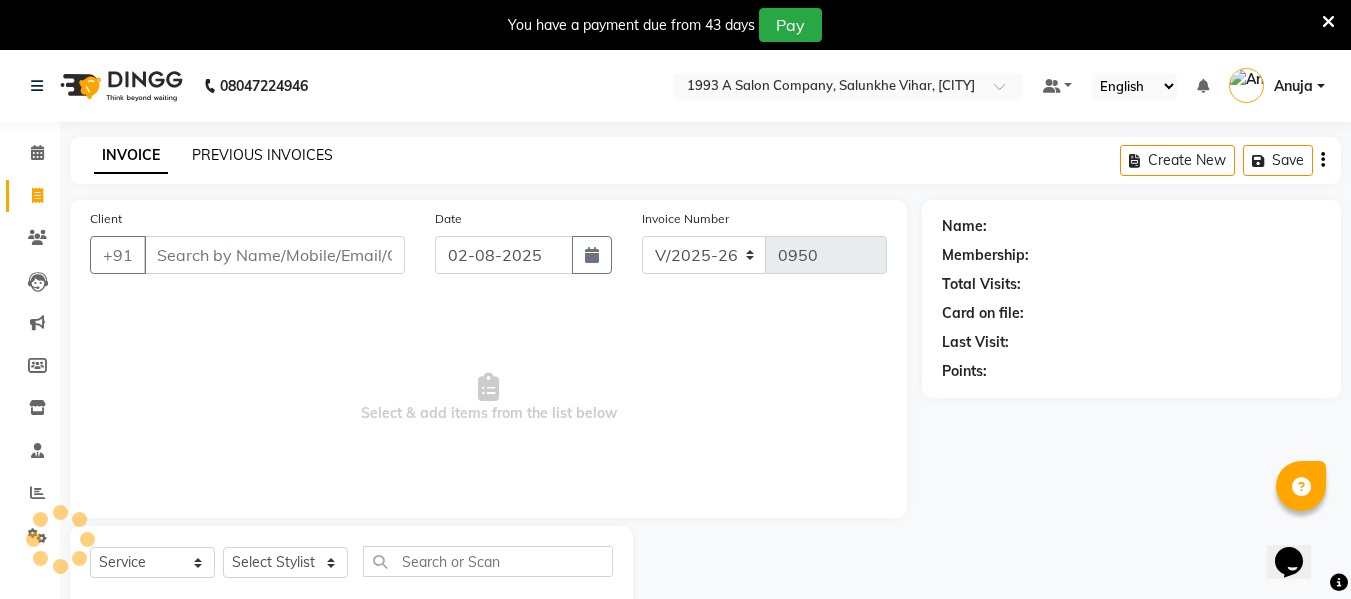 click on "PREVIOUS INVOICES" 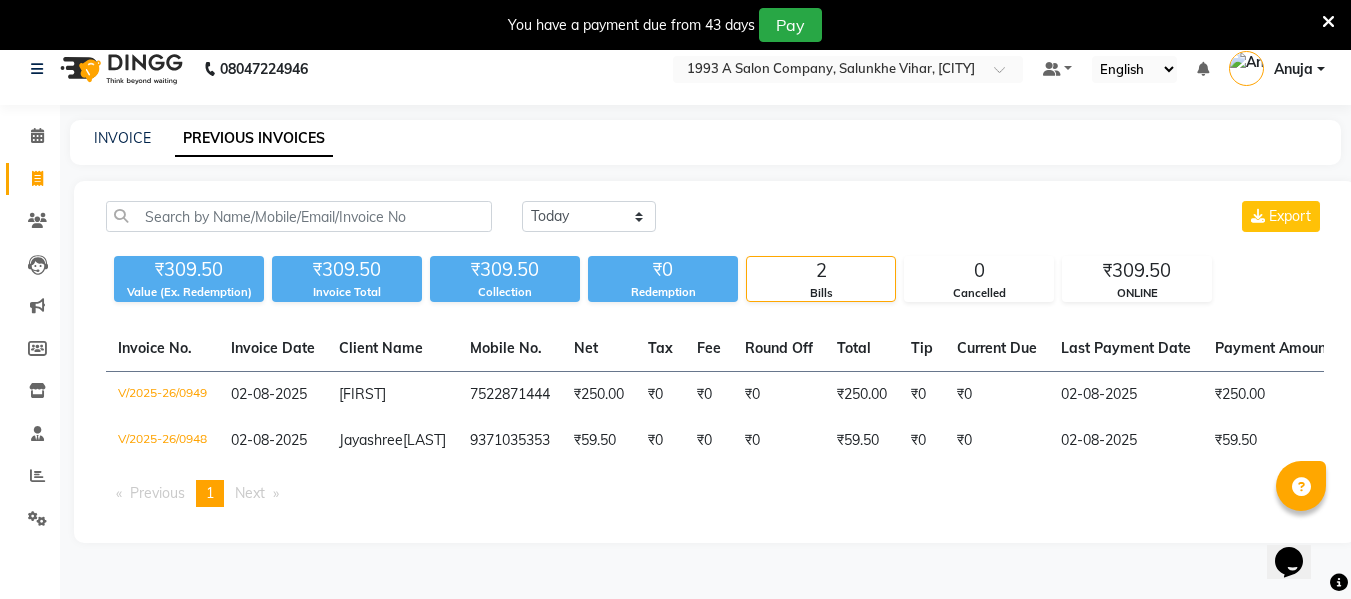 scroll, scrollTop: 0, scrollLeft: 0, axis: both 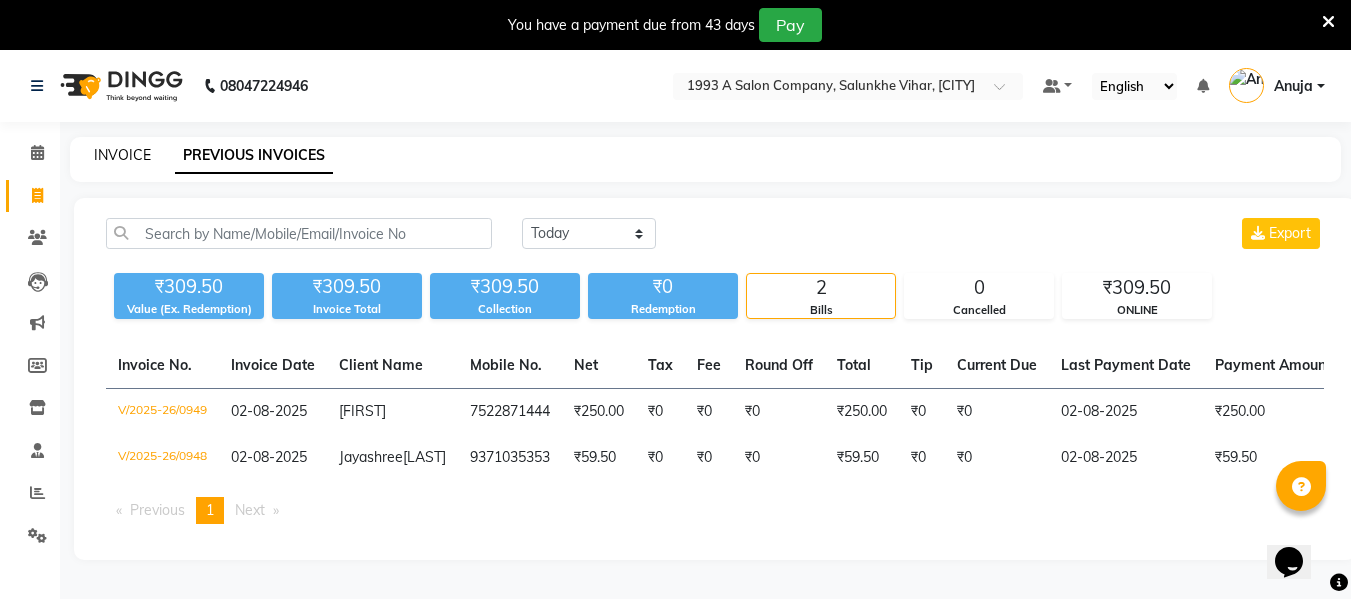 click on "INVOICE" 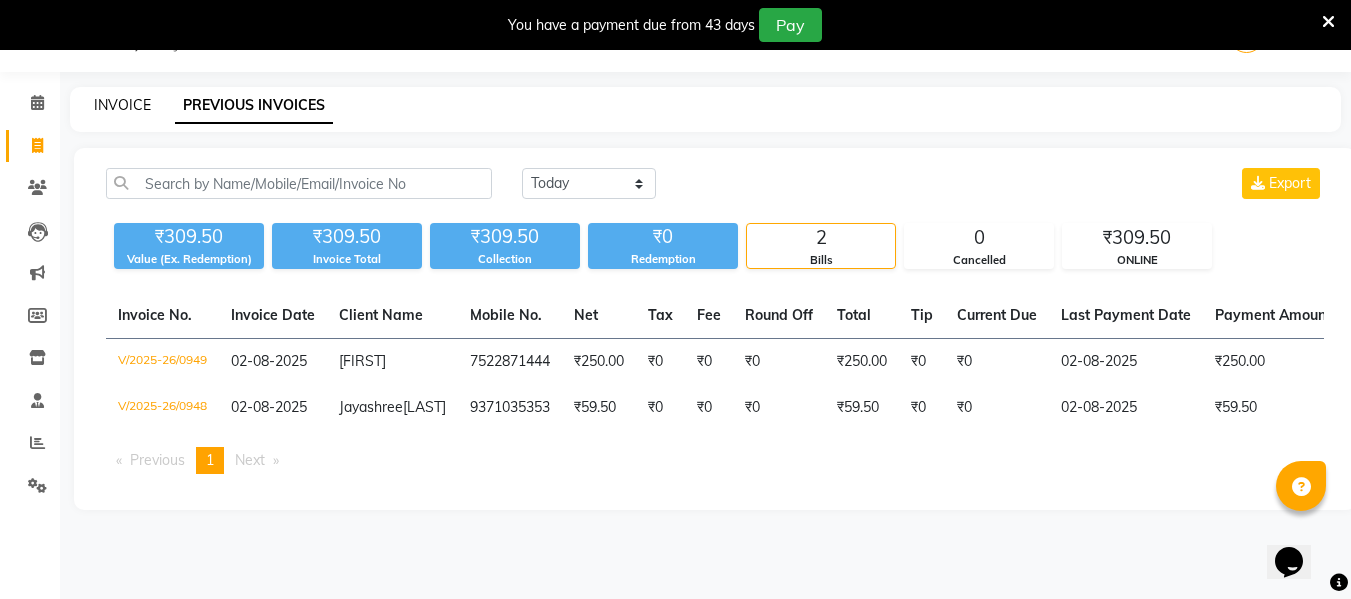 select on "4955" 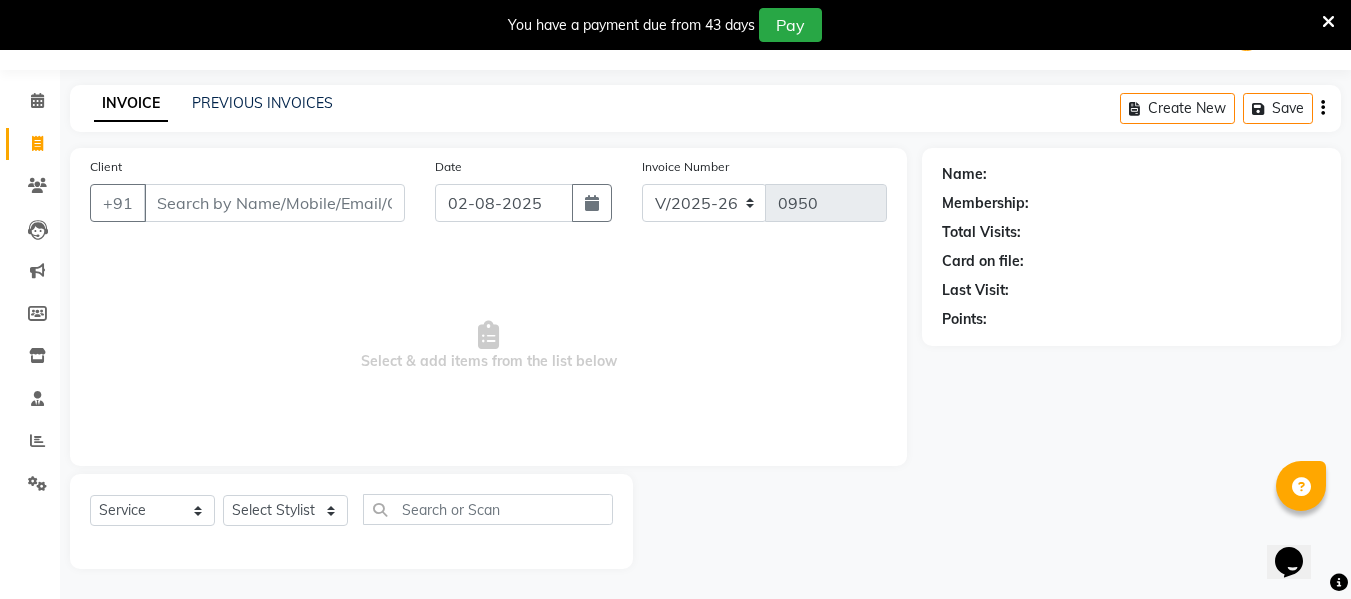 click on "Client" at bounding box center (274, 203) 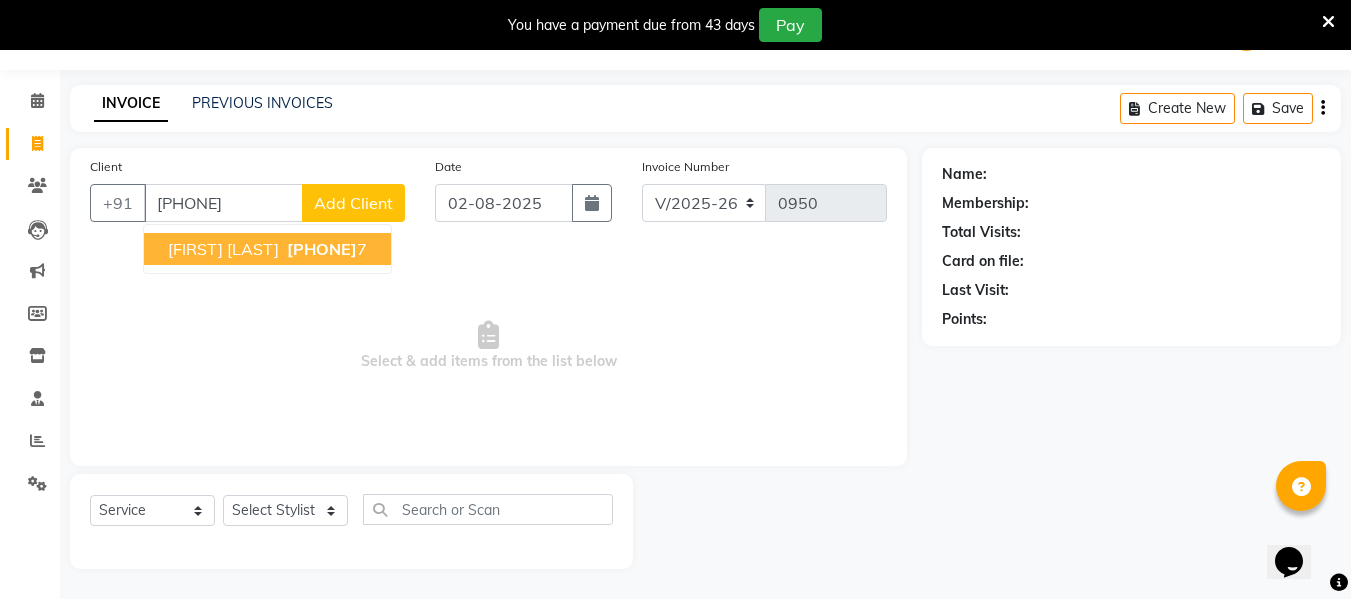 click on "703099200" at bounding box center [322, 249] 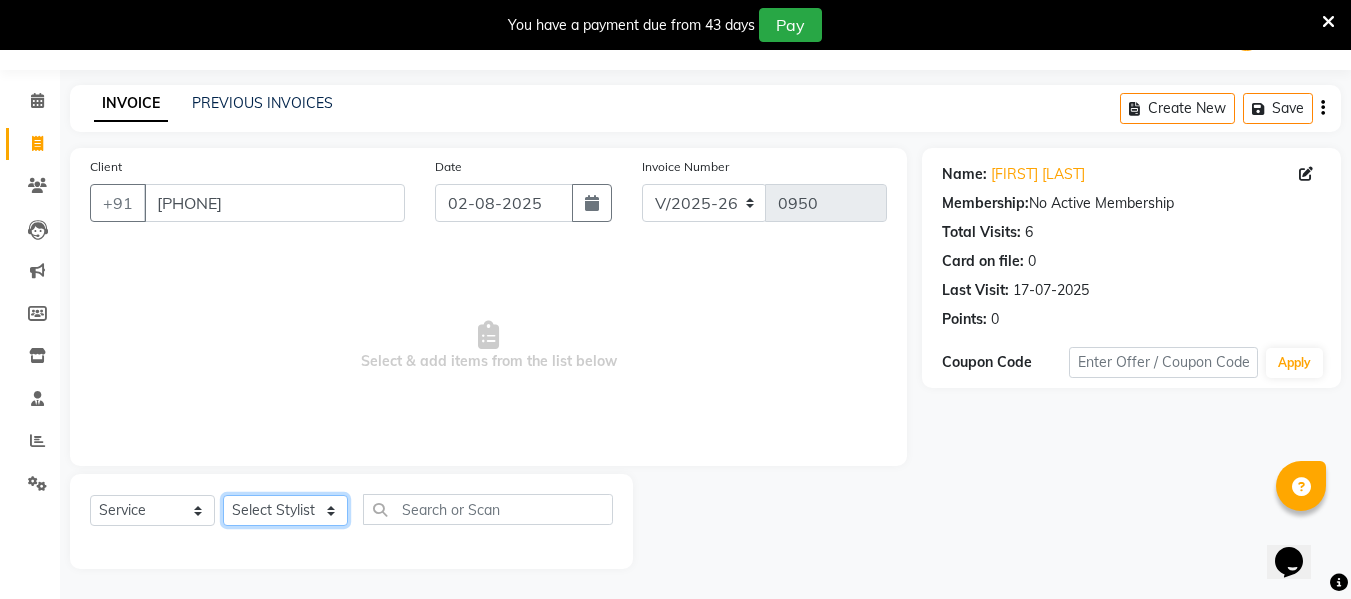 click on "Select Stylist Anuja Chetan Ambekar Mayur omkar  Pallavi Wali Rakhi Mandal  Shanti Palkonda Training Department" 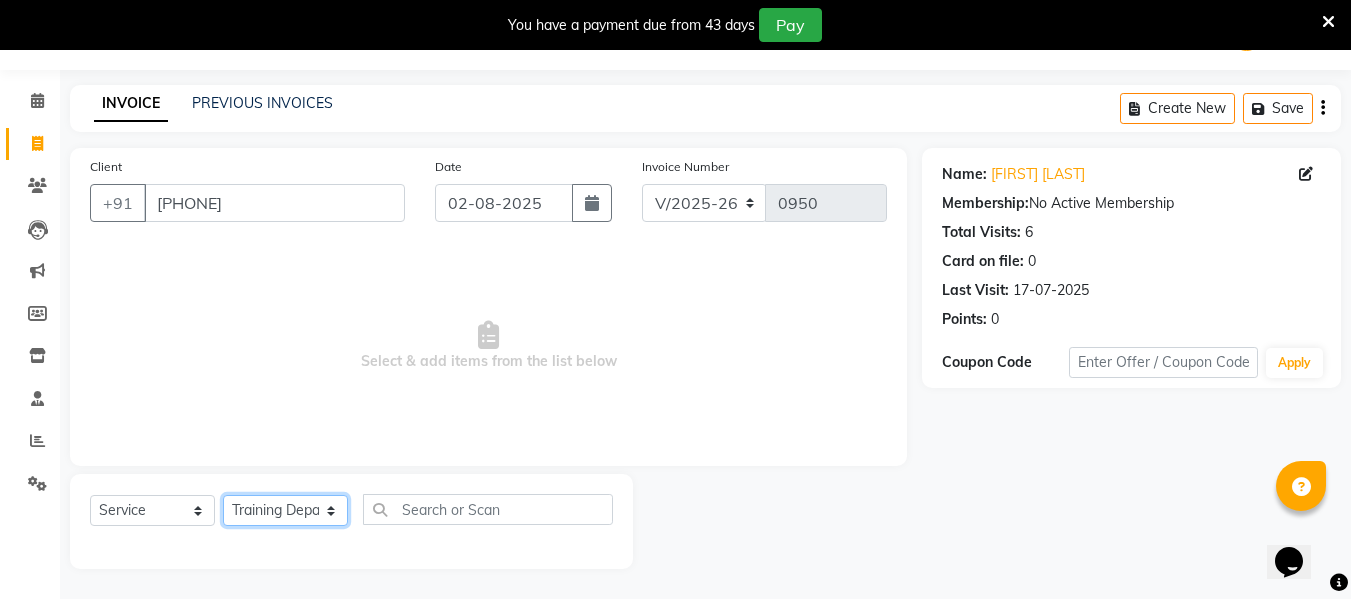 click on "Select Stylist Anuja Chetan Ambekar Mayur omkar  Pallavi Wali Rakhi Mandal  Shanti Palkonda Training Department" 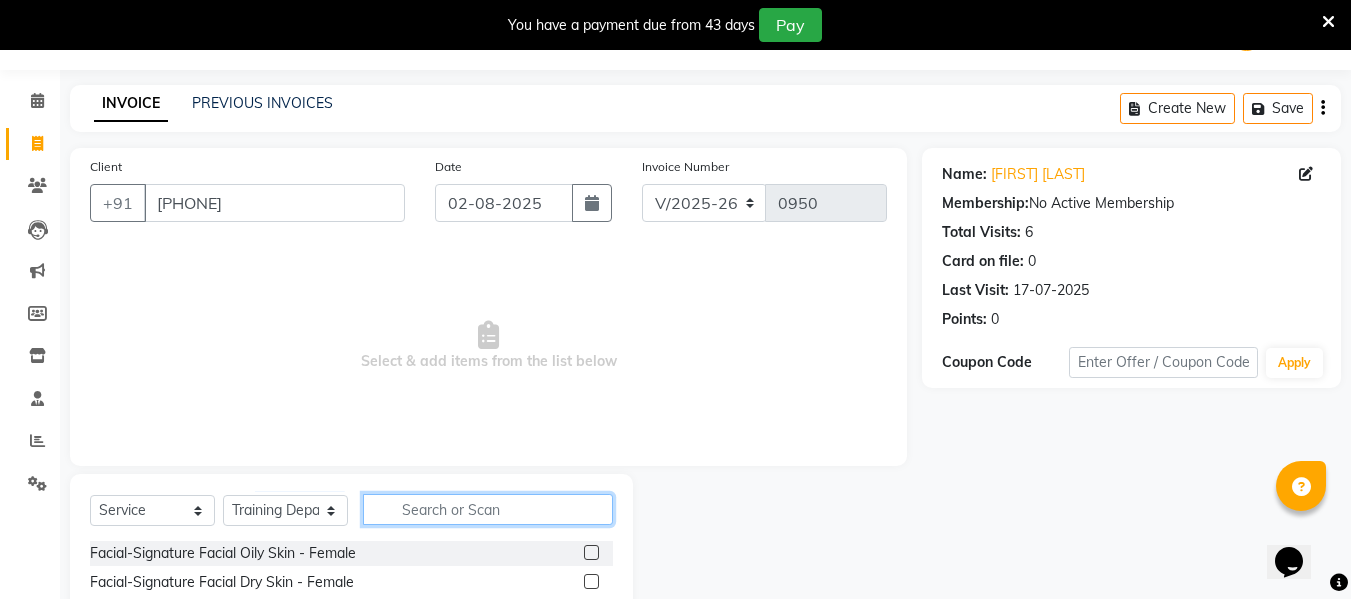 drag, startPoint x: 483, startPoint y: 508, endPoint x: 490, endPoint y: 532, distance: 25 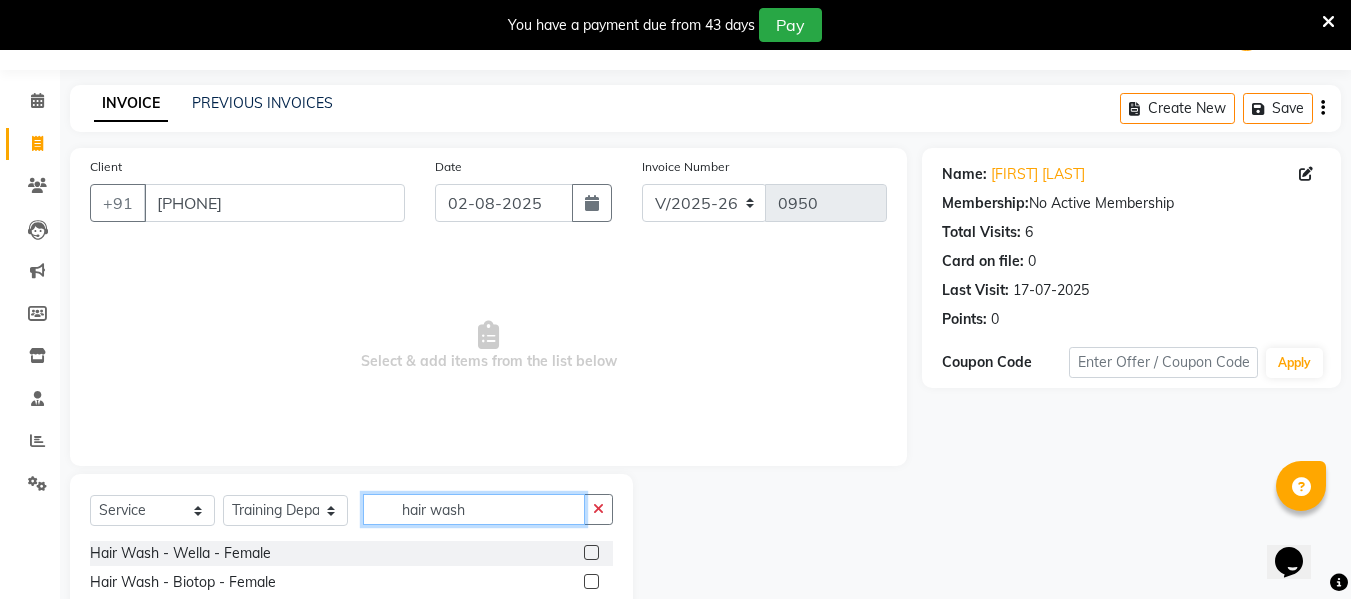 type on "hair wash" 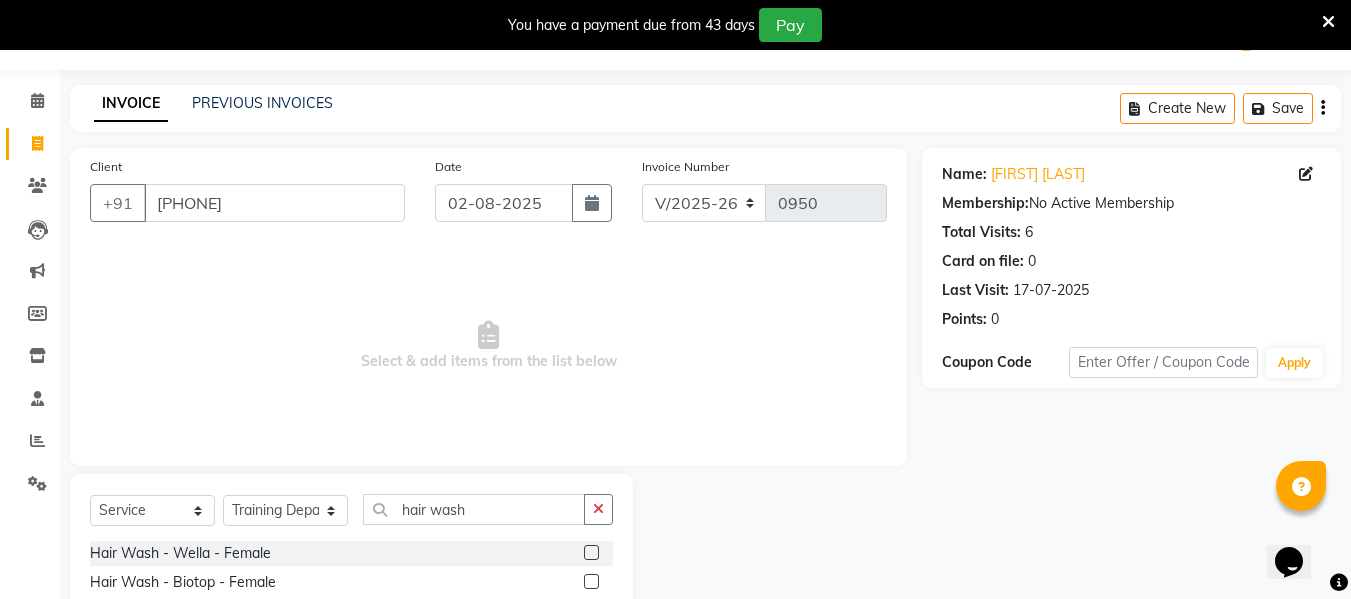 click 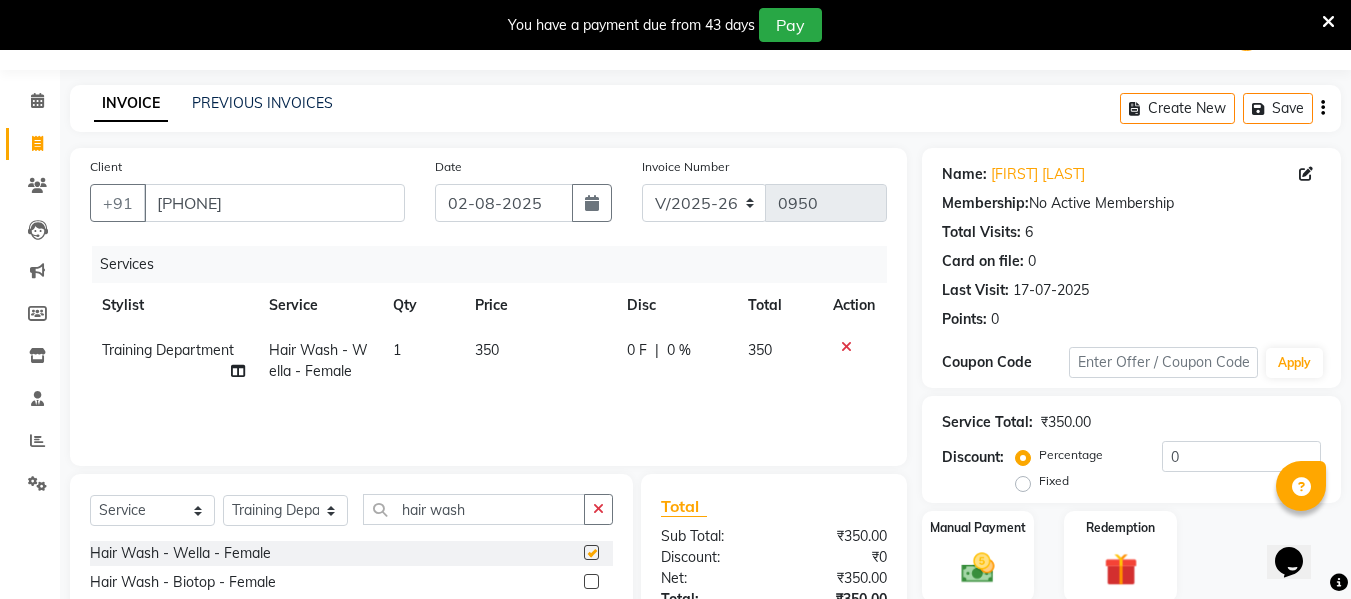 checkbox on "false" 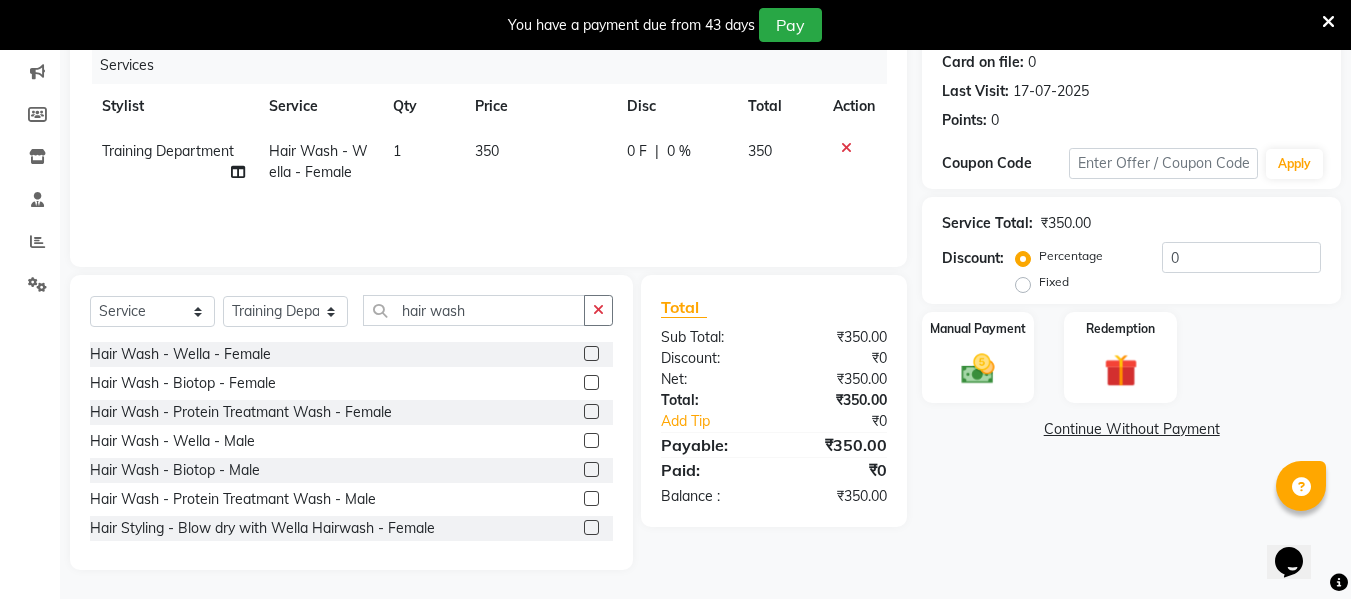 scroll, scrollTop: 252, scrollLeft: 0, axis: vertical 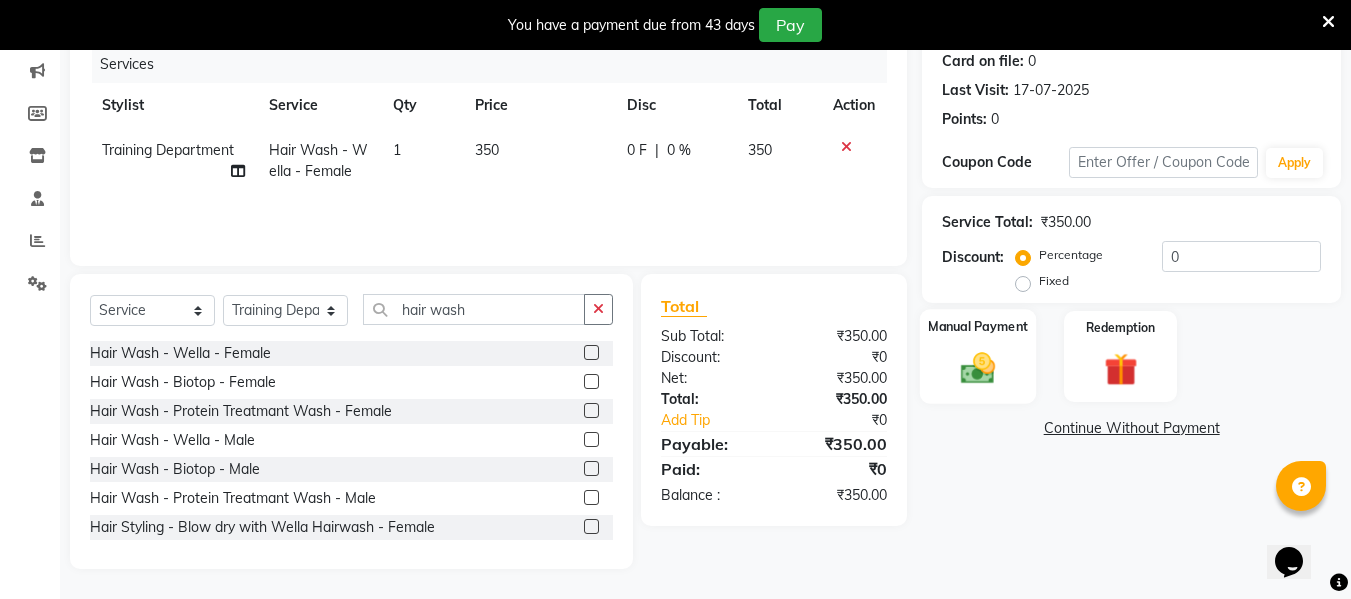 click on "Manual Payment" 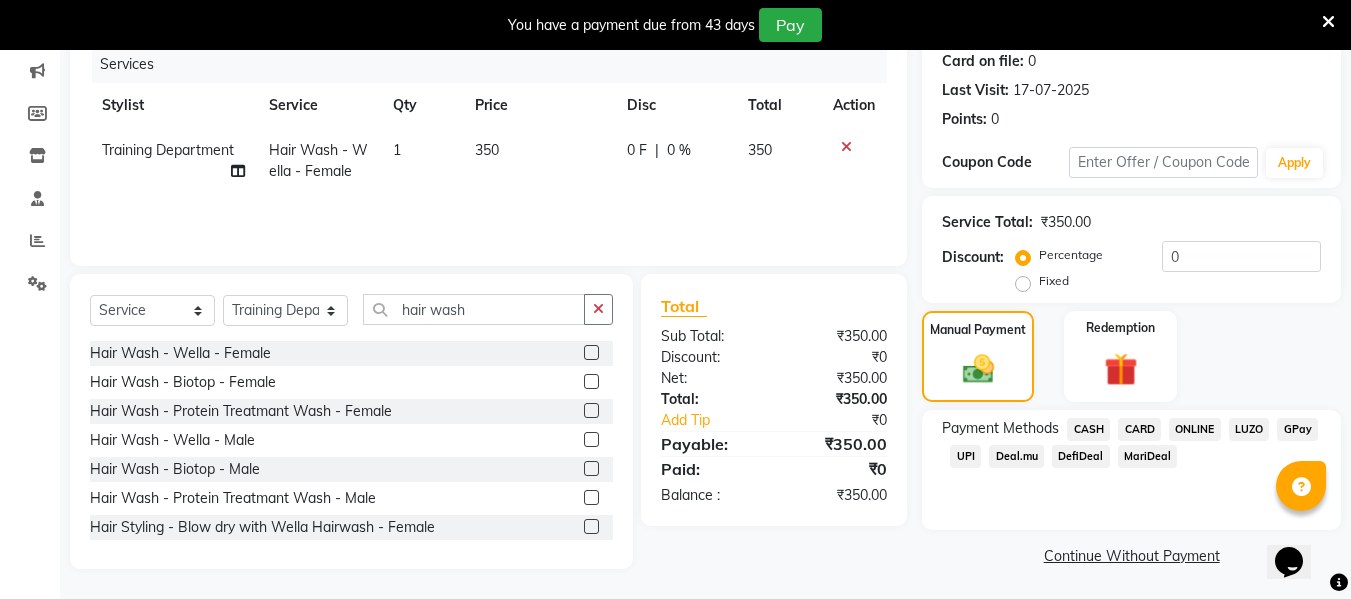 click on "ONLINE" 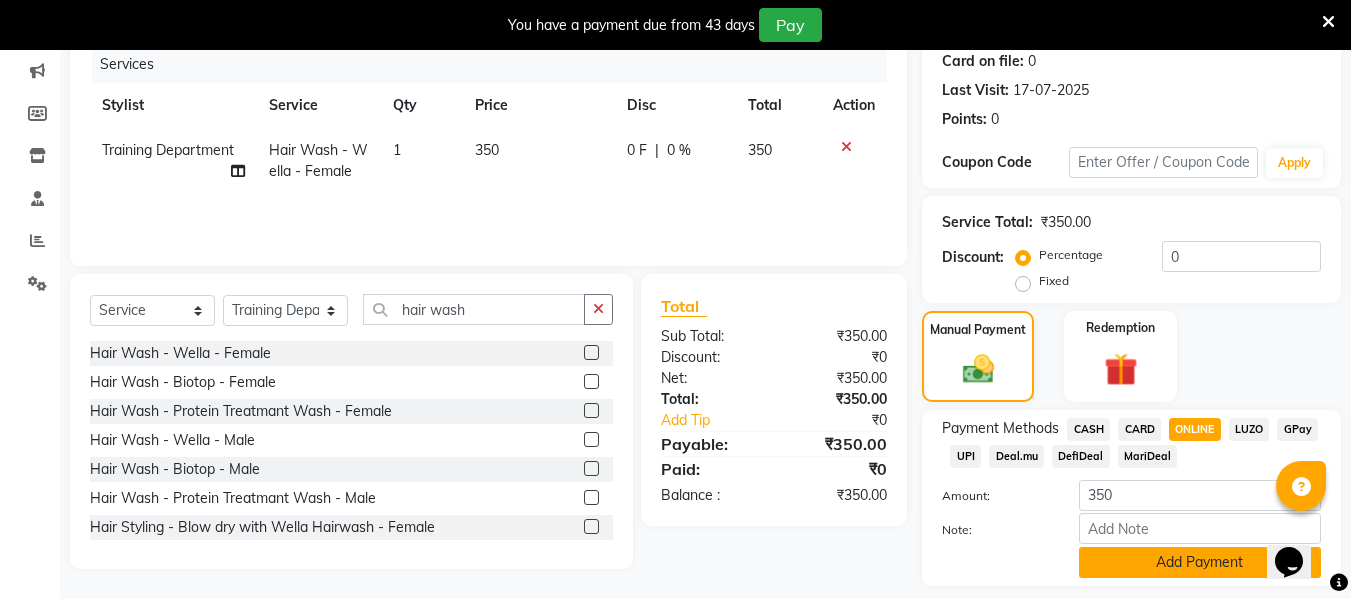 click on "Add Payment" 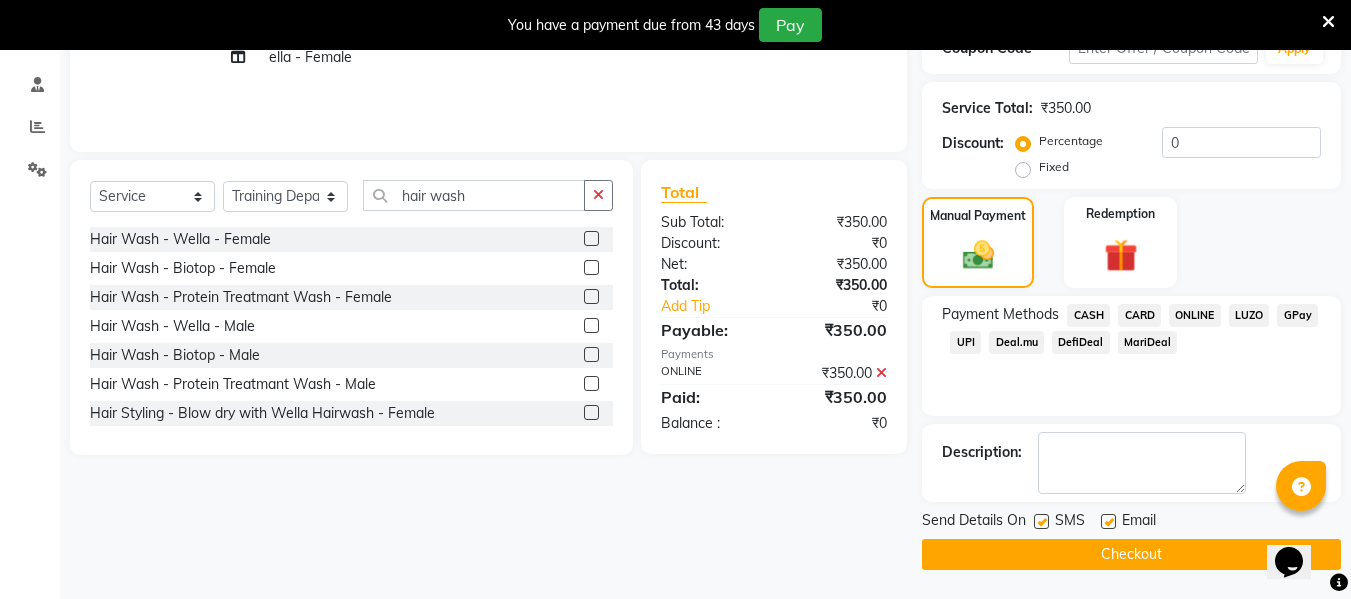 scroll, scrollTop: 367, scrollLeft: 0, axis: vertical 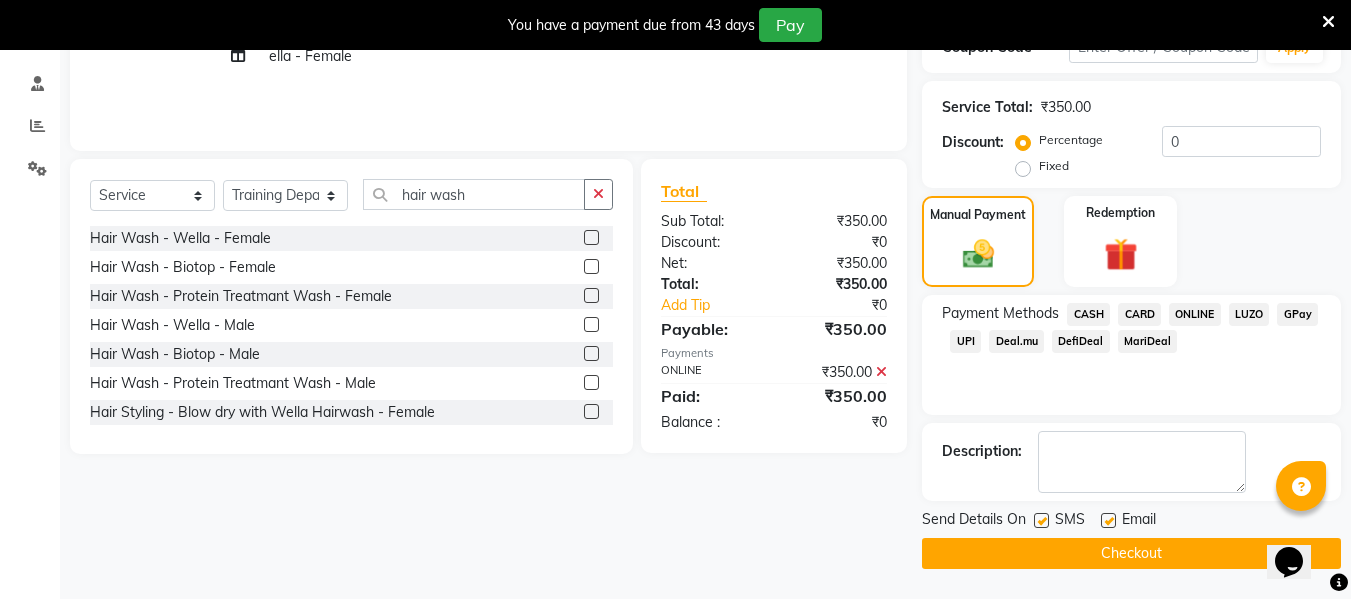 click 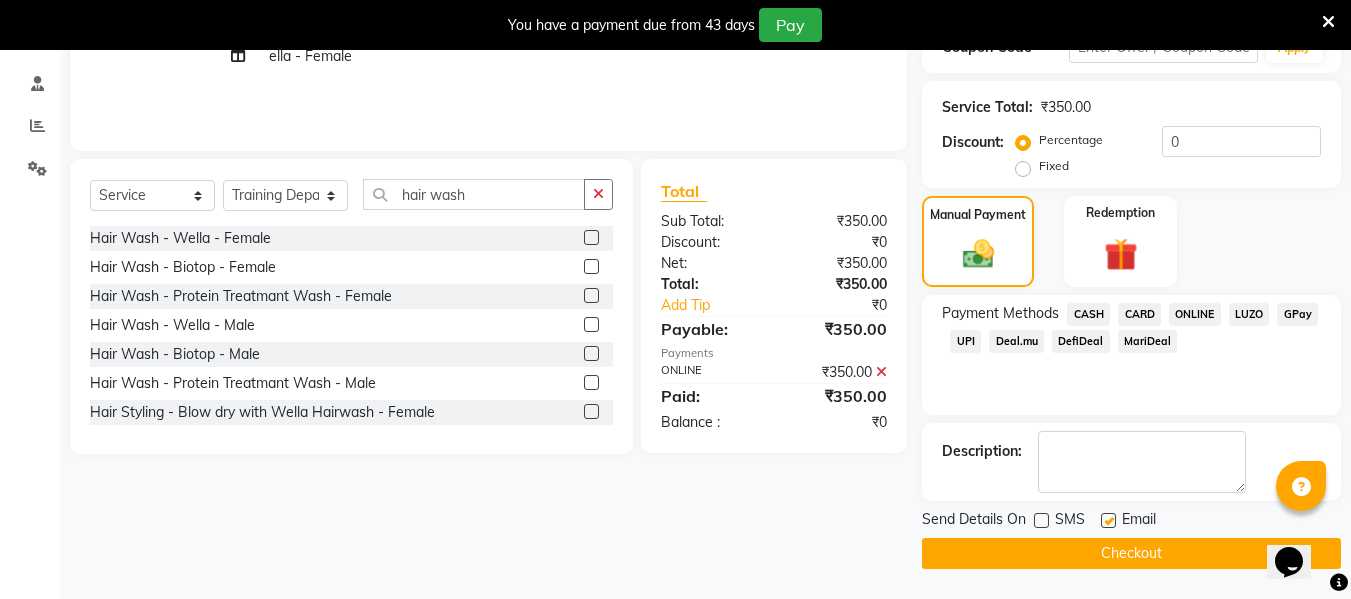 click 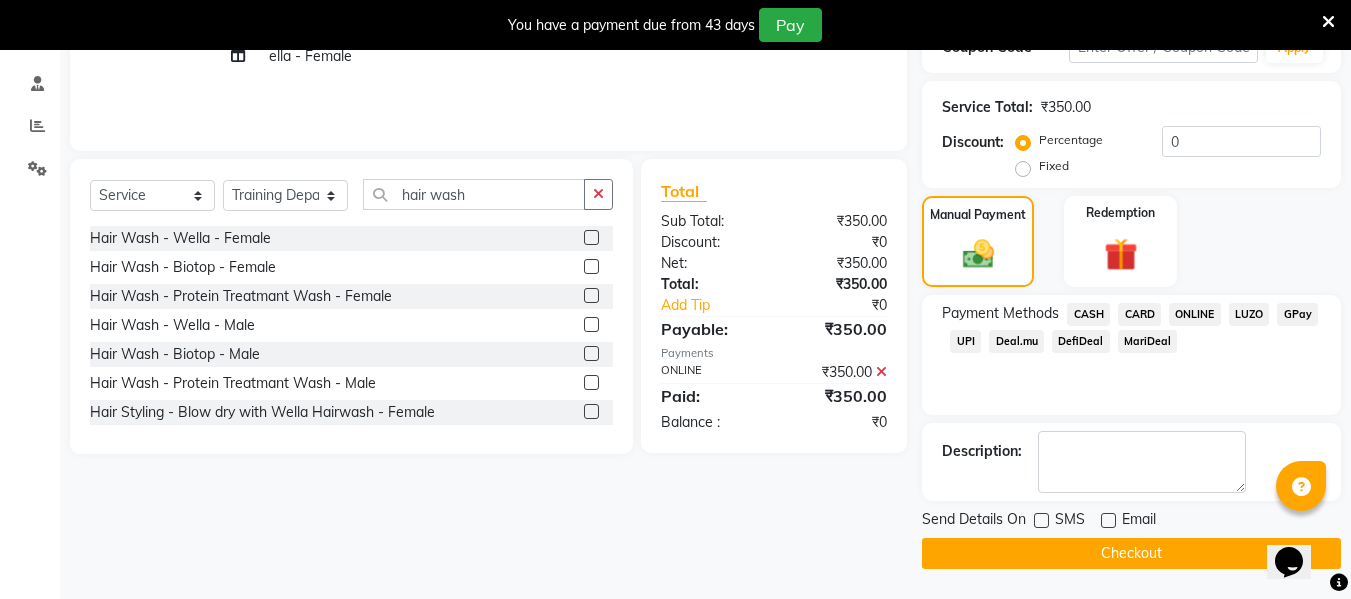 click on "Checkout" 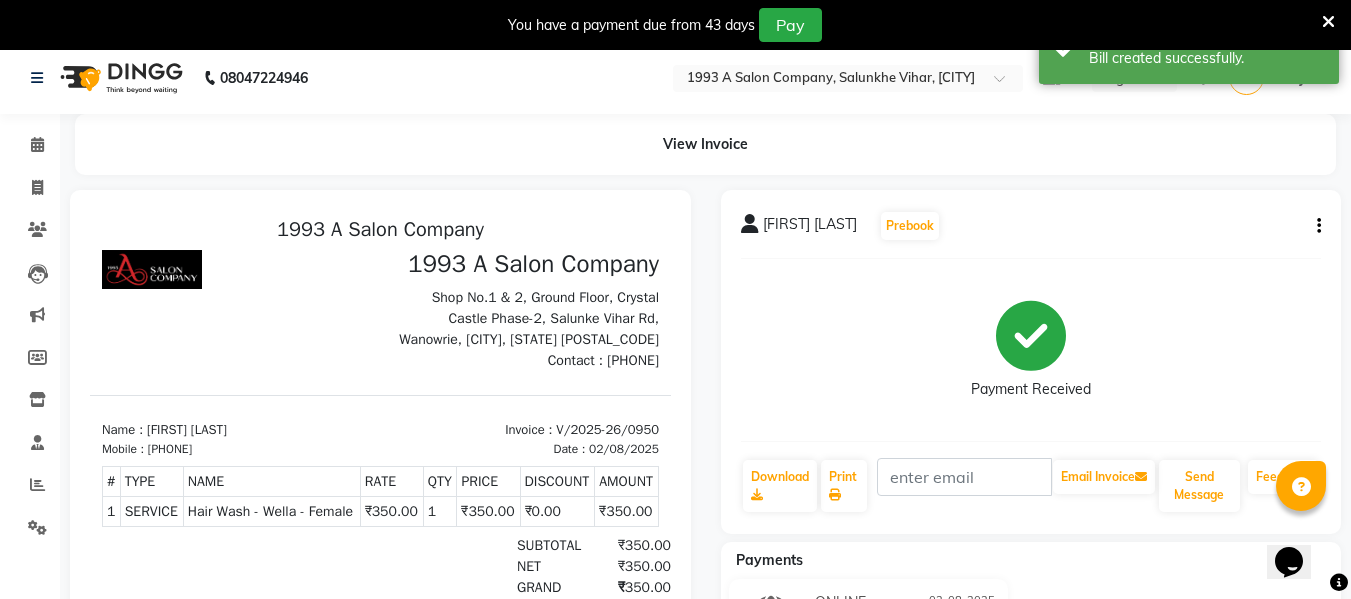 scroll, scrollTop: 0, scrollLeft: 0, axis: both 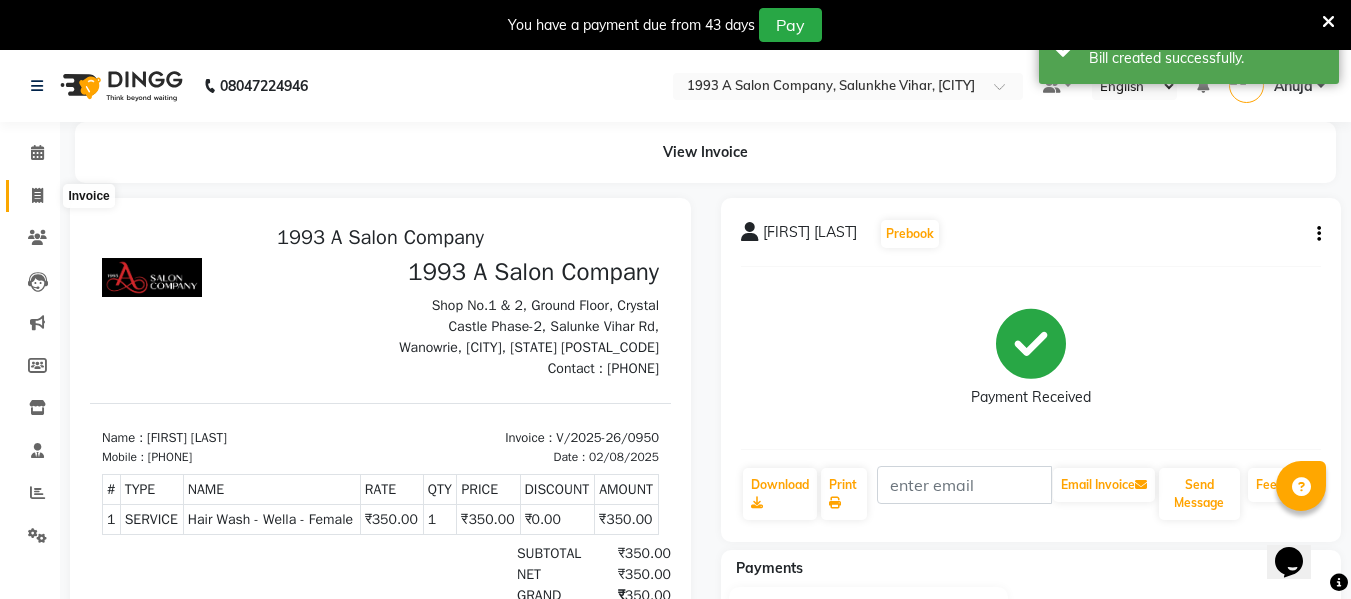 click 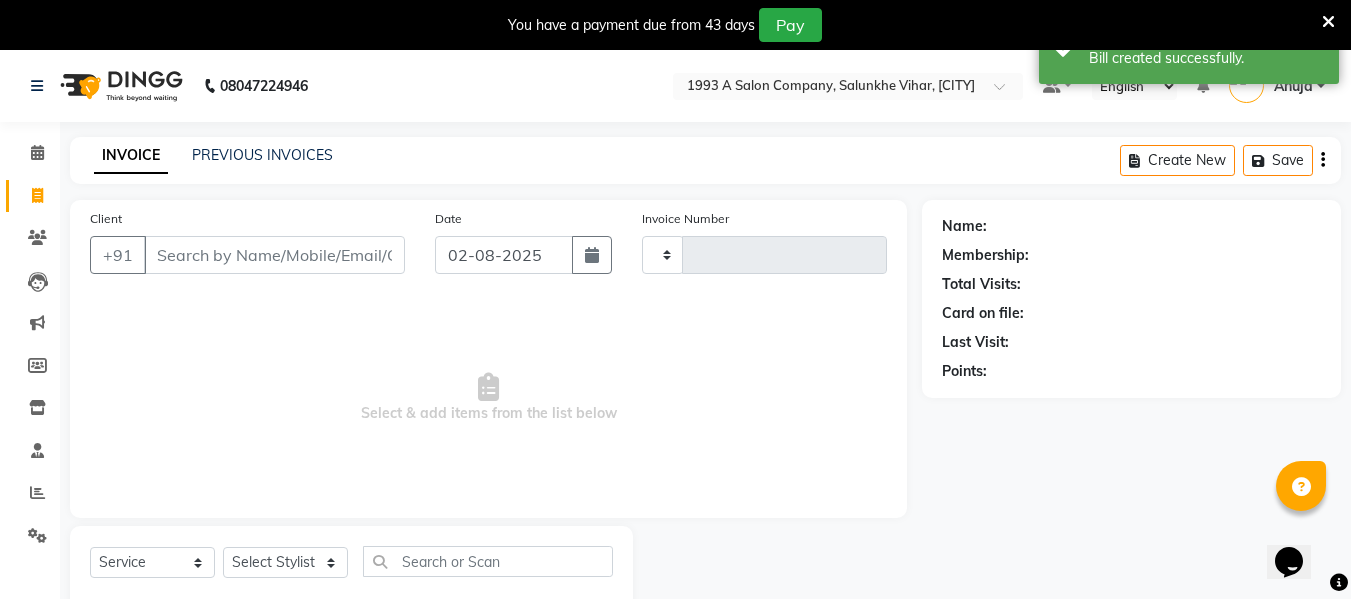 type on "0951" 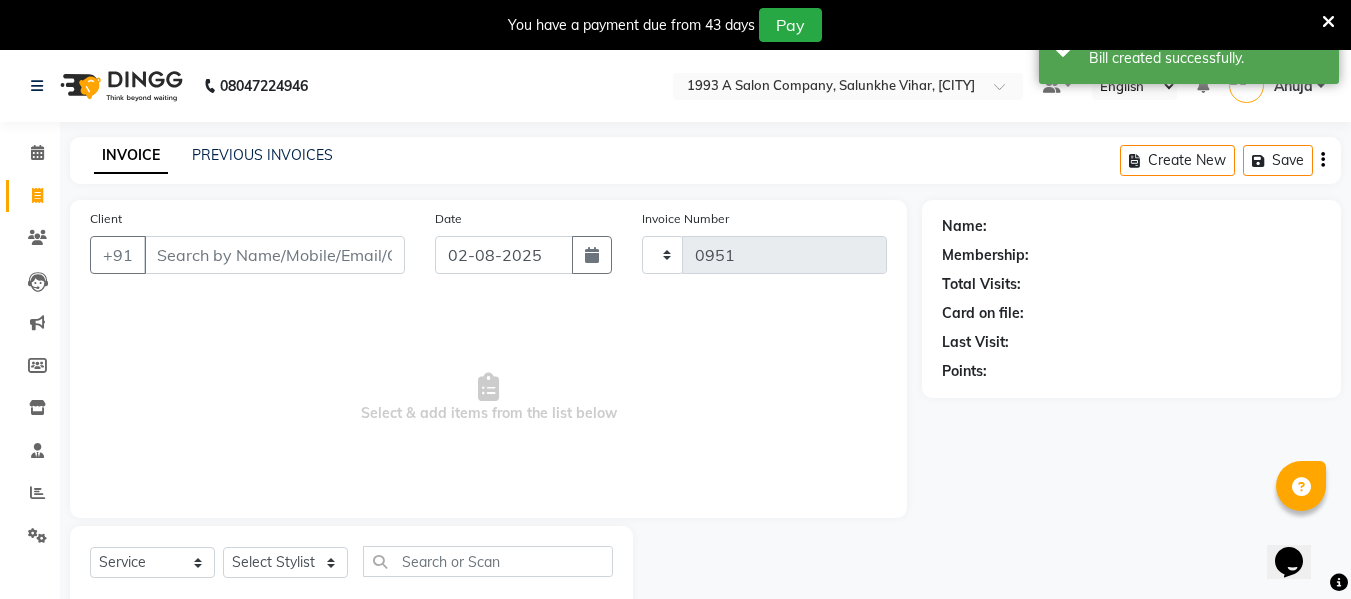 scroll, scrollTop: 52, scrollLeft: 0, axis: vertical 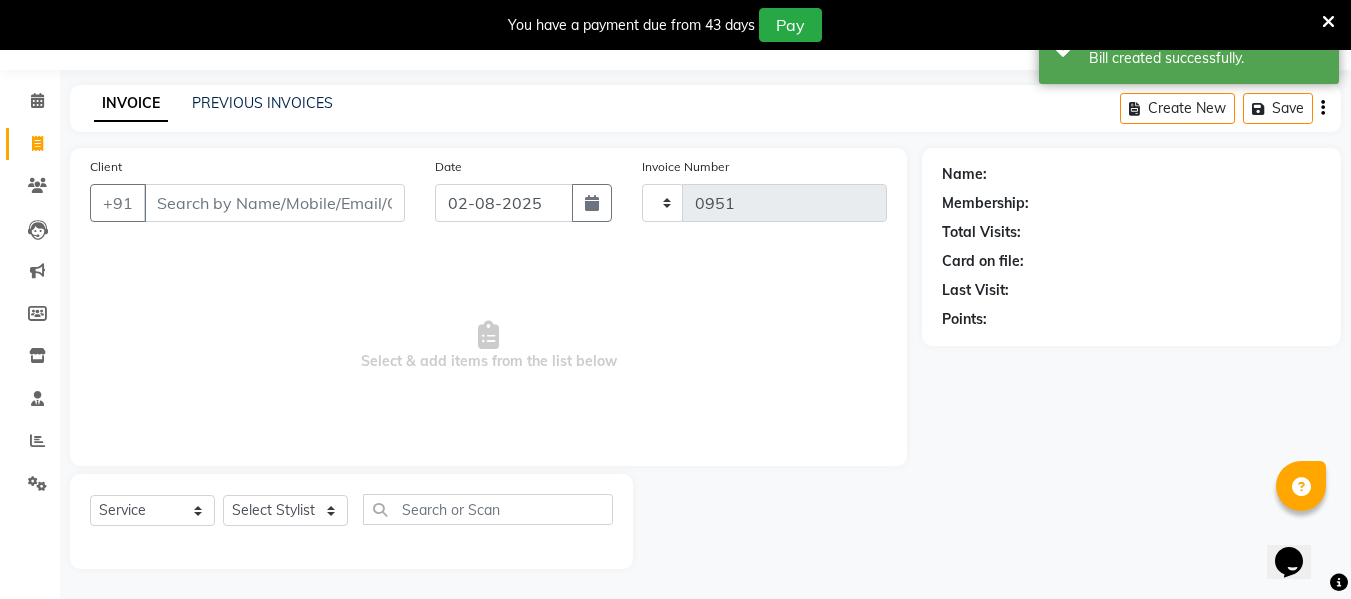 select on "4955" 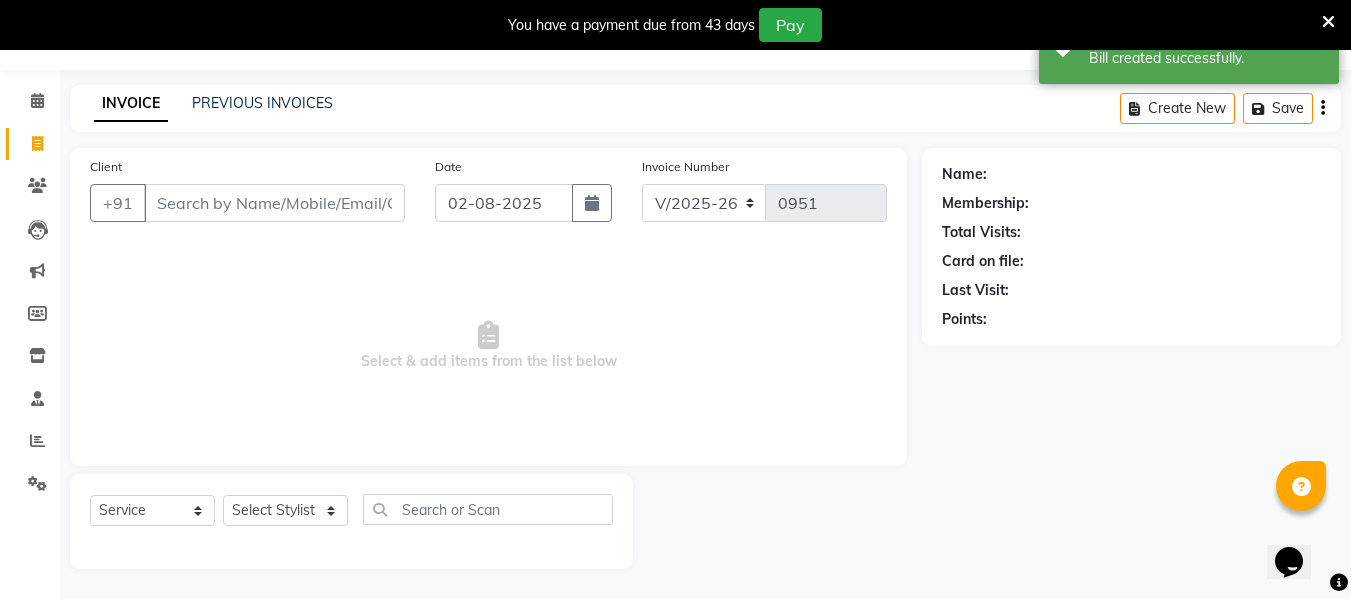 click on "Client" at bounding box center (274, 203) 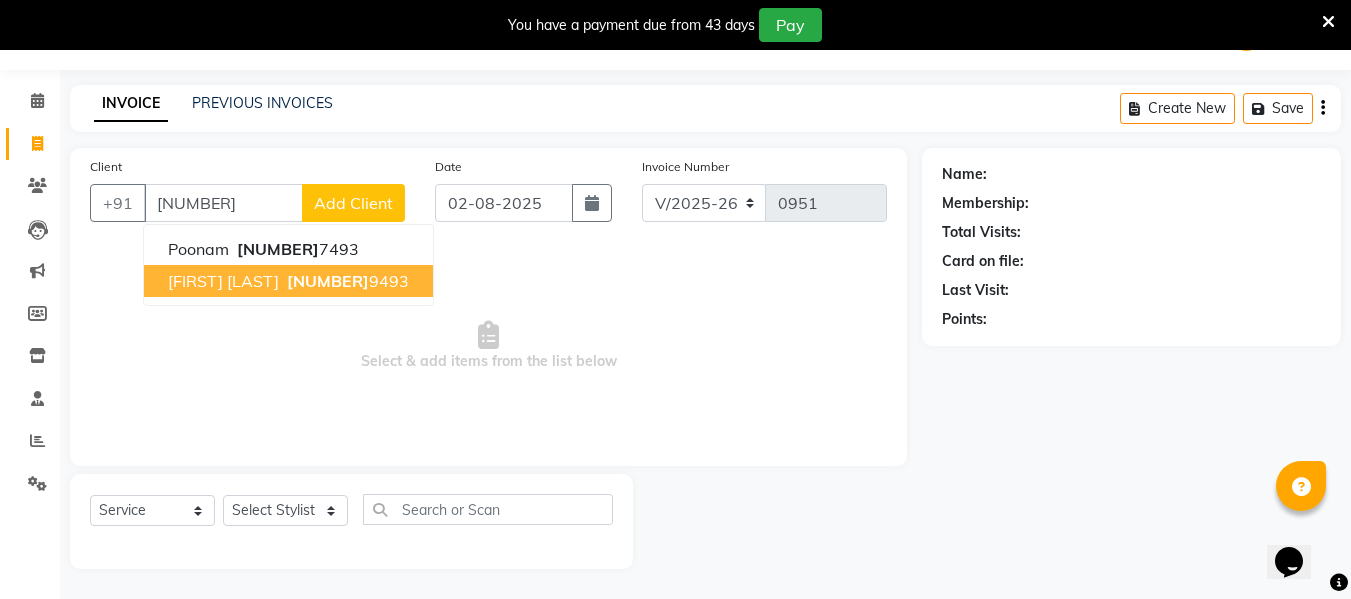 click on "917515" at bounding box center (328, 281) 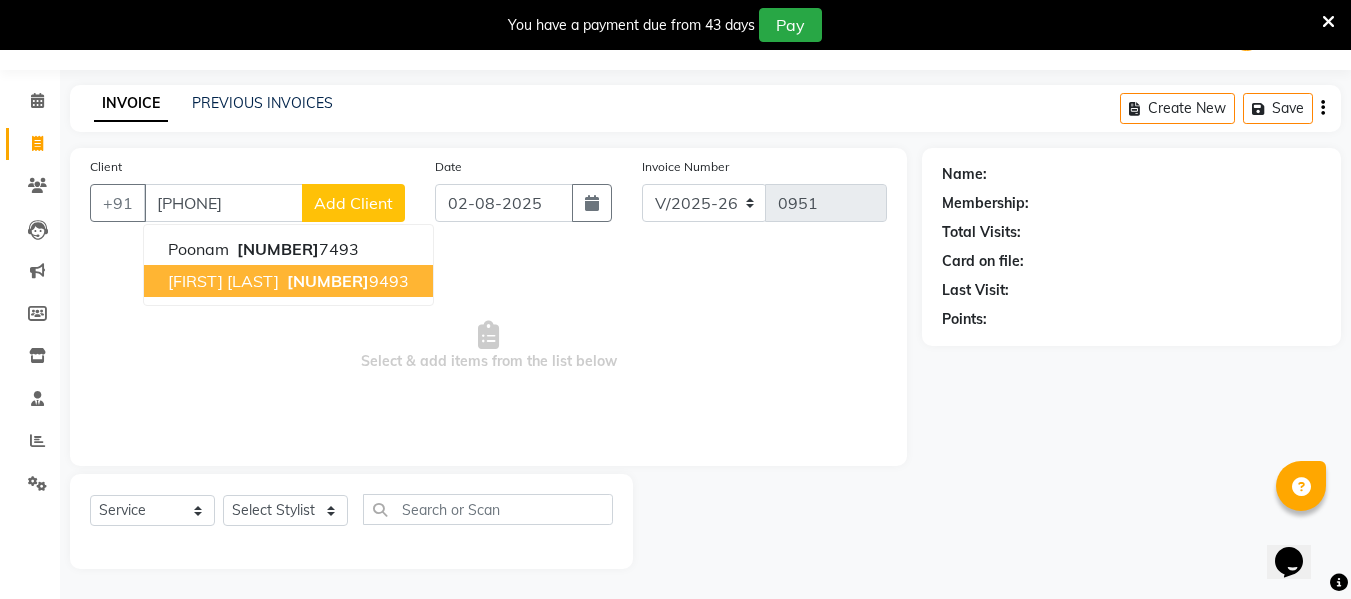 type on "[PHONE]" 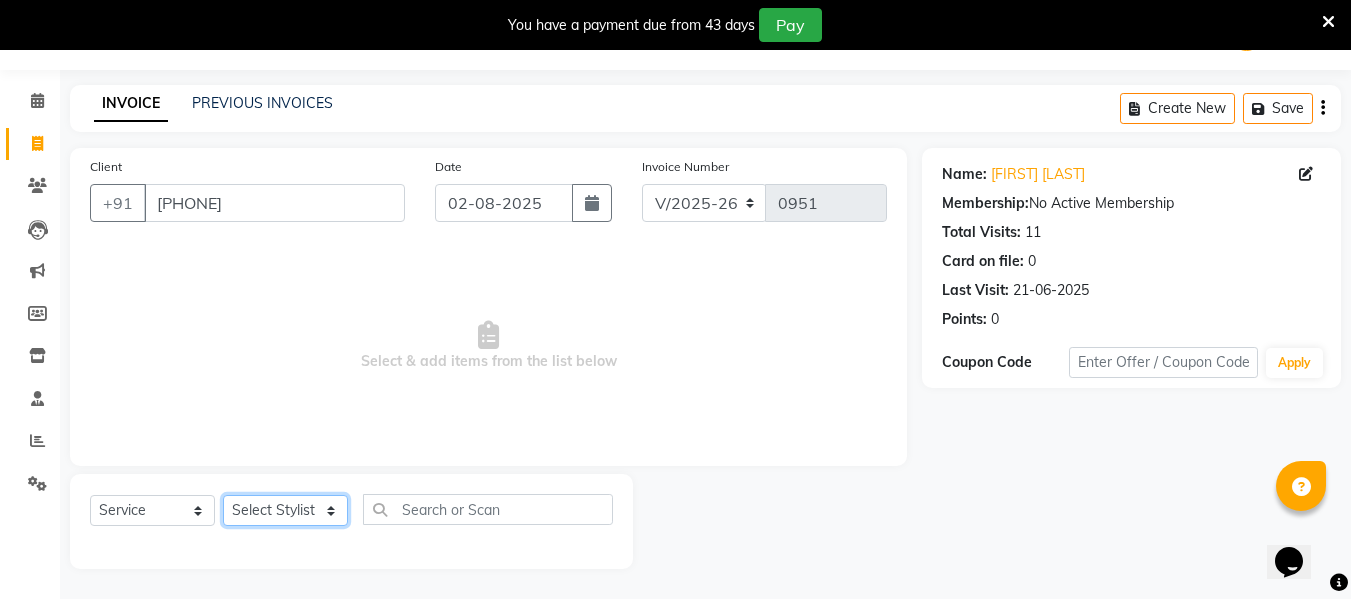 click on "Select Stylist Anuja Chetan Ambekar Mayur omkar  Pallavi Wali Rakhi Mandal  Shanti Palkonda Training Department" 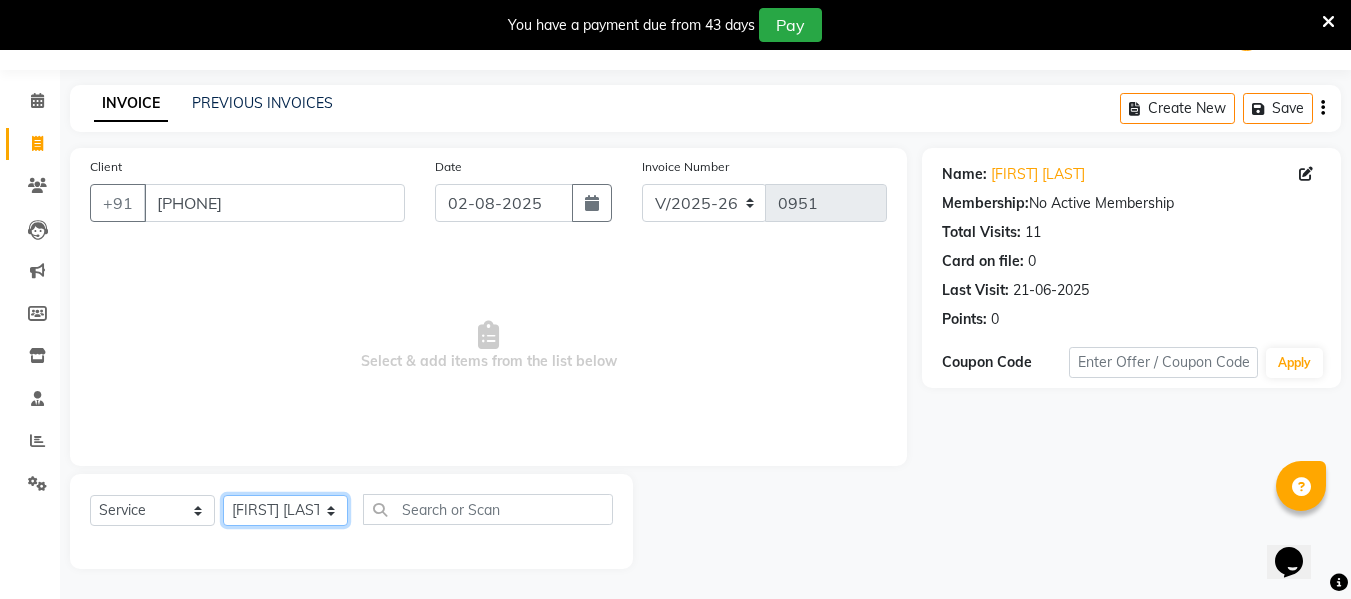 click on "Select Stylist Anuja Chetan Ambekar Mayur omkar  Pallavi Wali Rakhi Mandal  Shanti Palkonda Training Department" 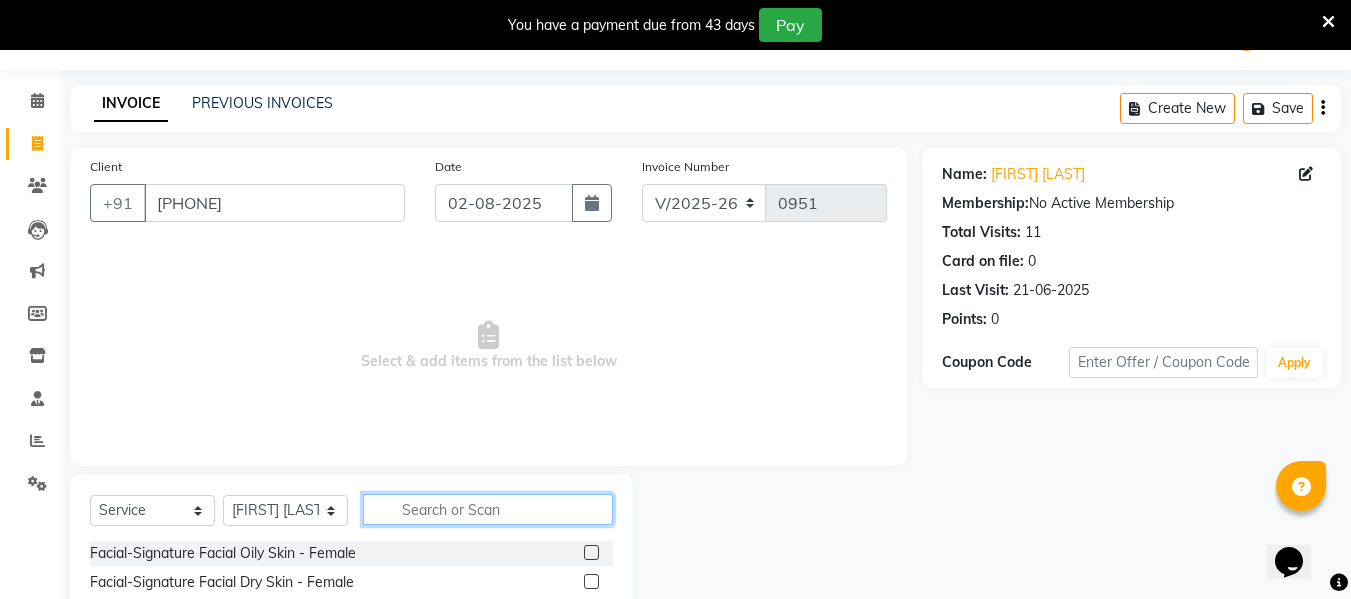 click 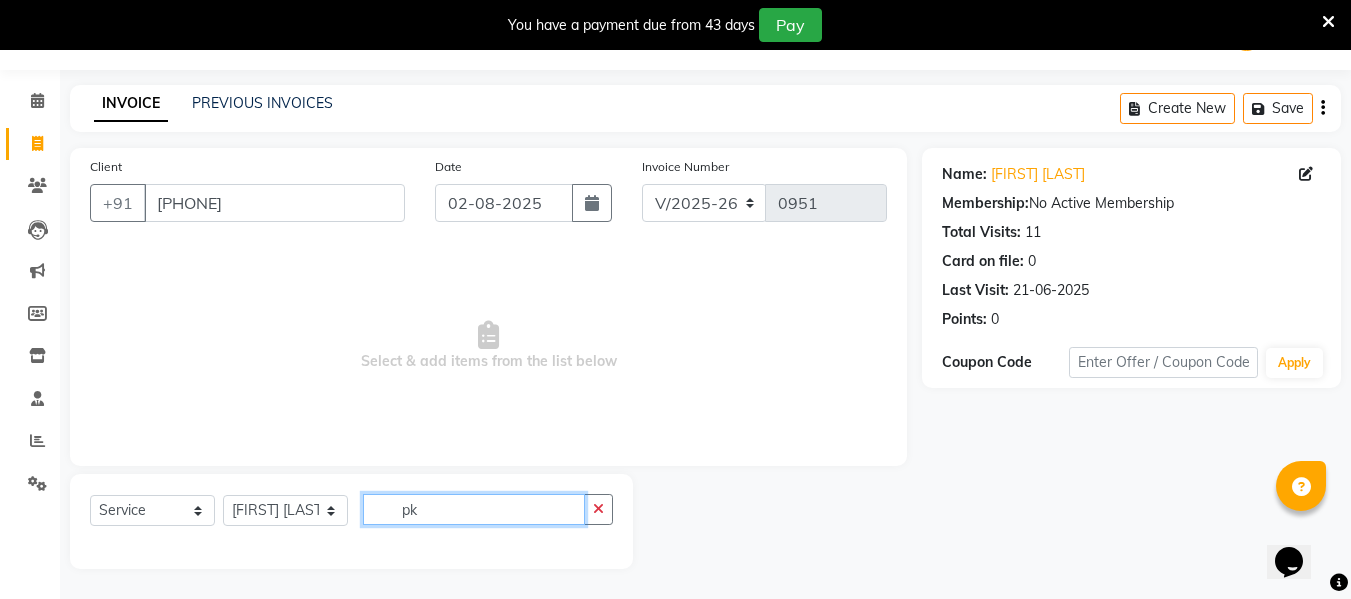 type on "p" 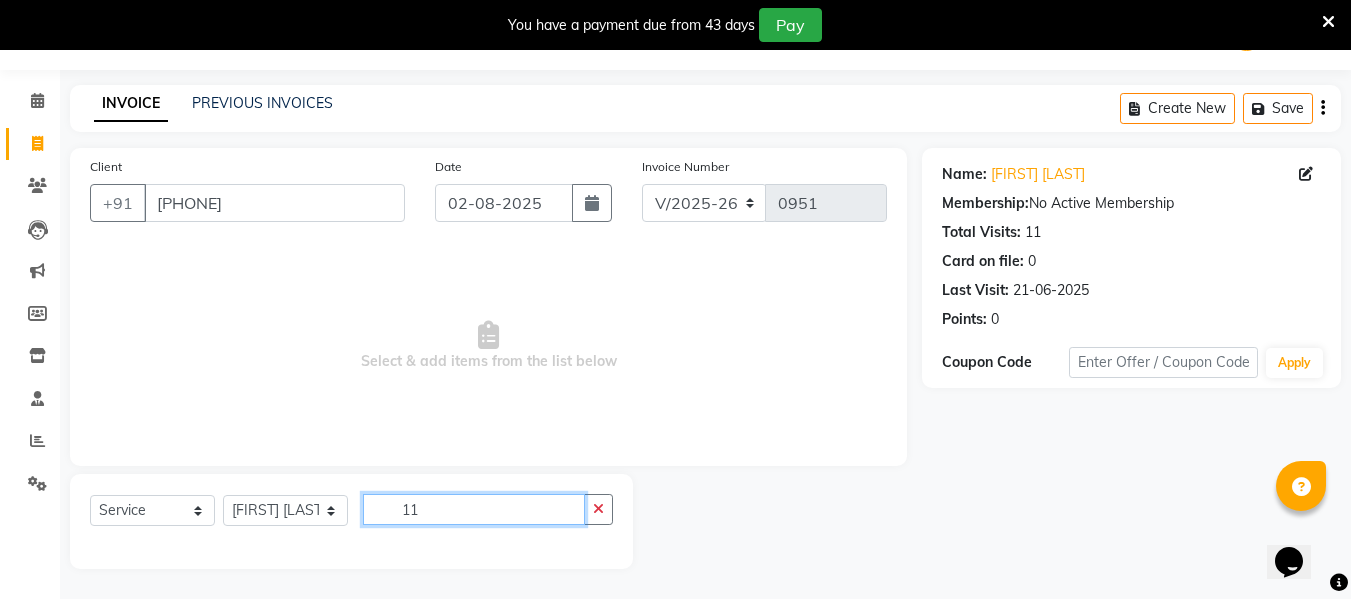 type on "1" 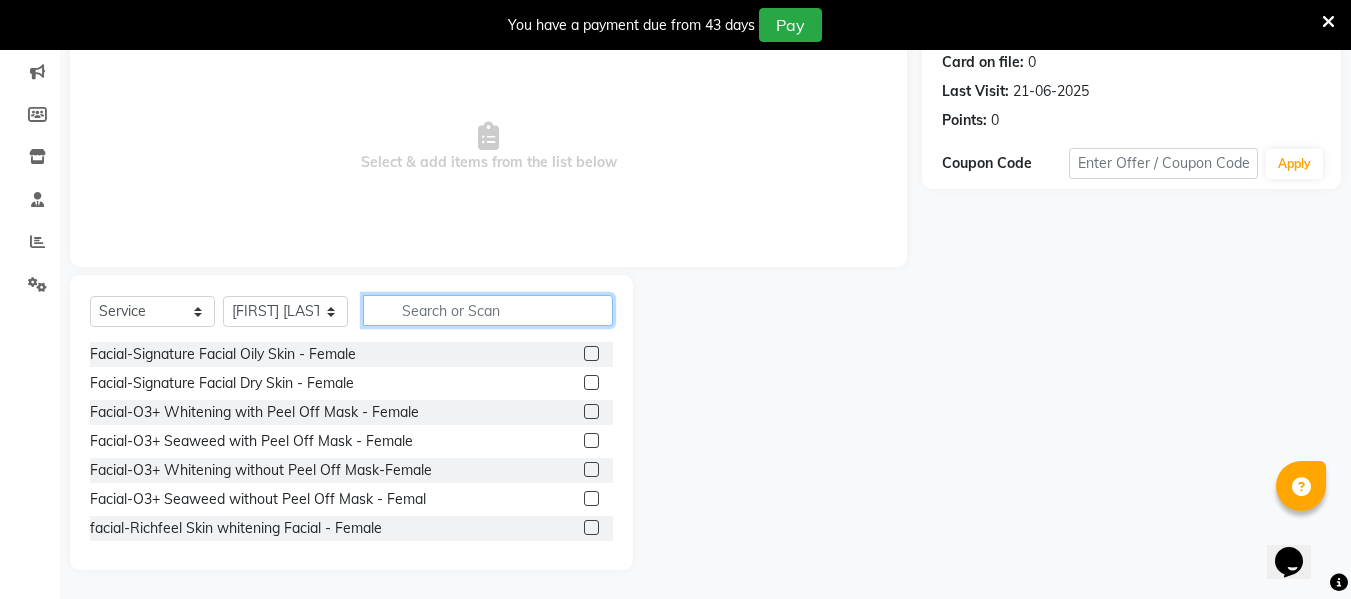 scroll, scrollTop: 252, scrollLeft: 0, axis: vertical 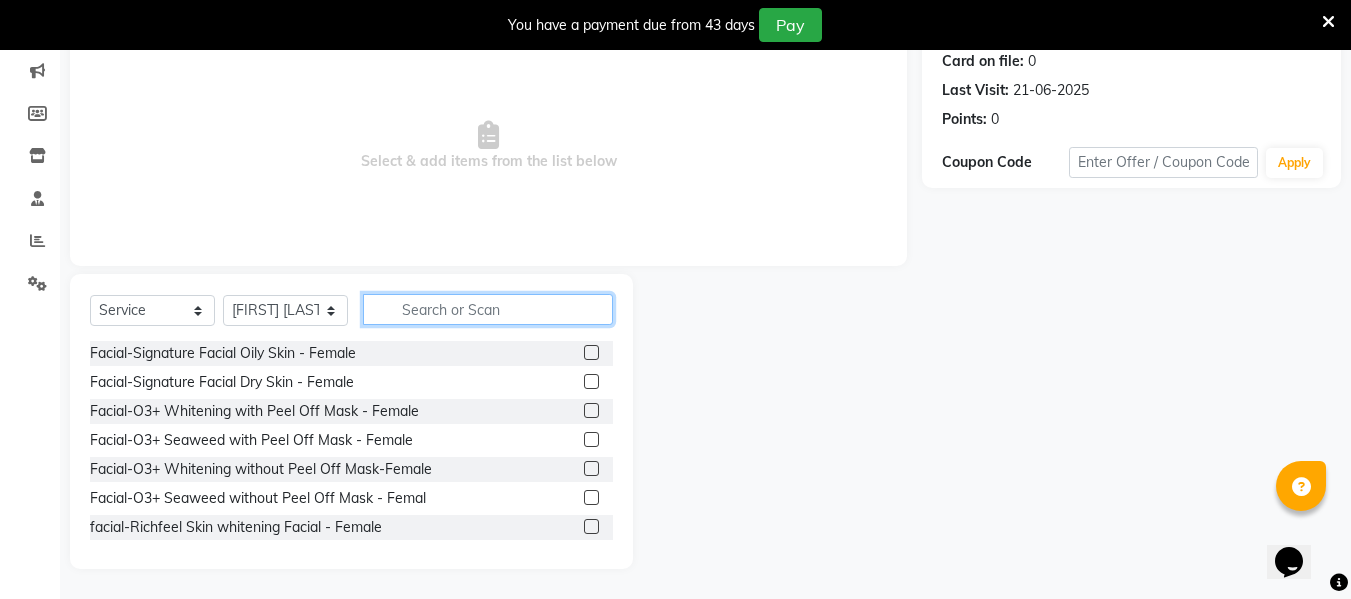 click 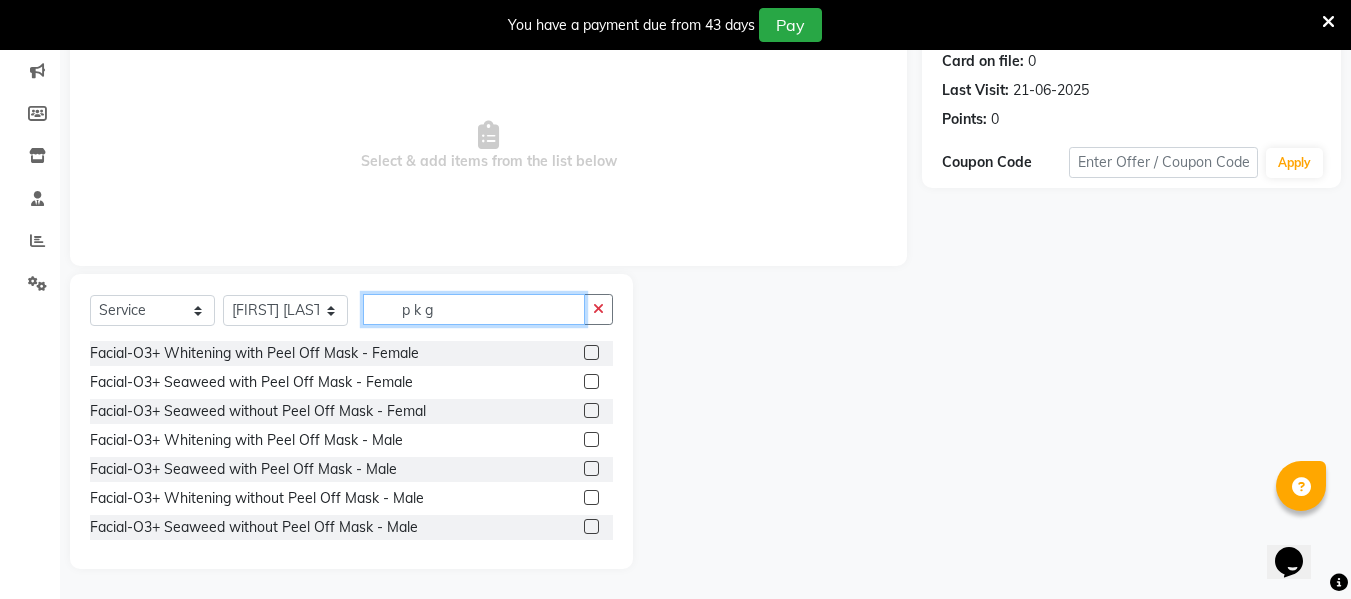 scroll, scrollTop: 52, scrollLeft: 0, axis: vertical 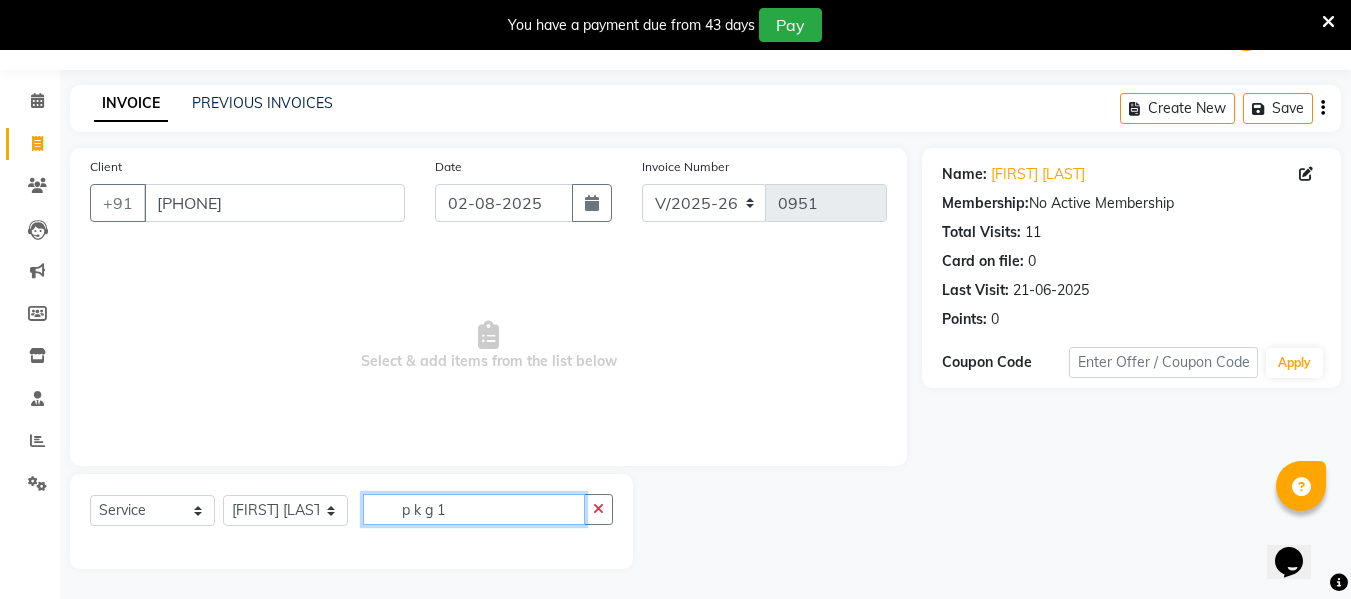 click on "p k g 1" 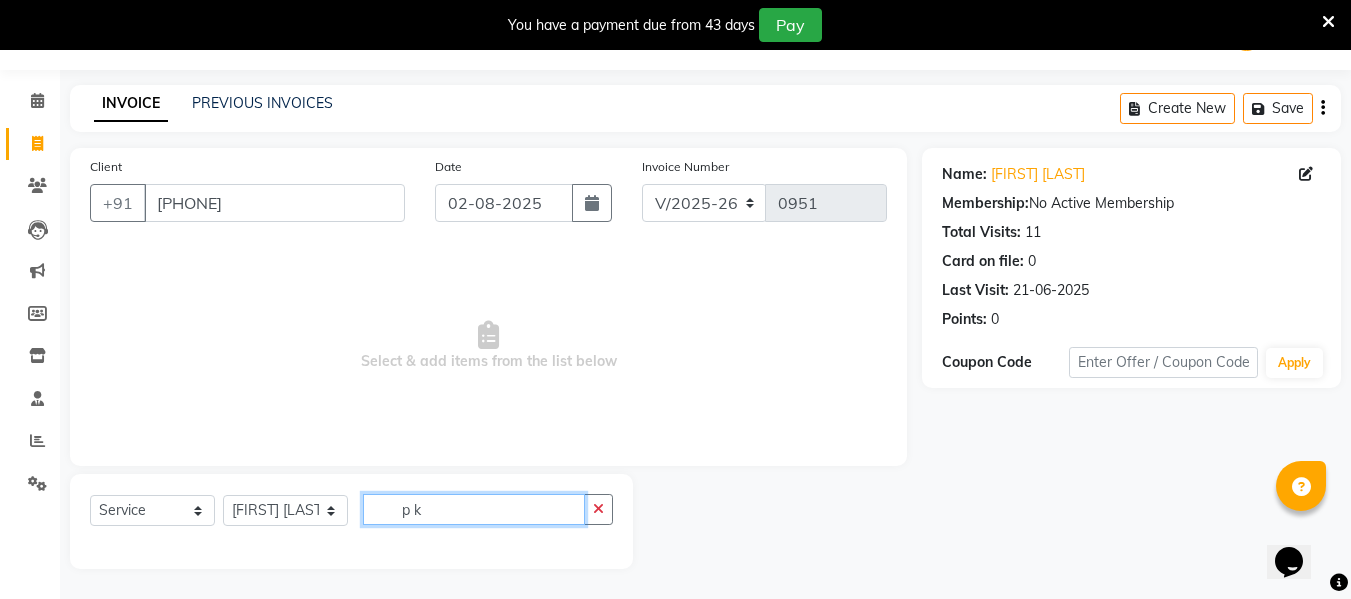 scroll, scrollTop: 252, scrollLeft: 0, axis: vertical 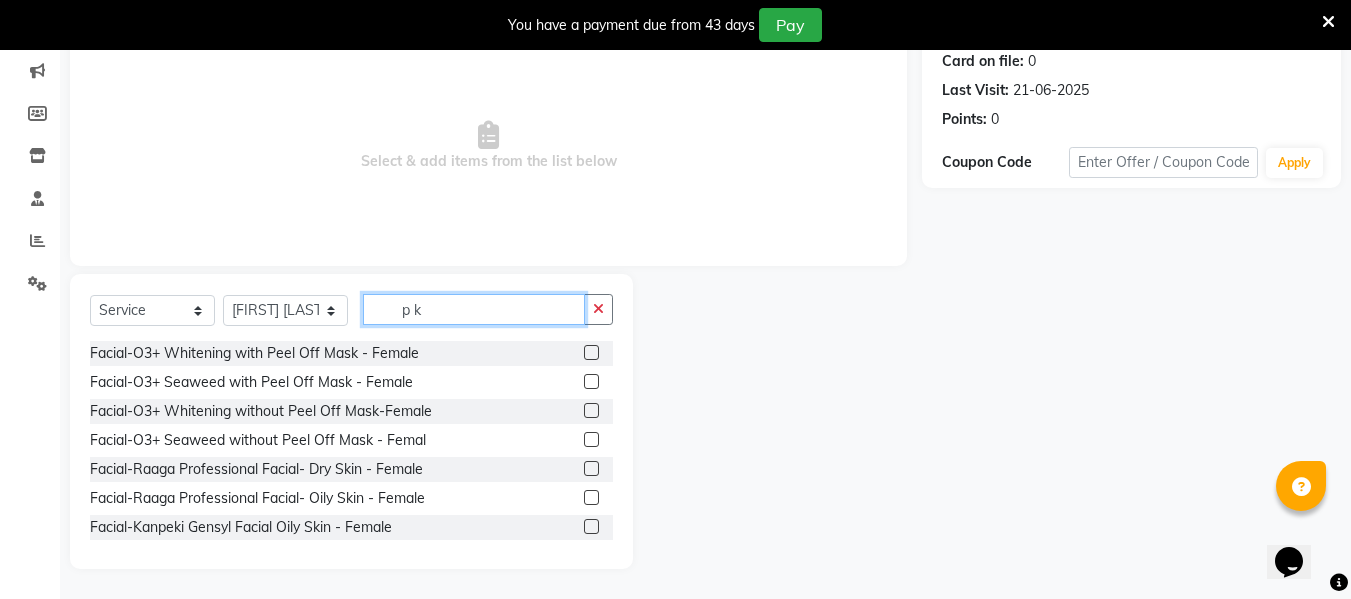click on "p k" 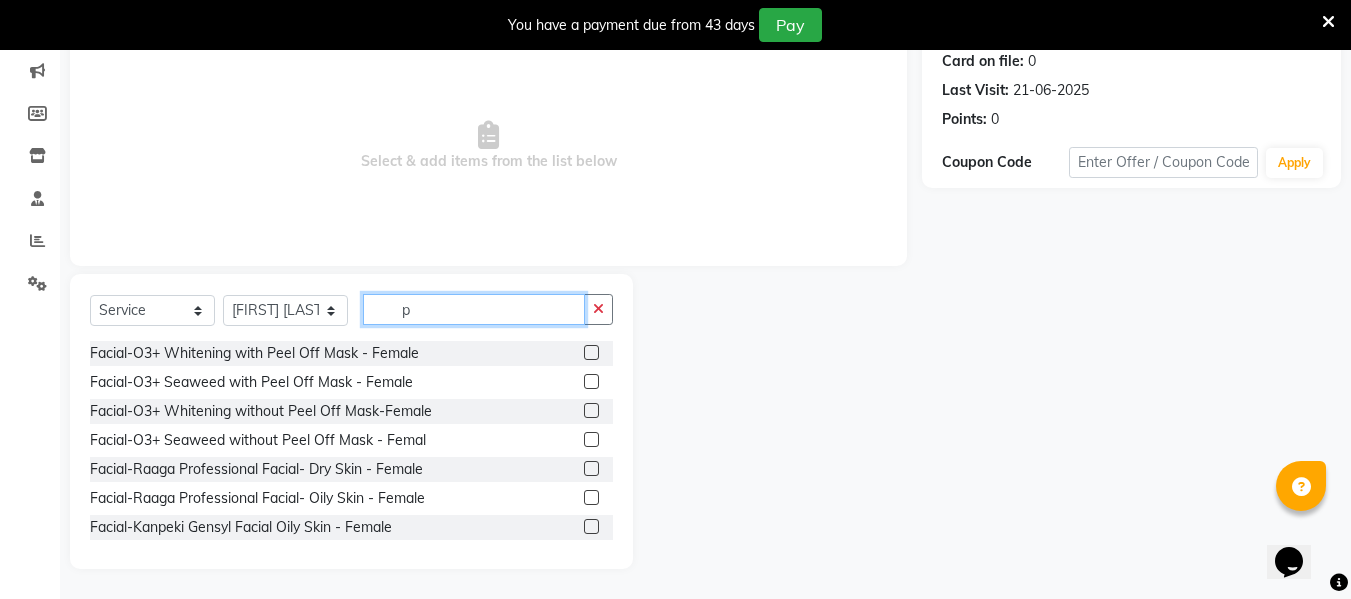 type on "p" 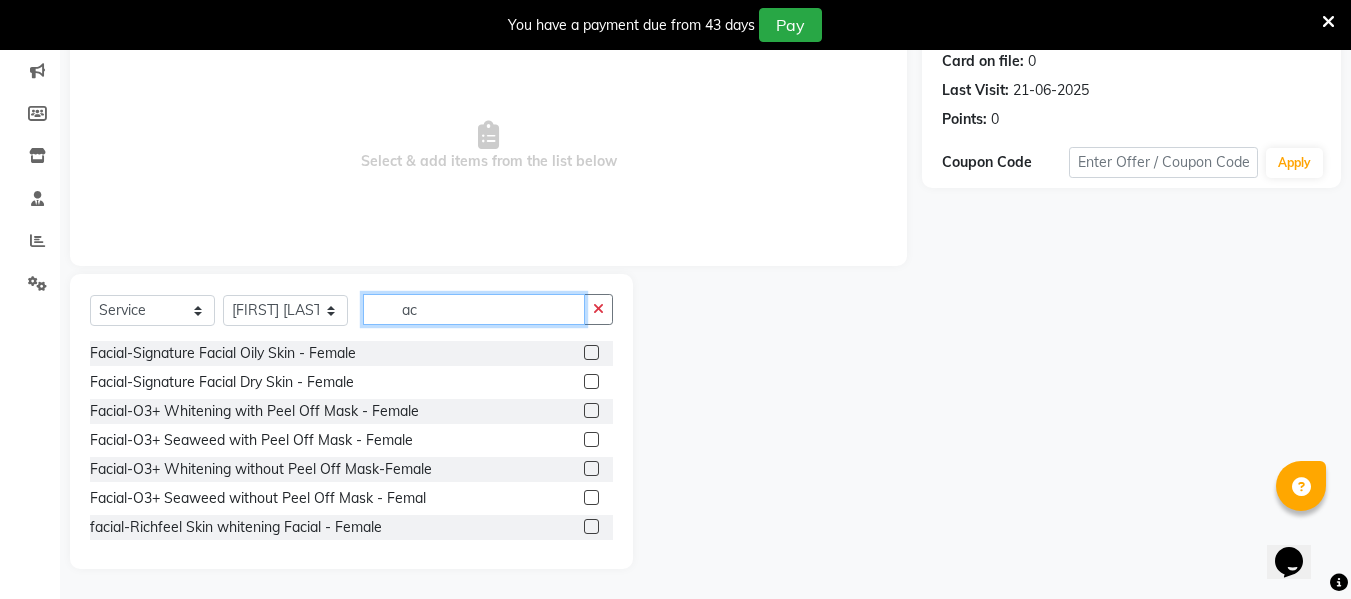 type on "a" 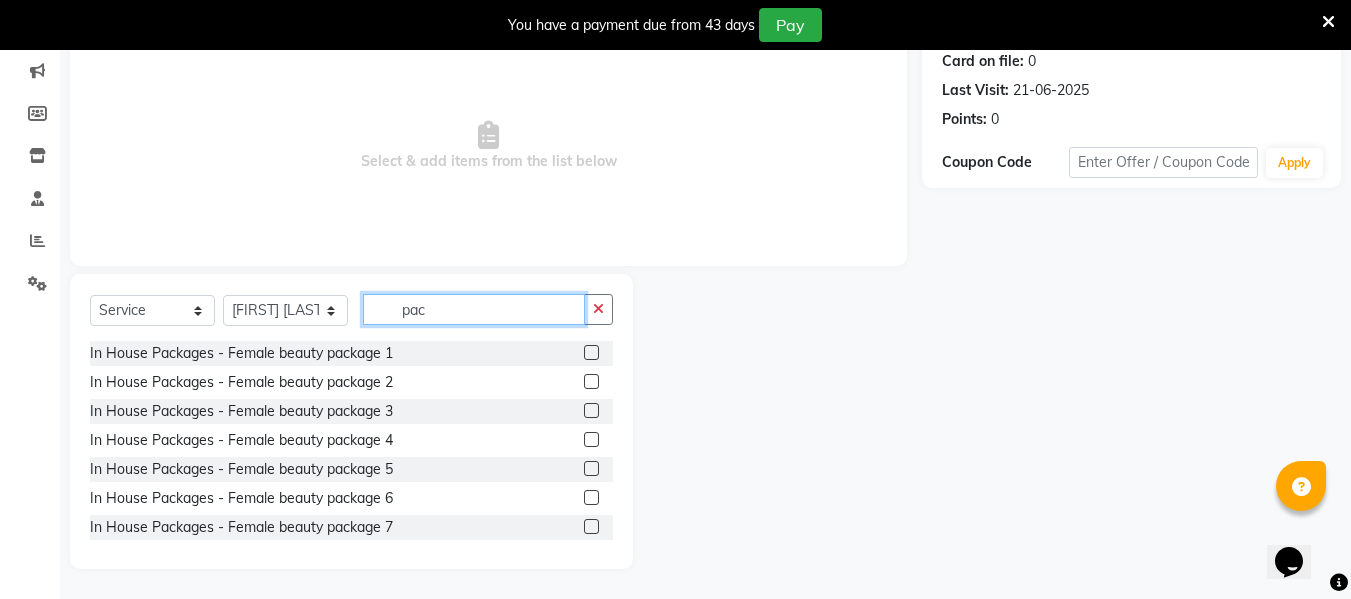 type on "pac" 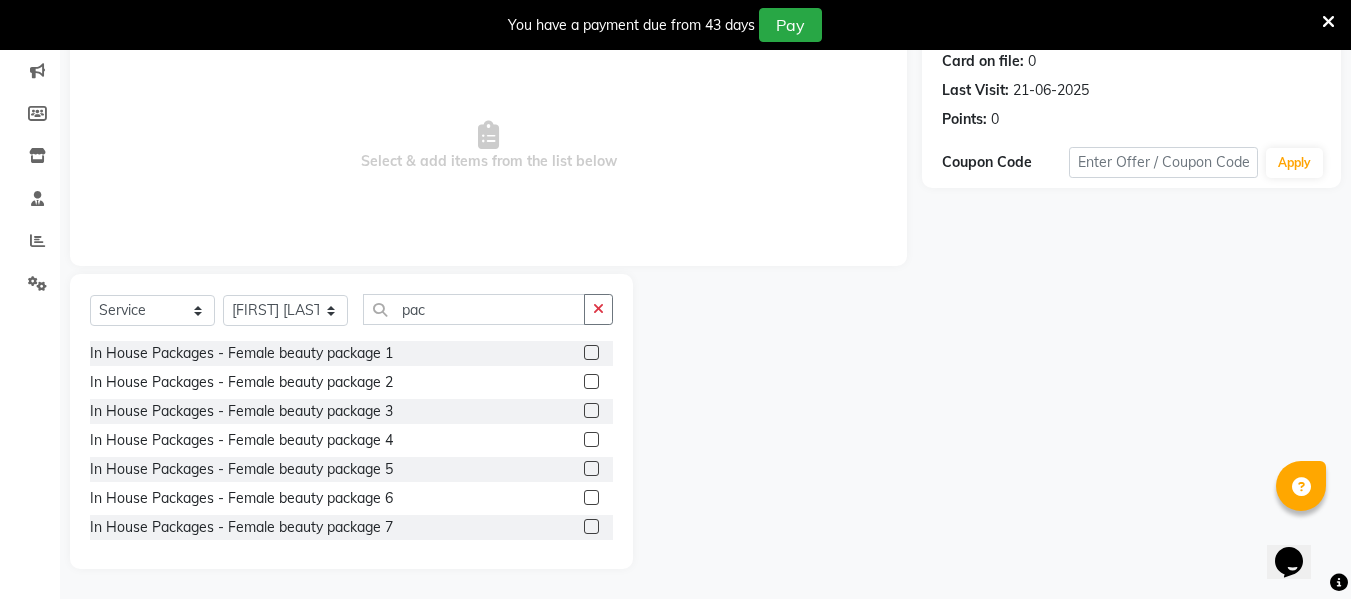 click 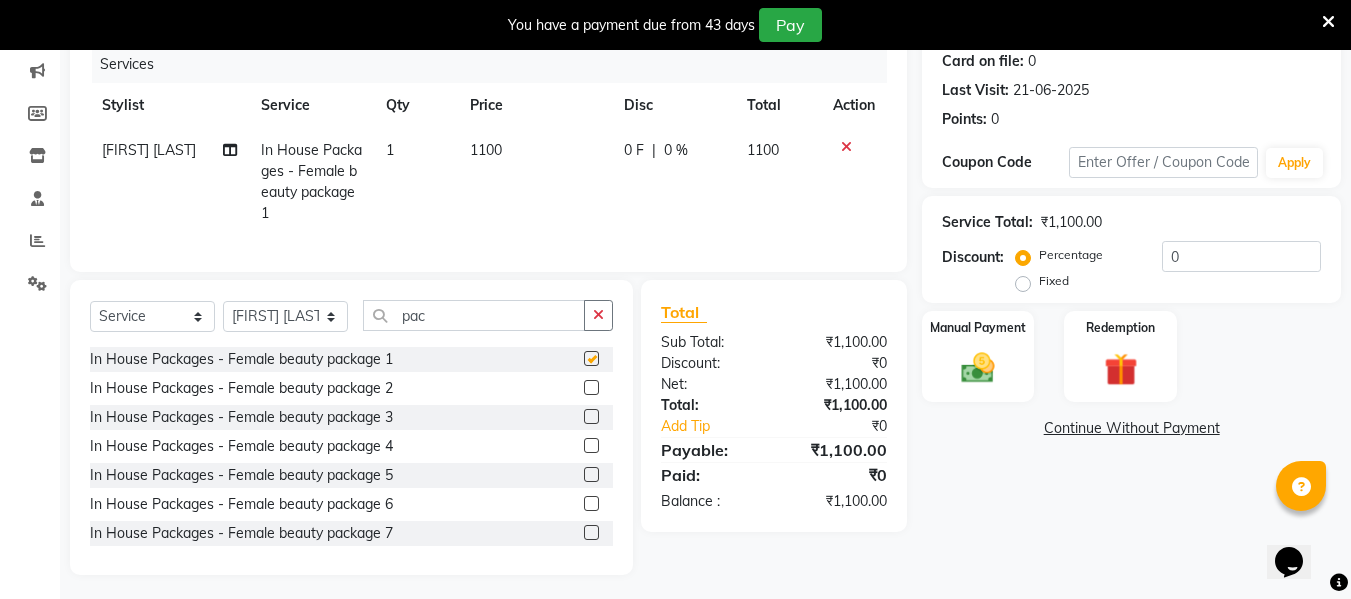 checkbox on "false" 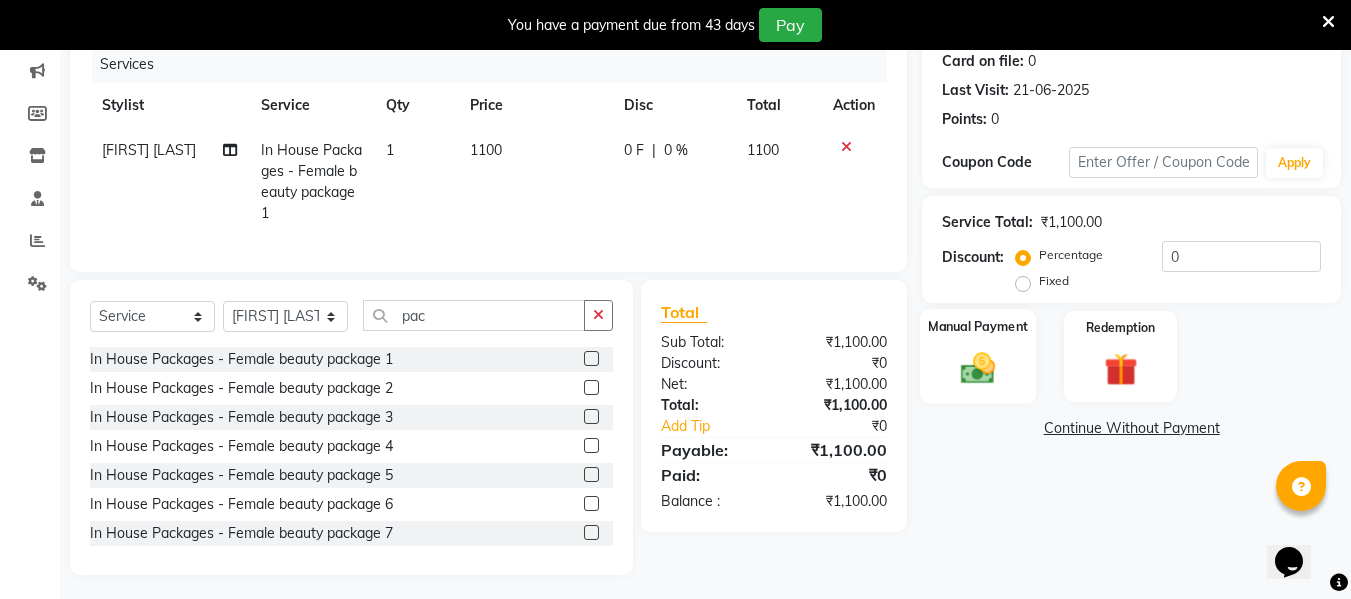 click 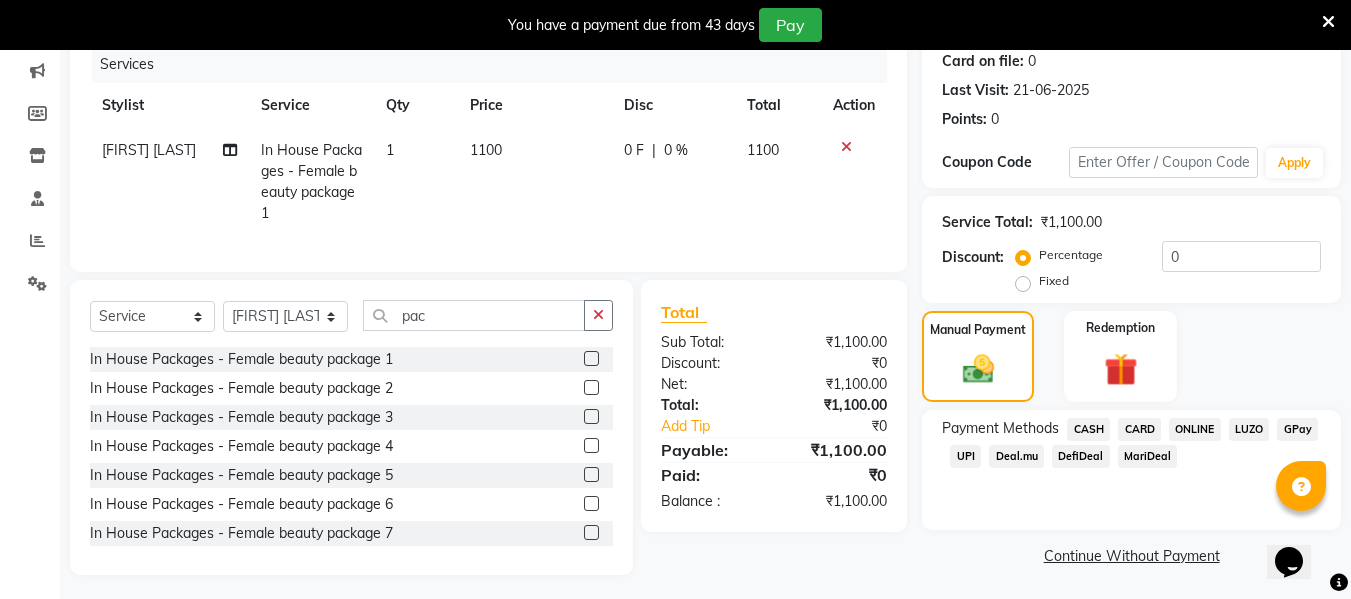 click on "ONLINE" 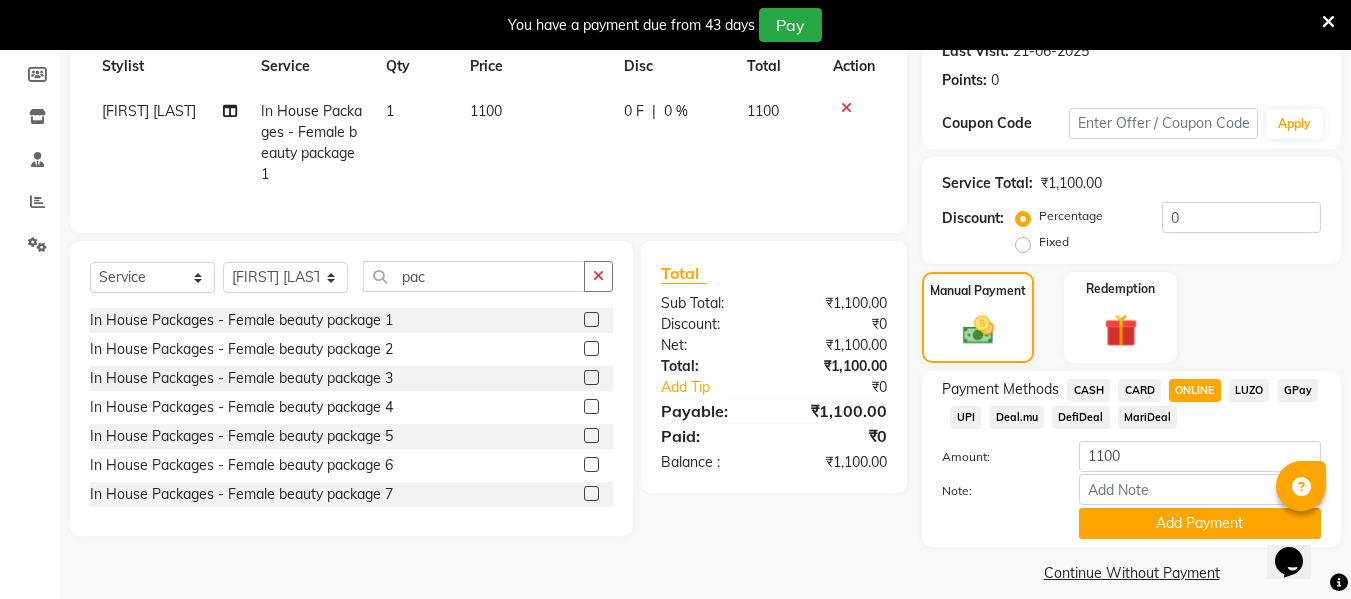 scroll, scrollTop: 310, scrollLeft: 0, axis: vertical 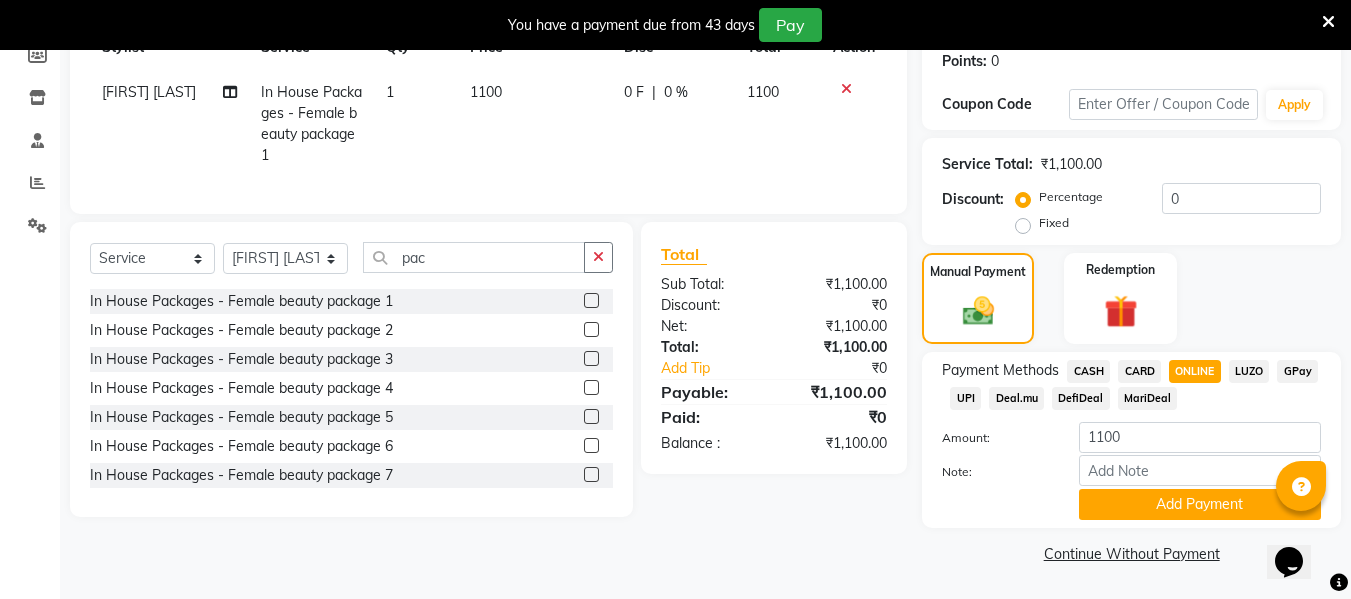 drag, startPoint x: 1100, startPoint y: 493, endPoint x: 921, endPoint y: 576, distance: 197.30687 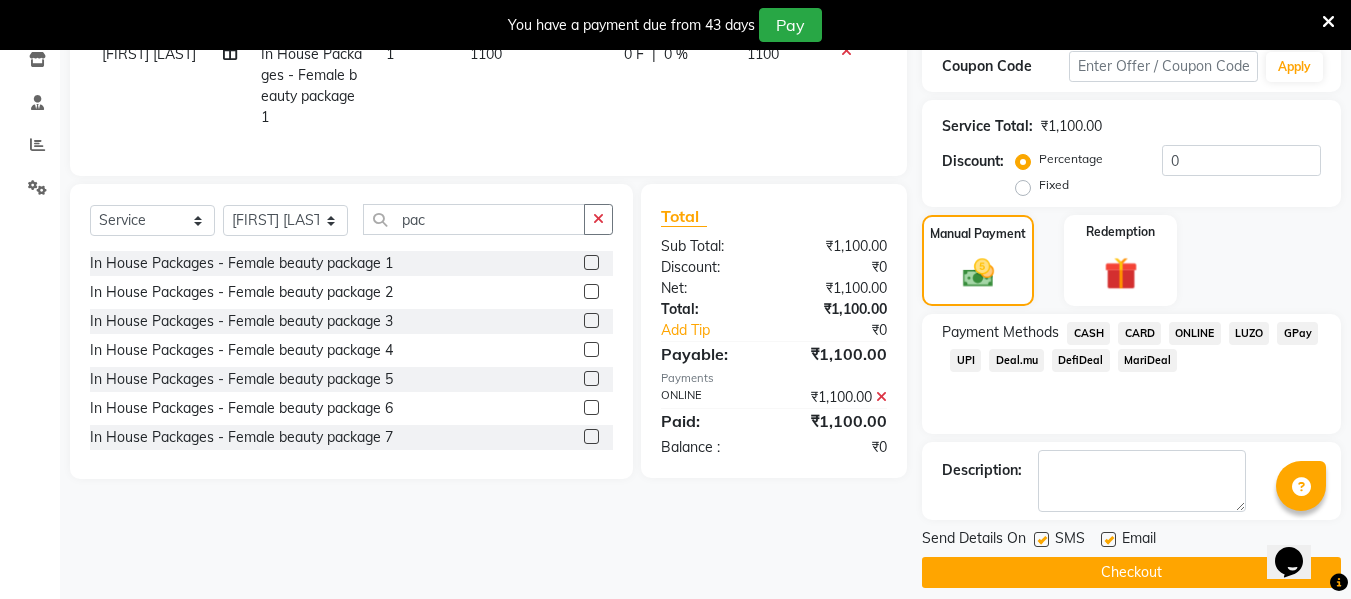 scroll, scrollTop: 367, scrollLeft: 0, axis: vertical 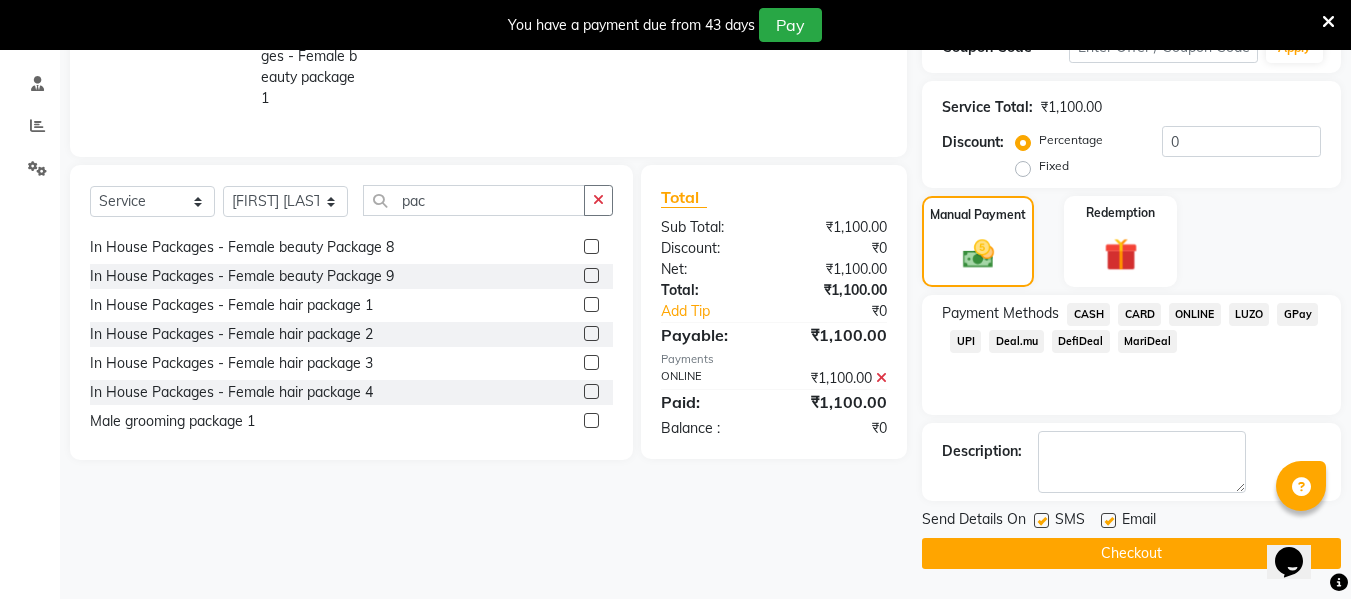 click 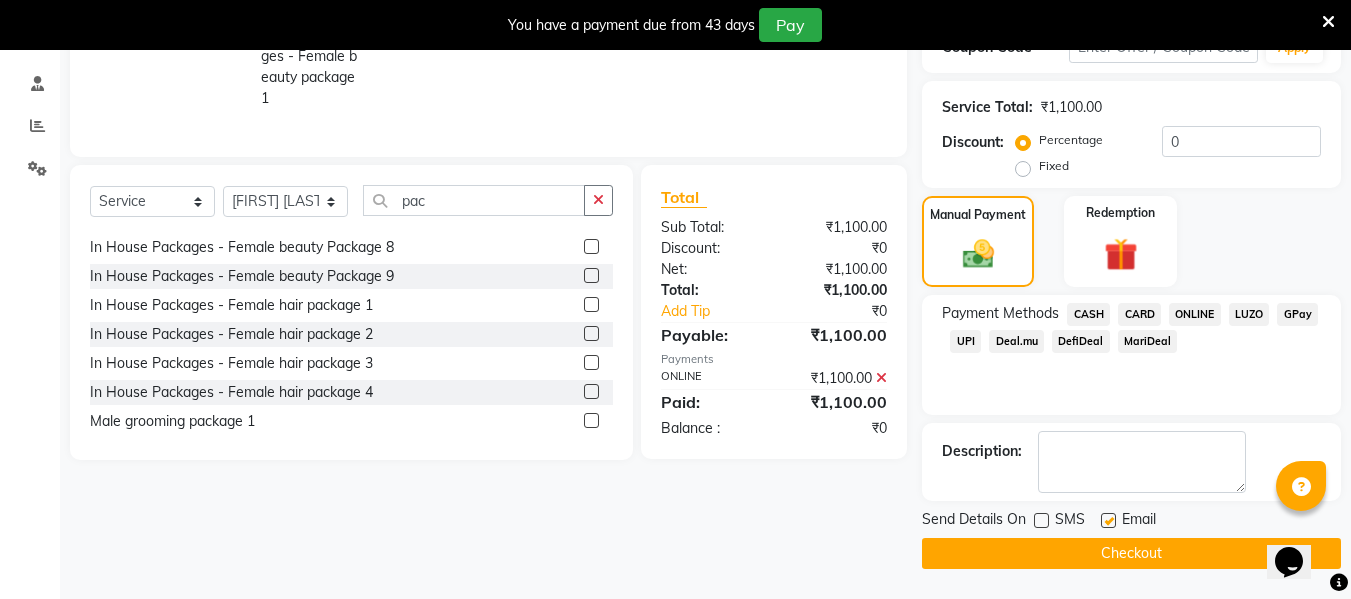 click 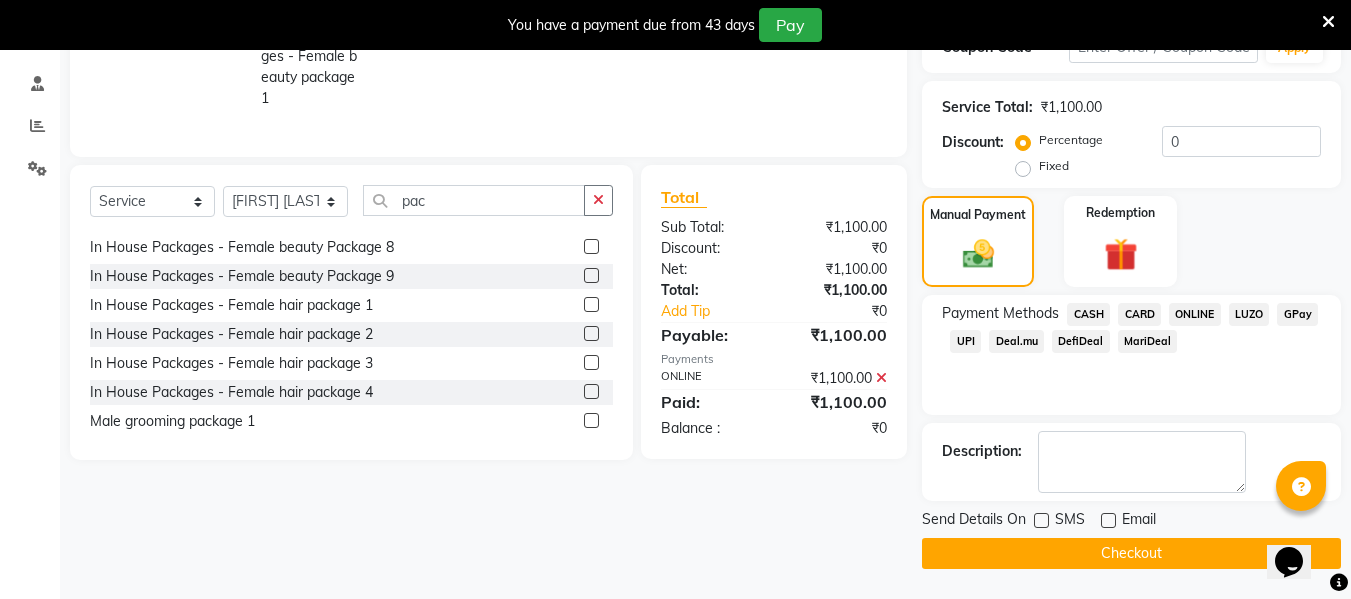 click on "Checkout" 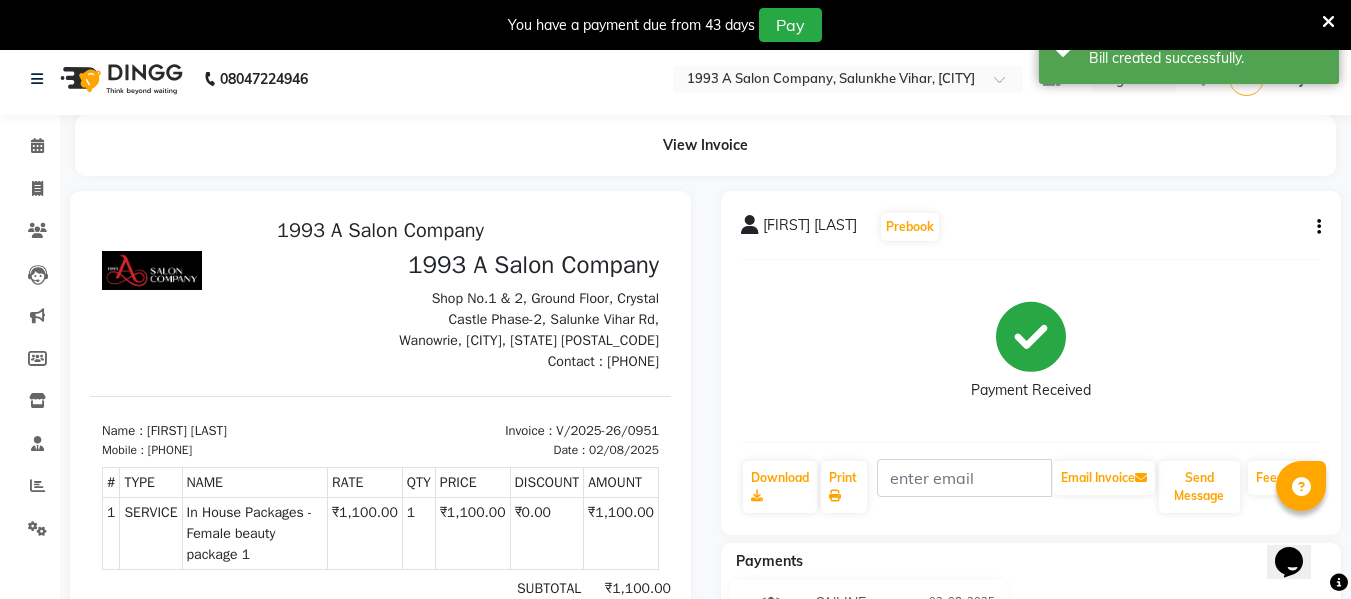 scroll, scrollTop: 0, scrollLeft: 0, axis: both 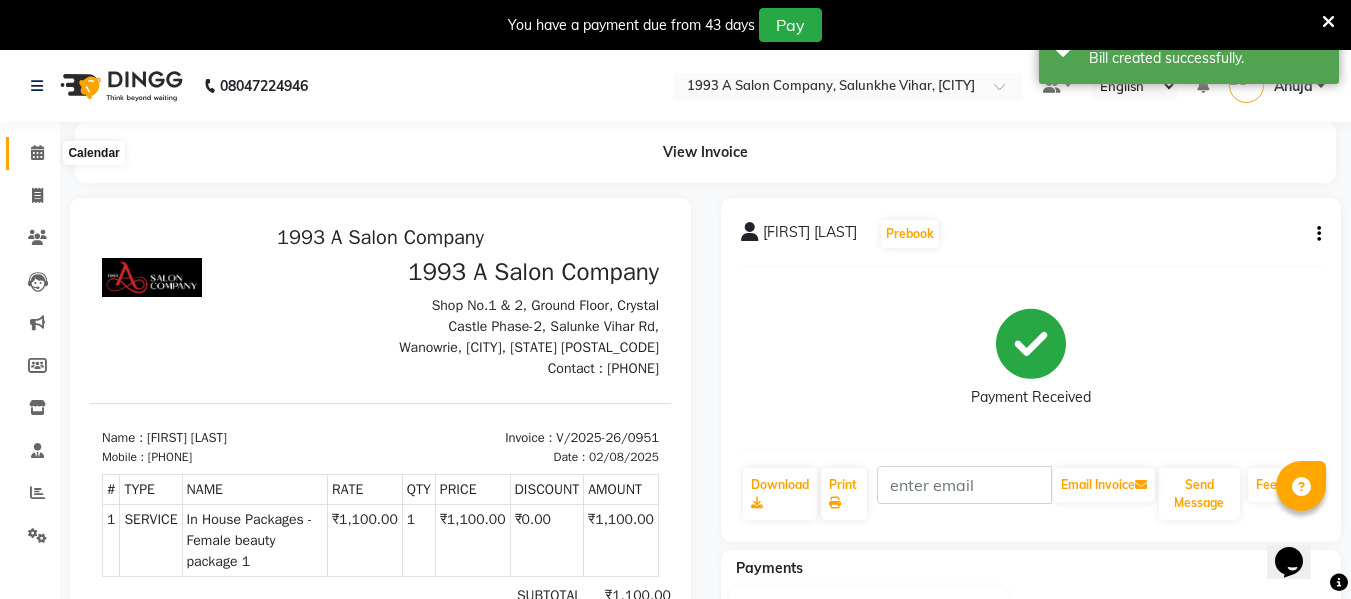 click 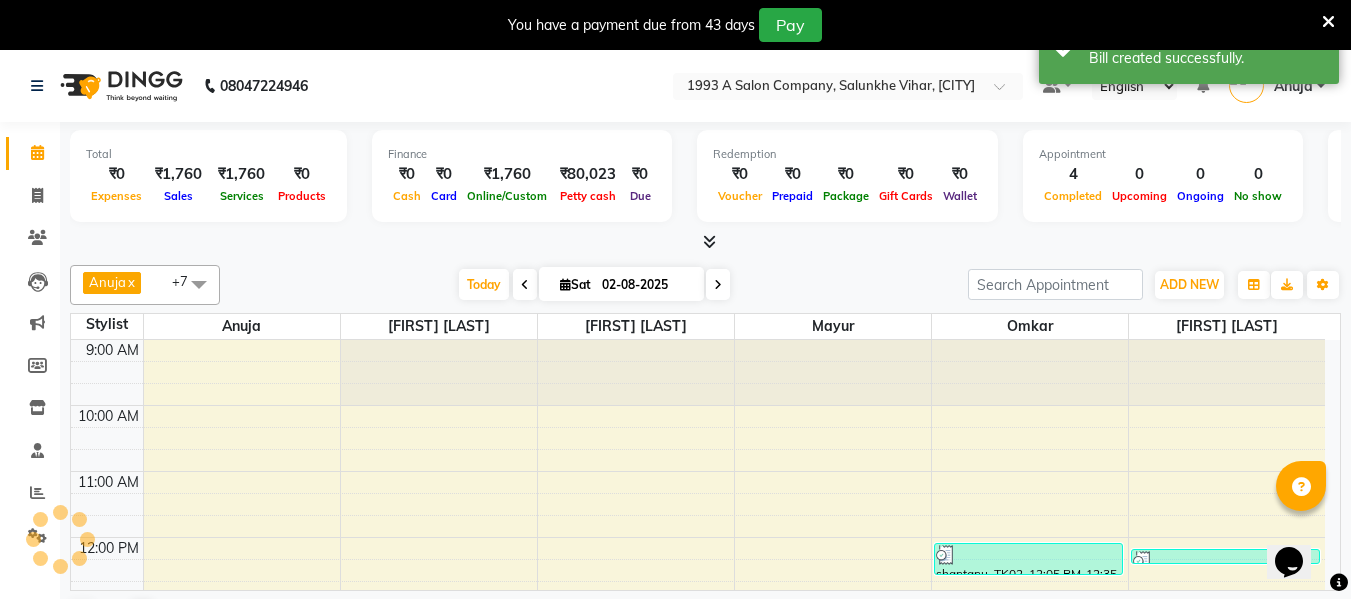 scroll, scrollTop: 0, scrollLeft: 0, axis: both 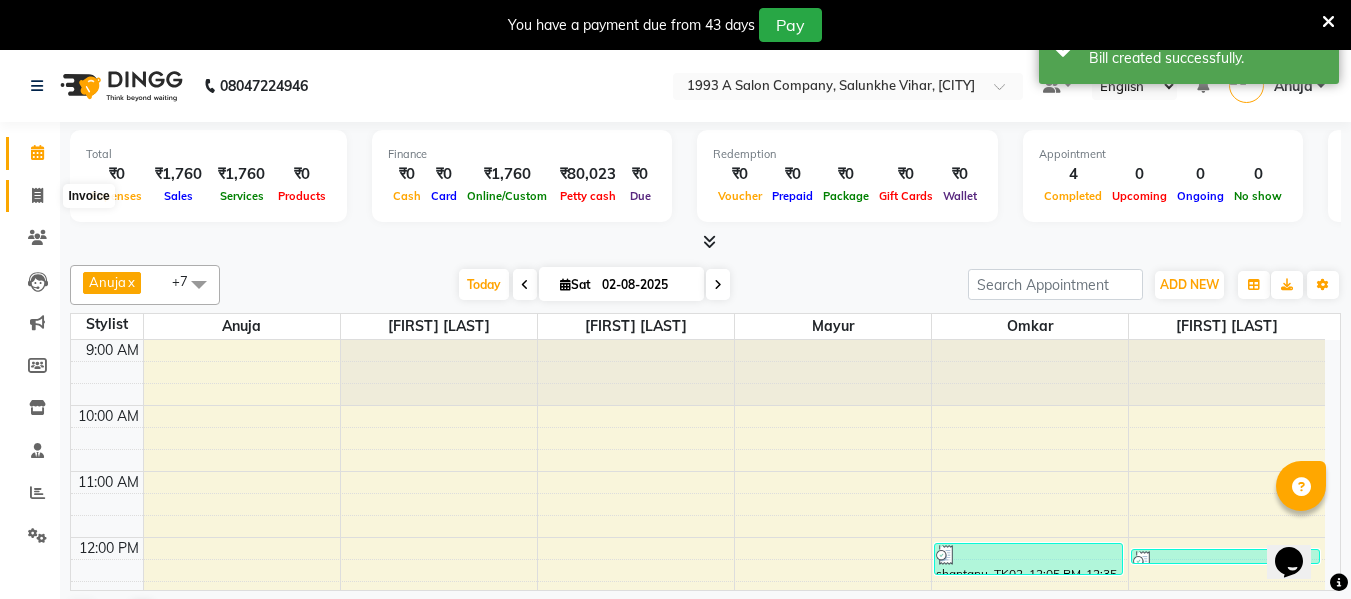 click 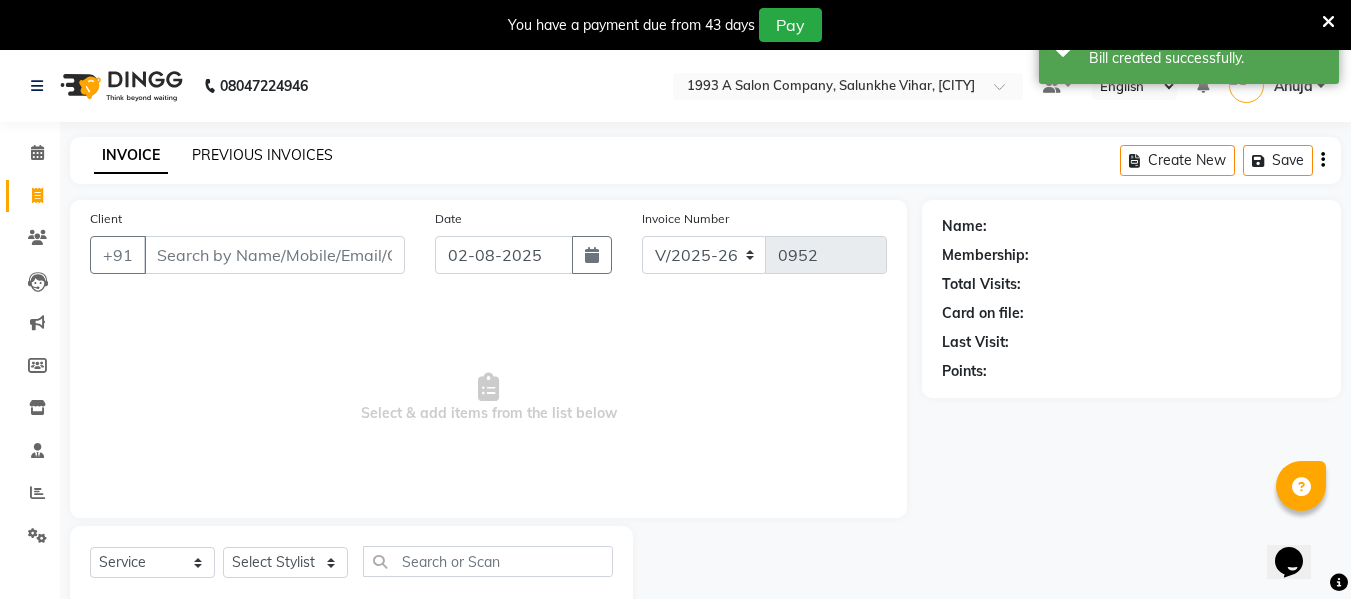 click on "PREVIOUS INVOICES" 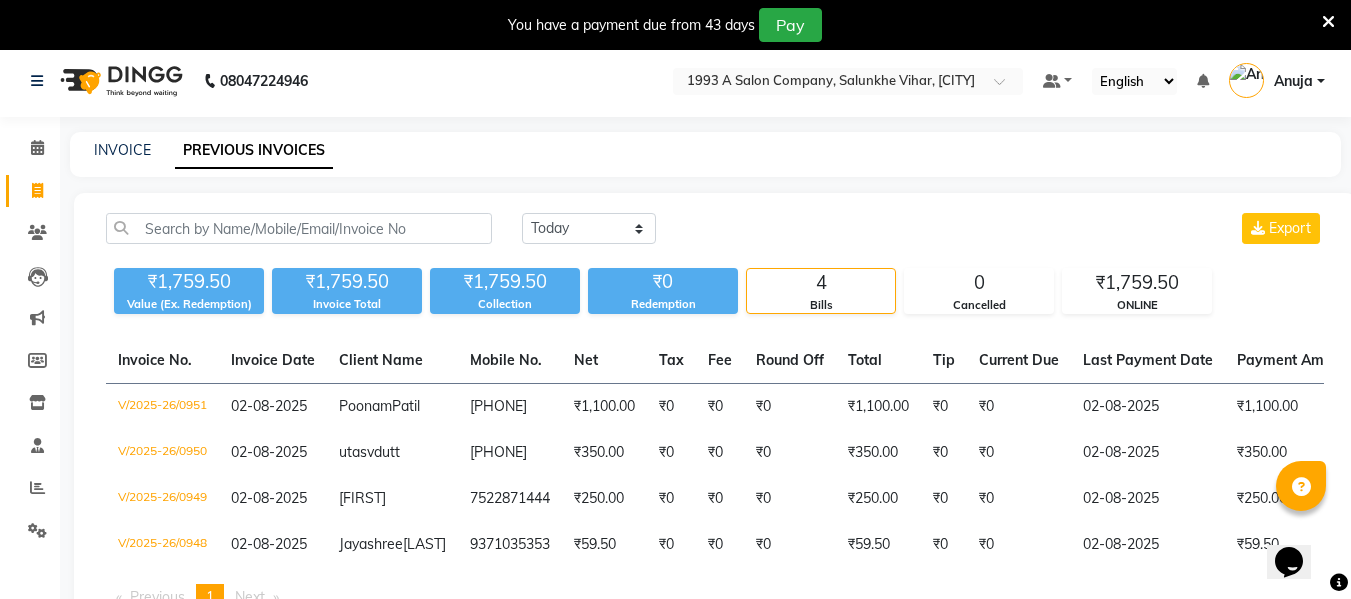scroll, scrollTop: 0, scrollLeft: 0, axis: both 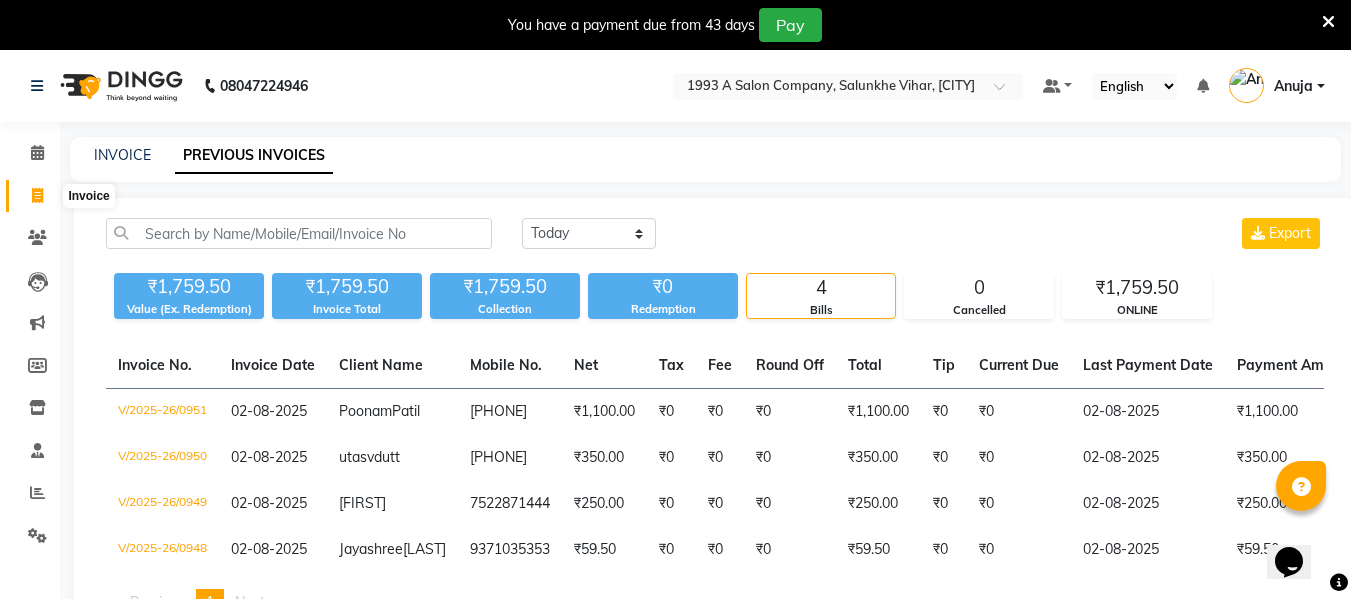 click 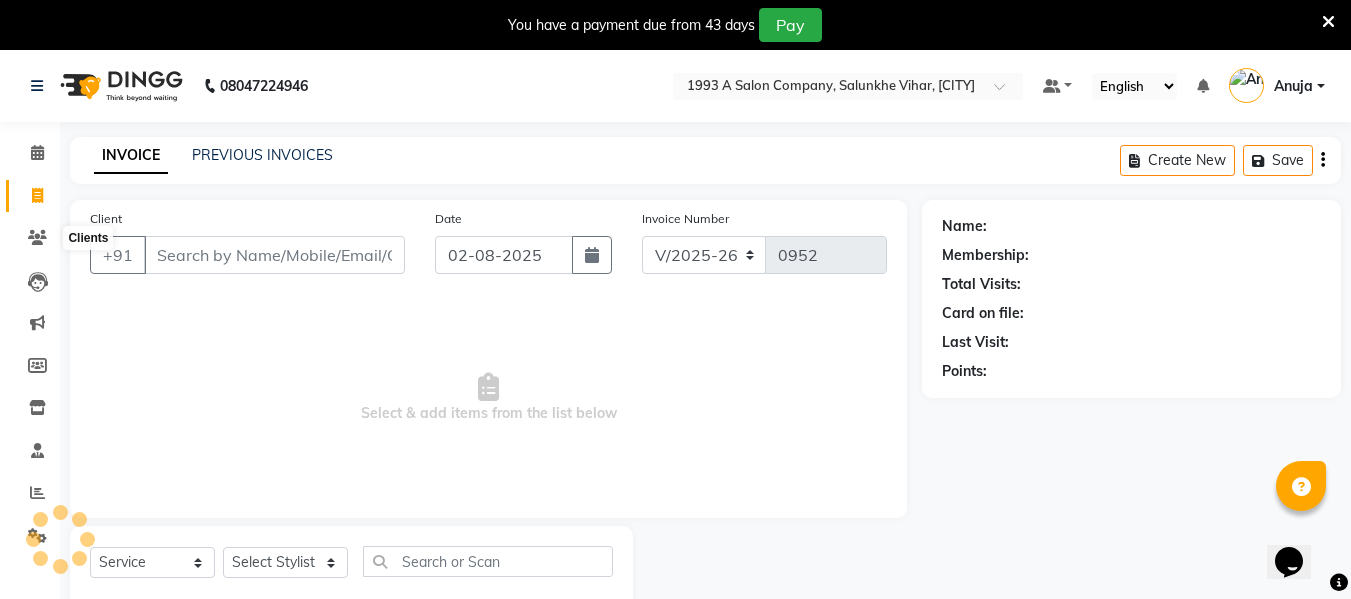 scroll, scrollTop: 52, scrollLeft: 0, axis: vertical 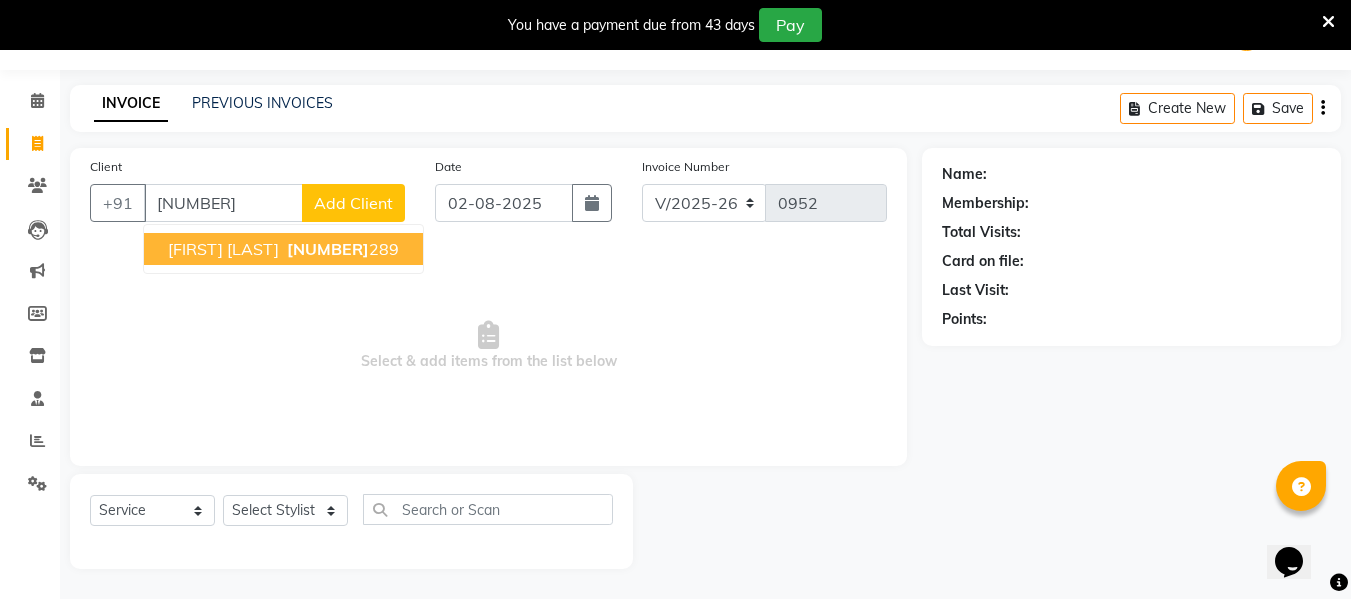 click on "Rinti Chetarjee" at bounding box center [223, 249] 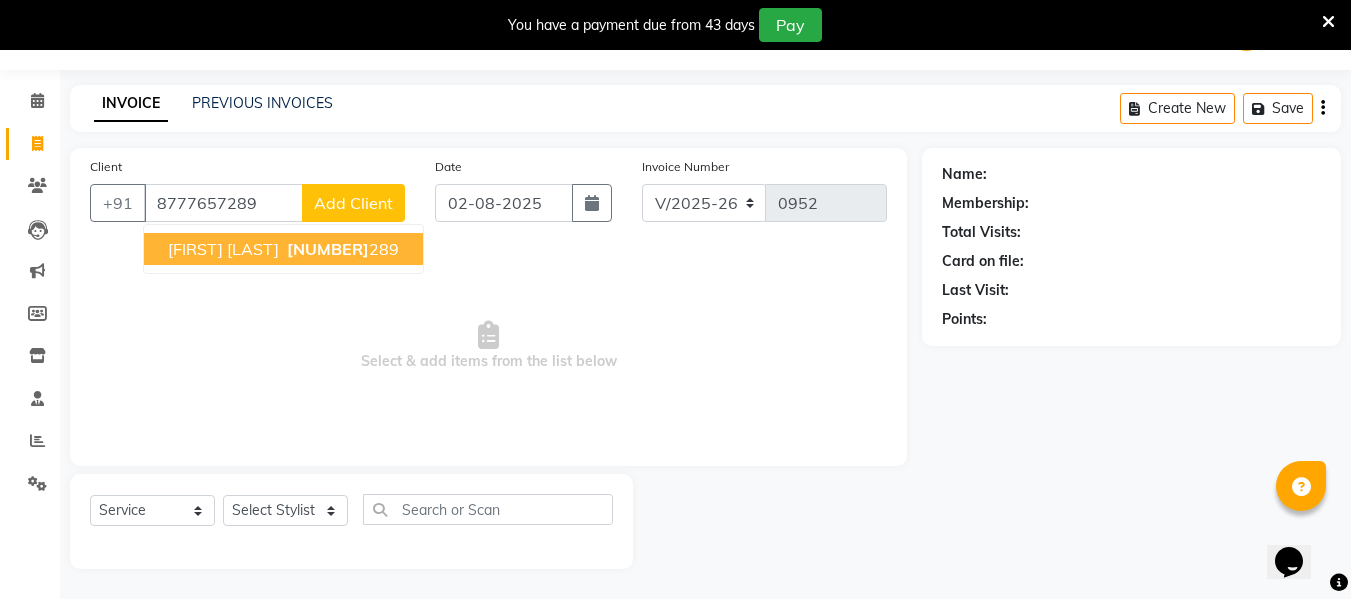 type on "8777657289" 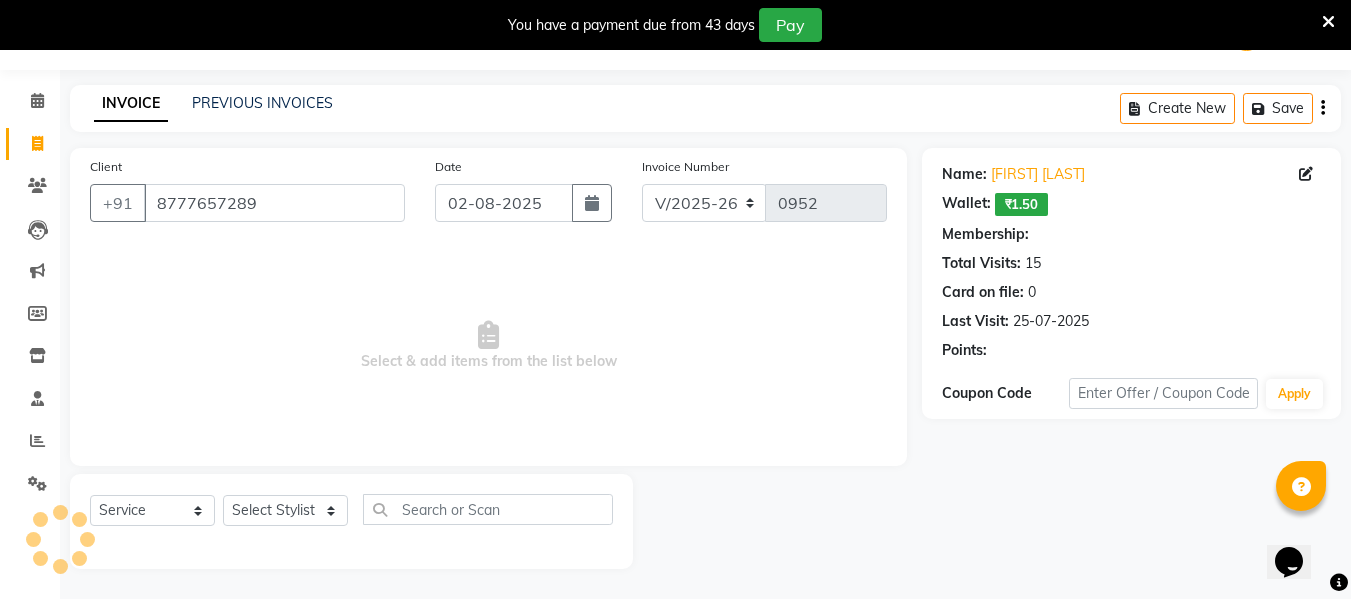 select on "1: Object" 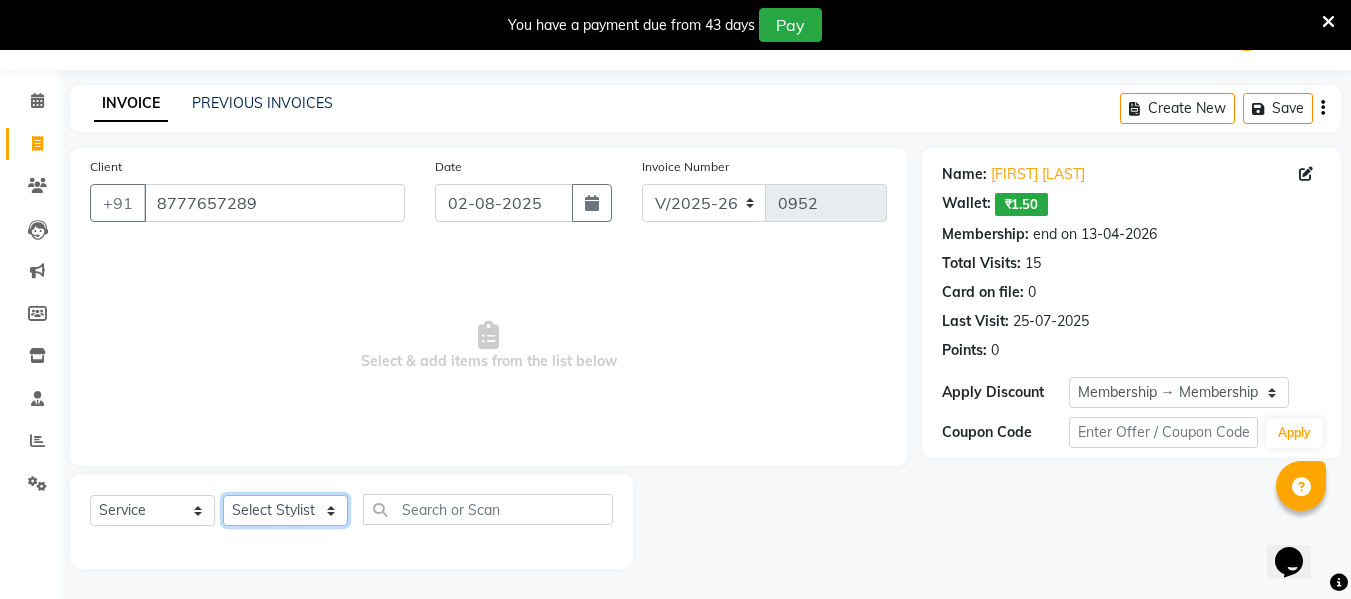 click on "Select Stylist Anuja Chetan Ambekar Mayur omkar  Pallavi Wali Rakhi Mandal  Shanti Palkonda Training Department" 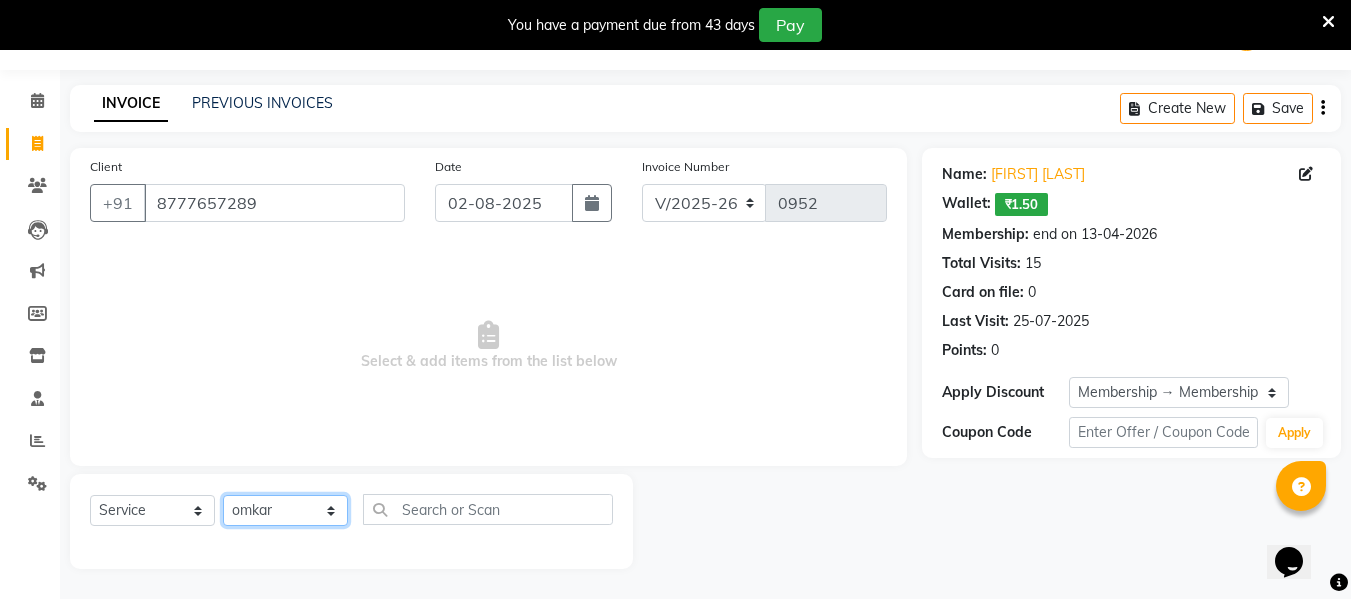 click on "Select Stylist Anuja Chetan Ambekar Mayur omkar  Pallavi Wali Rakhi Mandal  Shanti Palkonda Training Department" 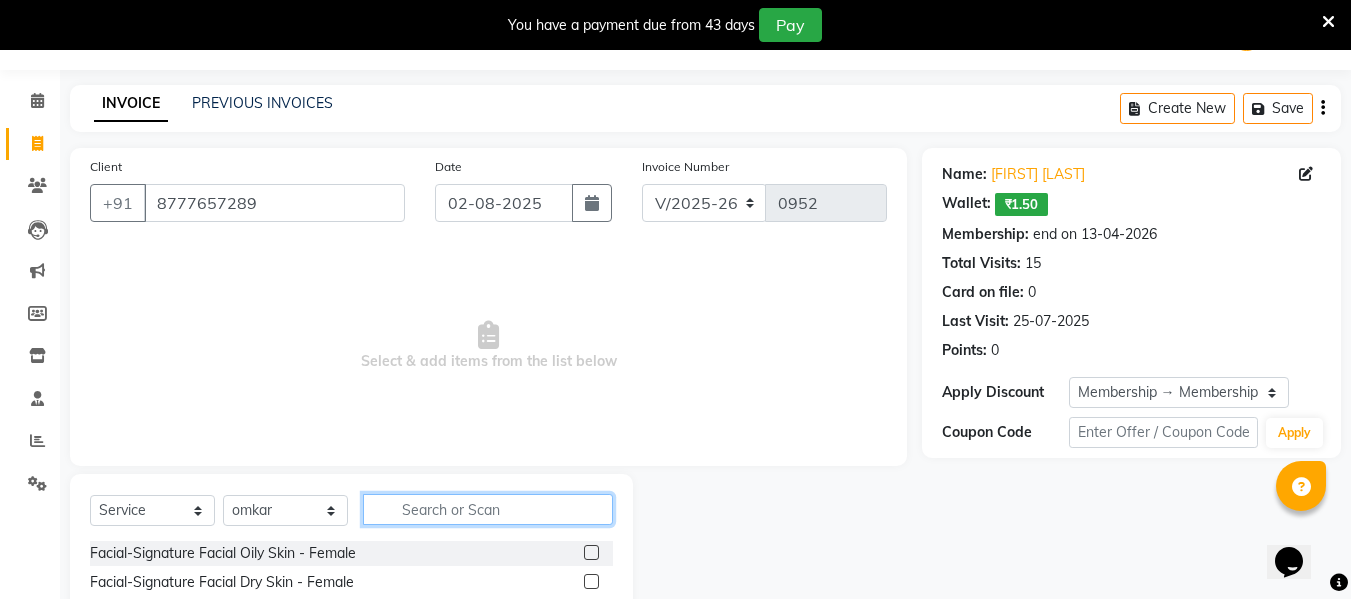 click 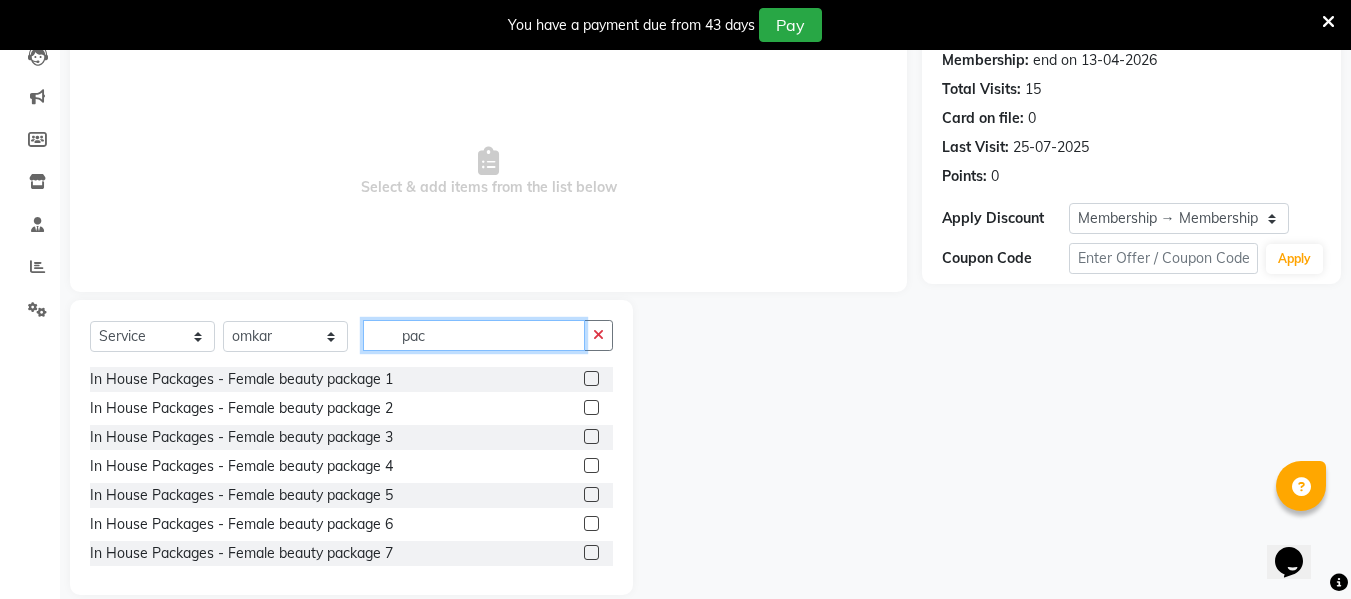 scroll, scrollTop: 252, scrollLeft: 0, axis: vertical 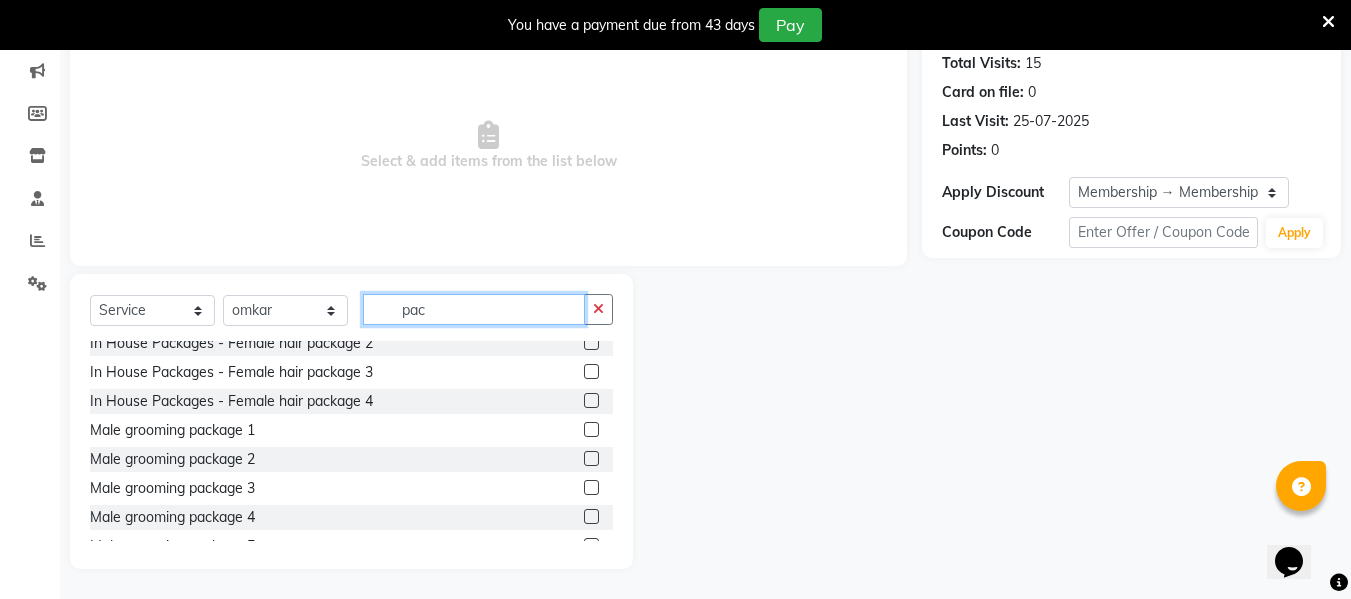 type on "pac" 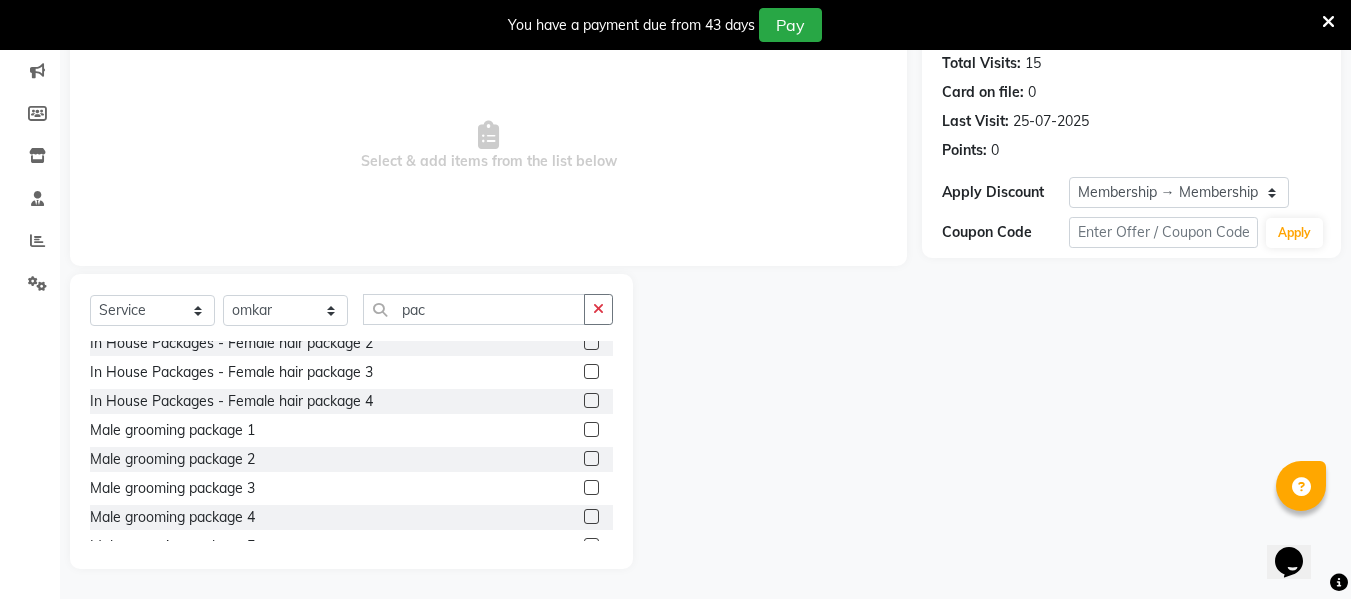 click on "Male grooming package 1" 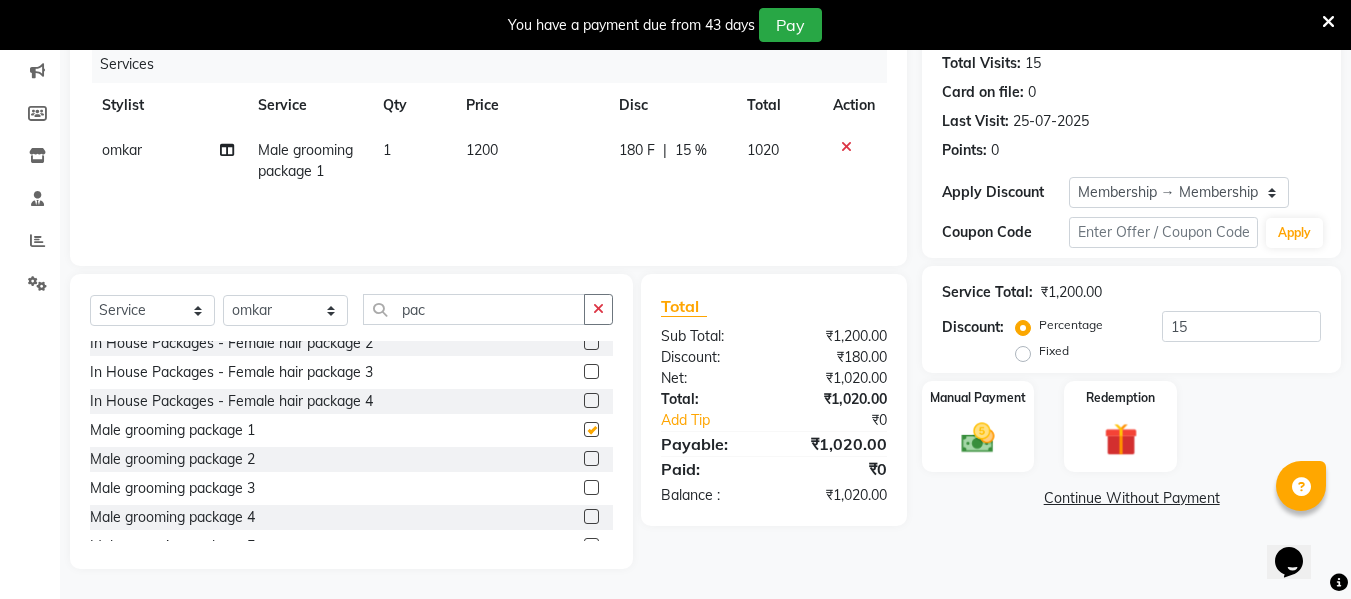checkbox on "false" 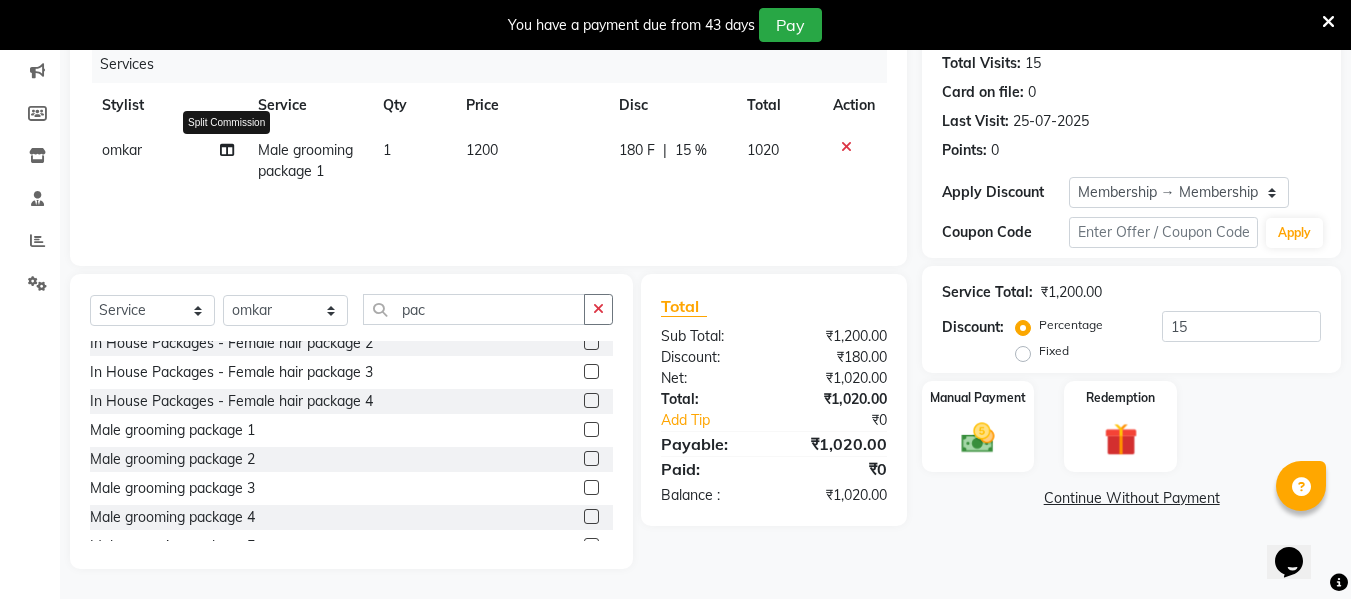 click 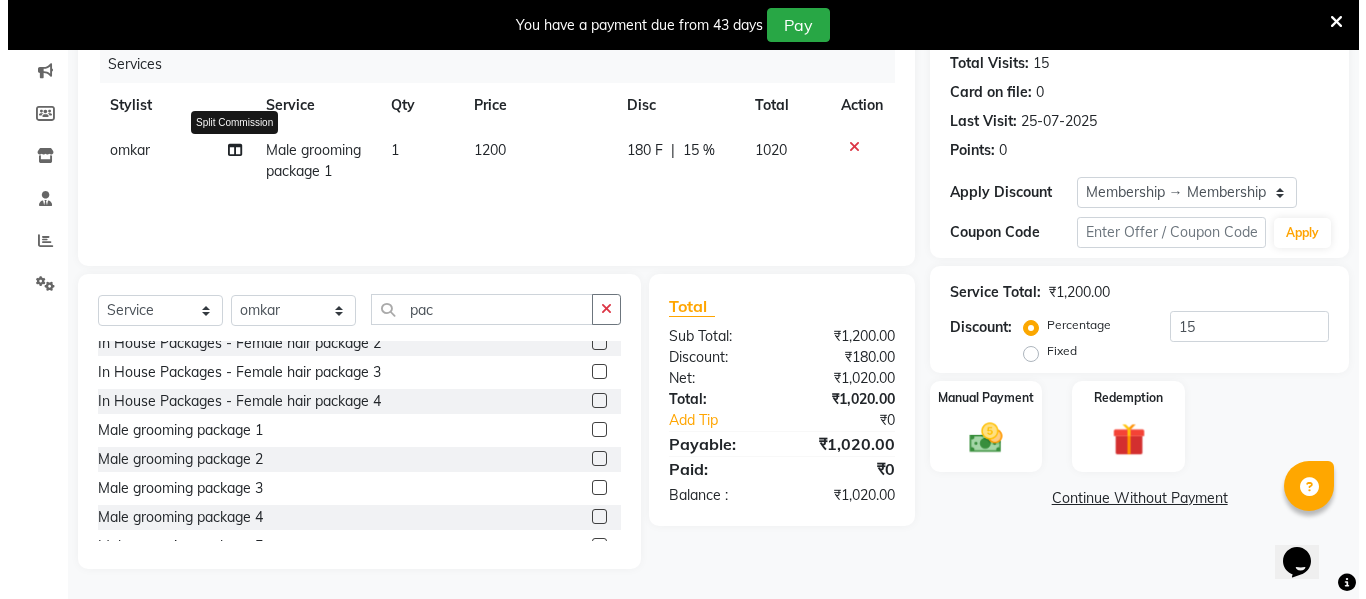 select on "71068" 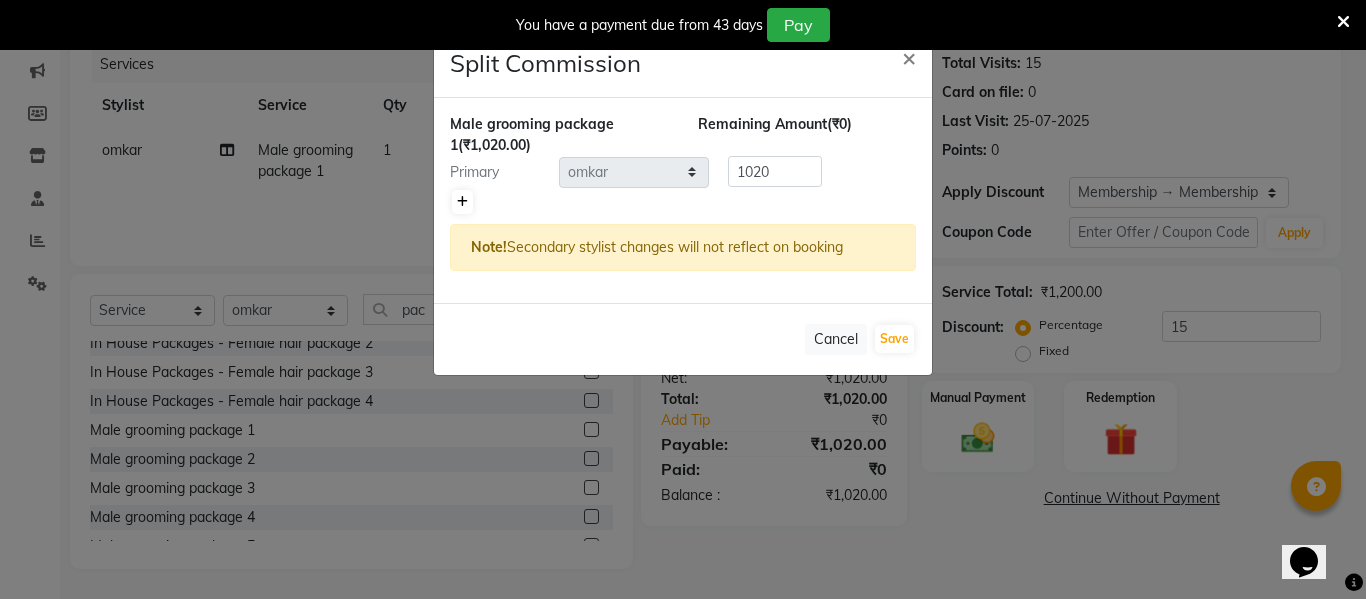 click 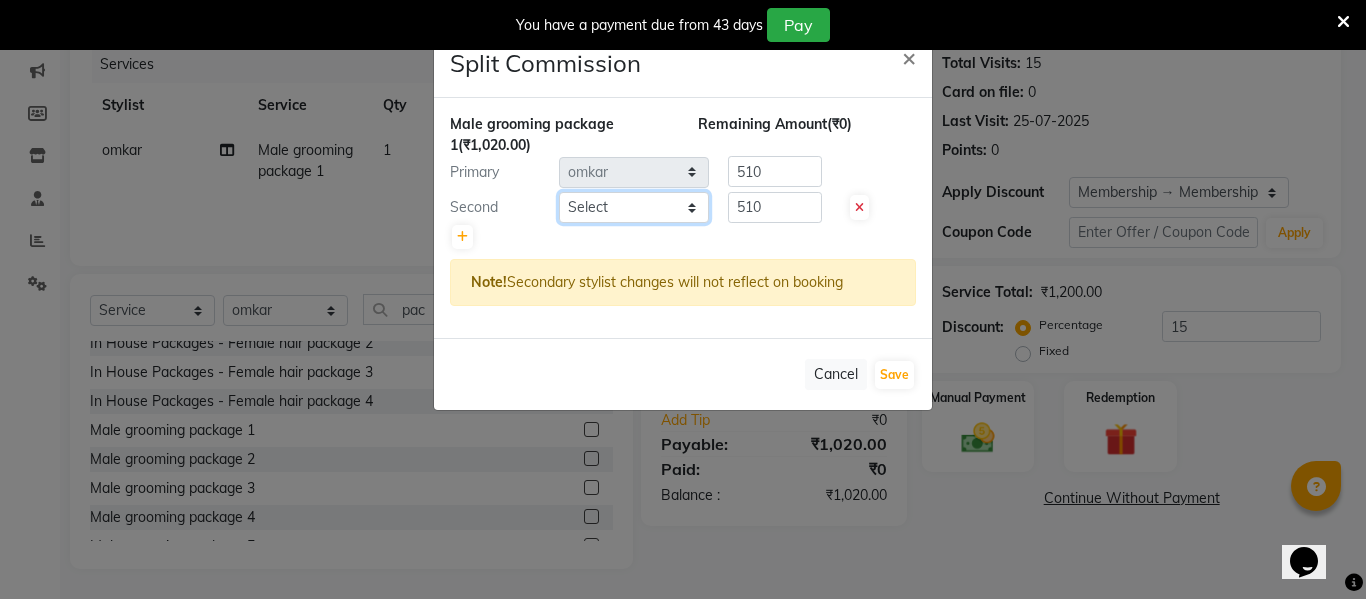click on "Select  Anuja   Chetan Ambekar   Mayur   omkar    Pallavi Wali   Rakhi Mandal    Shanti Palkonda   Training Department" 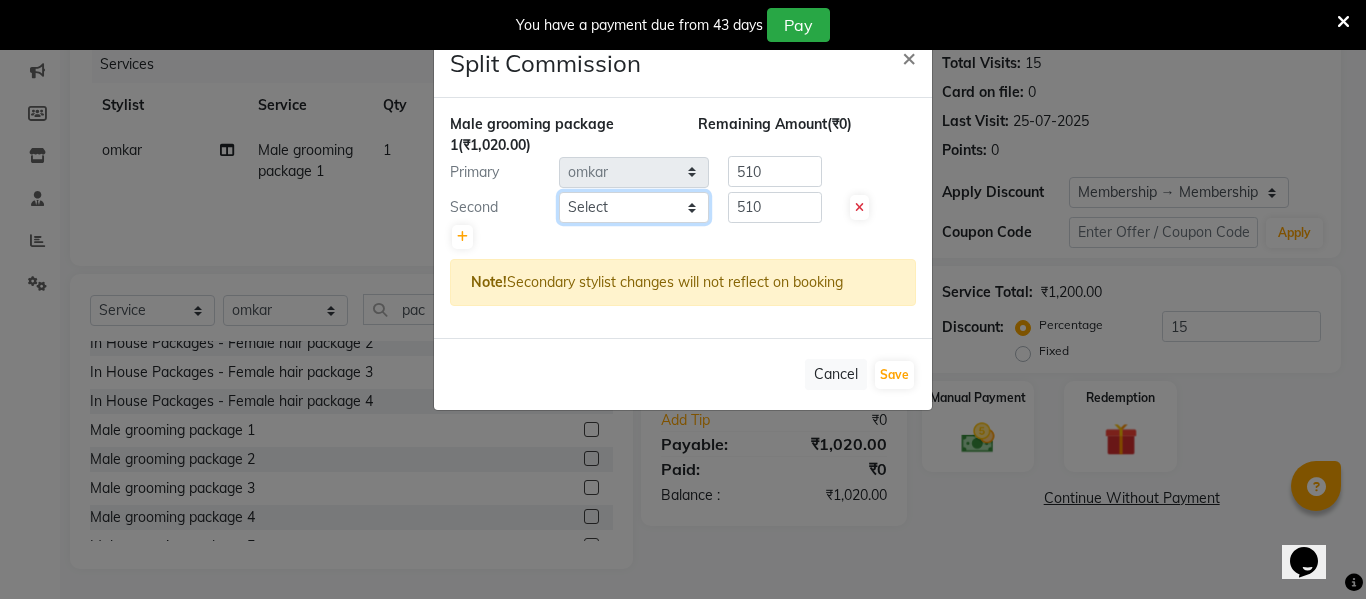 select on "31079" 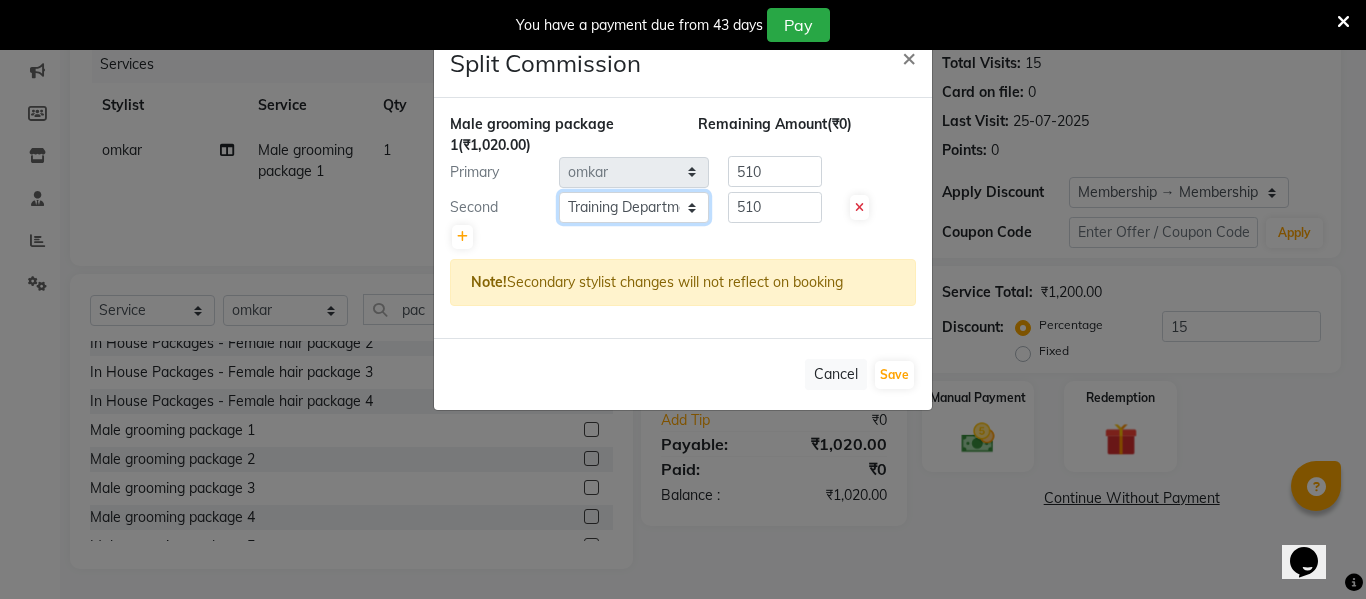 click on "Select  Anuja   Chetan Ambekar   Mayur   omkar    Pallavi Wali   Rakhi Mandal    Shanti Palkonda   Training Department" 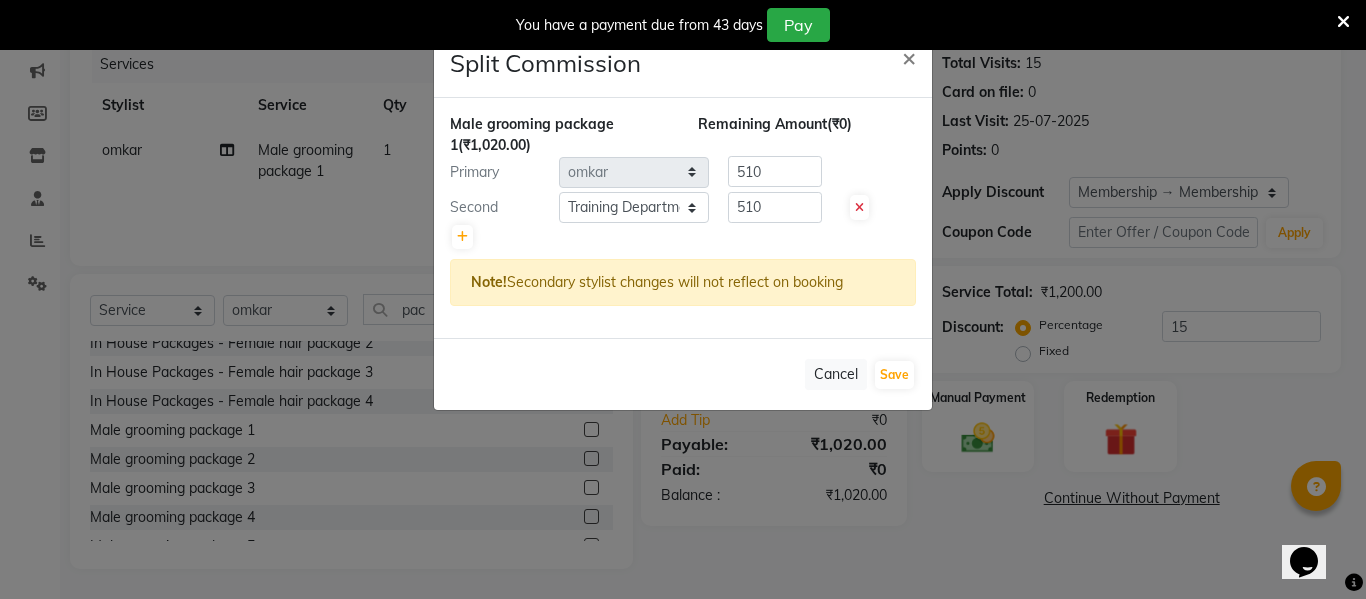 click 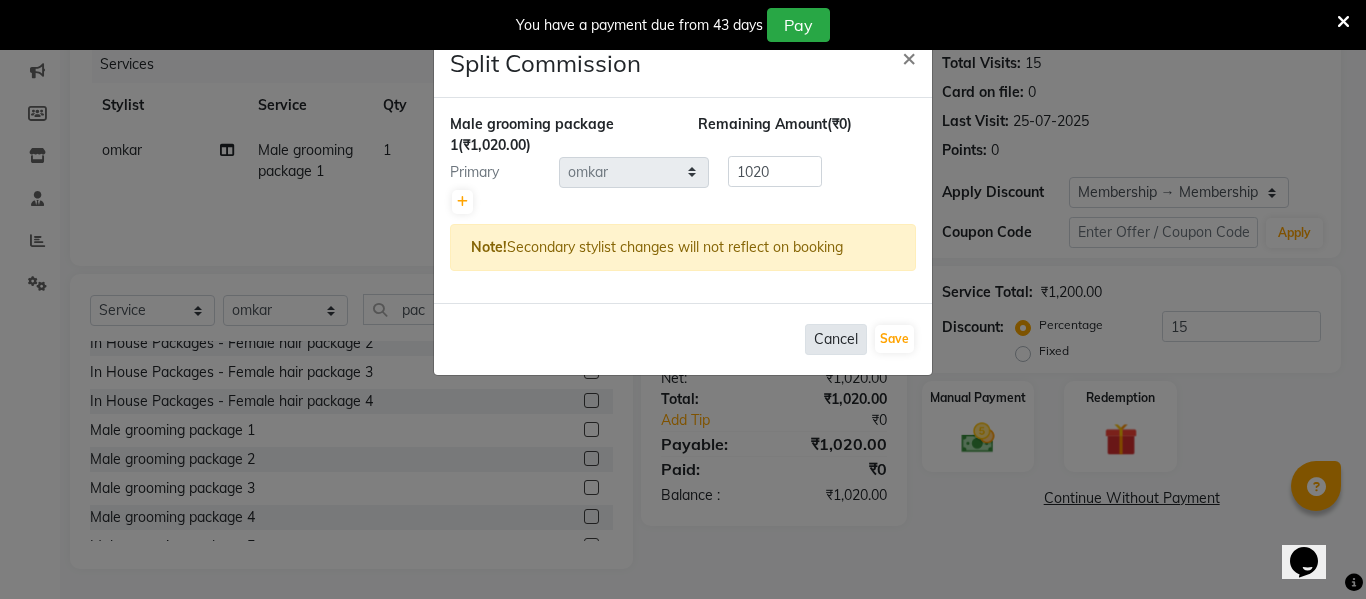 click on "Cancel" 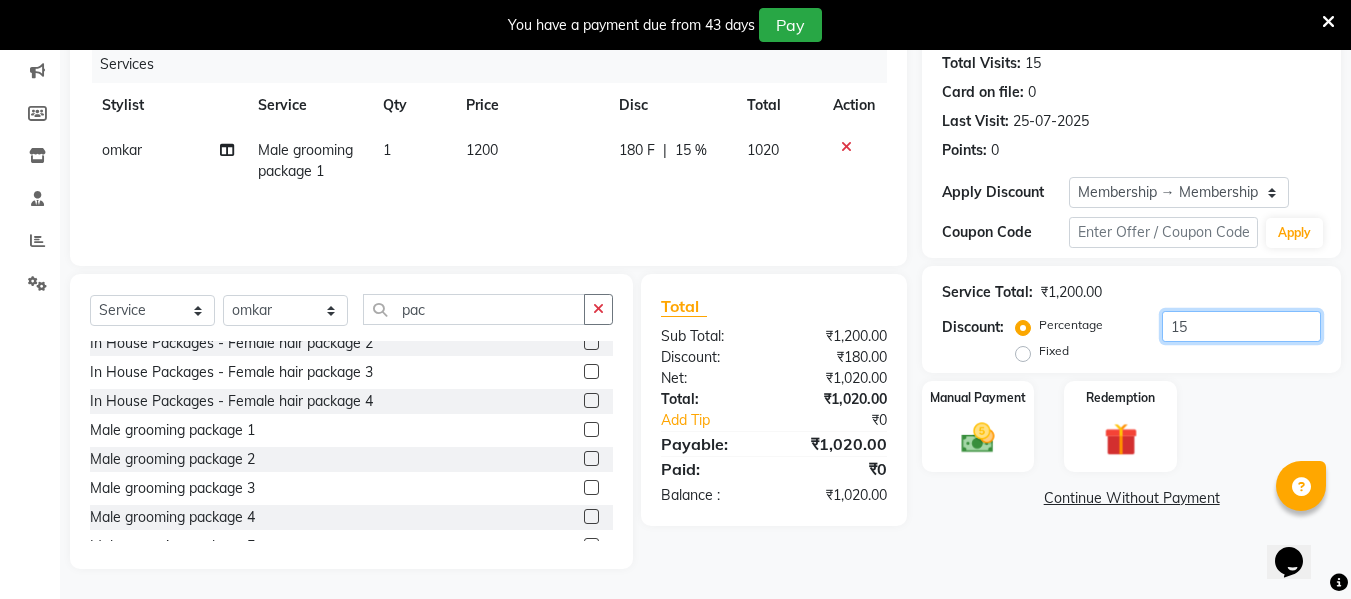 click on "15" 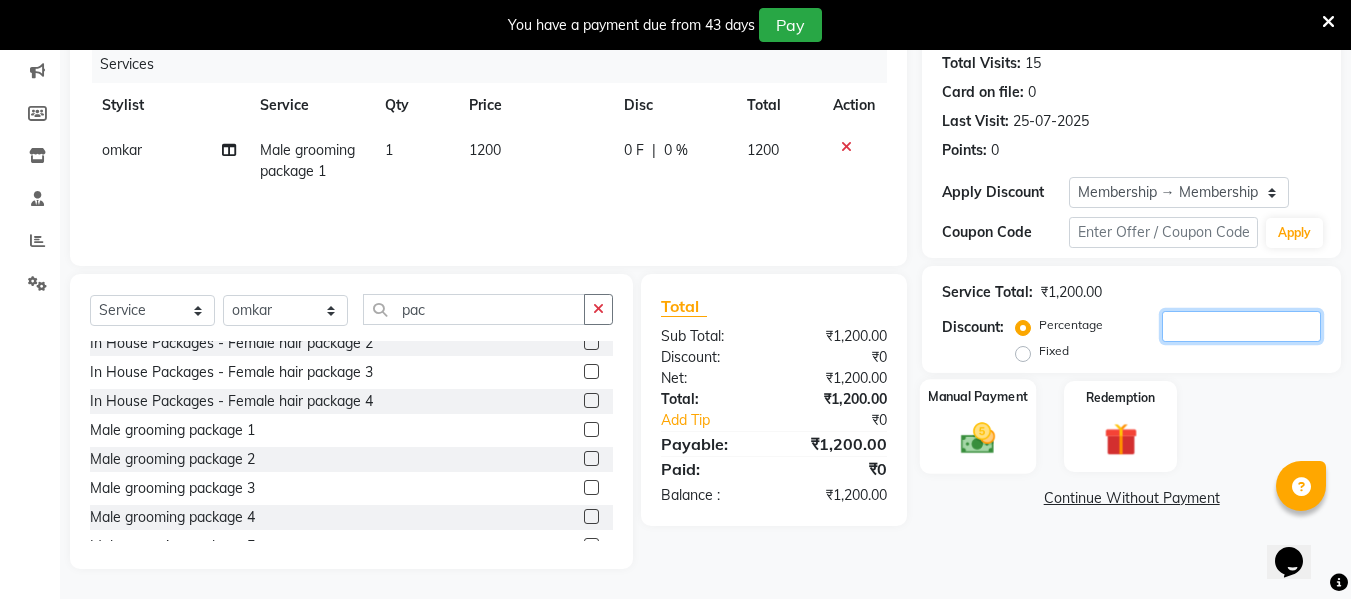 type 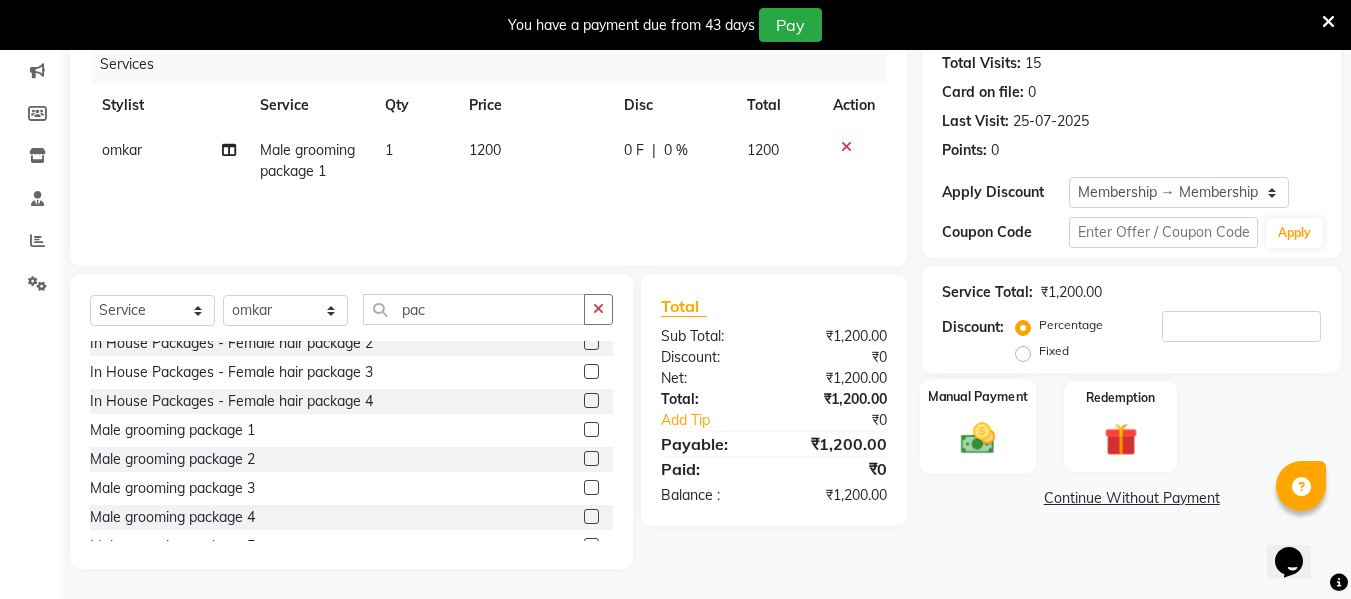 click 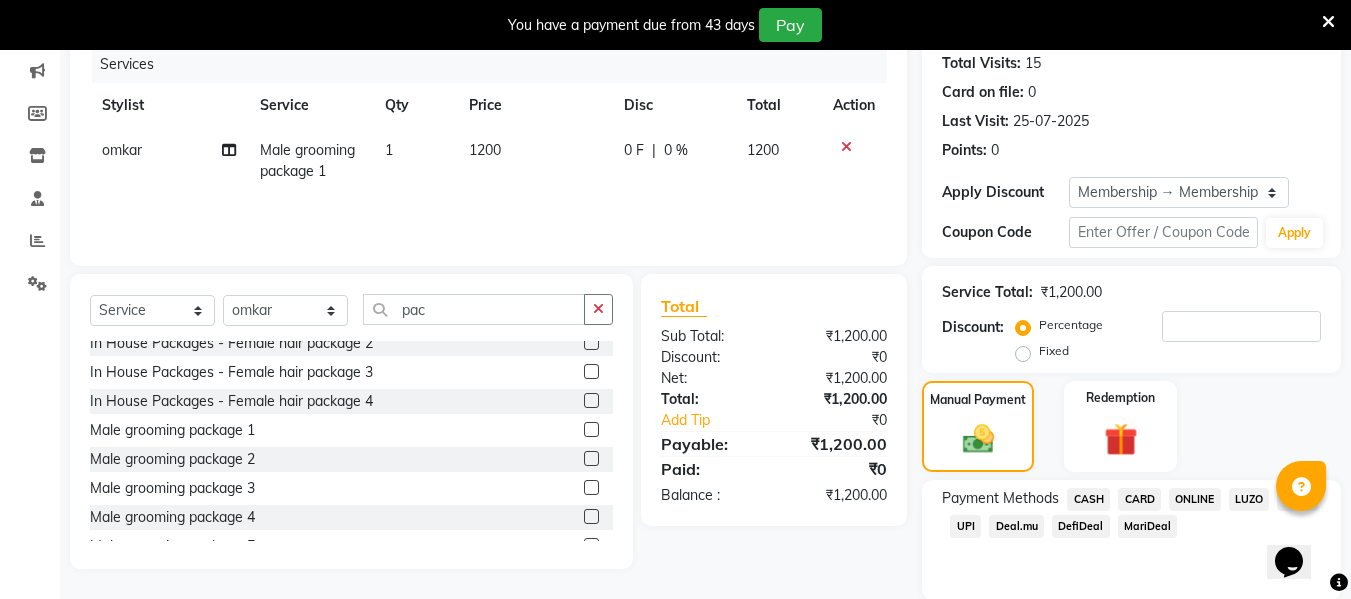 click on "CARD" 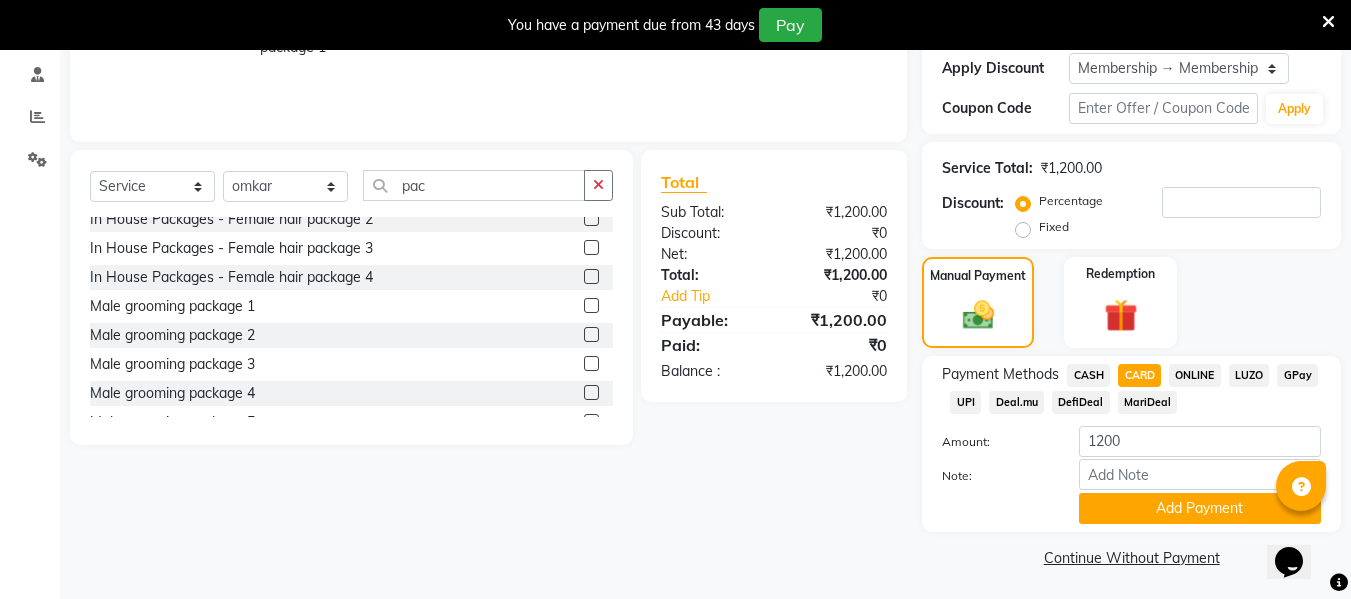 scroll, scrollTop: 380, scrollLeft: 0, axis: vertical 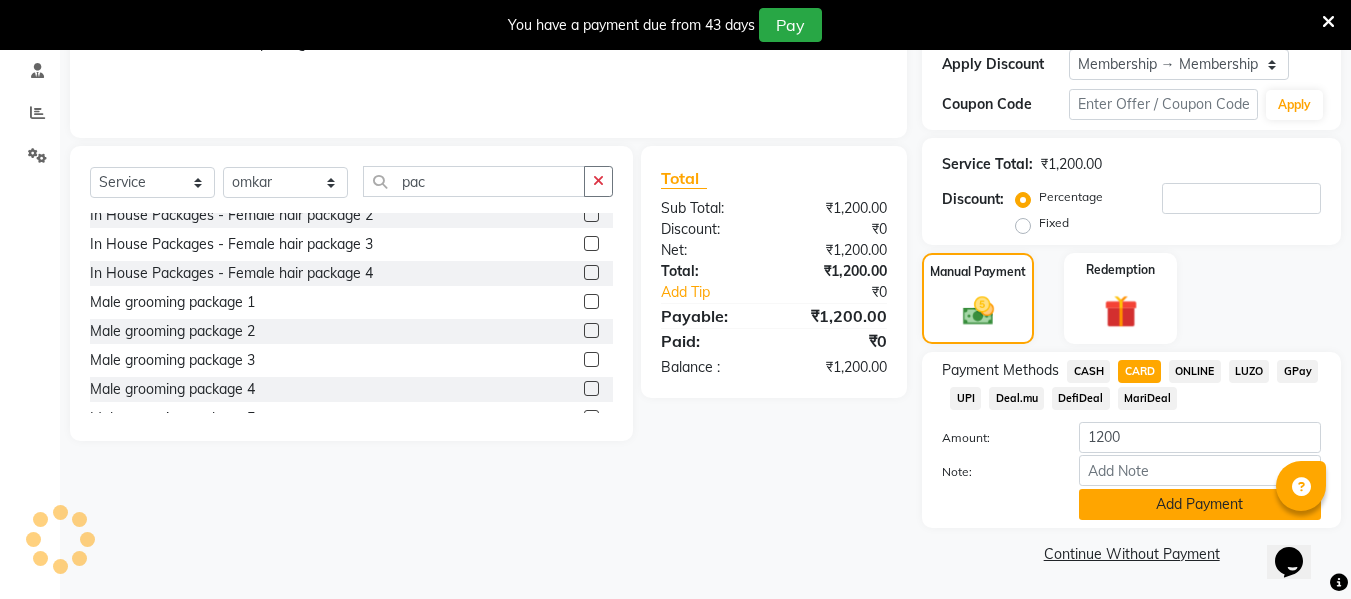 click on "Add Payment" 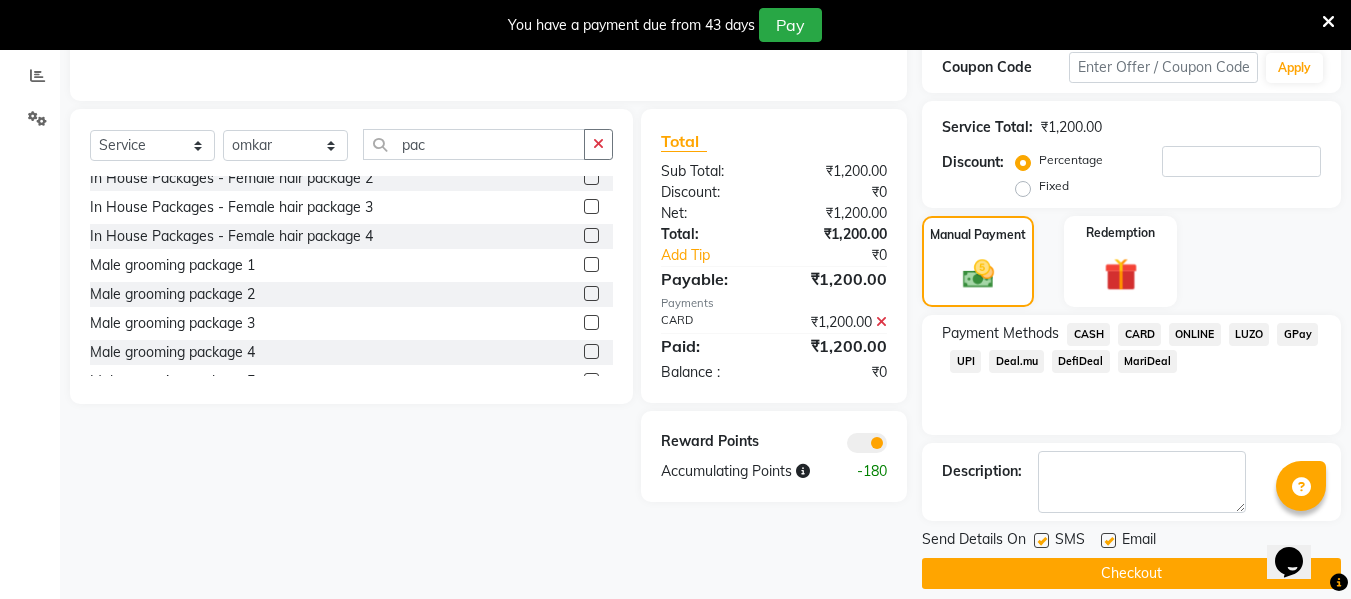scroll, scrollTop: 437, scrollLeft: 0, axis: vertical 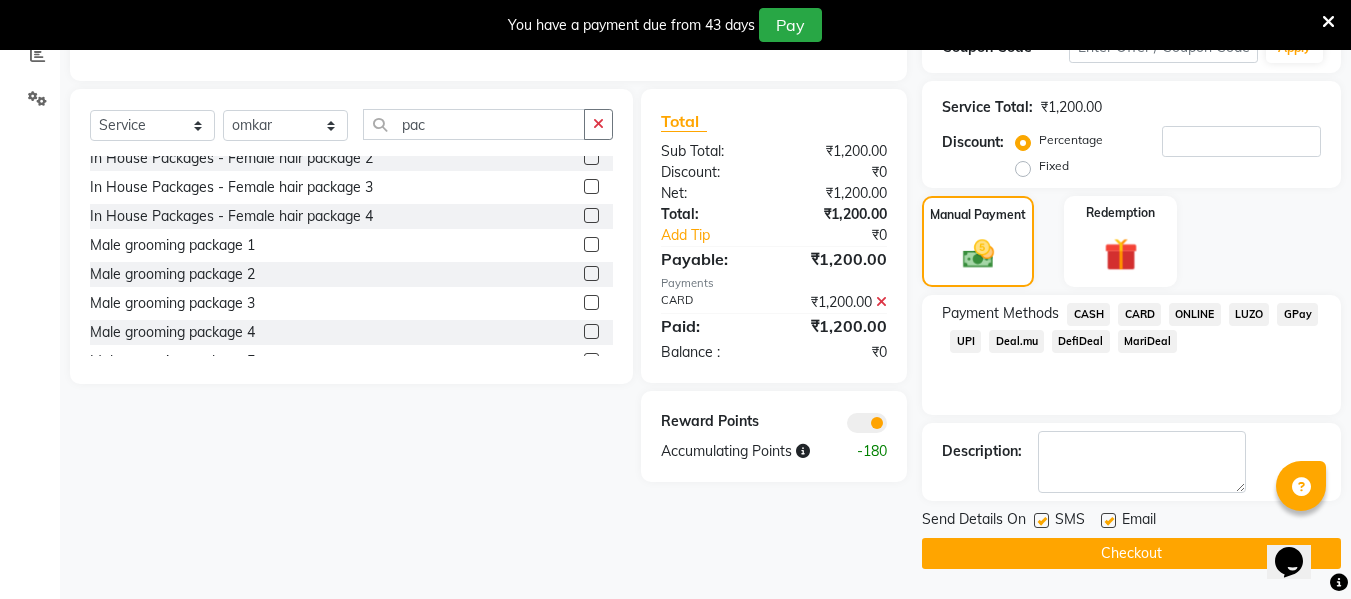 drag, startPoint x: 1041, startPoint y: 520, endPoint x: 1076, endPoint y: 519, distance: 35.014282 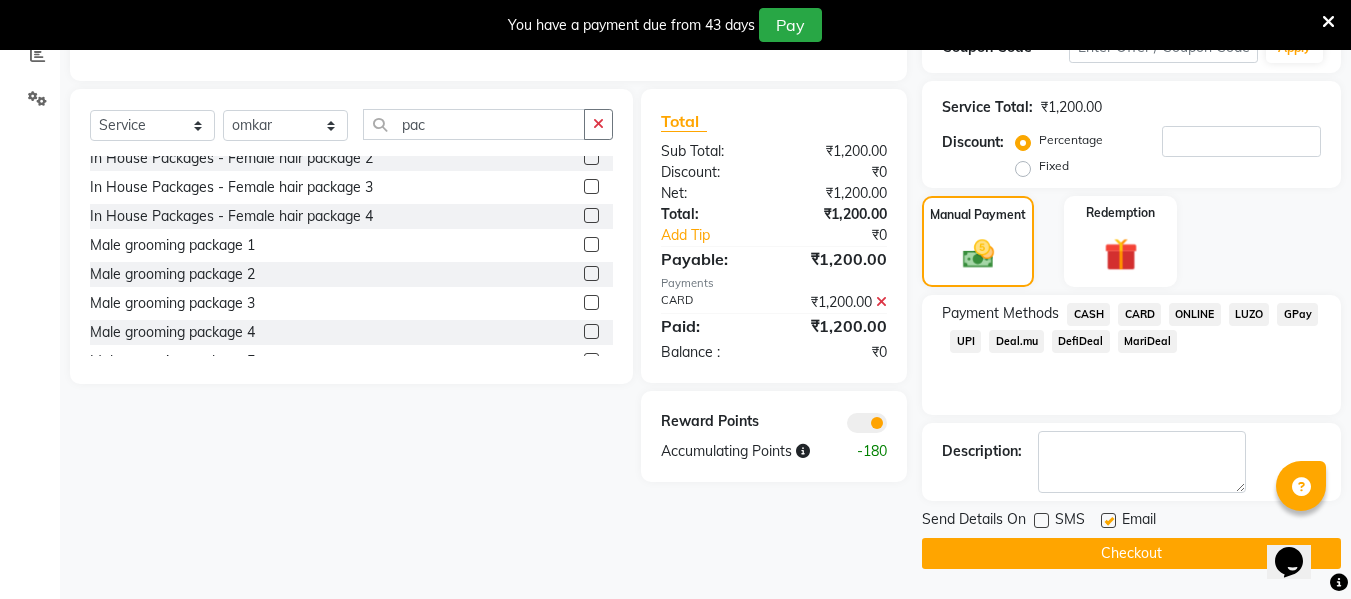 click 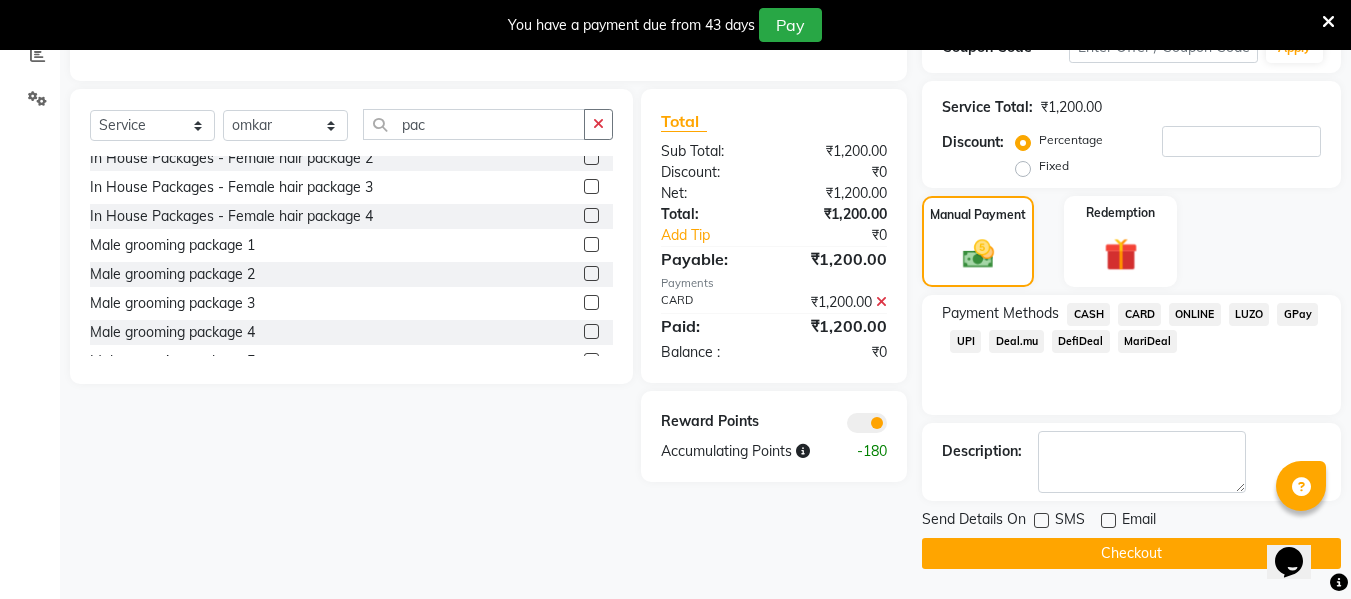click on "Checkout" 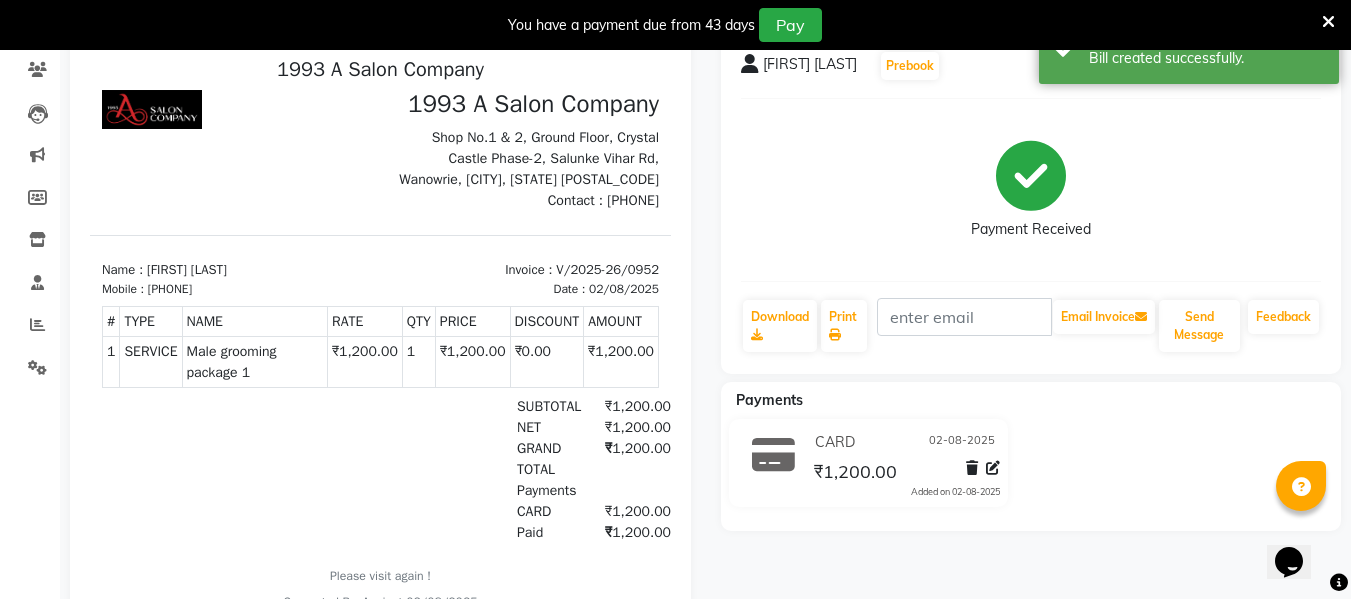 scroll, scrollTop: 0, scrollLeft: 0, axis: both 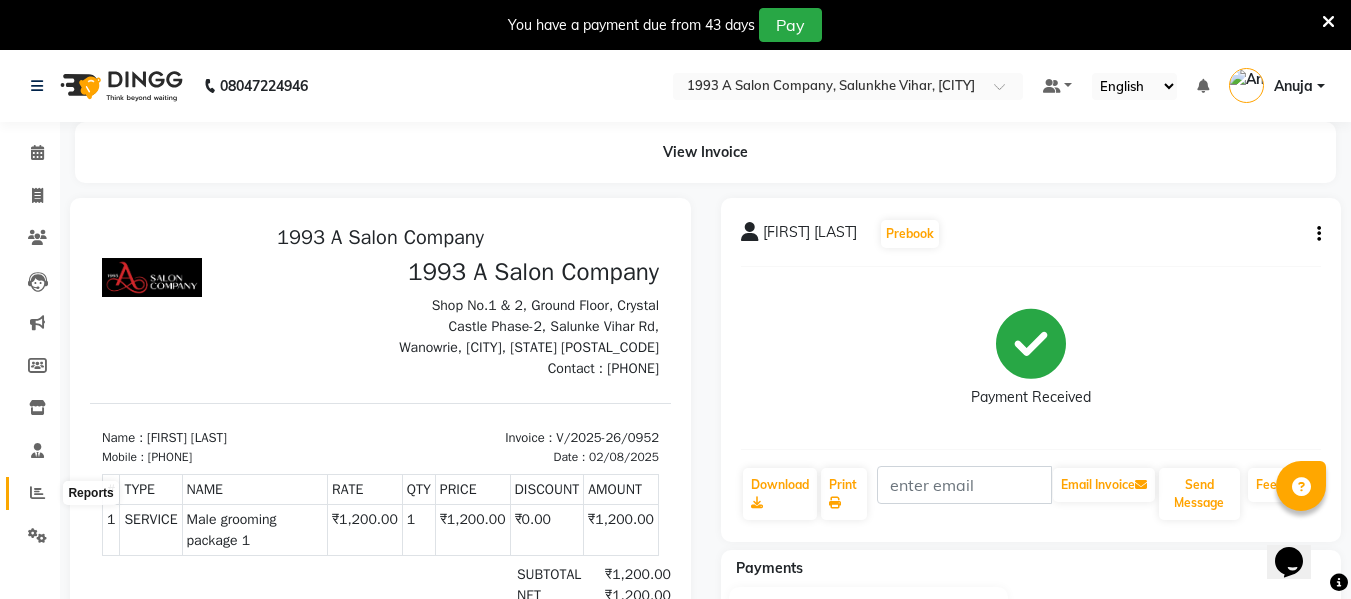 click 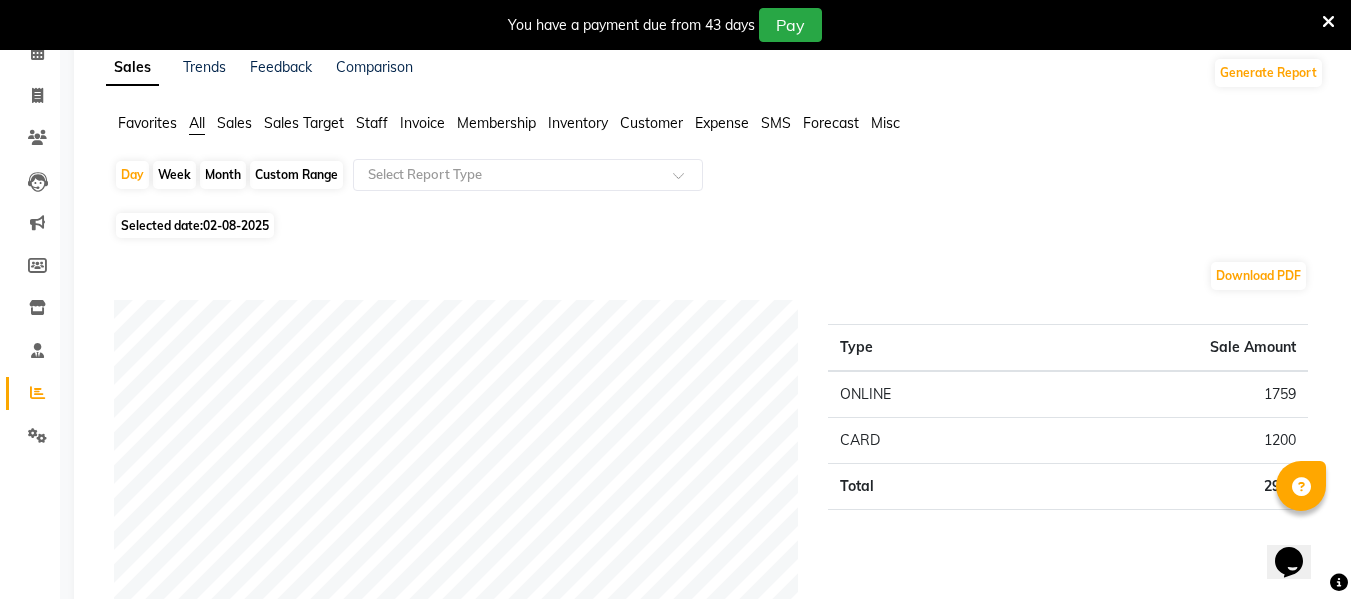 scroll, scrollTop: 0, scrollLeft: 0, axis: both 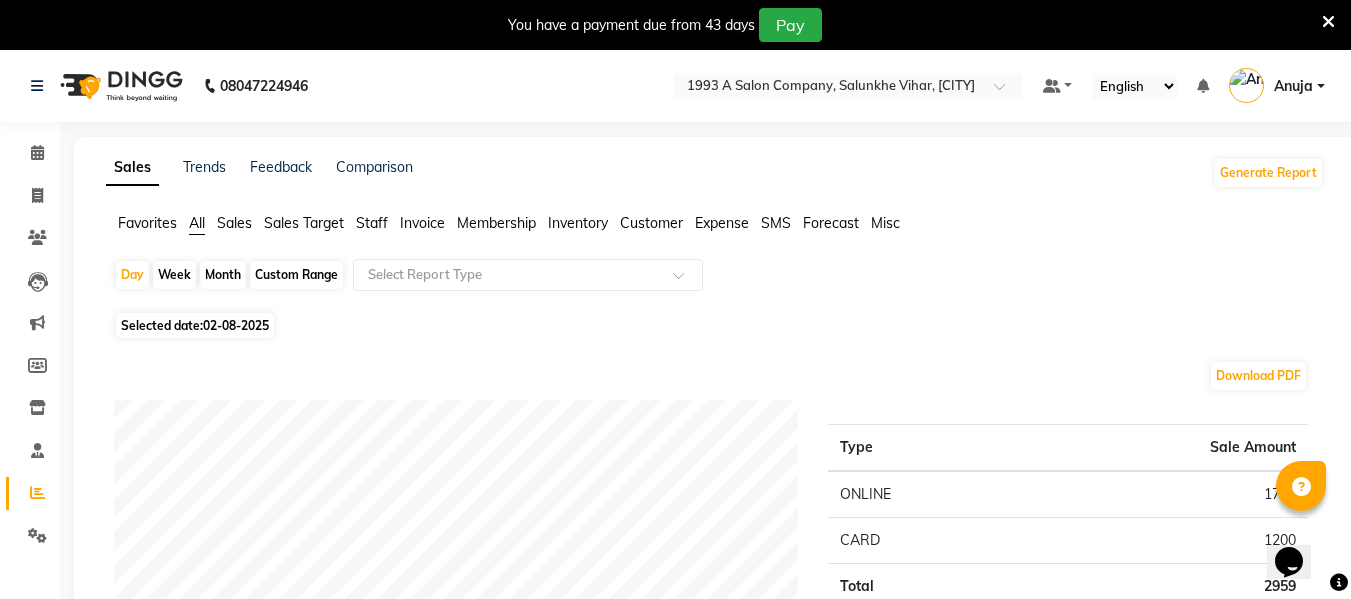 click on "Week" 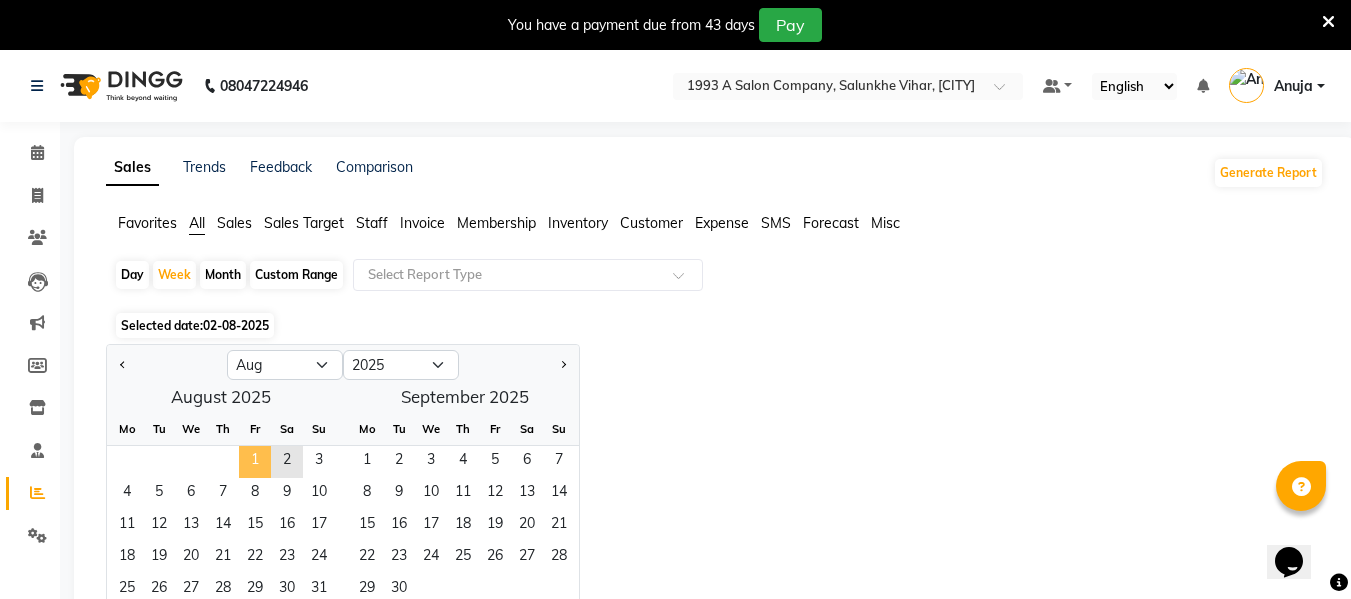 click on "1" 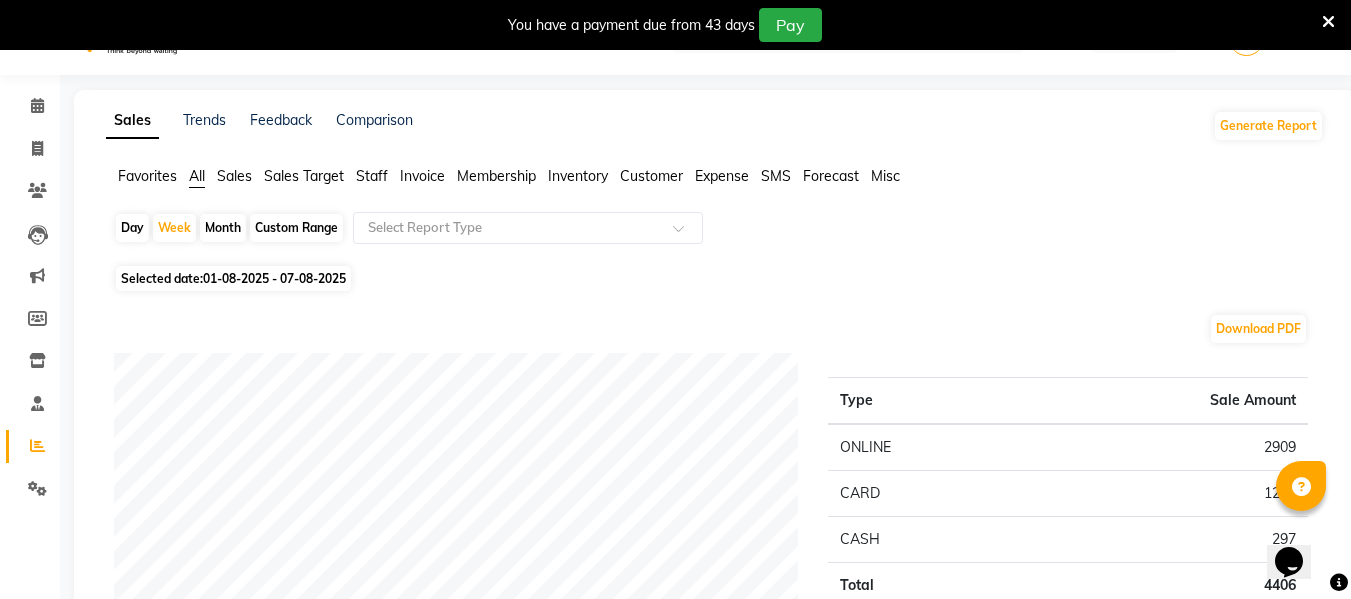 scroll, scrollTop: 0, scrollLeft: 0, axis: both 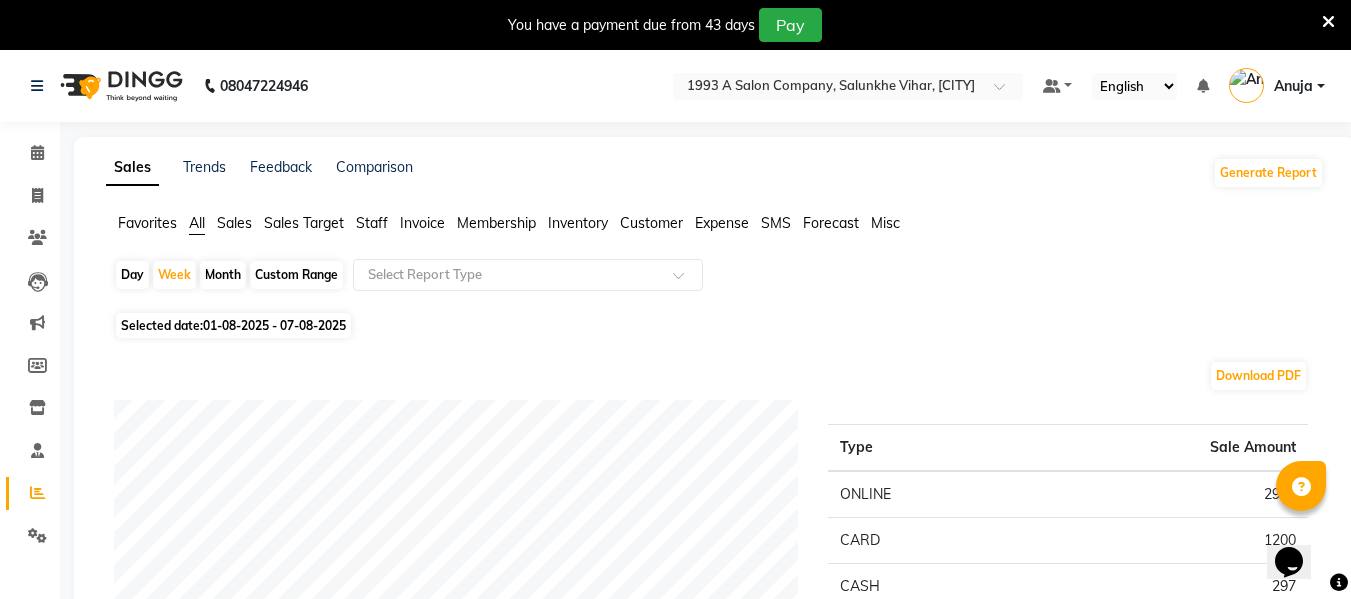 click on "Day" 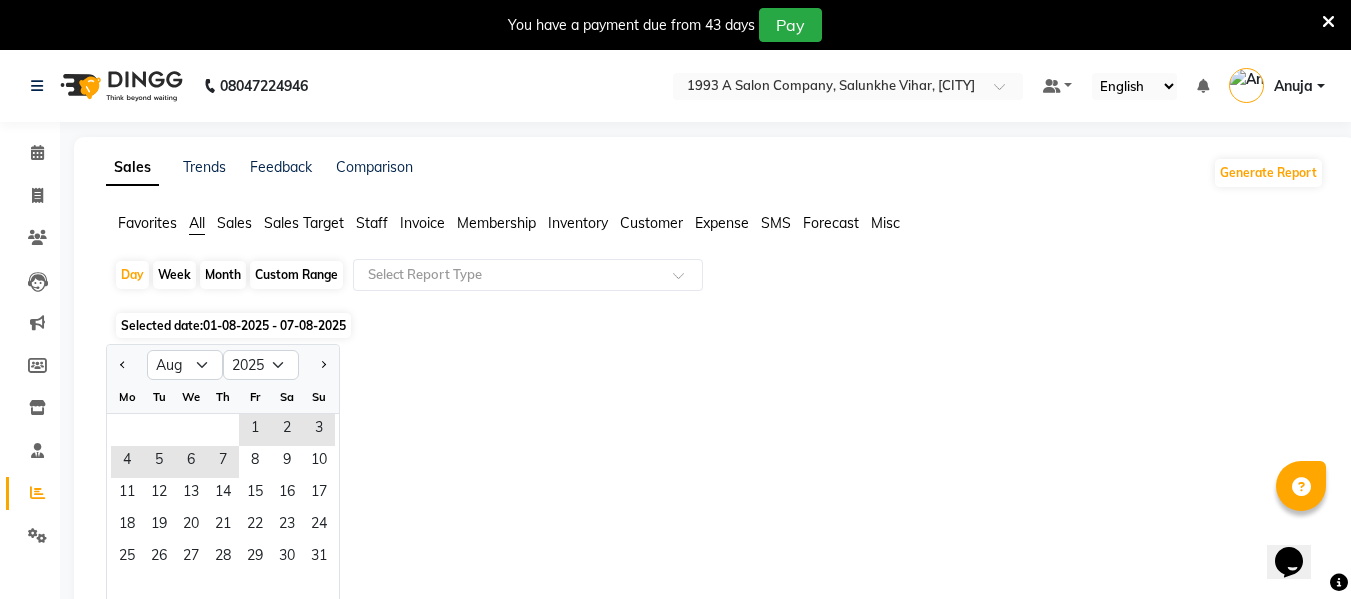 click on "Month" 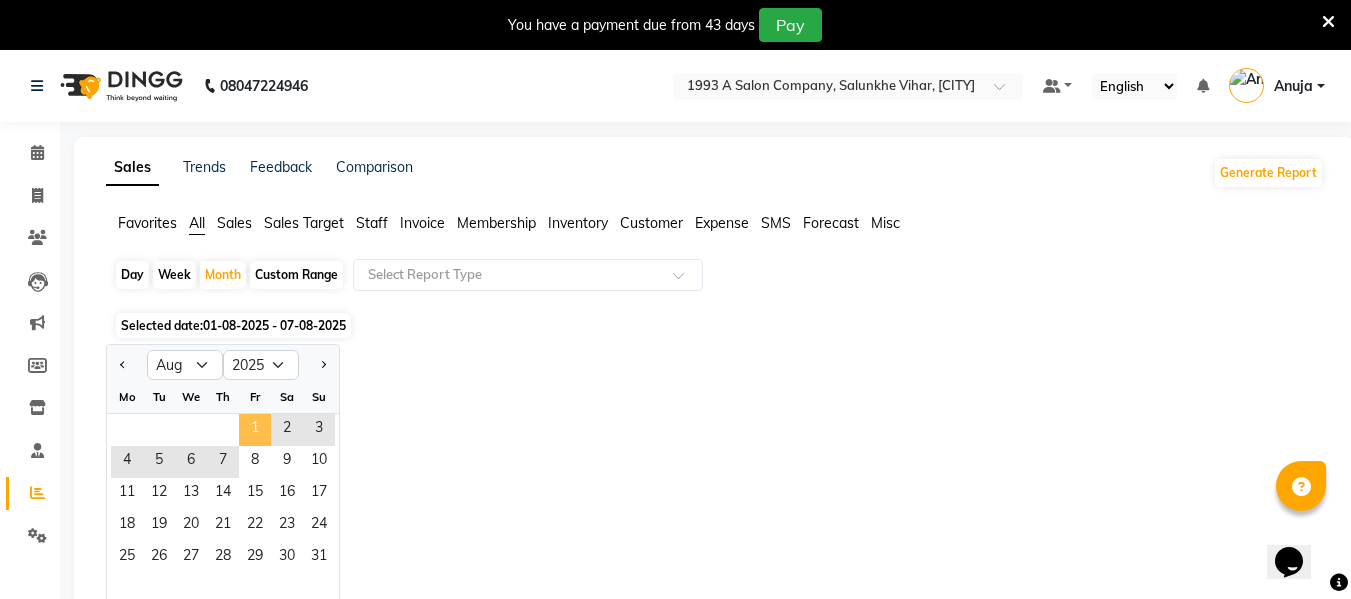 click on "1" 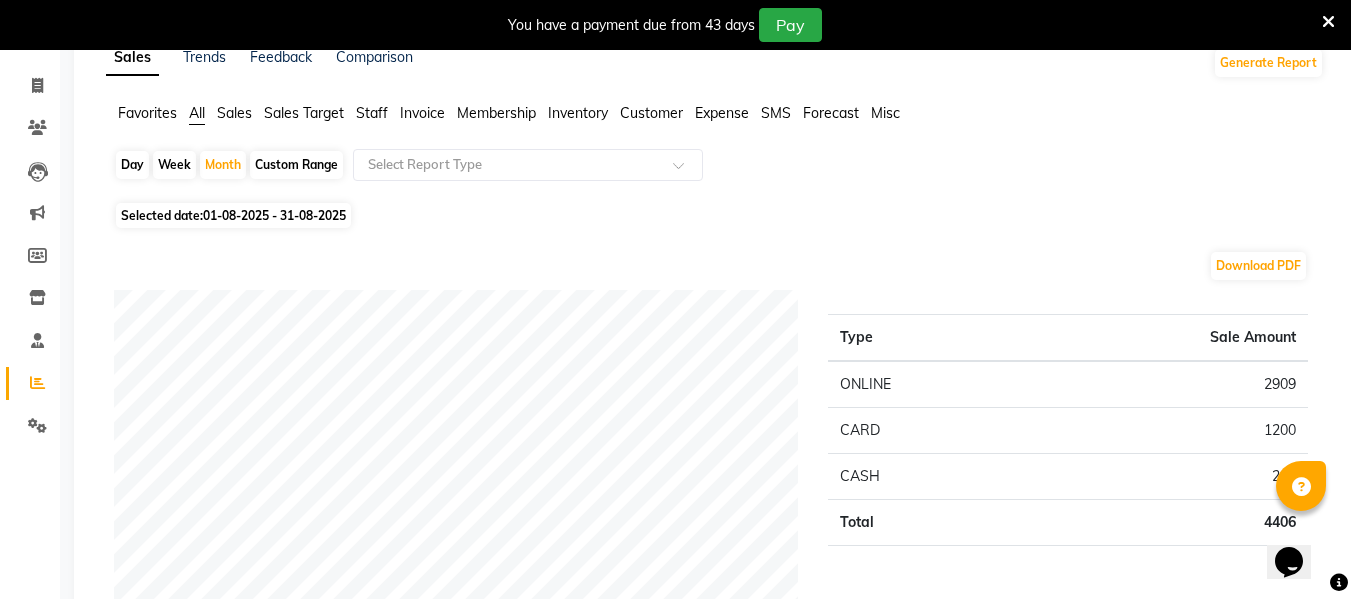 scroll, scrollTop: 0, scrollLeft: 0, axis: both 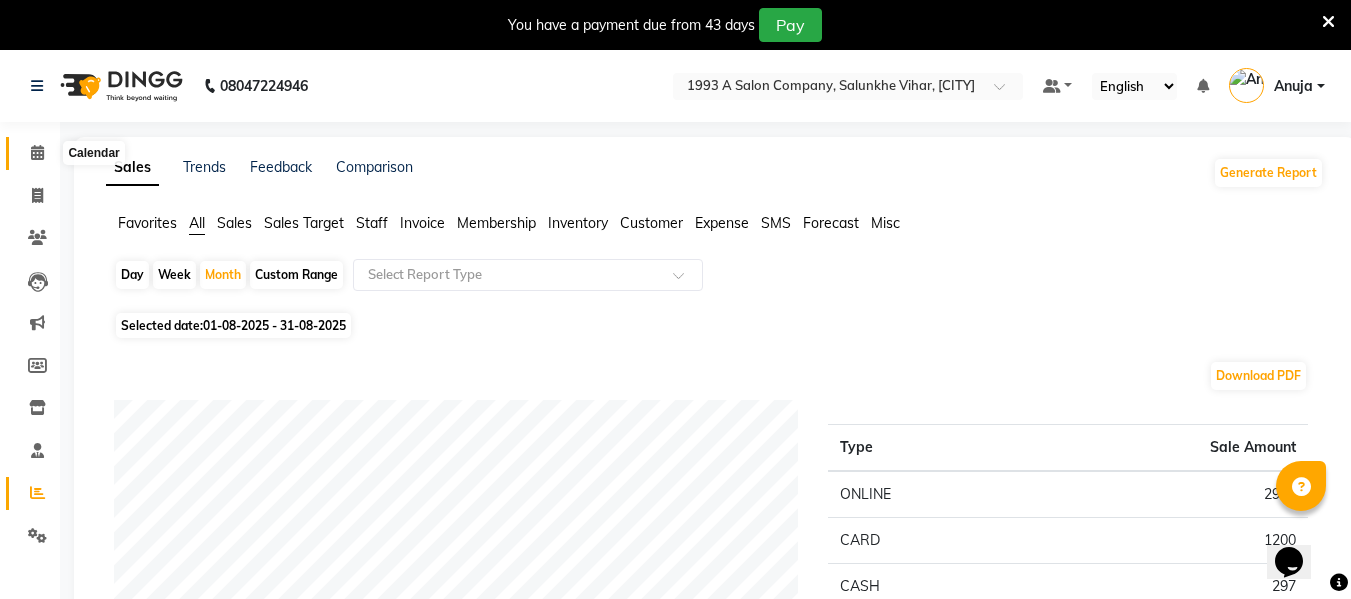 click 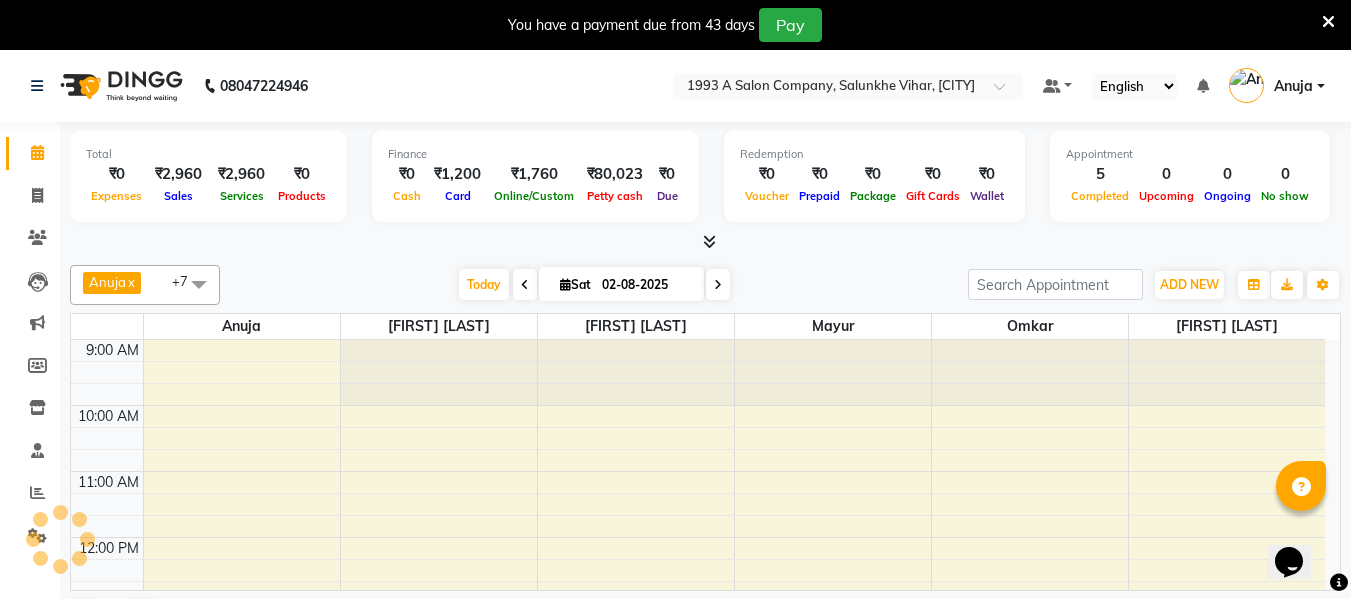scroll, scrollTop: 0, scrollLeft: 0, axis: both 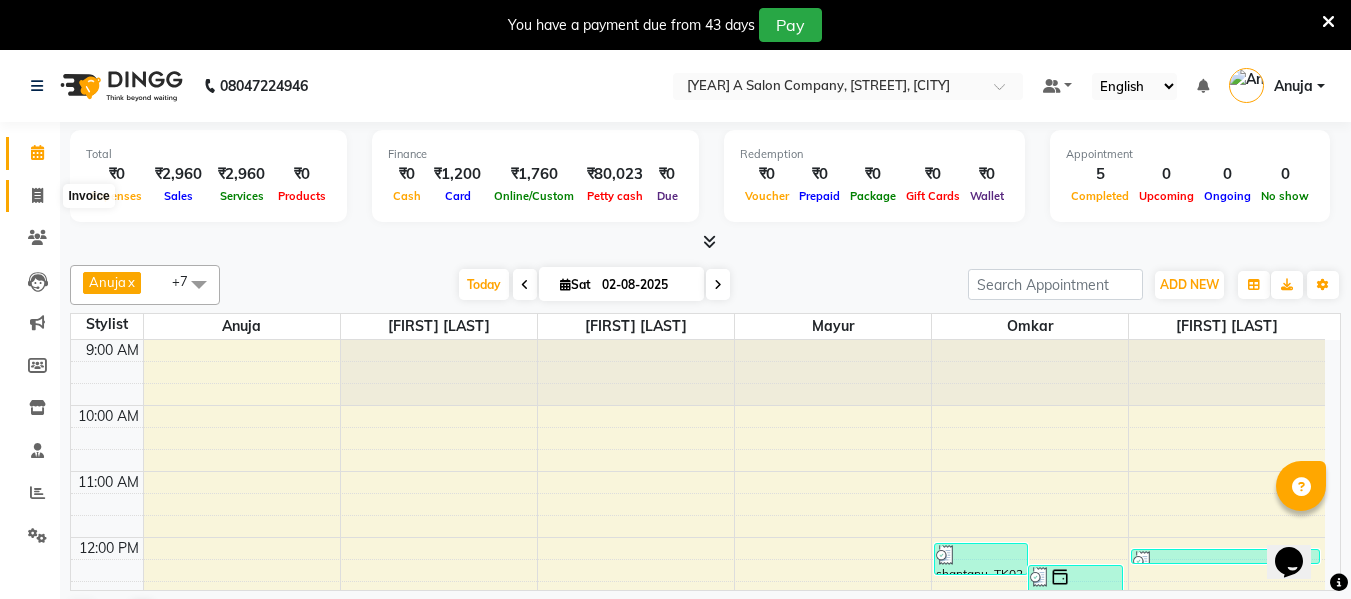 click 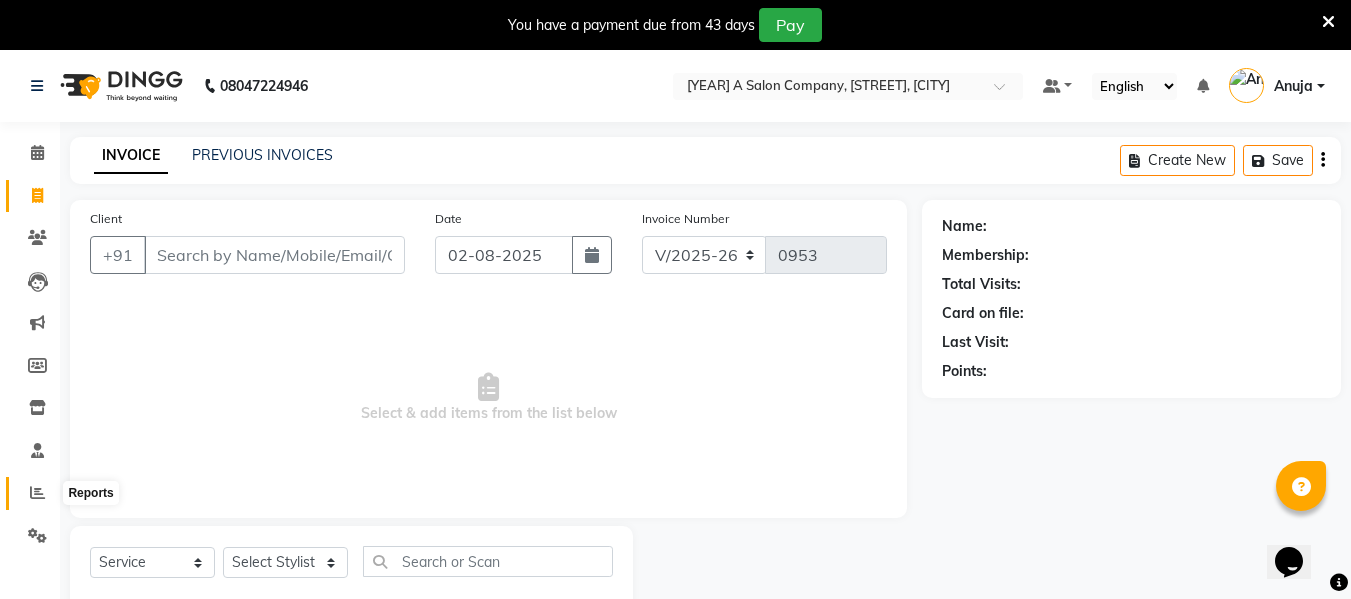 click 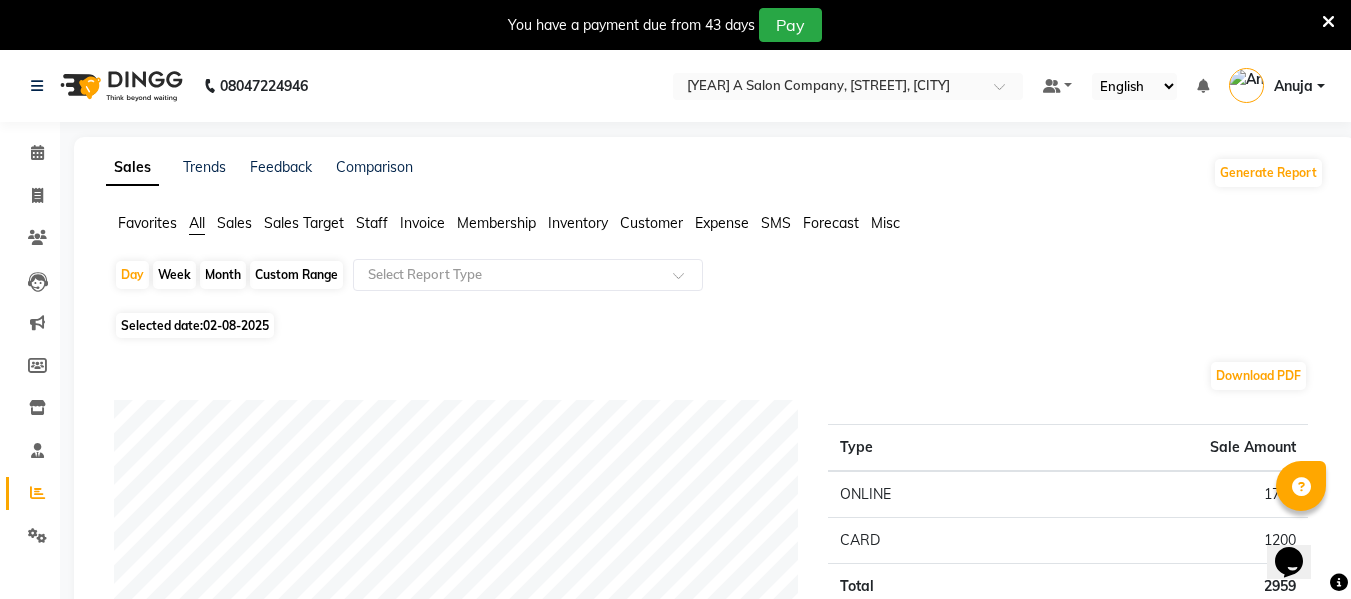 click on "Selected date:  02-08-2025" 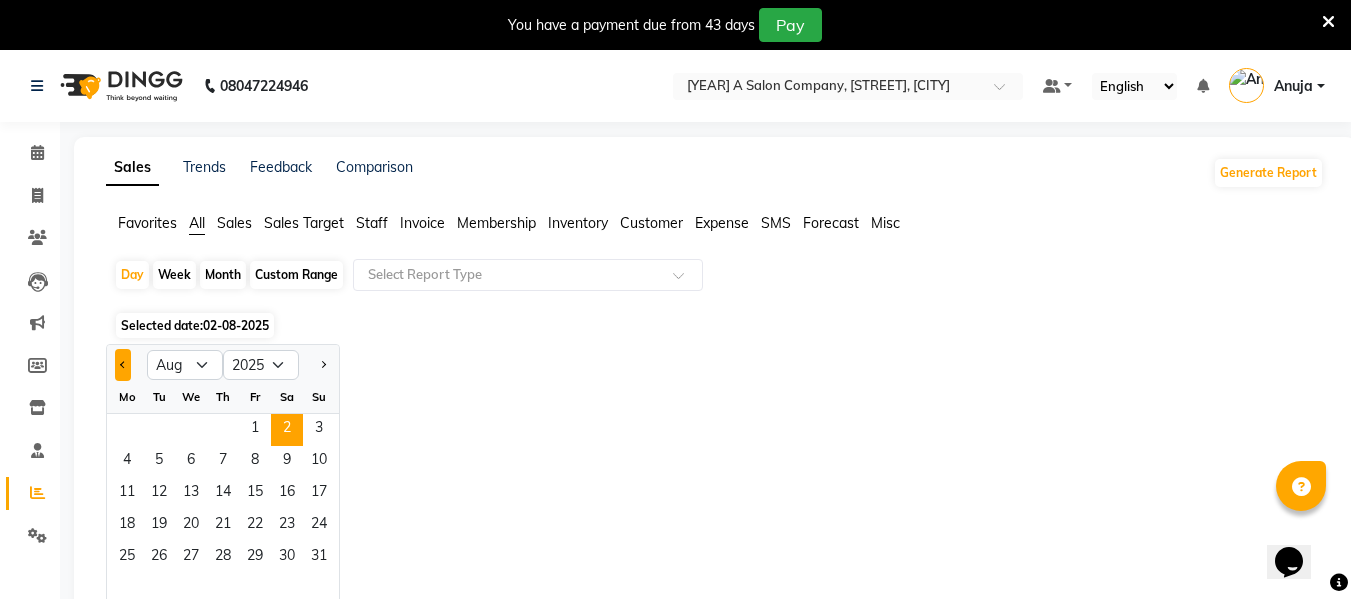 click 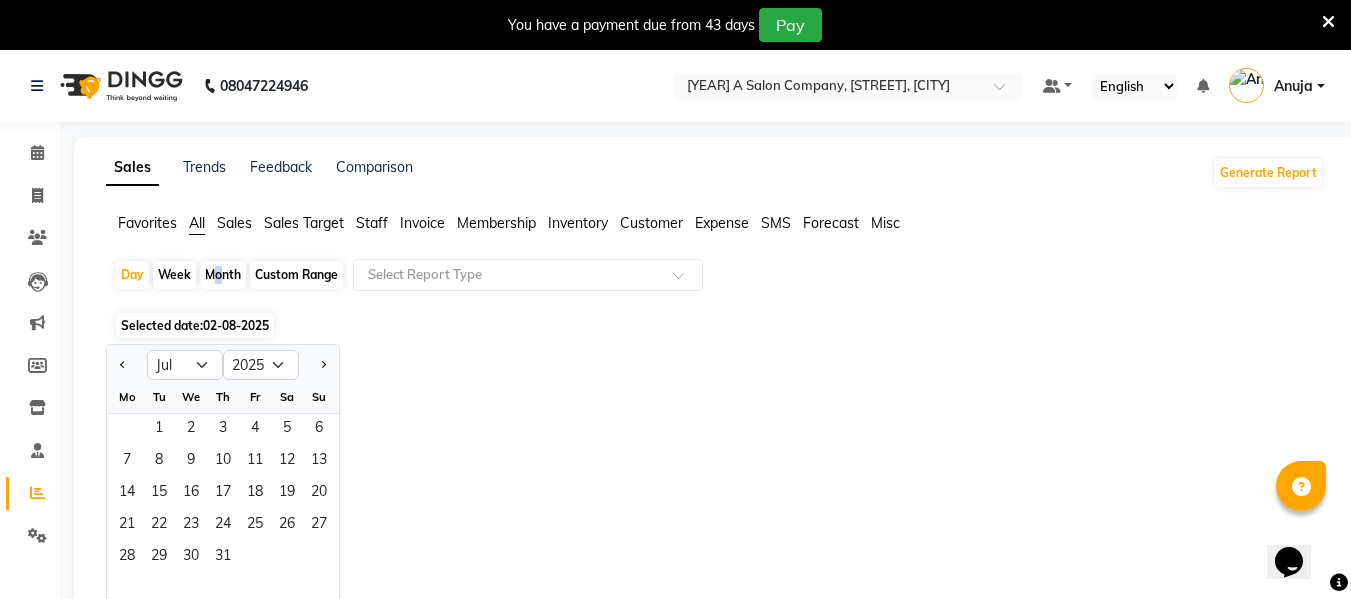 click on "Month" 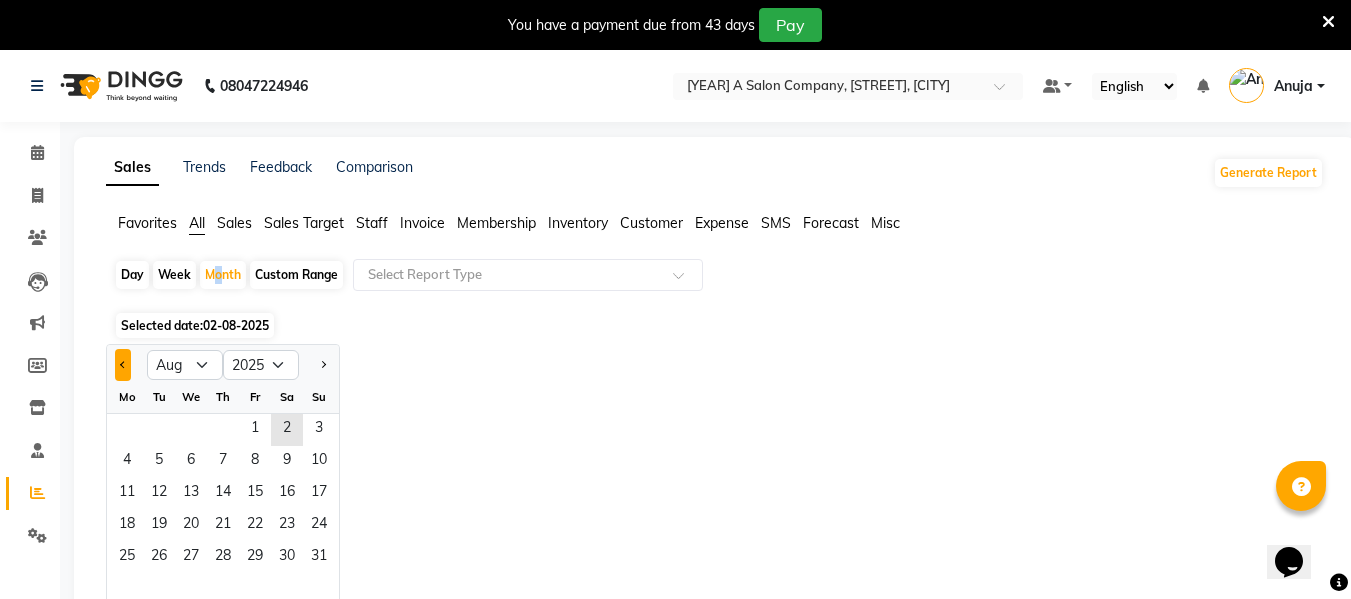 click 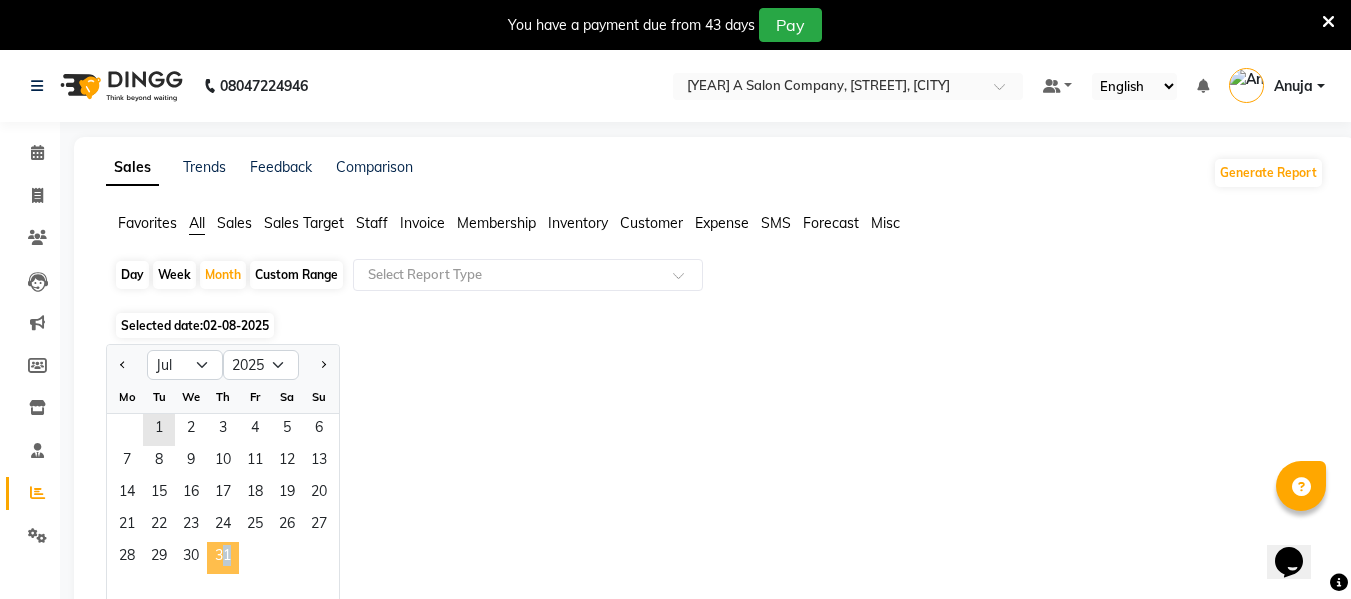 click on "31" 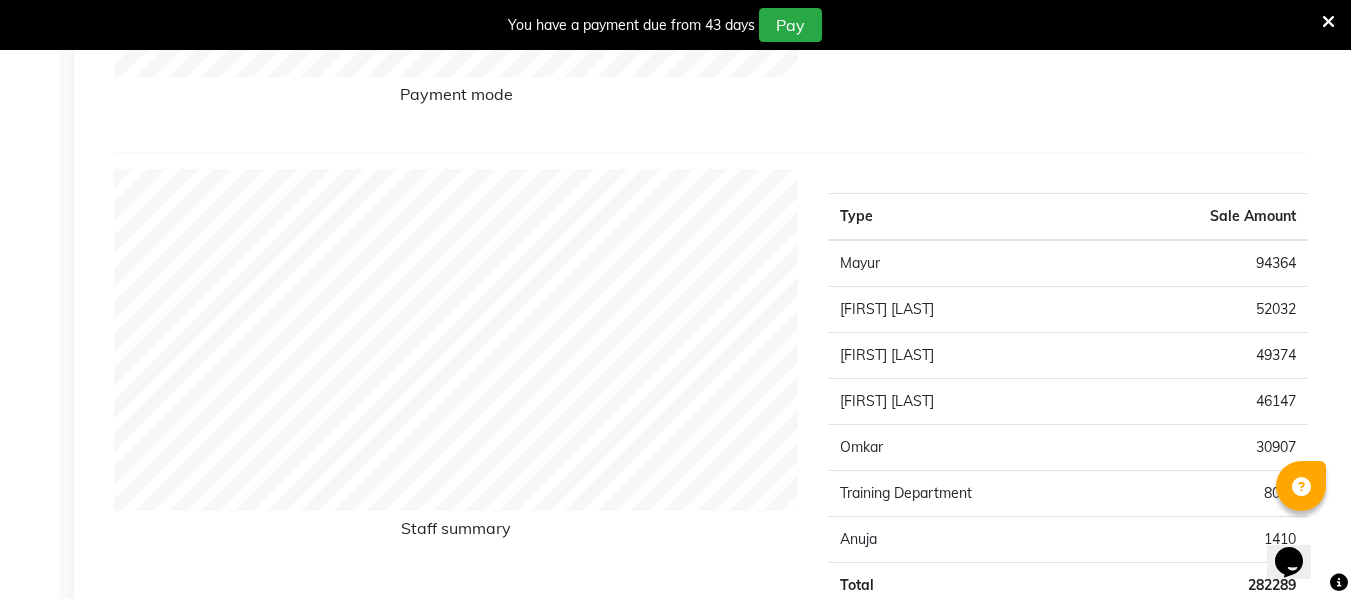 scroll, scrollTop: 700, scrollLeft: 0, axis: vertical 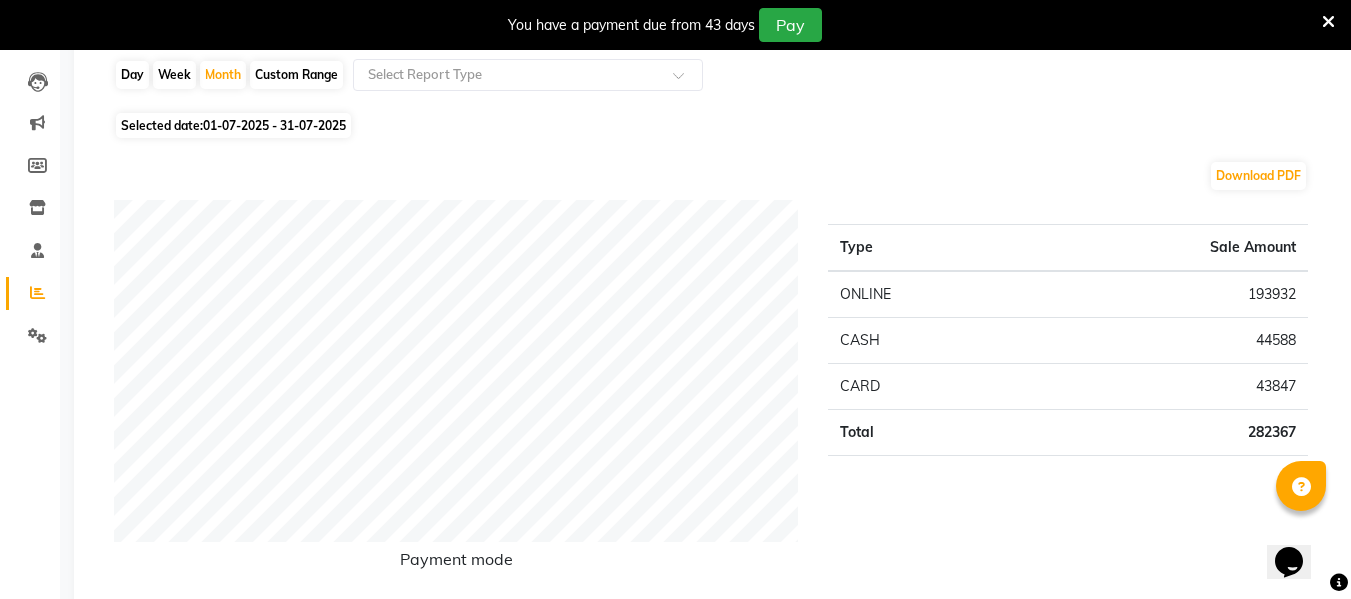 drag, startPoint x: 1281, startPoint y: 249, endPoint x: 914, endPoint y: 108, distance: 393.1539 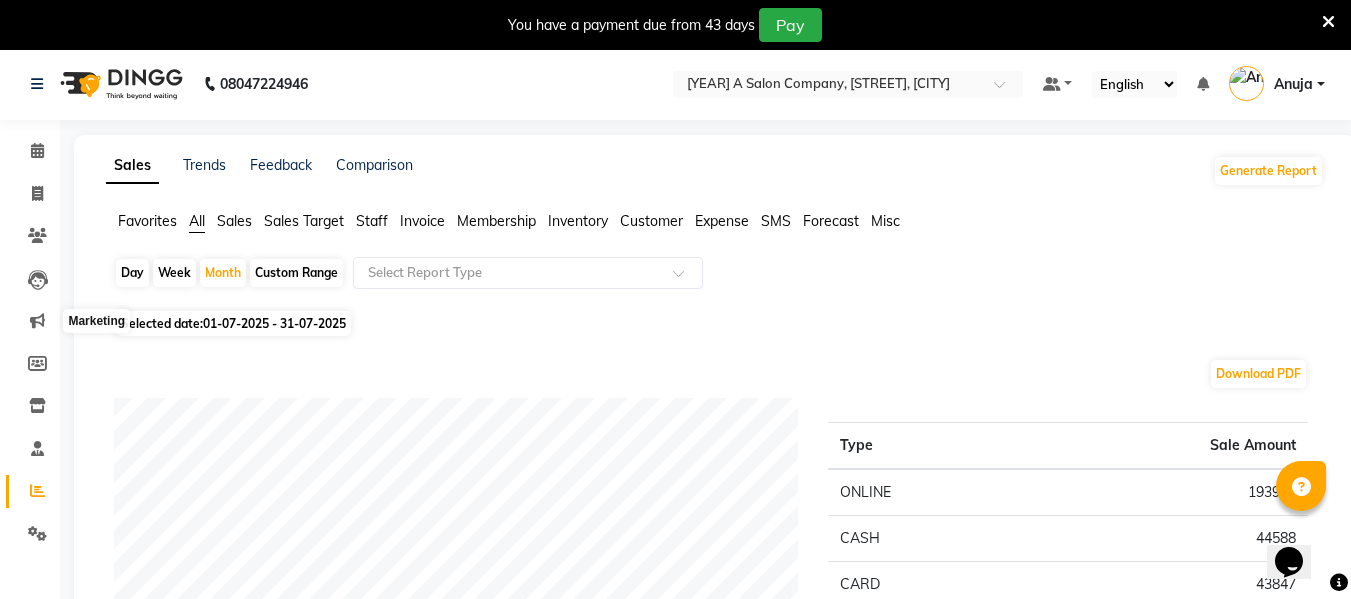scroll, scrollTop: 0, scrollLeft: 0, axis: both 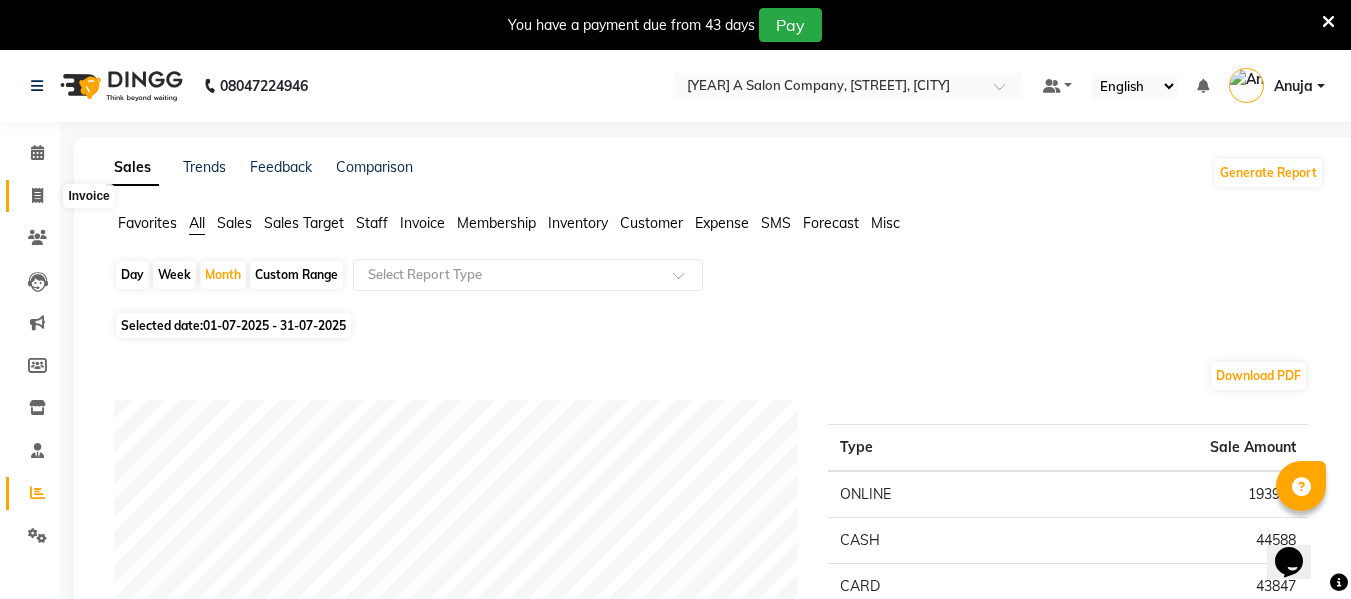 click 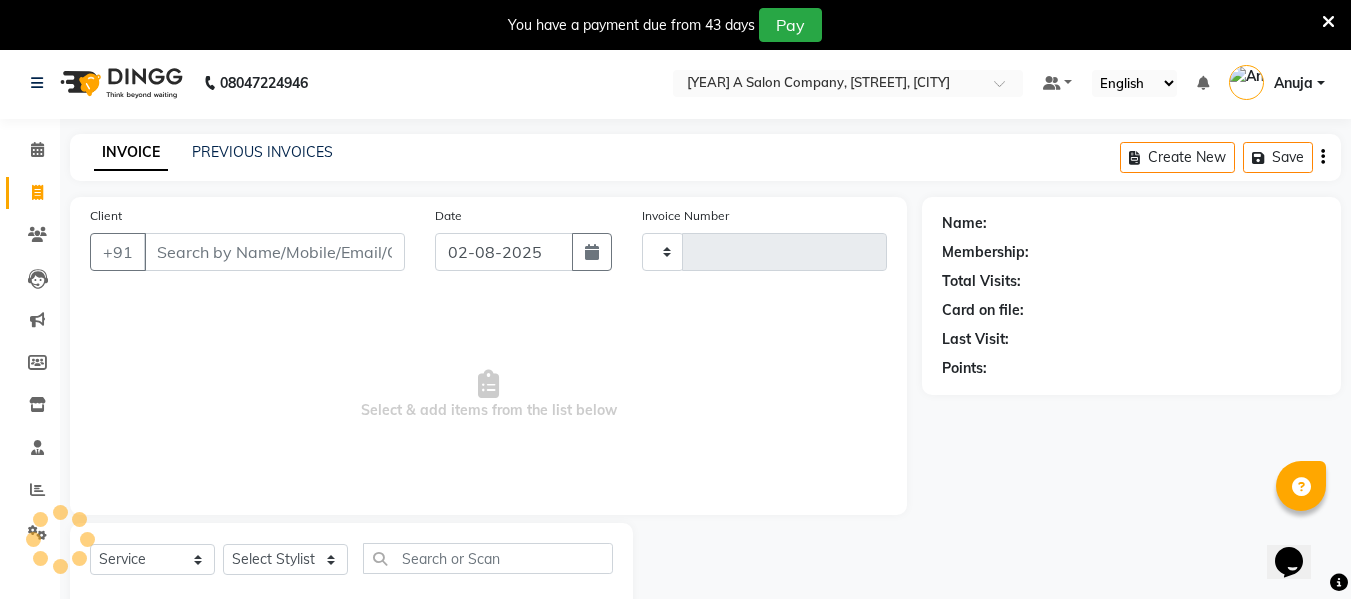 type on "0953" 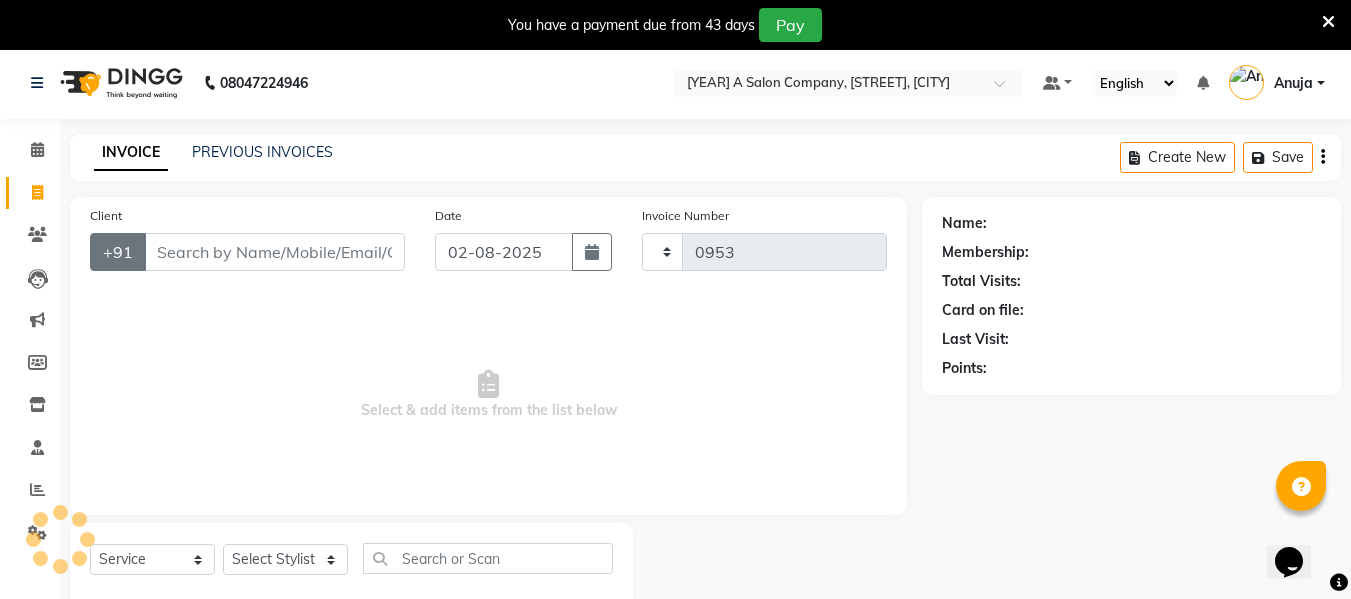 scroll, scrollTop: 52, scrollLeft: 0, axis: vertical 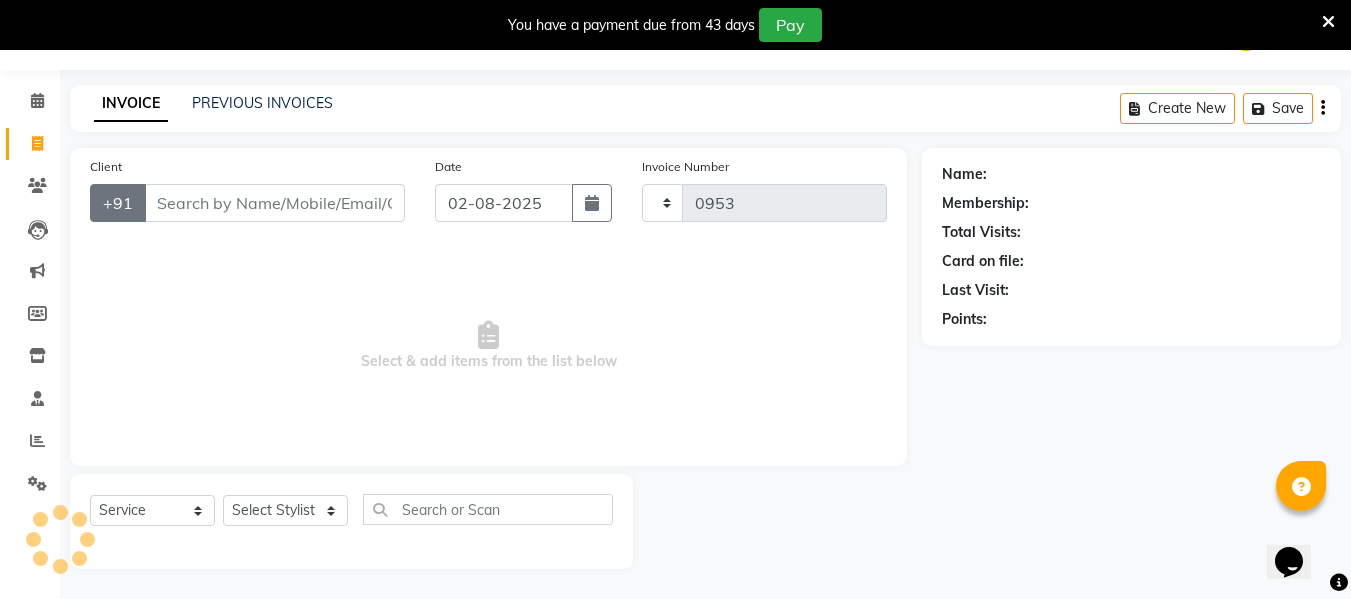 select on "4955" 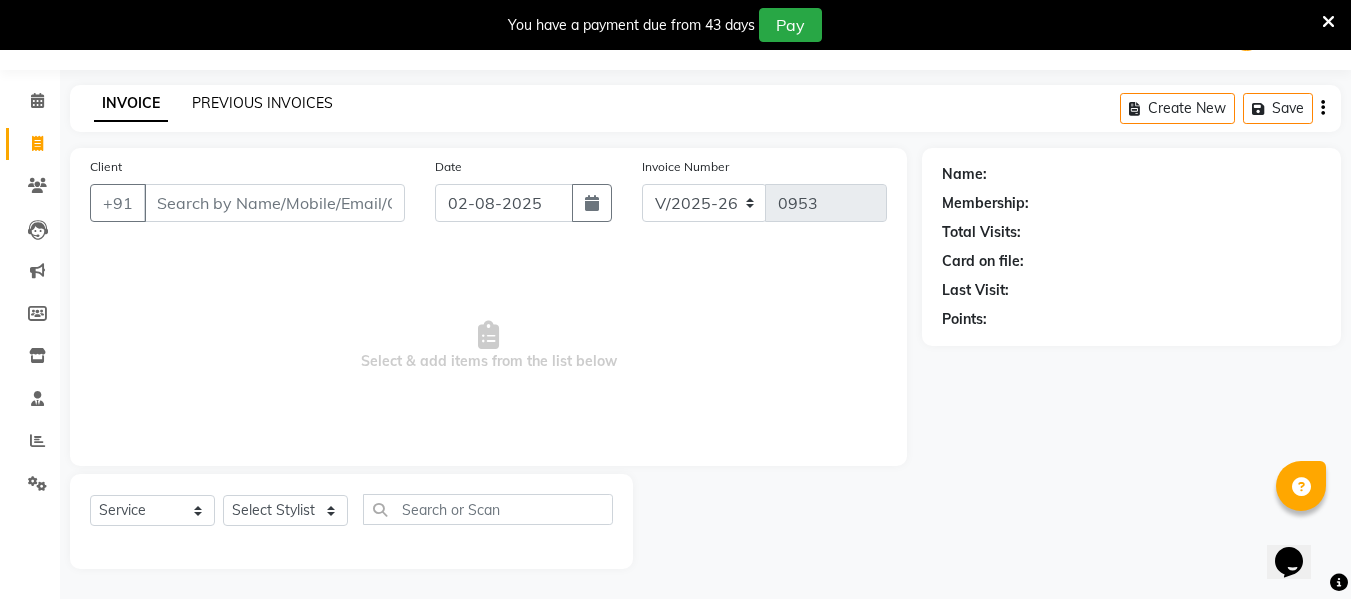 click on "PREVIOUS INVOICES" 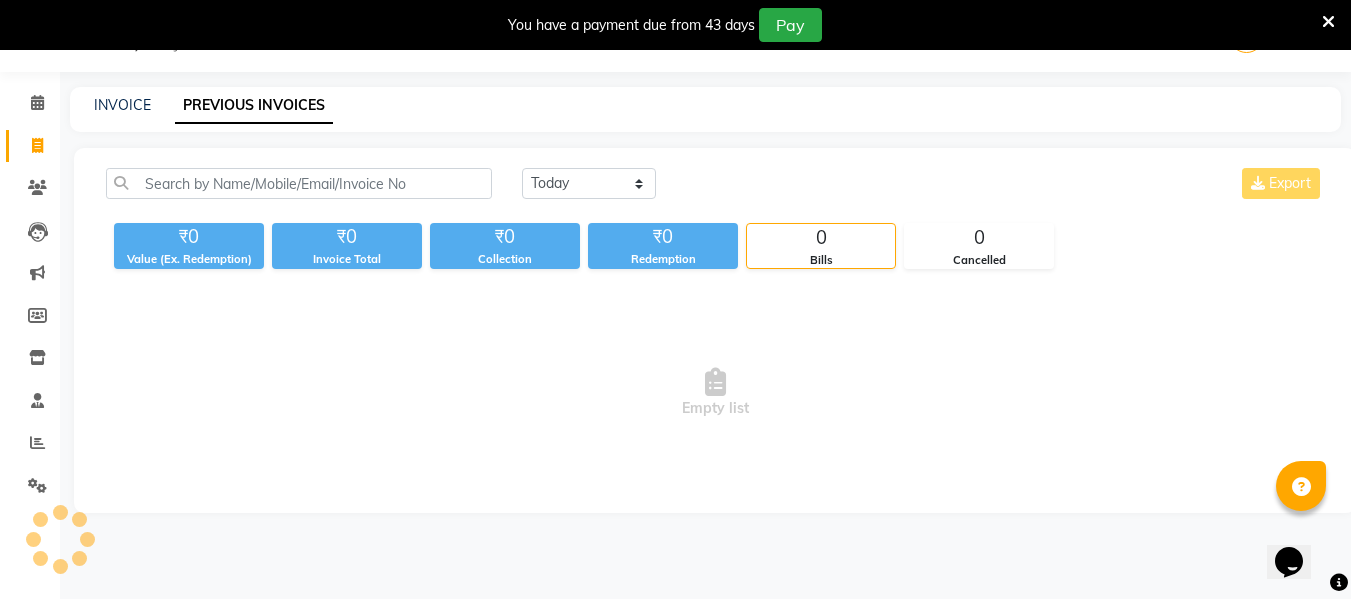 scroll, scrollTop: 52, scrollLeft: 0, axis: vertical 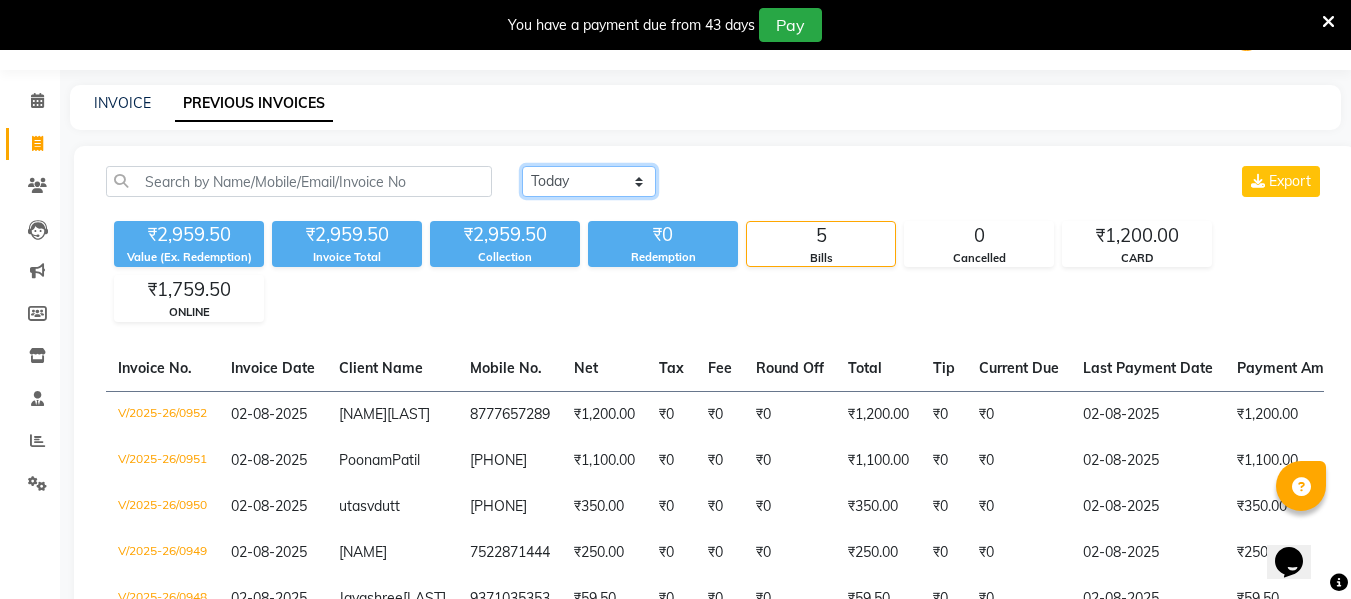 click on "Today Yesterday Custom Range" 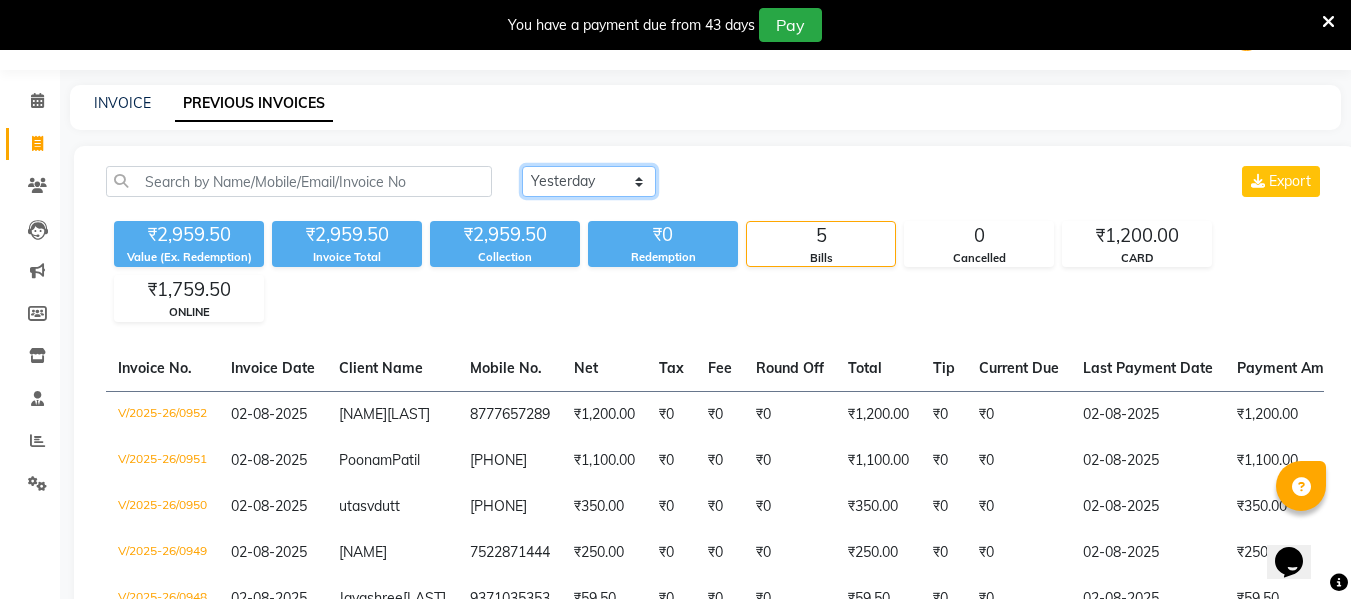 click on "Today Yesterday Custom Range" 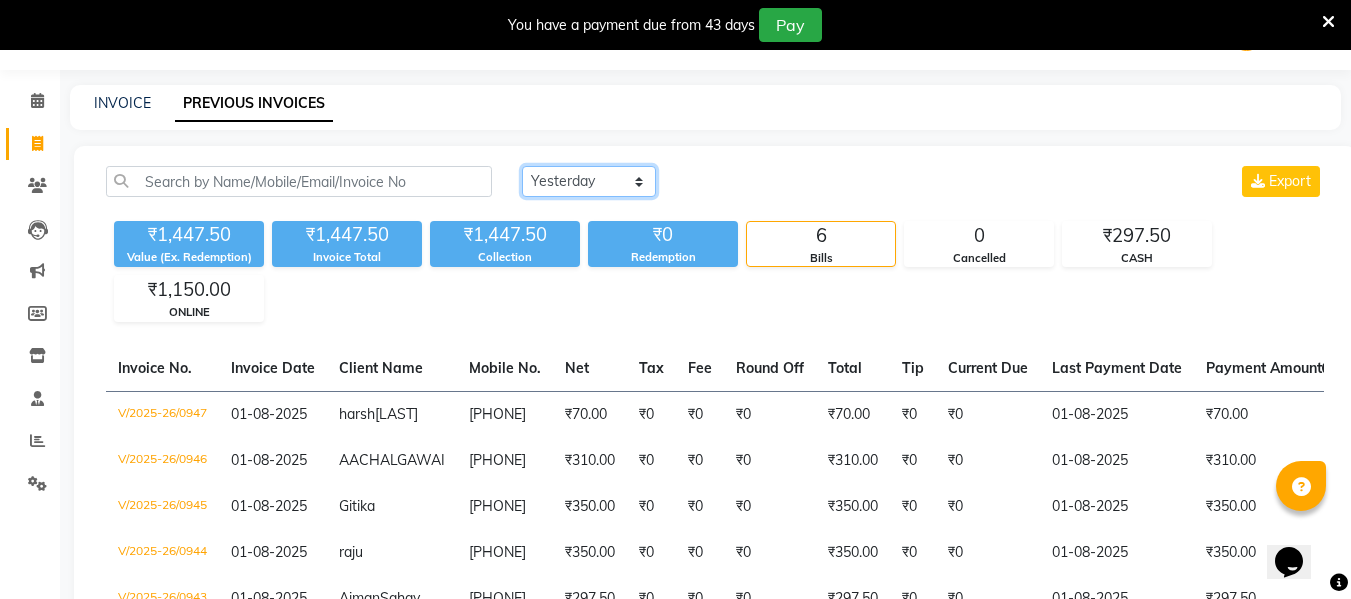 click on "Today Yesterday Custom Range" 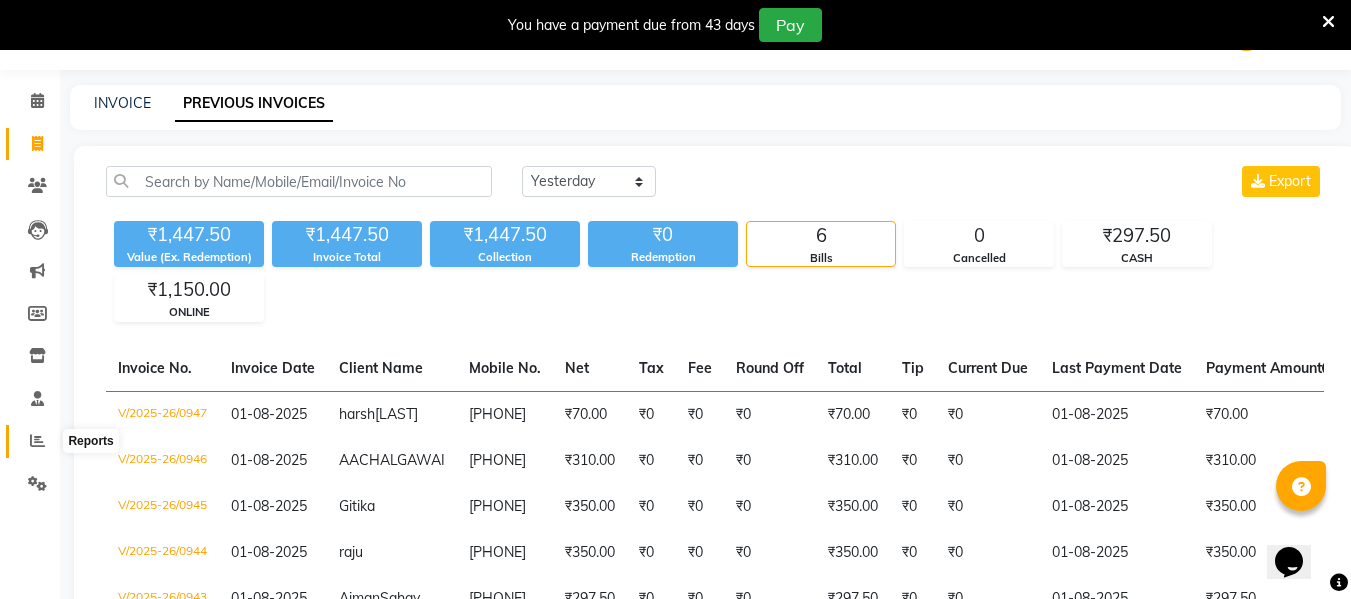 click 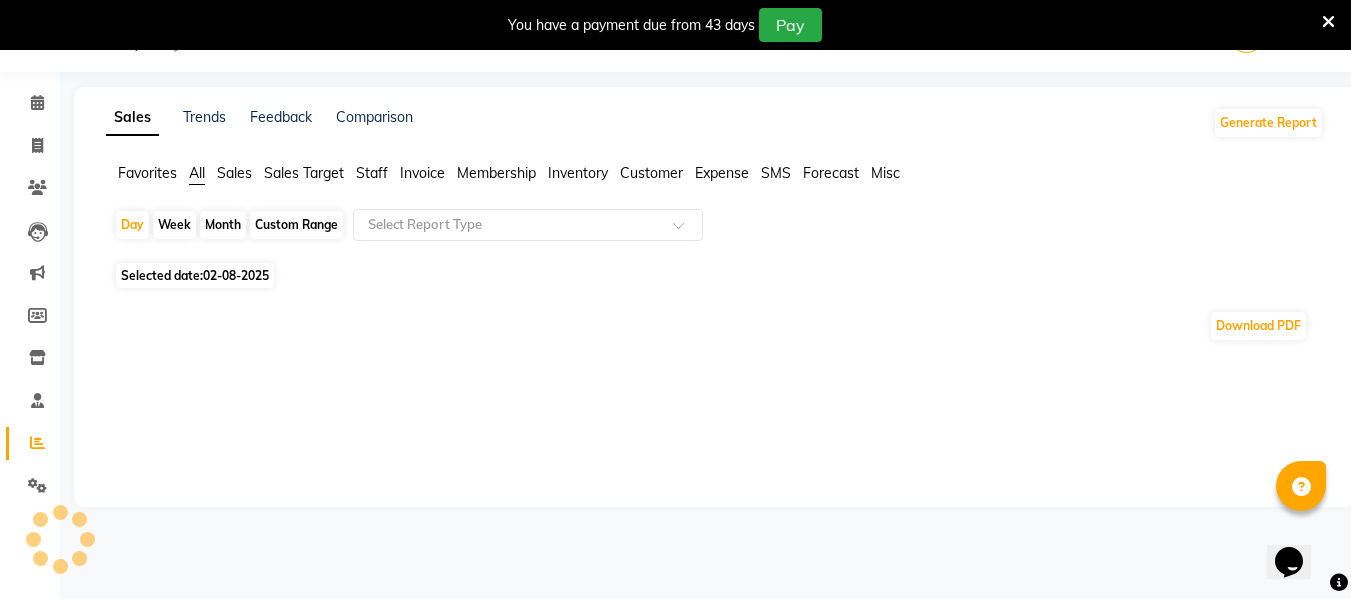 scroll, scrollTop: 52, scrollLeft: 0, axis: vertical 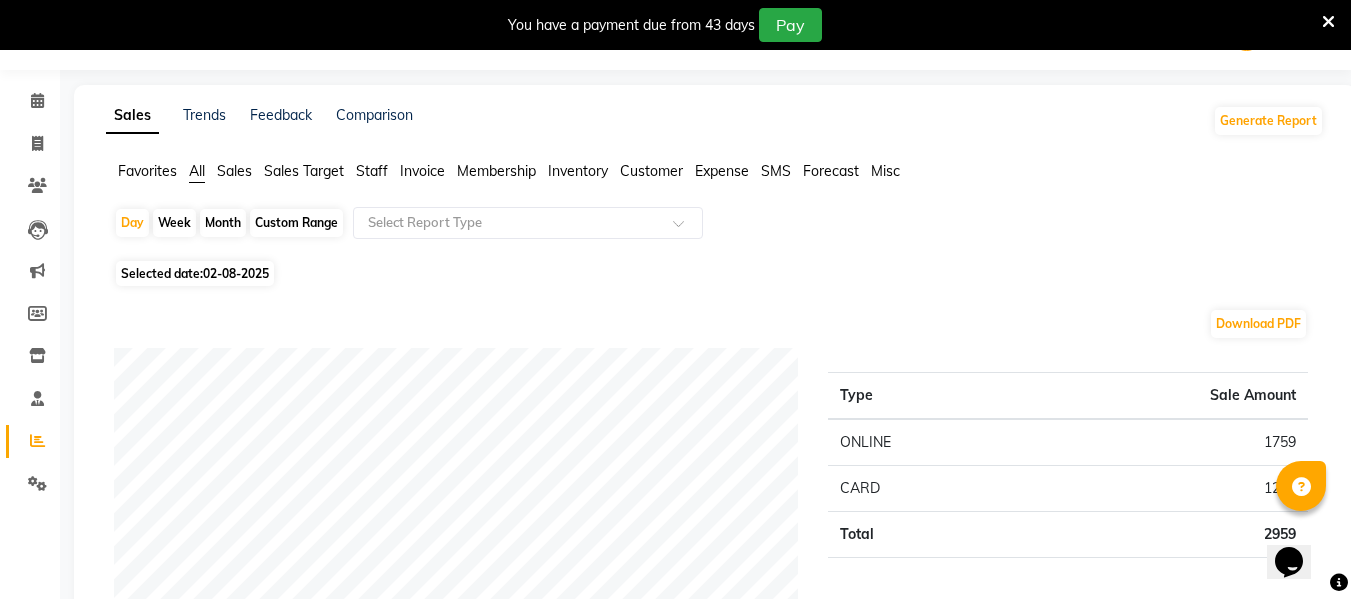 click on "02-08-2025" 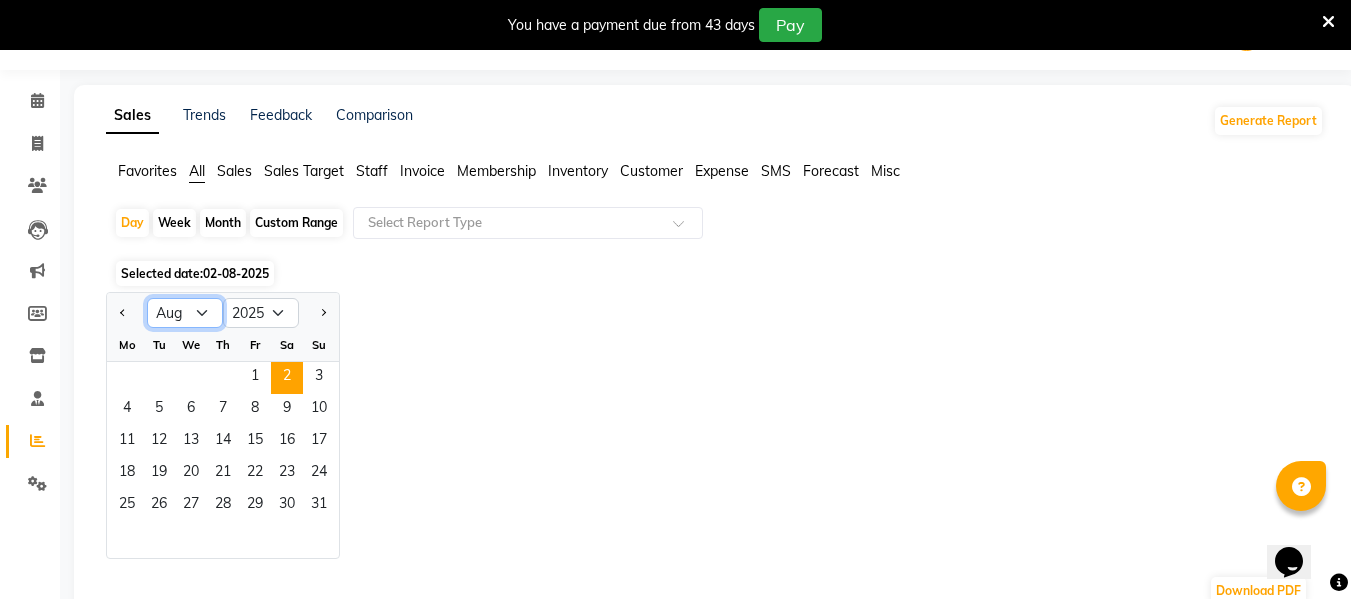 click on "Jan Feb Mar Apr May Jun Jul Aug Sep Oct Nov Dec" 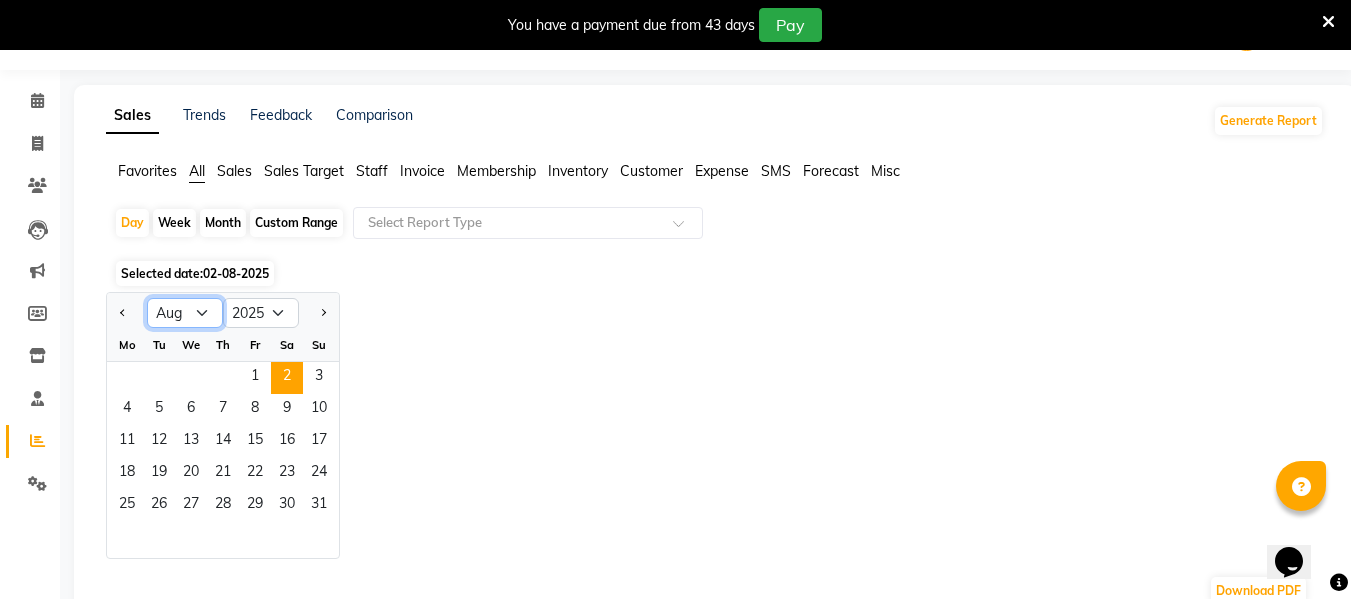 select on "7" 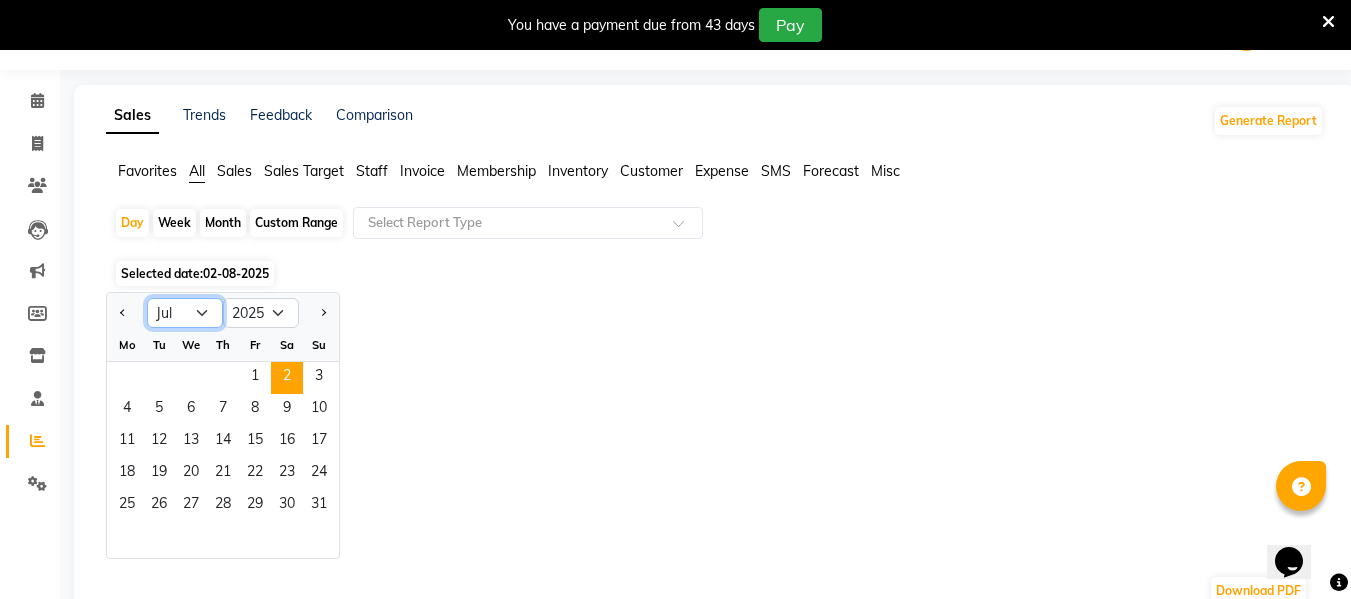 click on "Jan Feb Mar Apr May Jun Jul Aug Sep Oct Nov Dec" 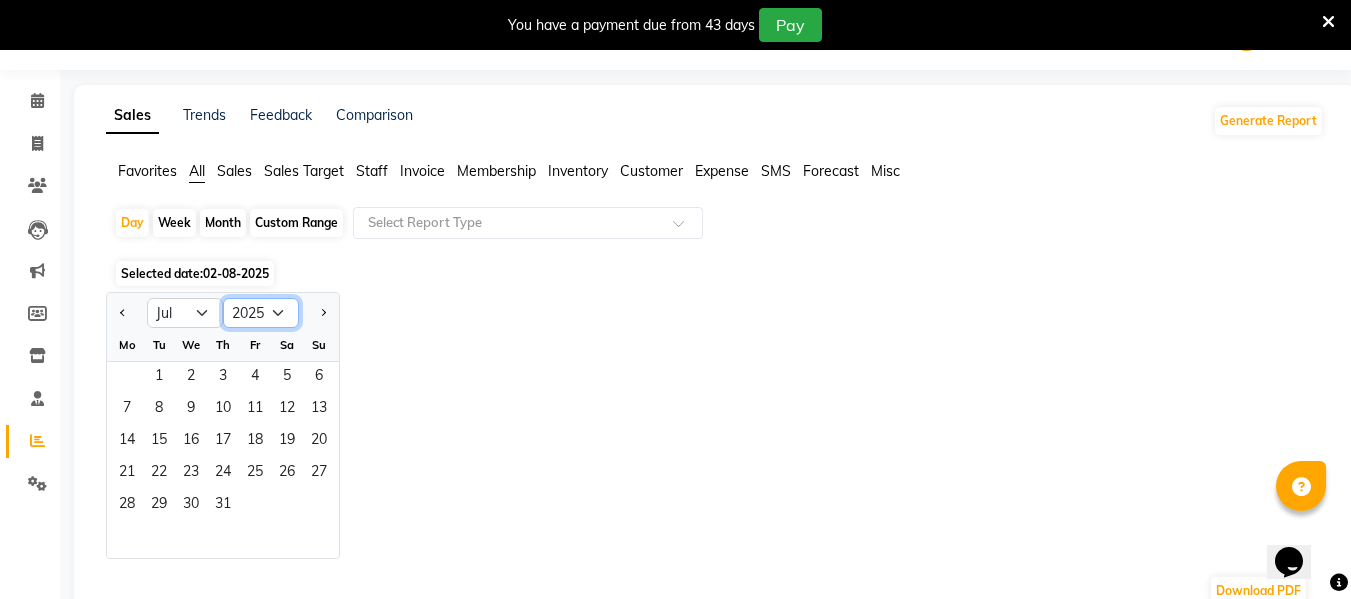 click on "2015 2016 2017 2018 2019 2020 2021 2022 2023 2024 2025 2026 2027 2028 2029 2030 2031 2032 2033 2034 2035" 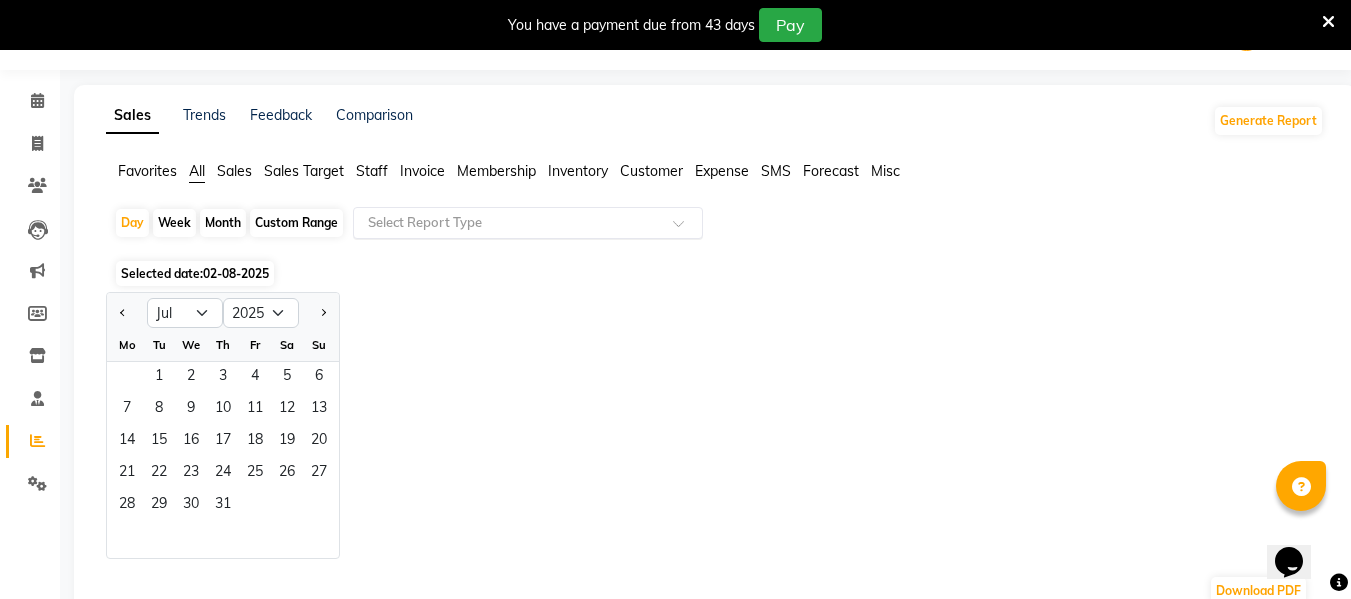 click on "Select Report Type" 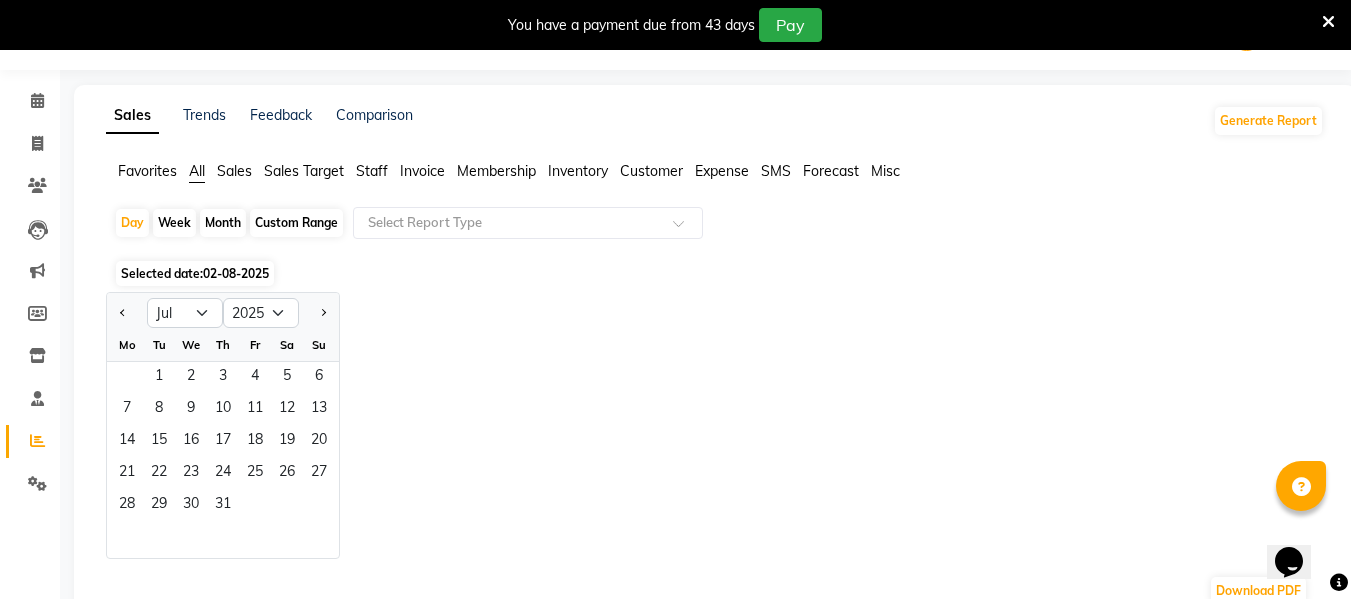 click on "Day   Week   Month   Custom Range  Select Report Type Selected date:  [DATE]  Jan Feb Mar Apr May Jun Jul Aug Sep Oct Nov Dec 2015 2016 2017 2018 2019 2020 2021 2022 2023 2024 2025 2026 2027 2028 2029 2030 2031 2032 2033 2034 2035 Mo Tu We Th Fr Sa Su  1   2   3   4   5   6   7   8   9   10   11   12   13   14   15   16   17   18   19   20   21   22   23   24   25   26   27   28   29   30   31  Download PDF Payment mode Type Sale Amount ONLINE 1759 CARD 1200 Total 2959 Staff summary Type Sale Amount [NAME]  1450 [NAME] 1100 Training Department 350 [NAME]  59 Total 2959 Sales summary Type Sale Amount Memberships 0 Vouchers 0 Gift card 0 Products 0 Packages 0 Tips 0 Prepaid 0 Services 2959 Fee 0 Total 2959 Service by category Type Sale Amount In House Packages - Hair - New 1 1200 In House Packages - Beauty - New 1 1100 HAIR WASH - New 350 BEARD STYLING -New 250 THREADING - New 59 Total 2959 Service sales Type Sale Amount Male grooming package 1 1200 In House Packages - Female beauty package 1" 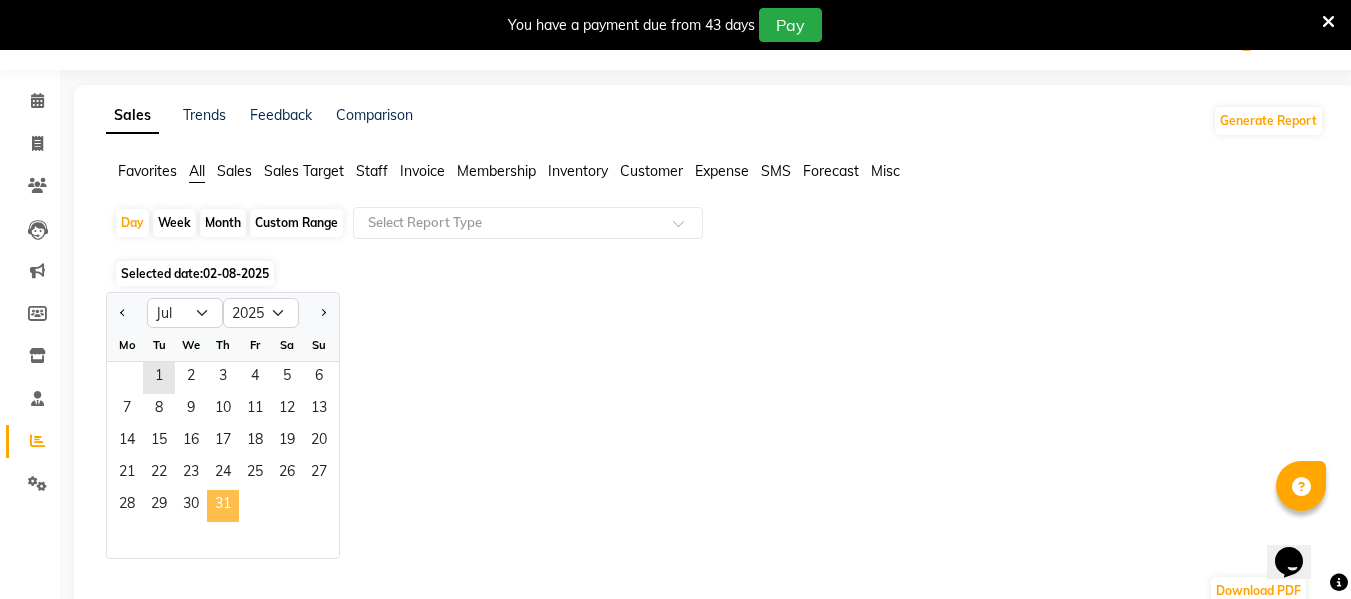click on "31" 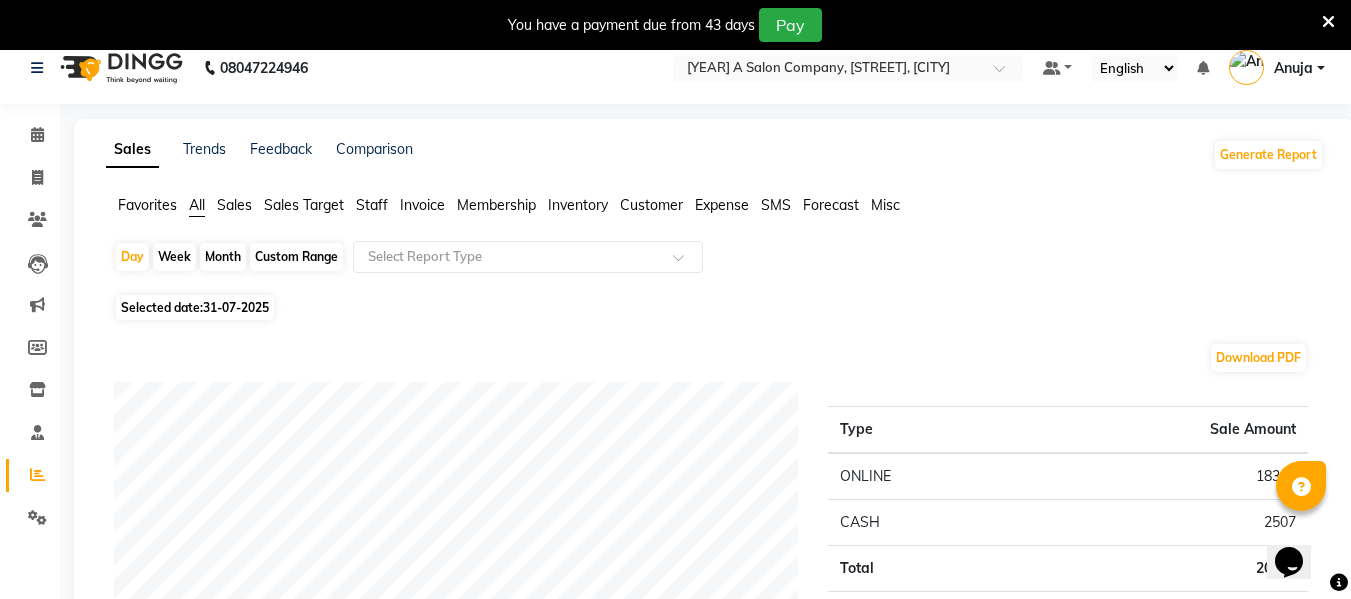 scroll, scrollTop: 0, scrollLeft: 0, axis: both 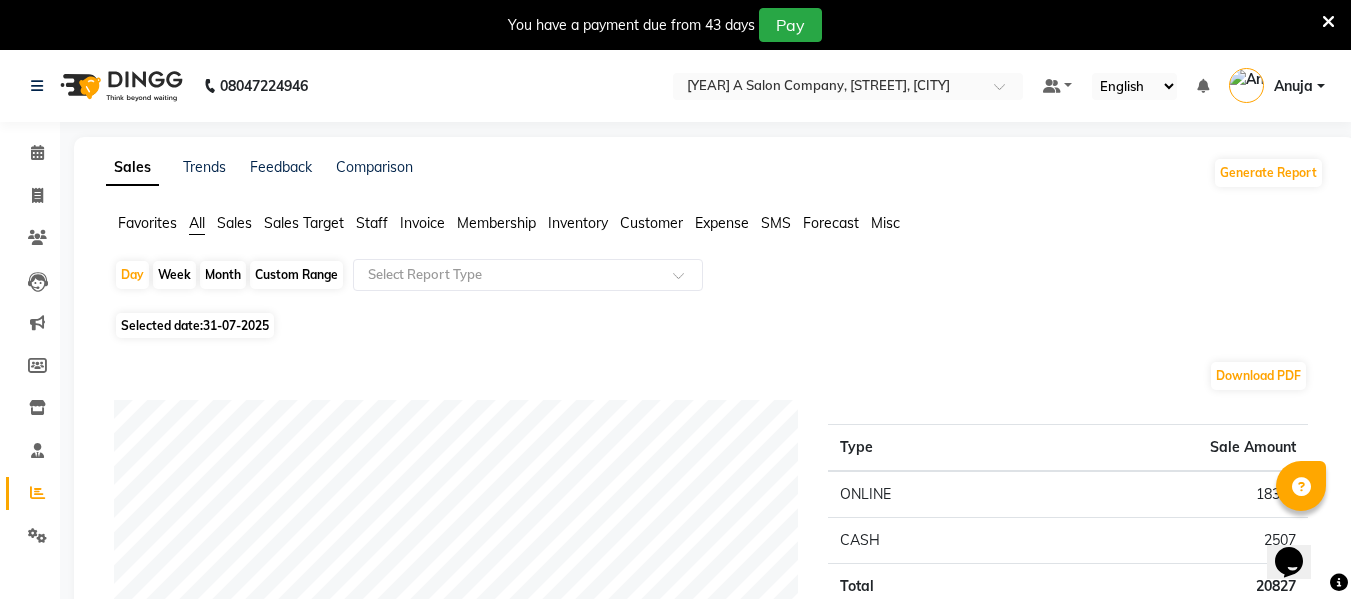 click on "31-07-2025" 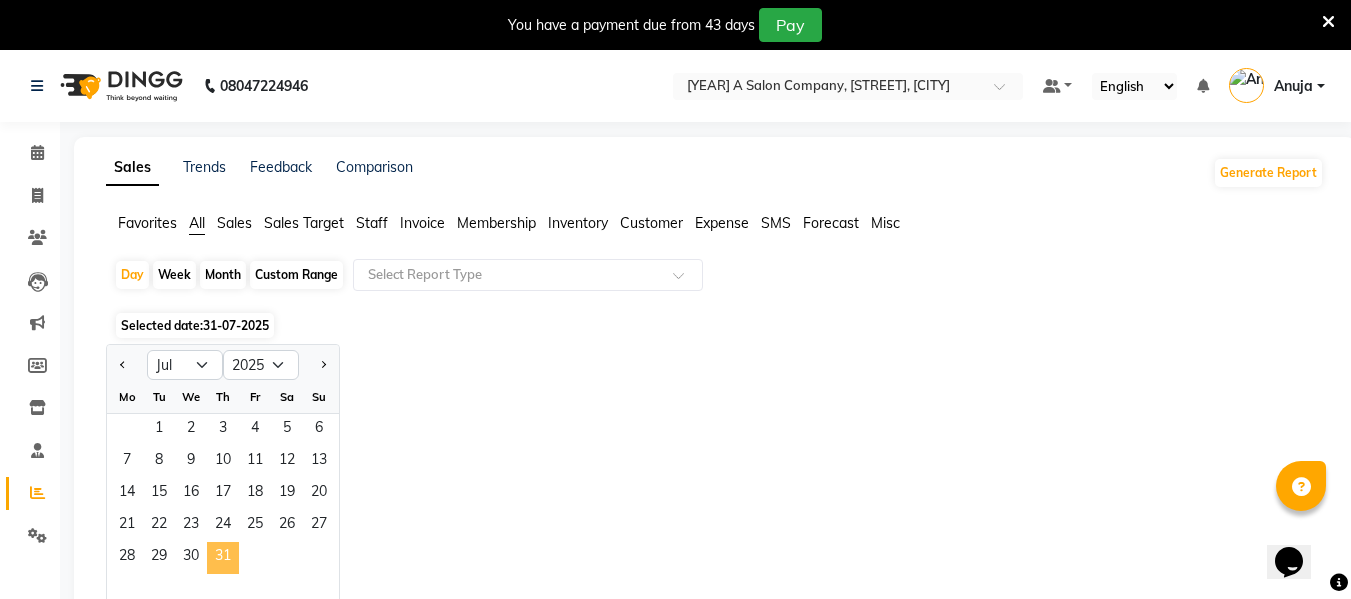 click on "31" 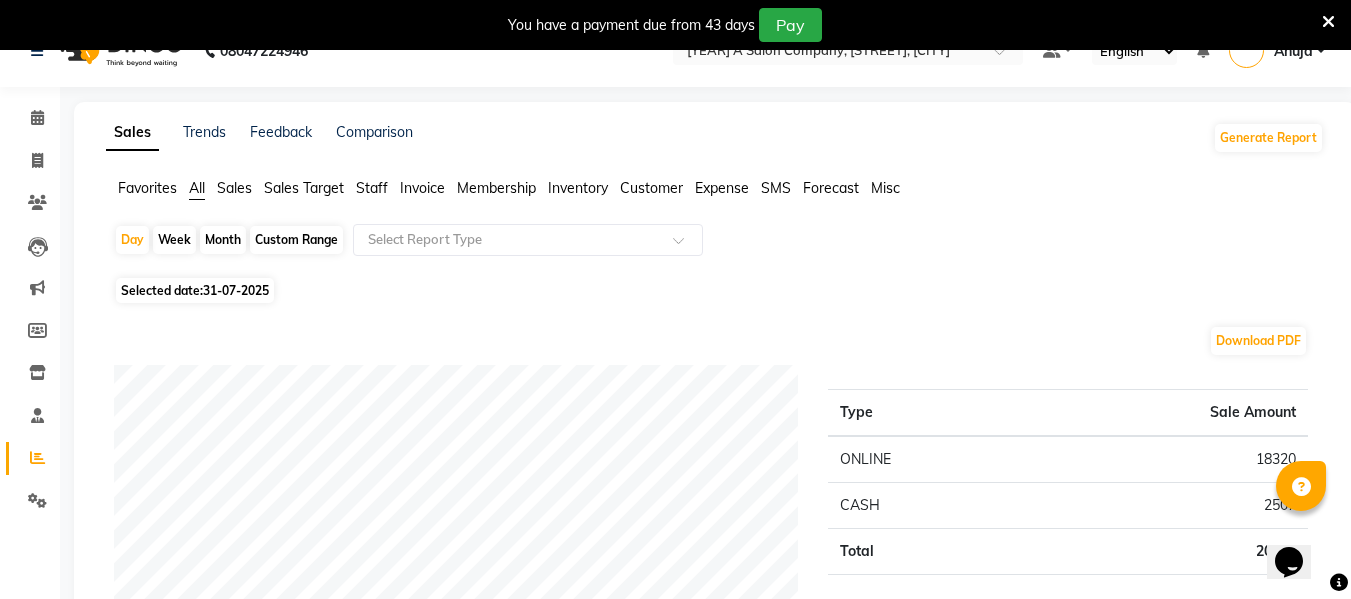 scroll, scrollTop: 0, scrollLeft: 0, axis: both 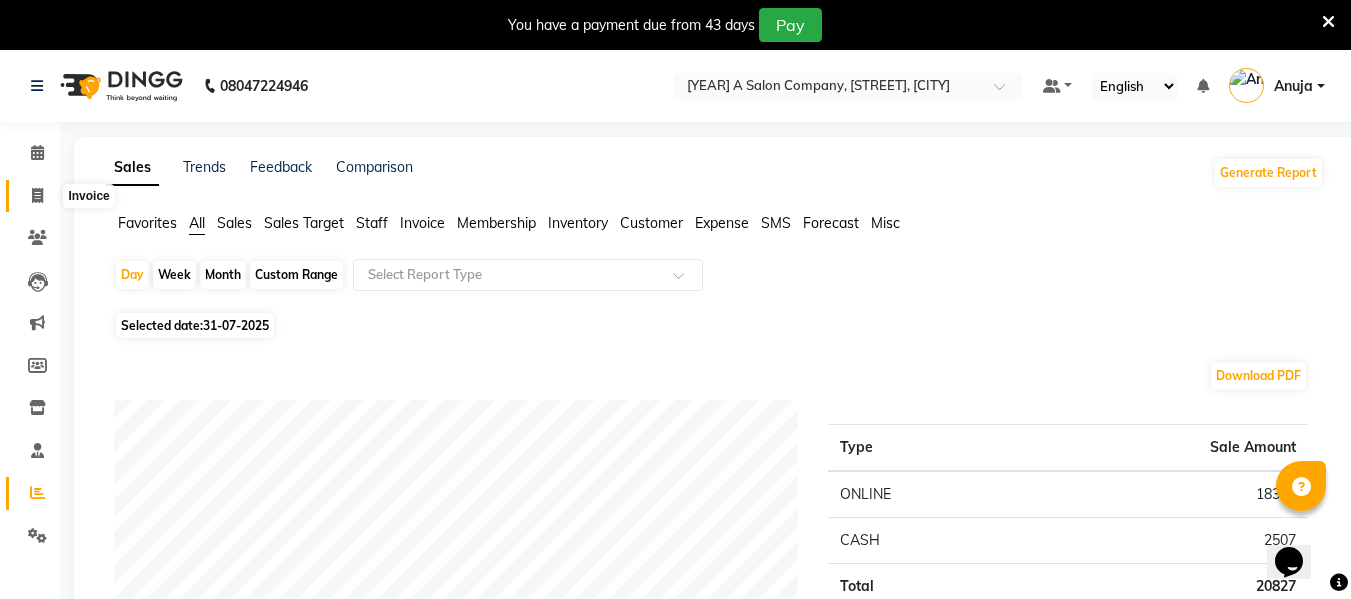 click 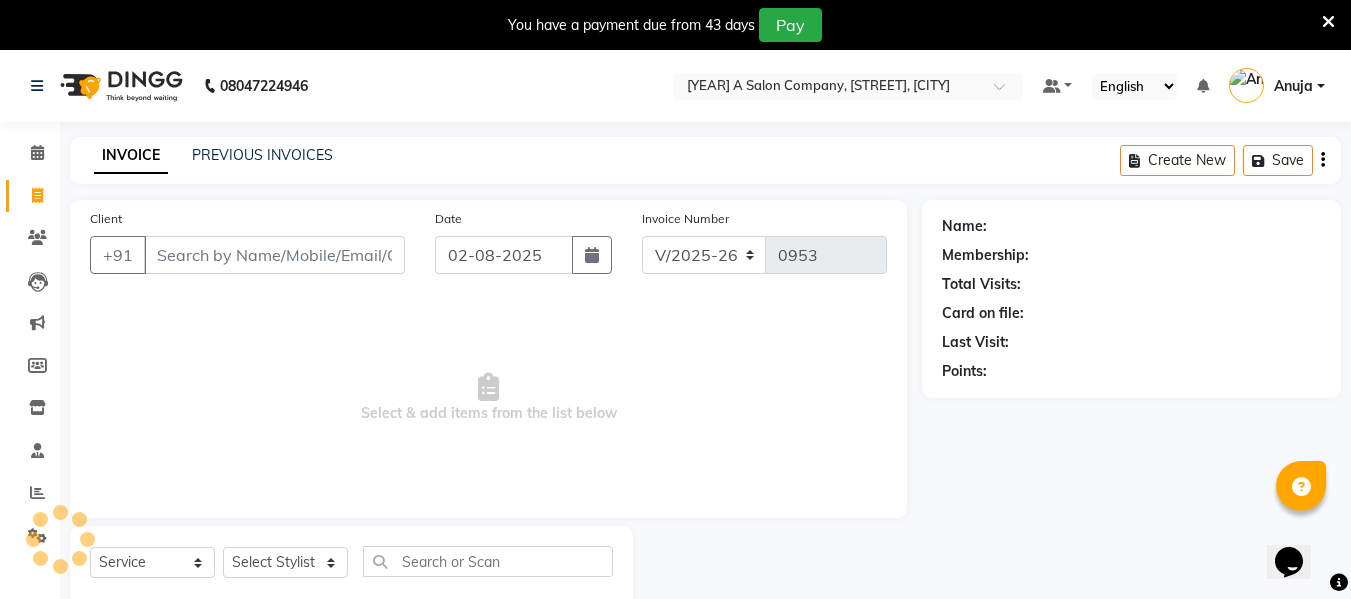 scroll, scrollTop: 52, scrollLeft: 0, axis: vertical 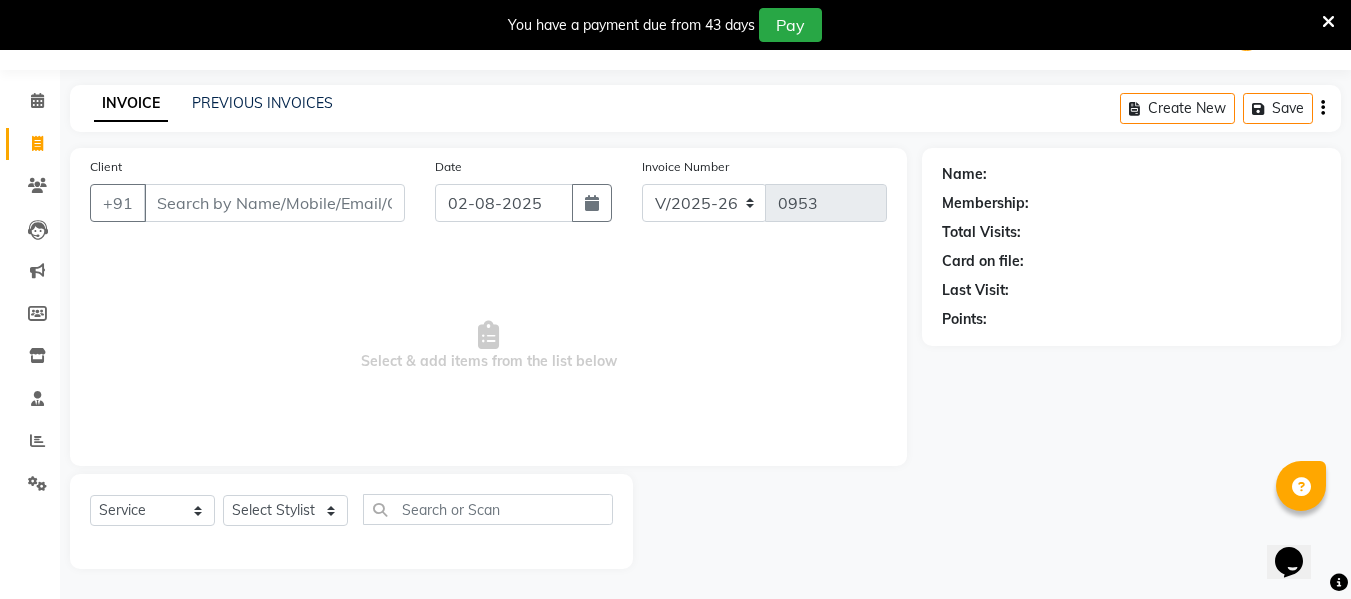 click on "Client" at bounding box center (274, 203) 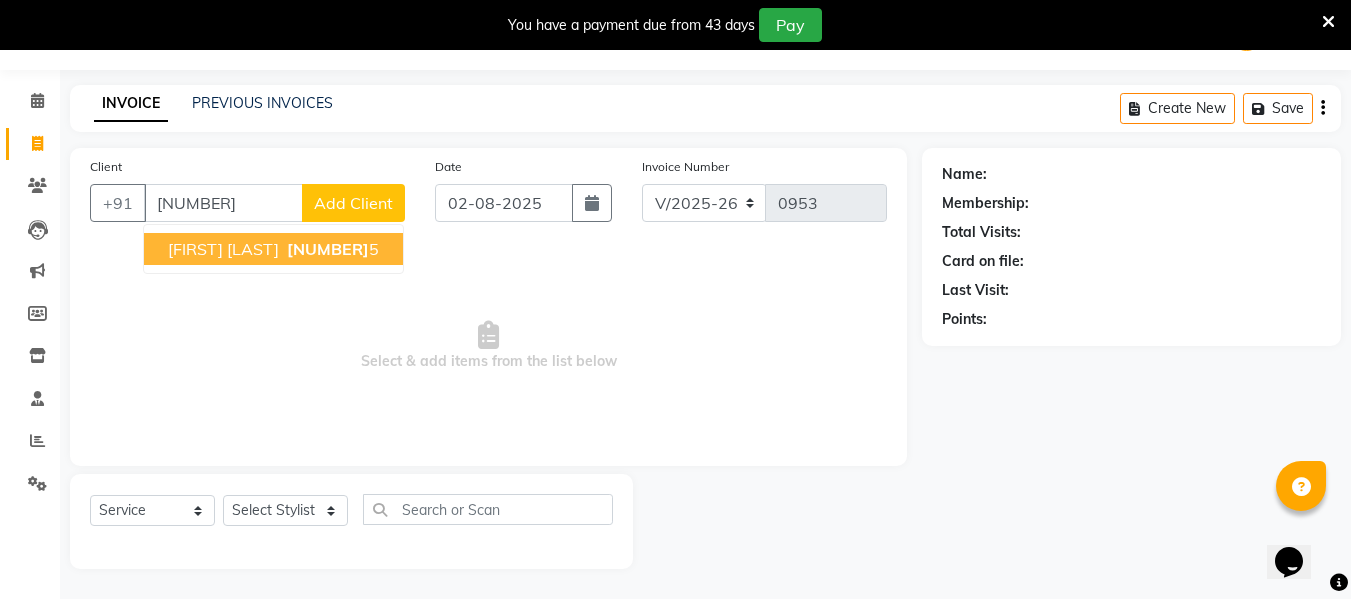 click on "985026855" at bounding box center (328, 249) 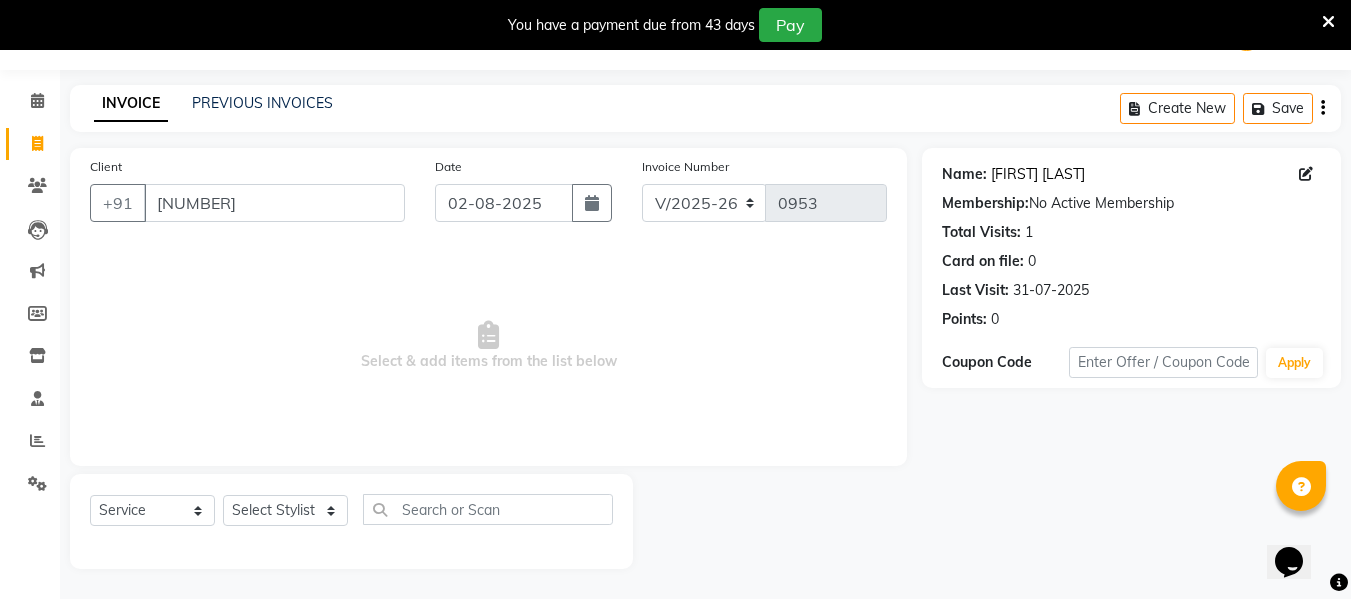 click on "[FIRST] [LAST]" 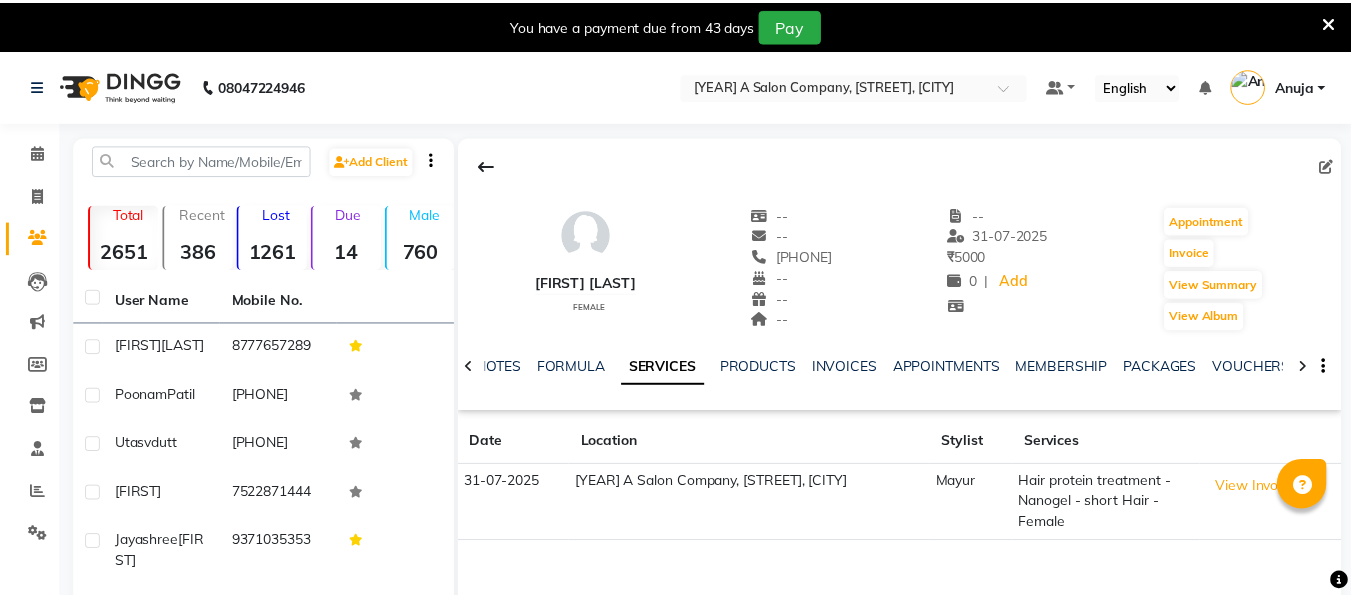 scroll, scrollTop: 0, scrollLeft: 0, axis: both 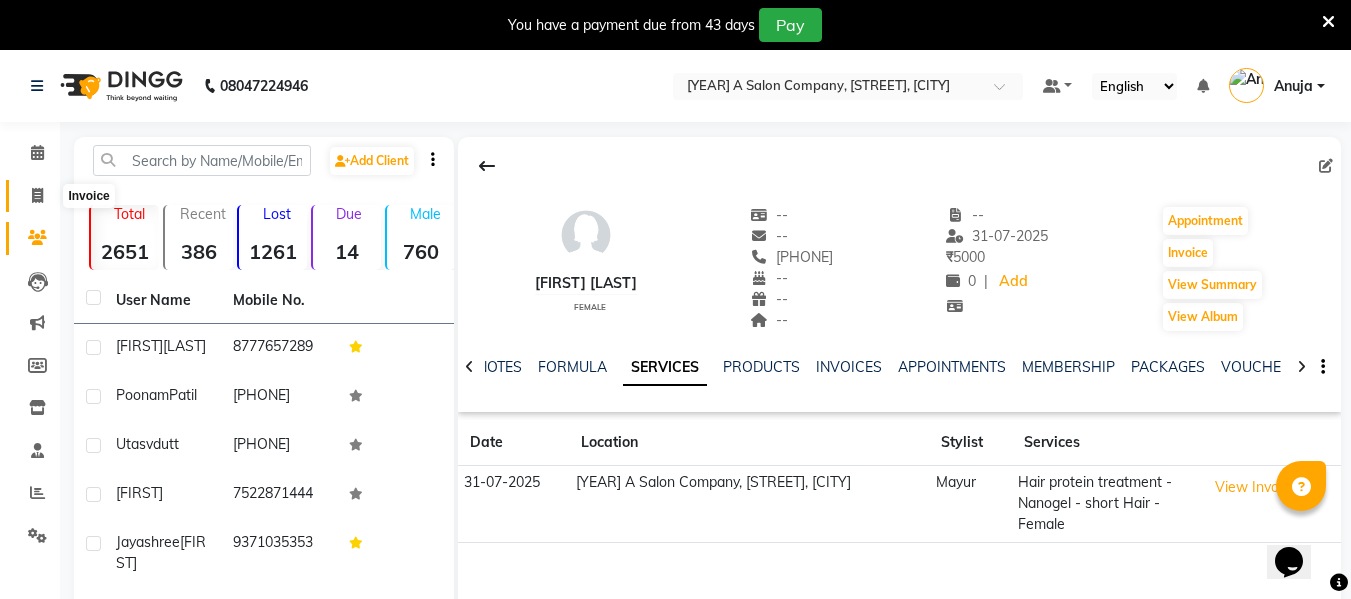 click 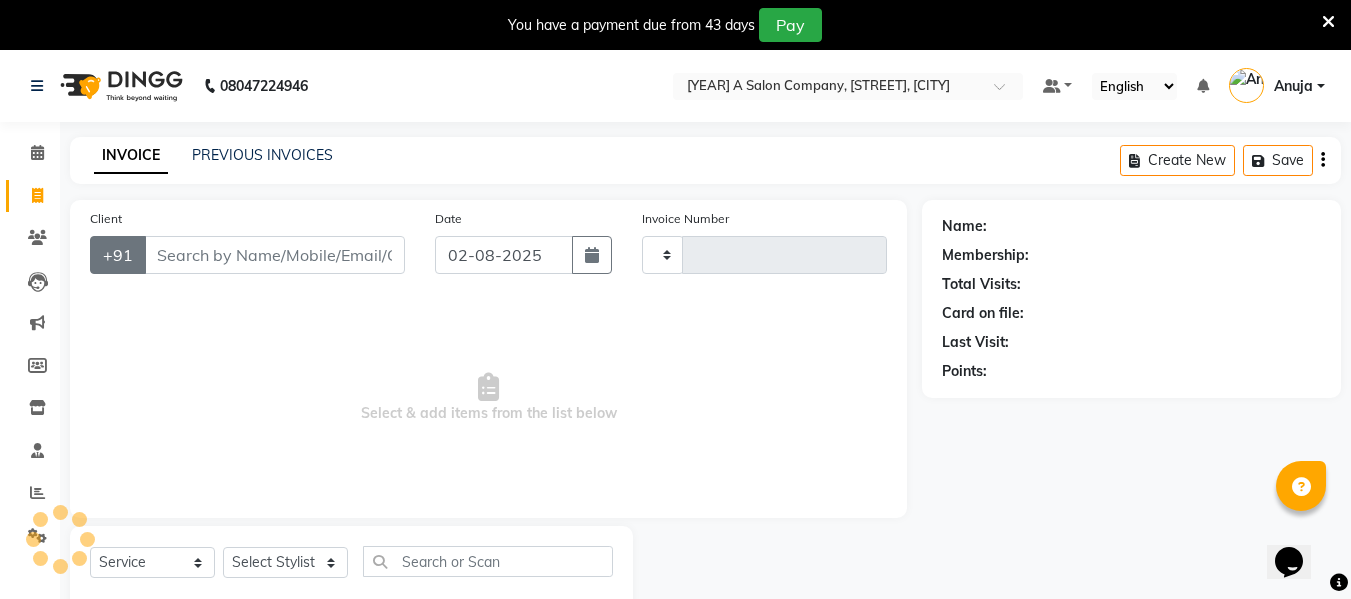 type on "0953" 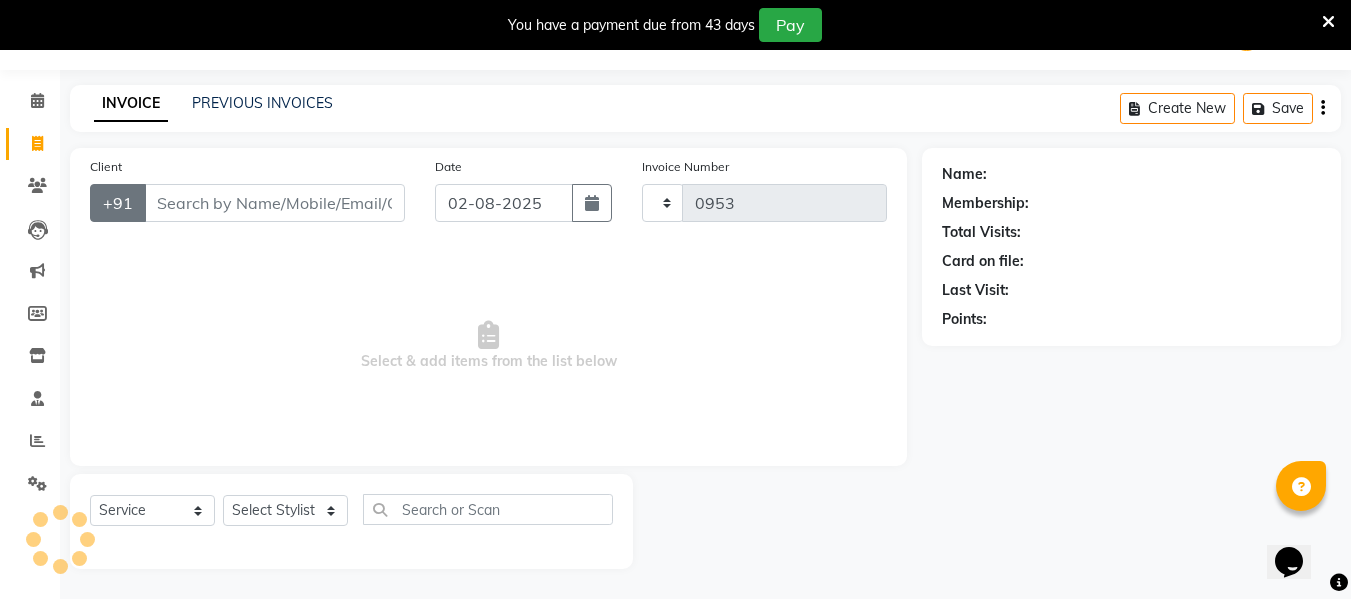 select on "4955" 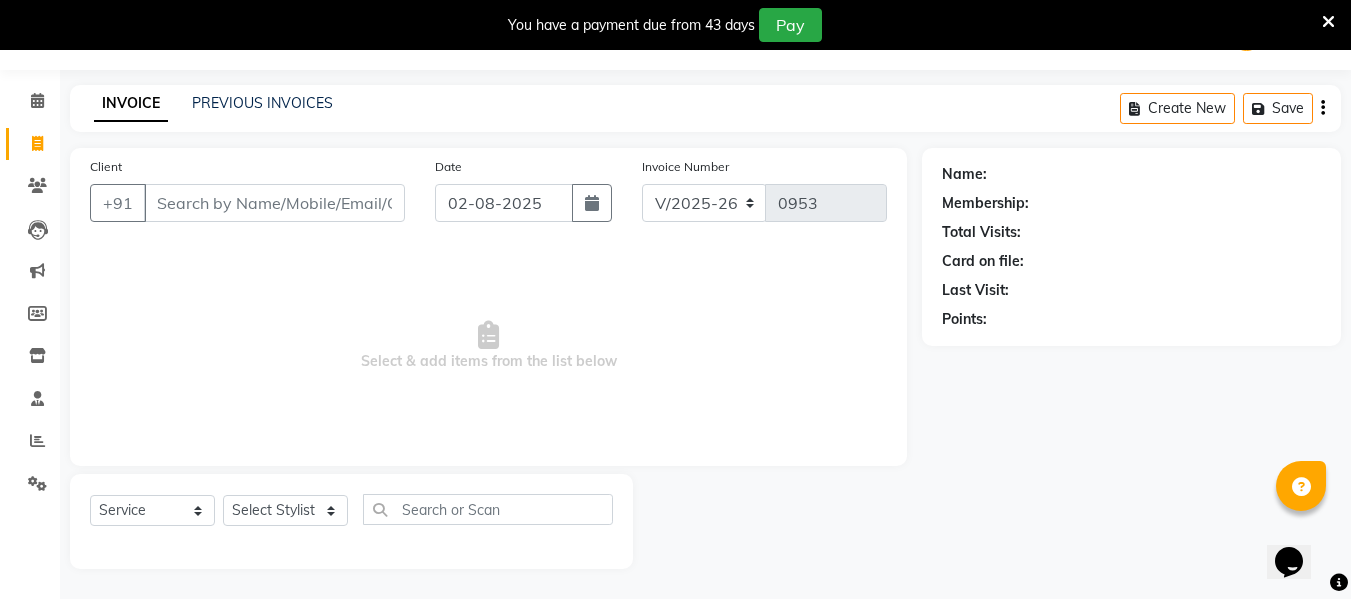 click on "Client" at bounding box center (274, 203) 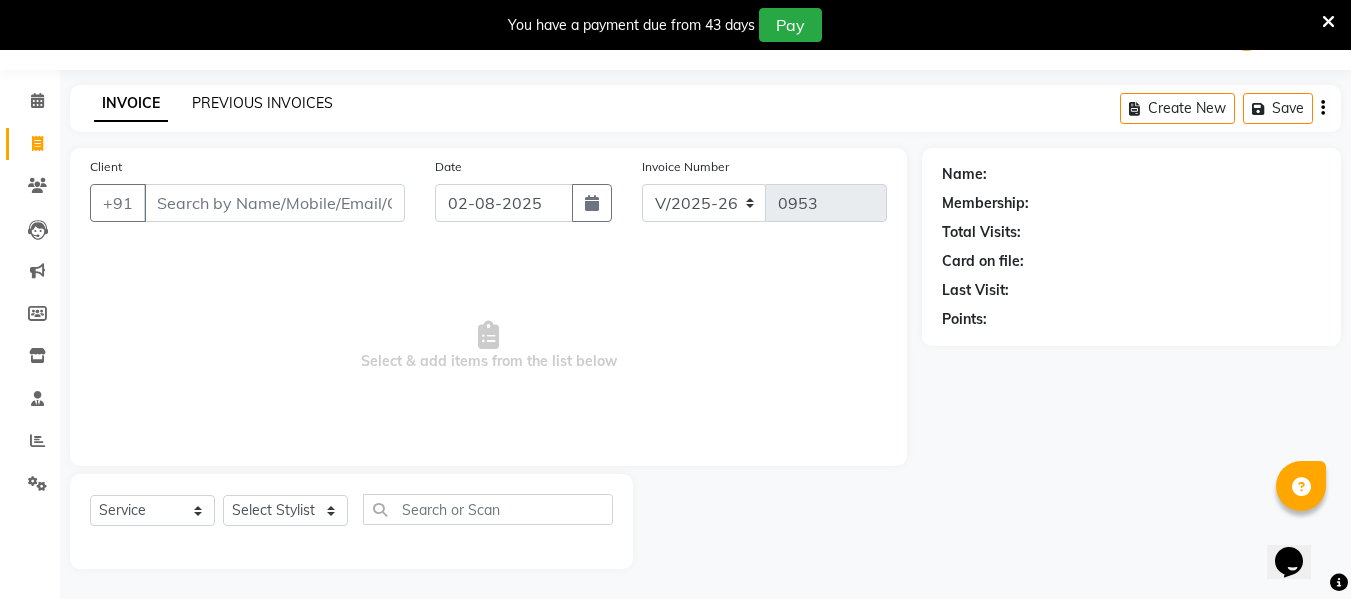 click on "PREVIOUS INVOICES" 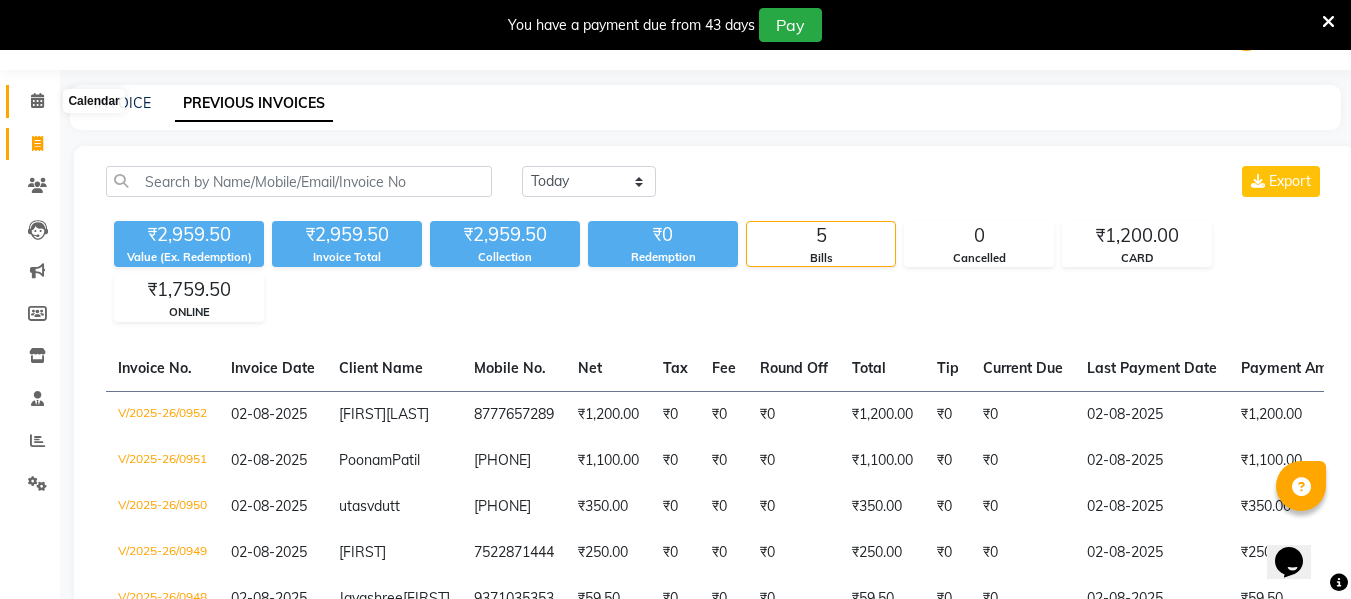 click 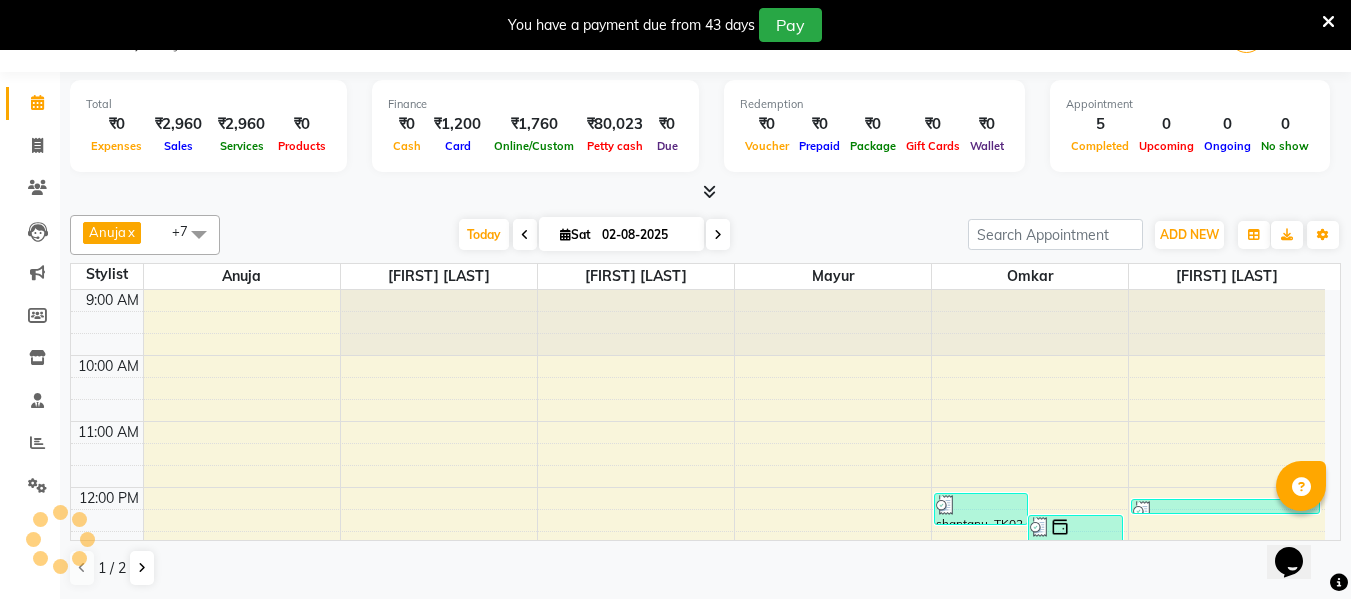 scroll, scrollTop: 0, scrollLeft: 0, axis: both 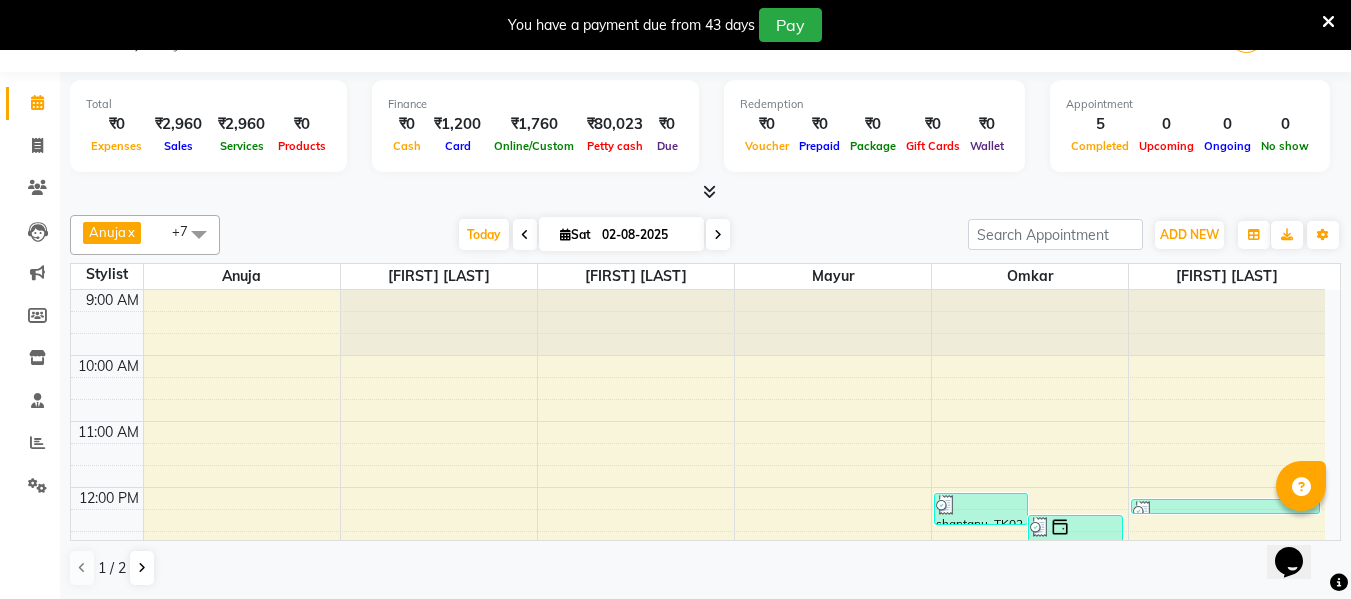 click at bounding box center (525, 235) 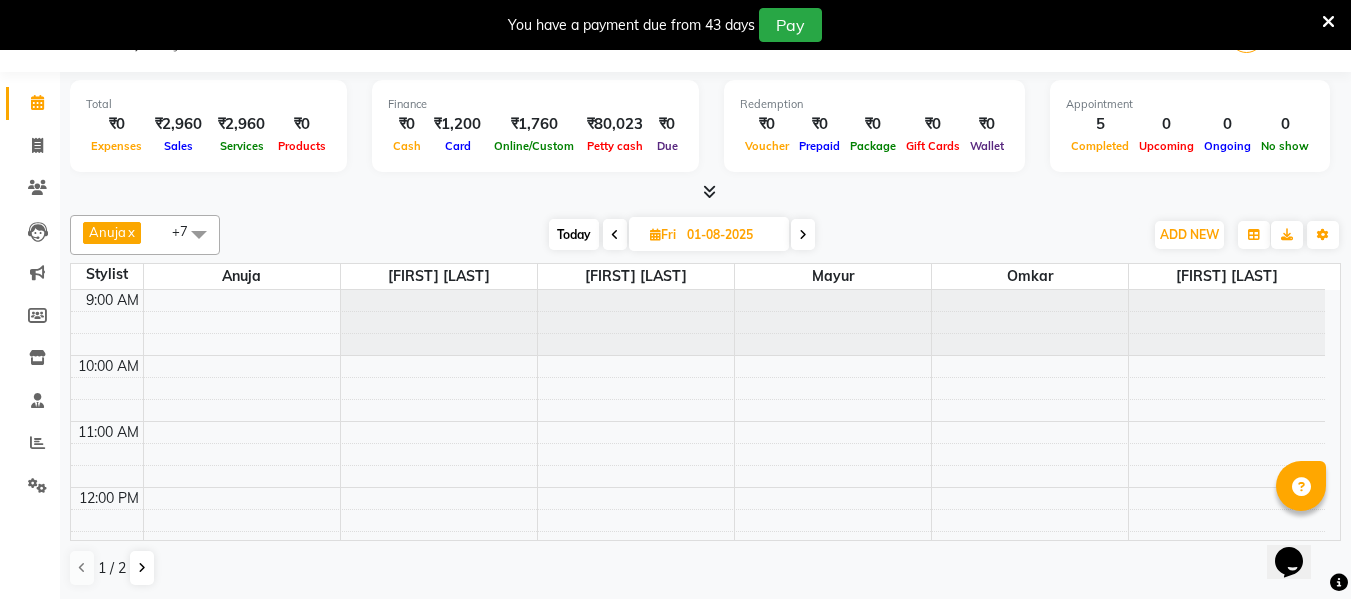 scroll, scrollTop: 331, scrollLeft: 0, axis: vertical 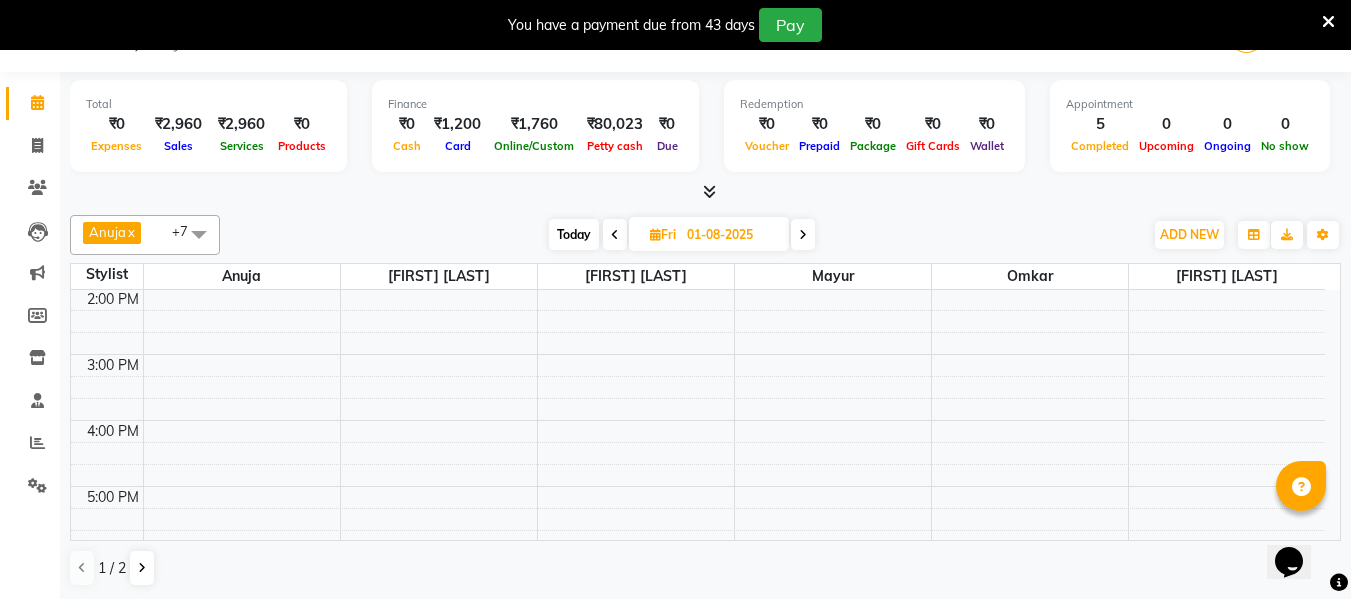 click at bounding box center (615, 235) 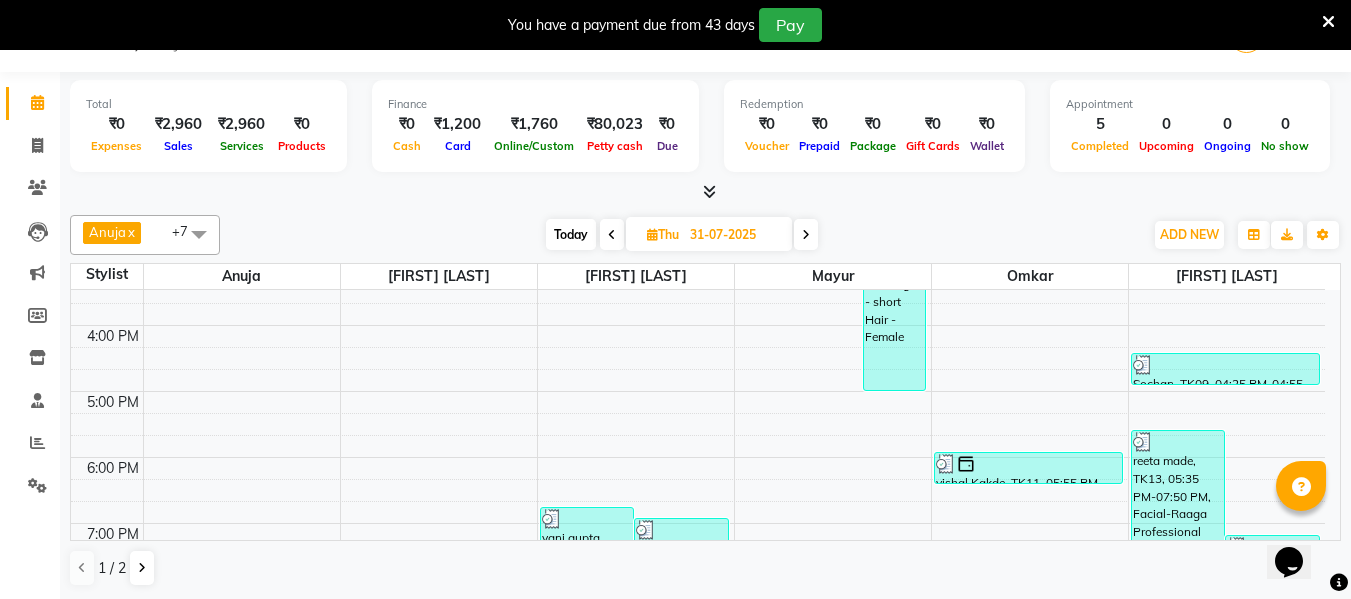 scroll, scrollTop: 307, scrollLeft: 0, axis: vertical 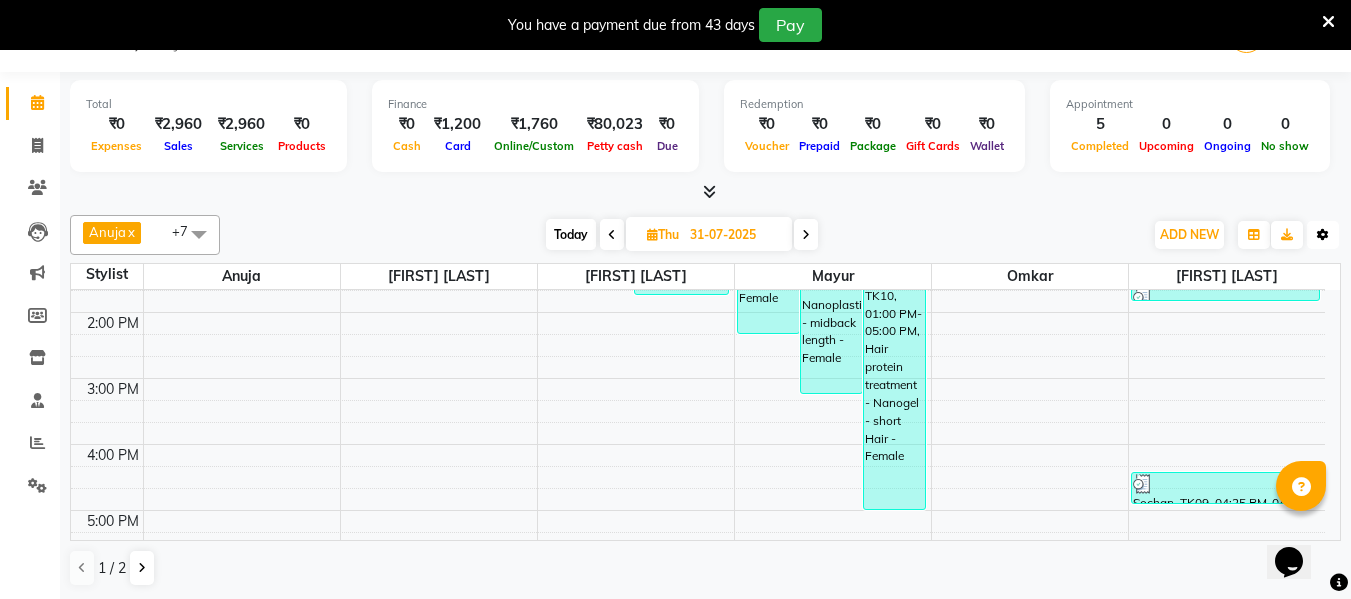 click at bounding box center [1323, 235] 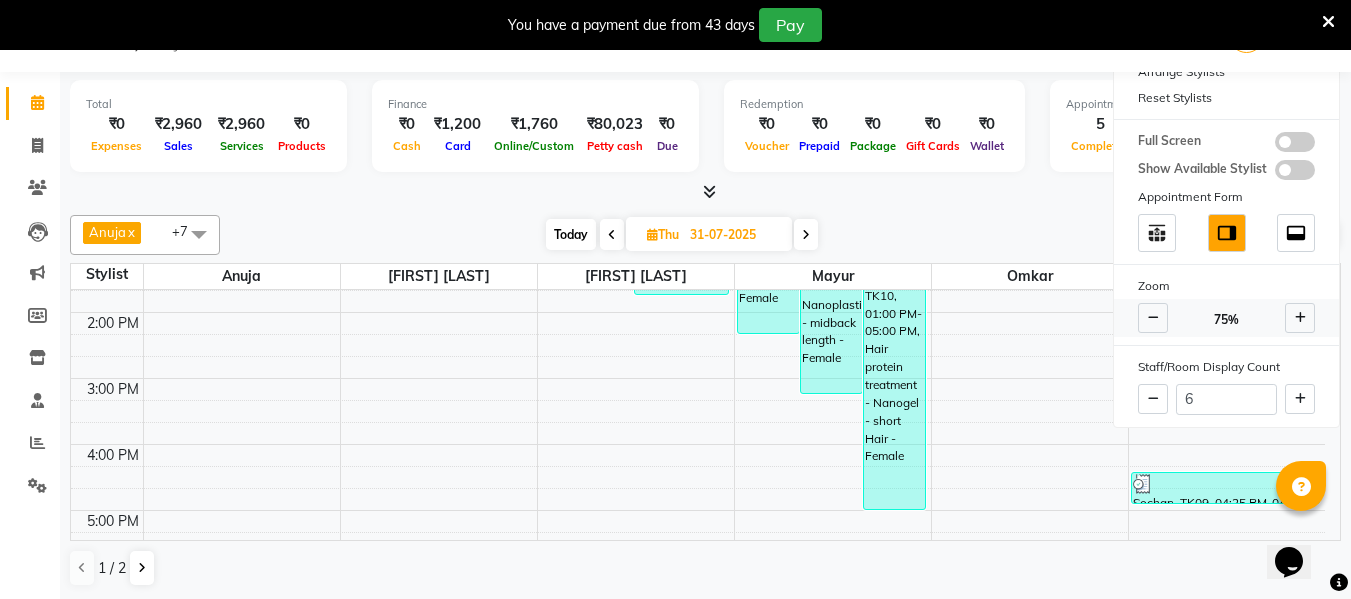 click at bounding box center (1153, 318) 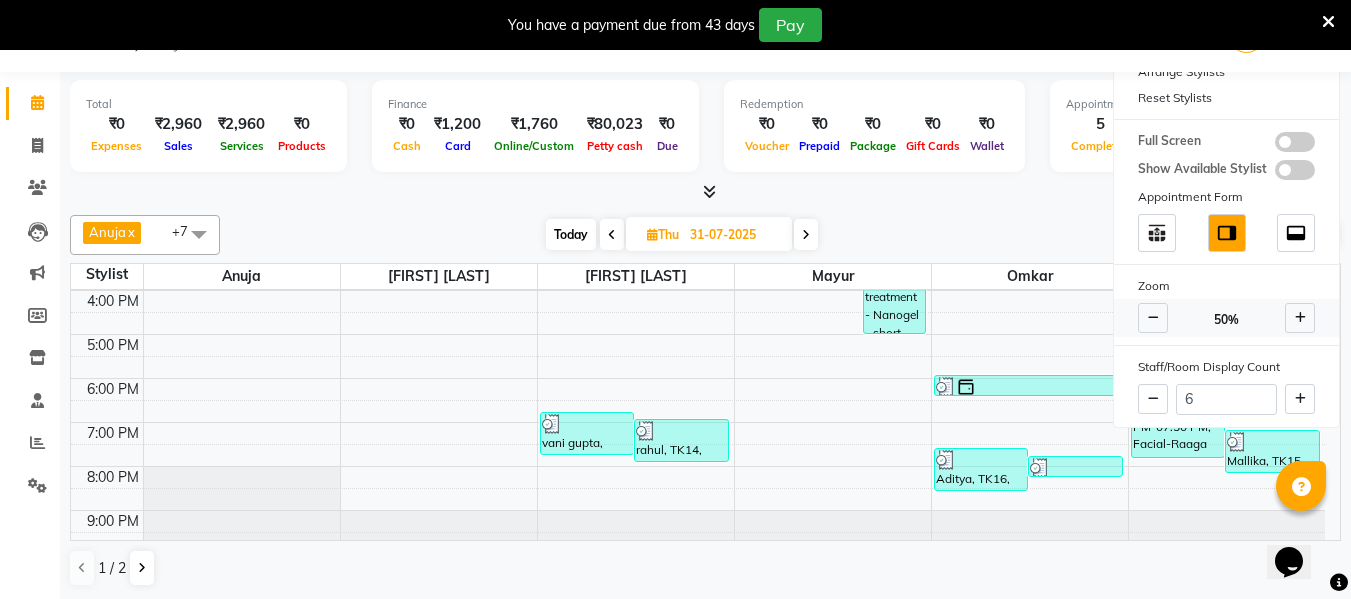click at bounding box center [1153, 318] 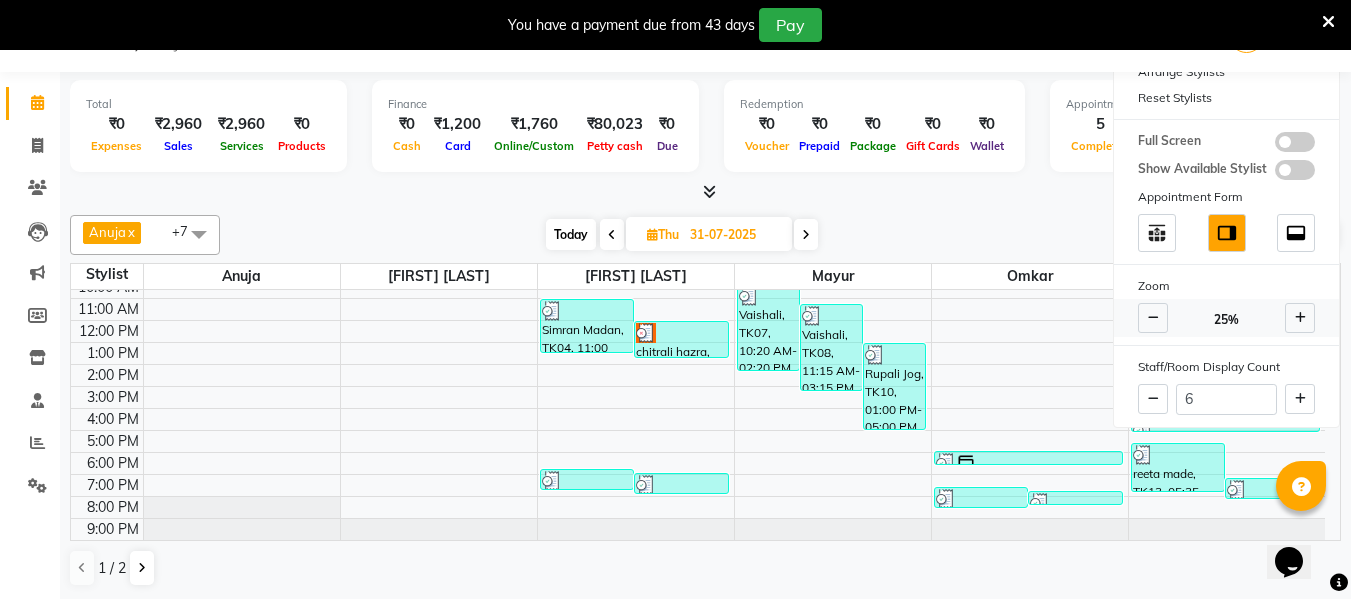 scroll, scrollTop: 35, scrollLeft: 0, axis: vertical 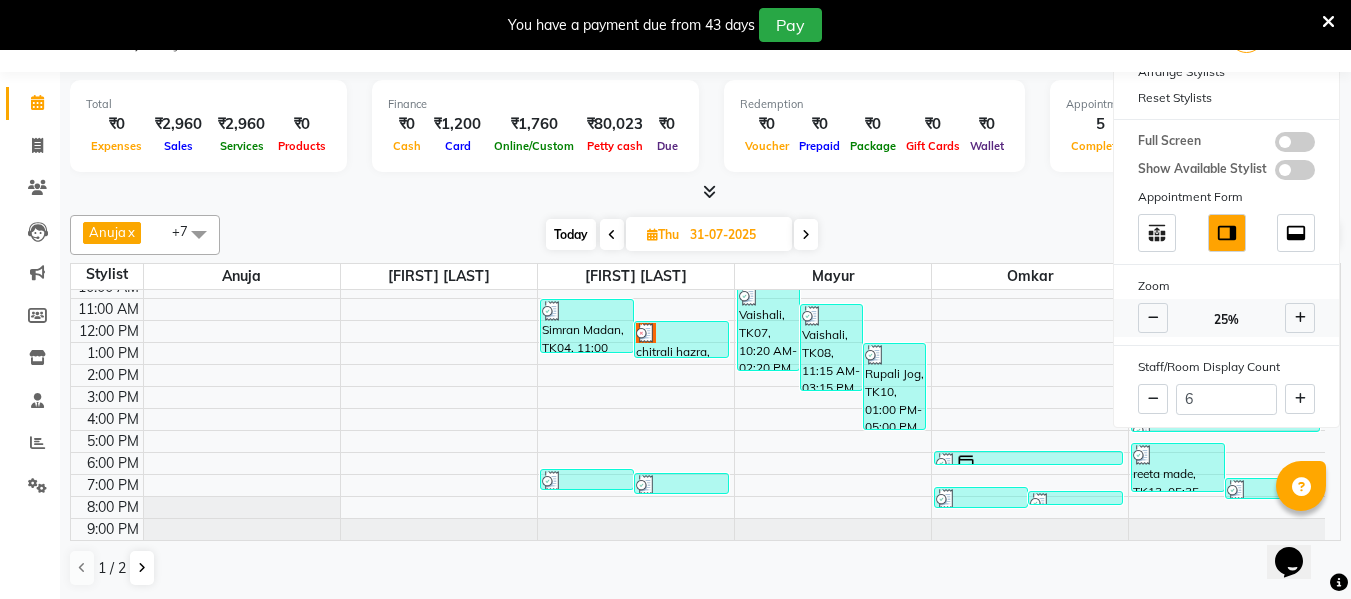 click at bounding box center (1300, 318) 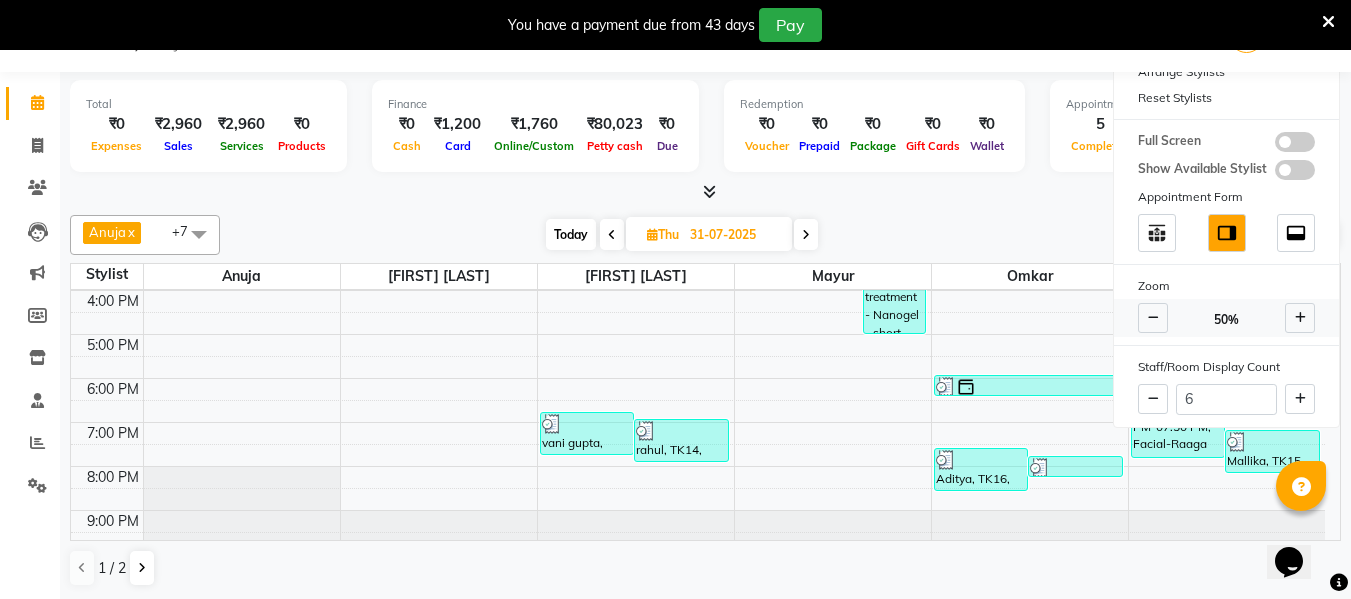click at bounding box center [1300, 318] 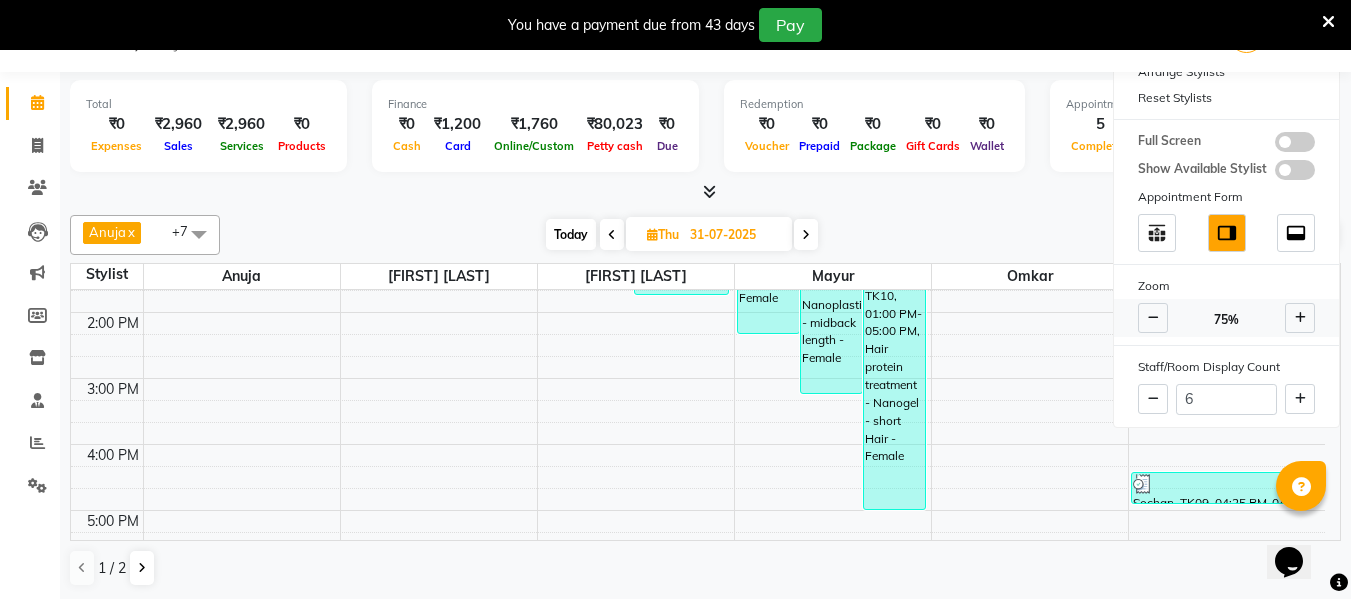 click at bounding box center [1300, 318] 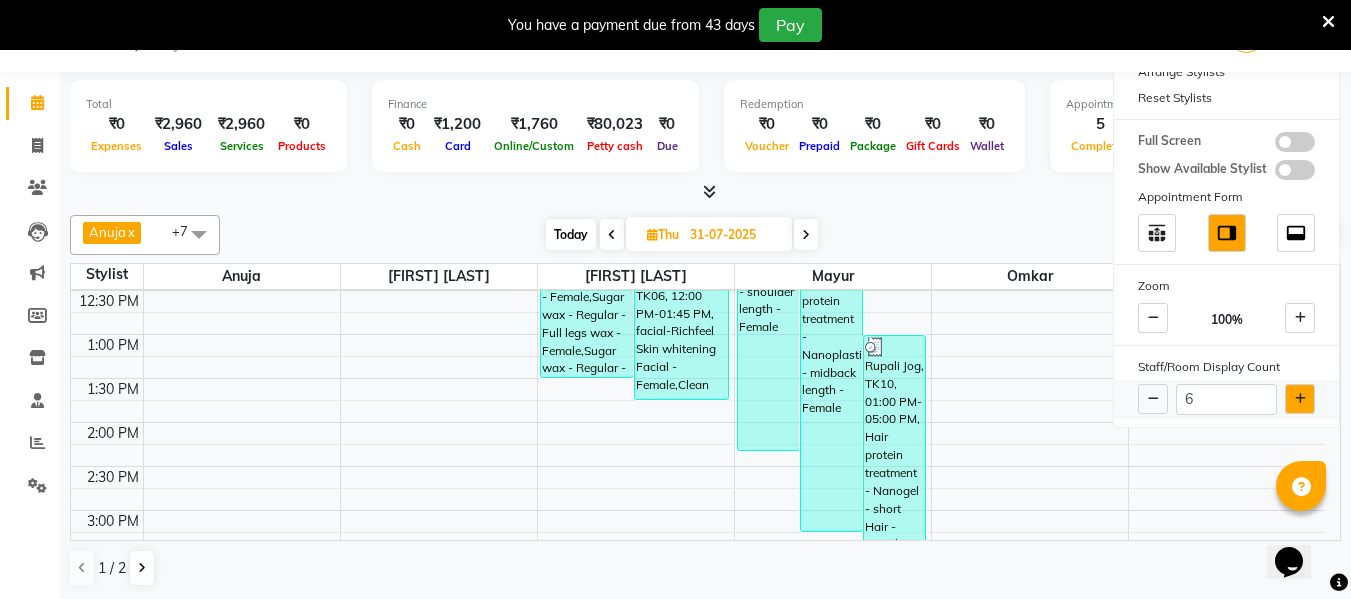 click at bounding box center [1300, 399] 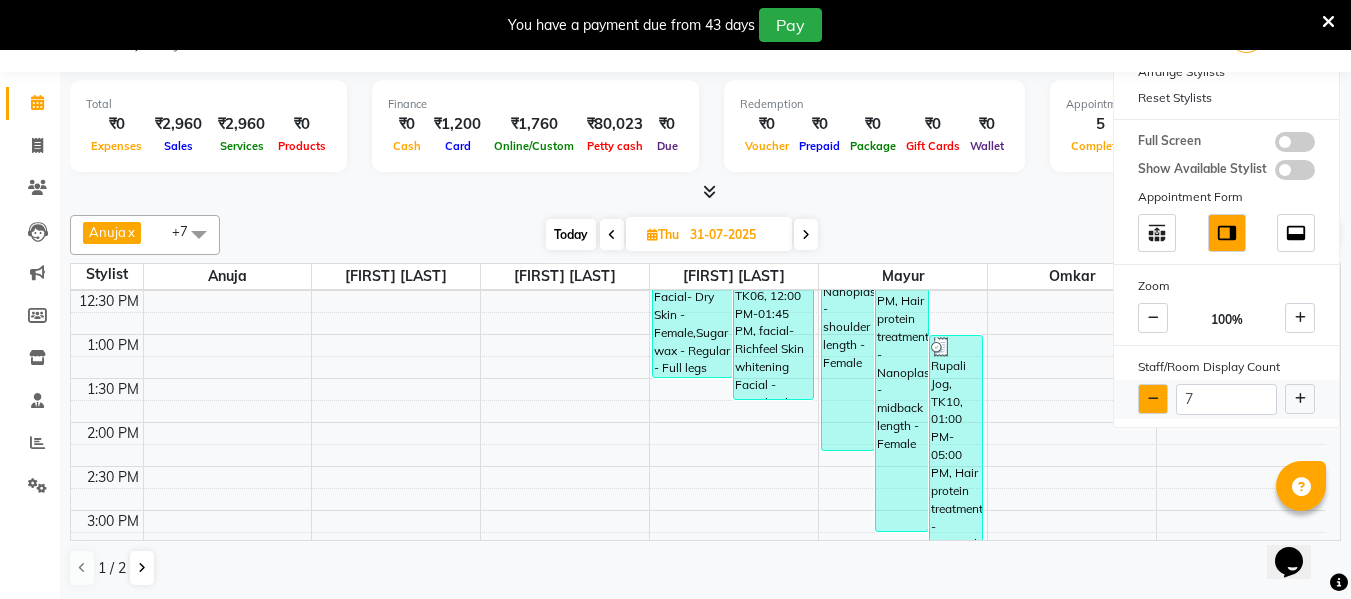 click at bounding box center (1153, 399) 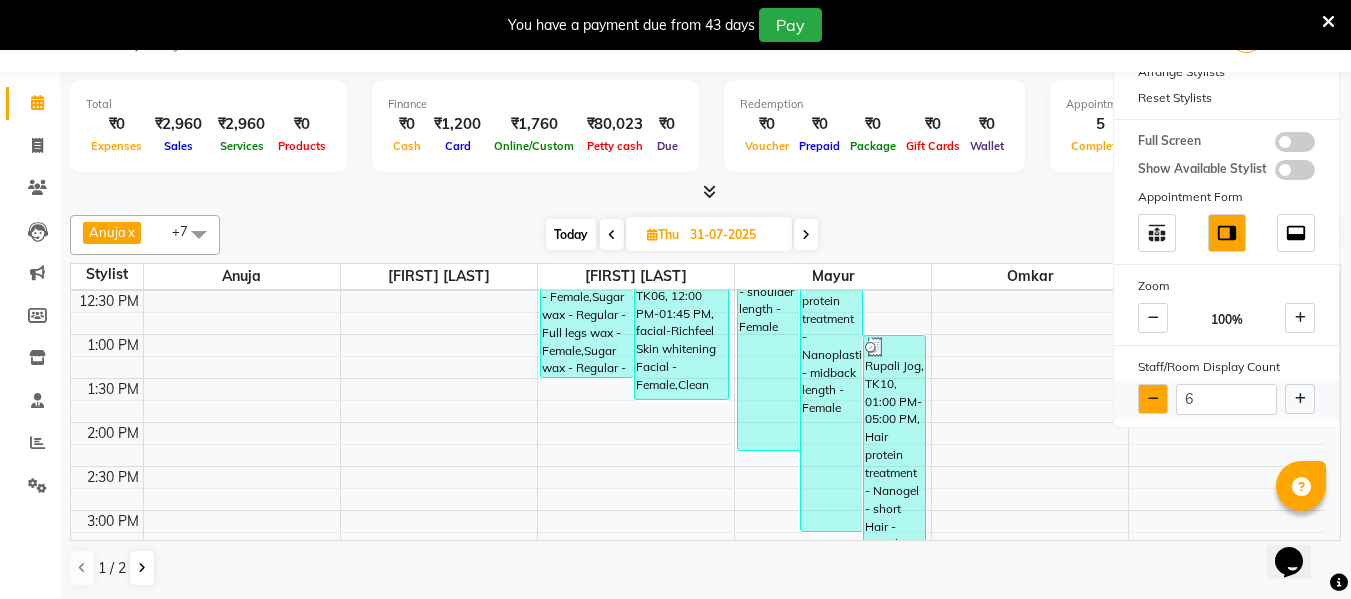 click at bounding box center (1153, 399) 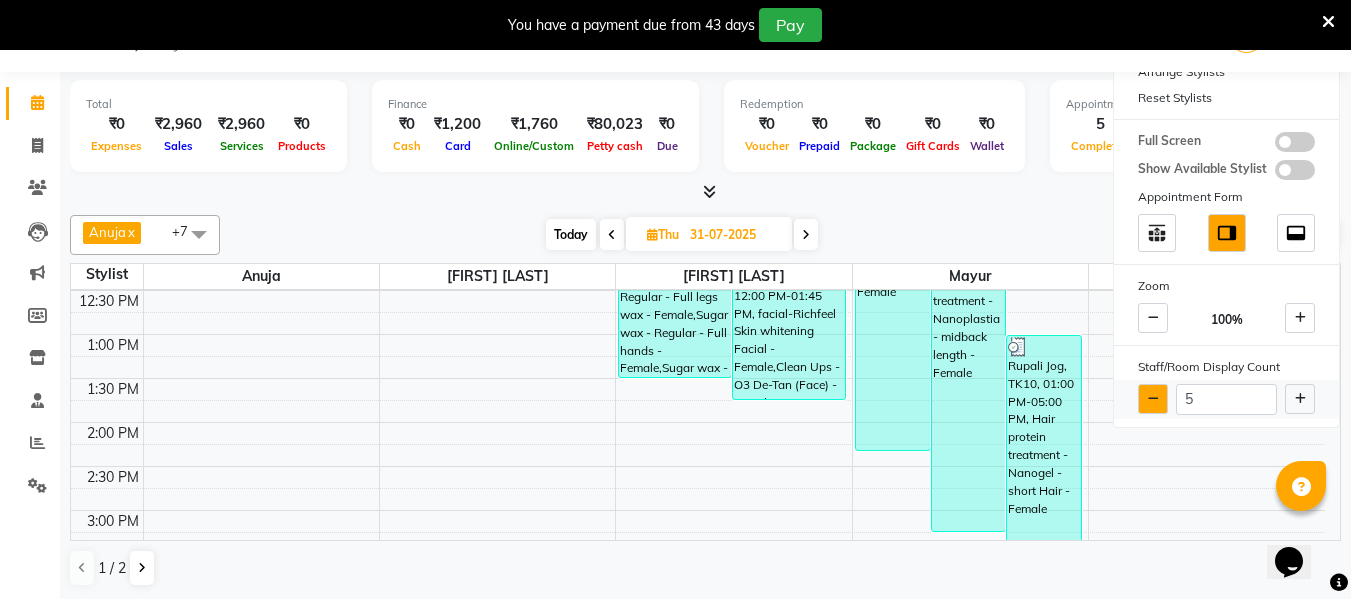 click at bounding box center (1153, 399) 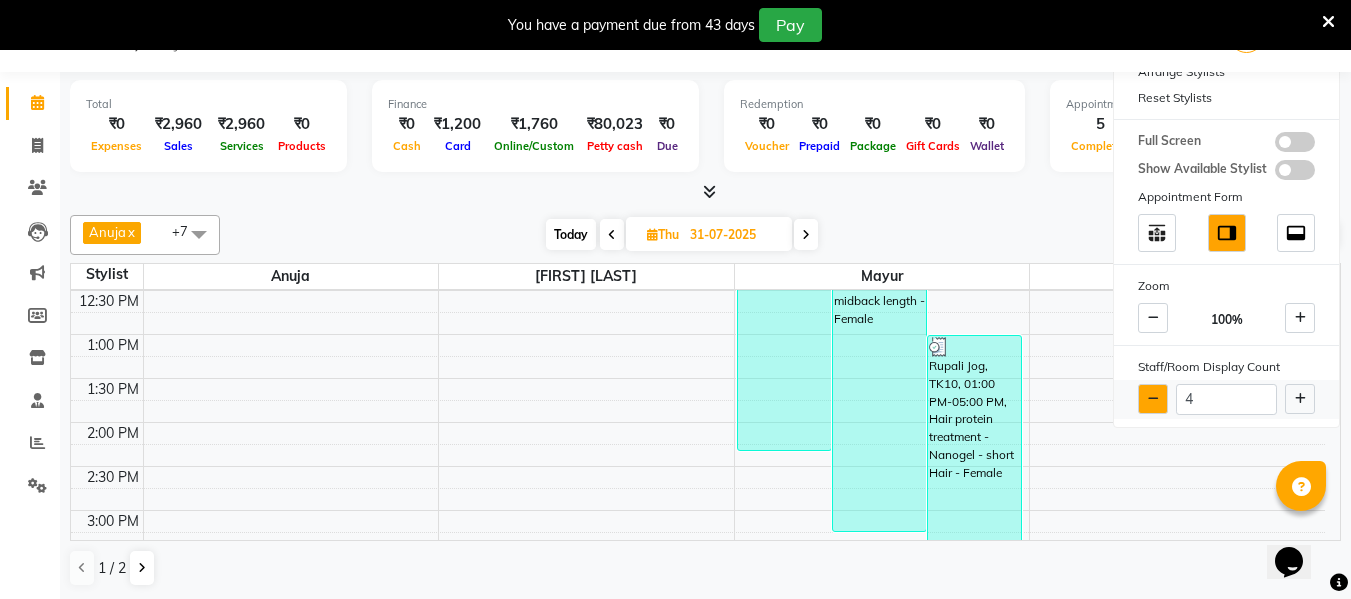 click at bounding box center [1153, 399] 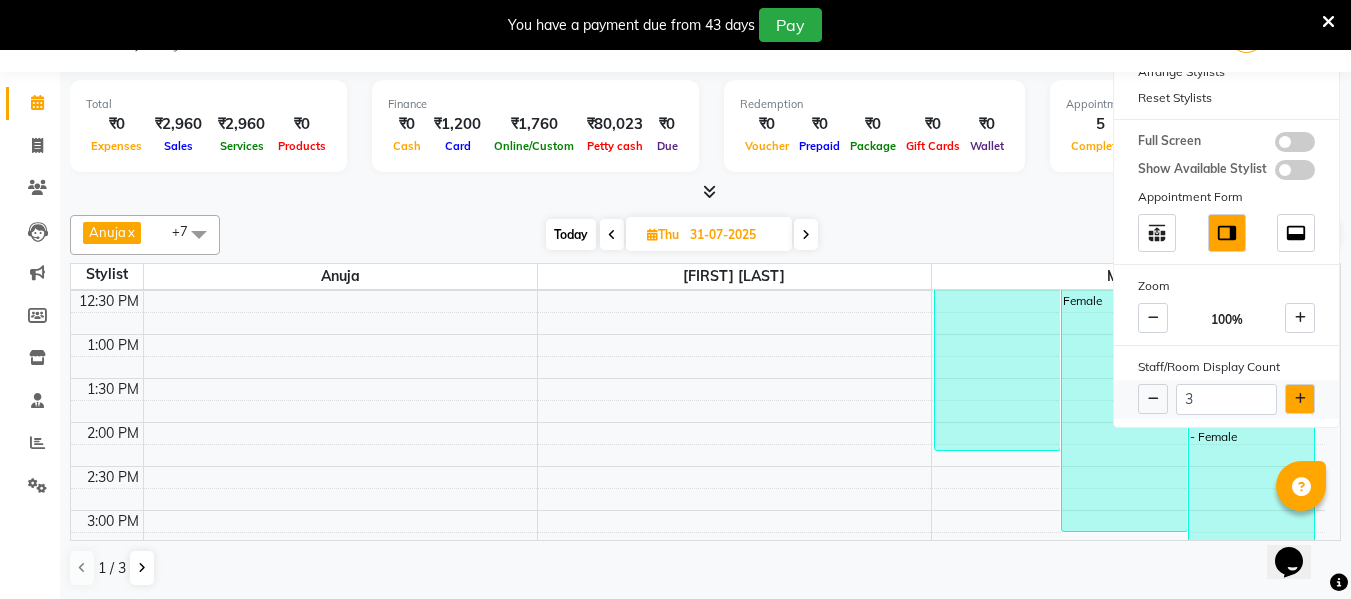 click at bounding box center (1300, 399) 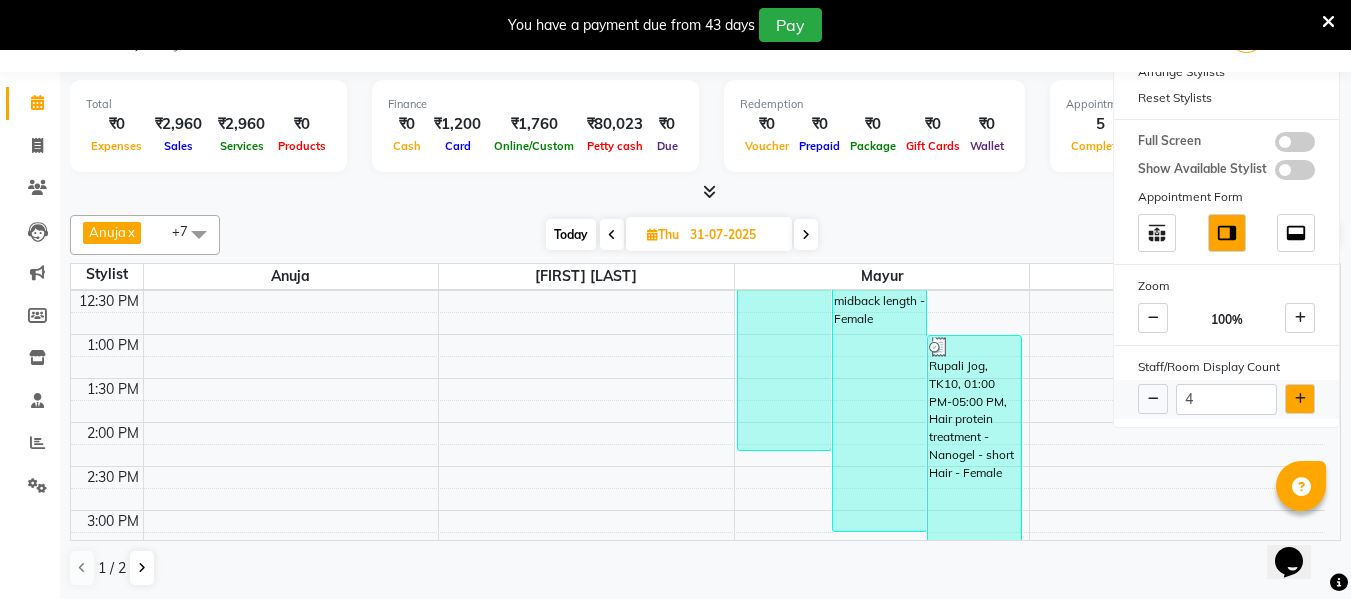click at bounding box center (1300, 399) 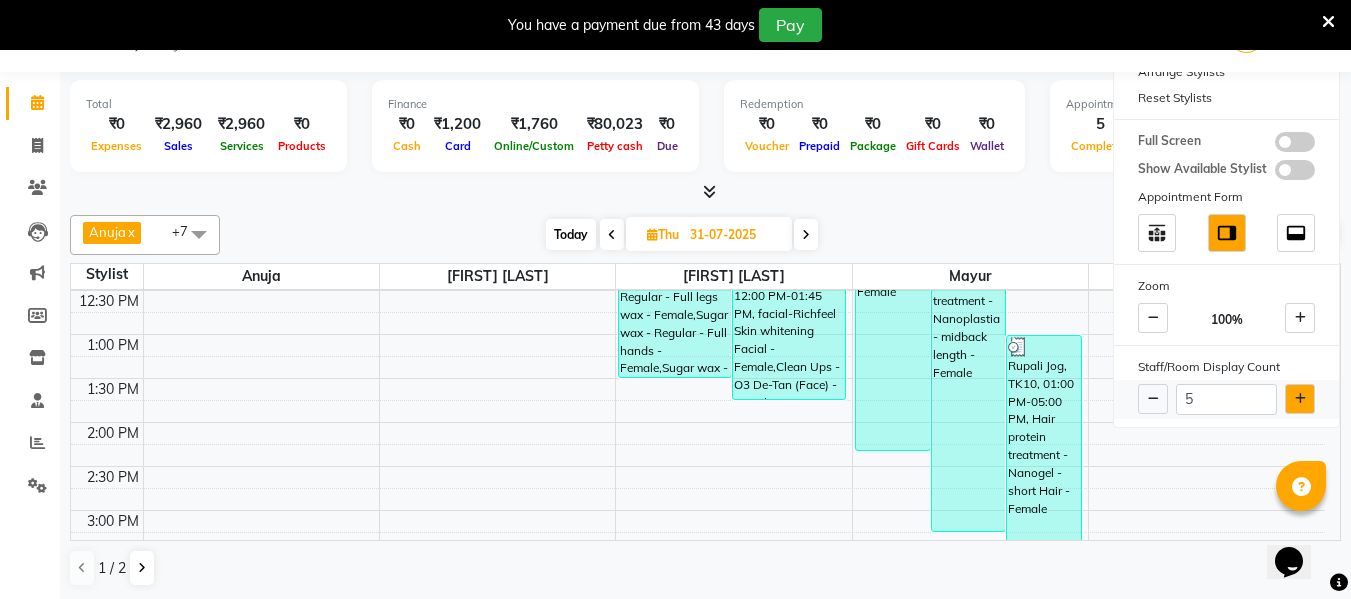 click at bounding box center (1300, 399) 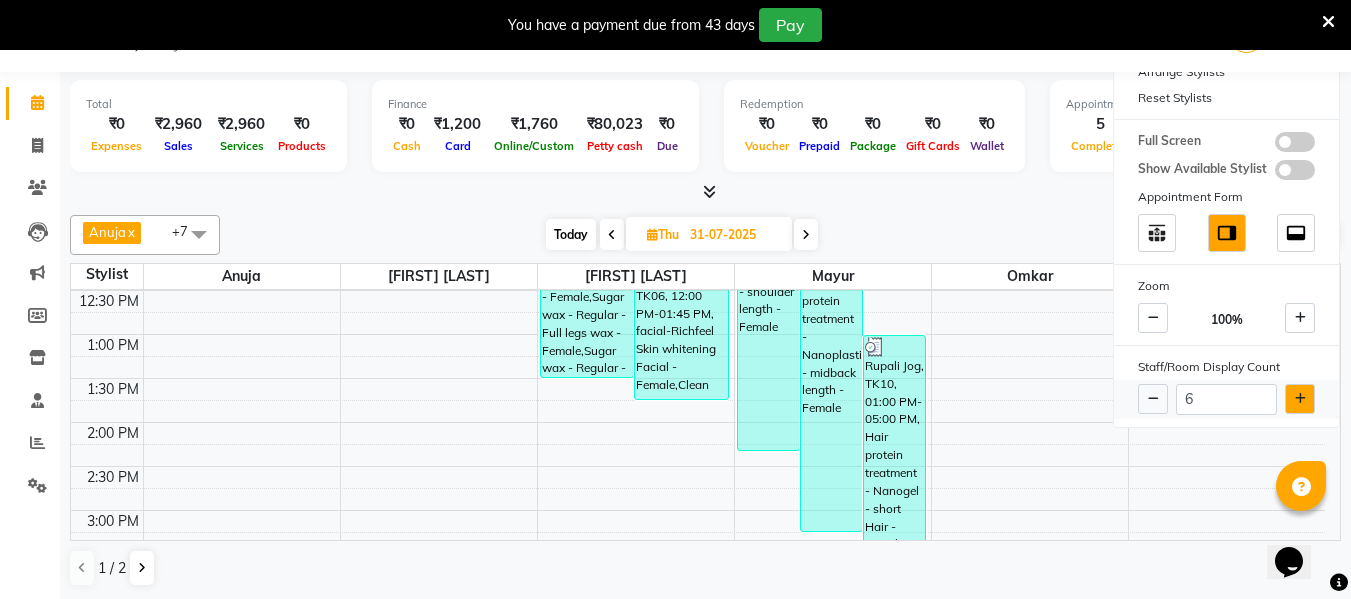 click at bounding box center [1300, 399] 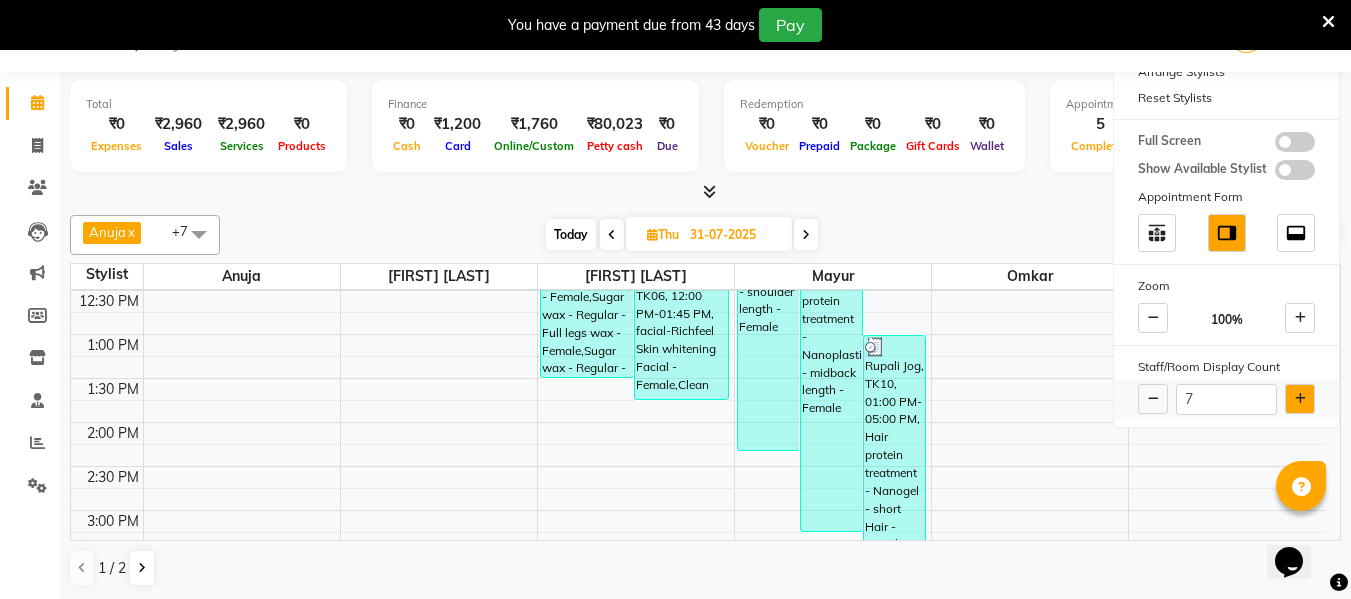 click at bounding box center (1300, 399) 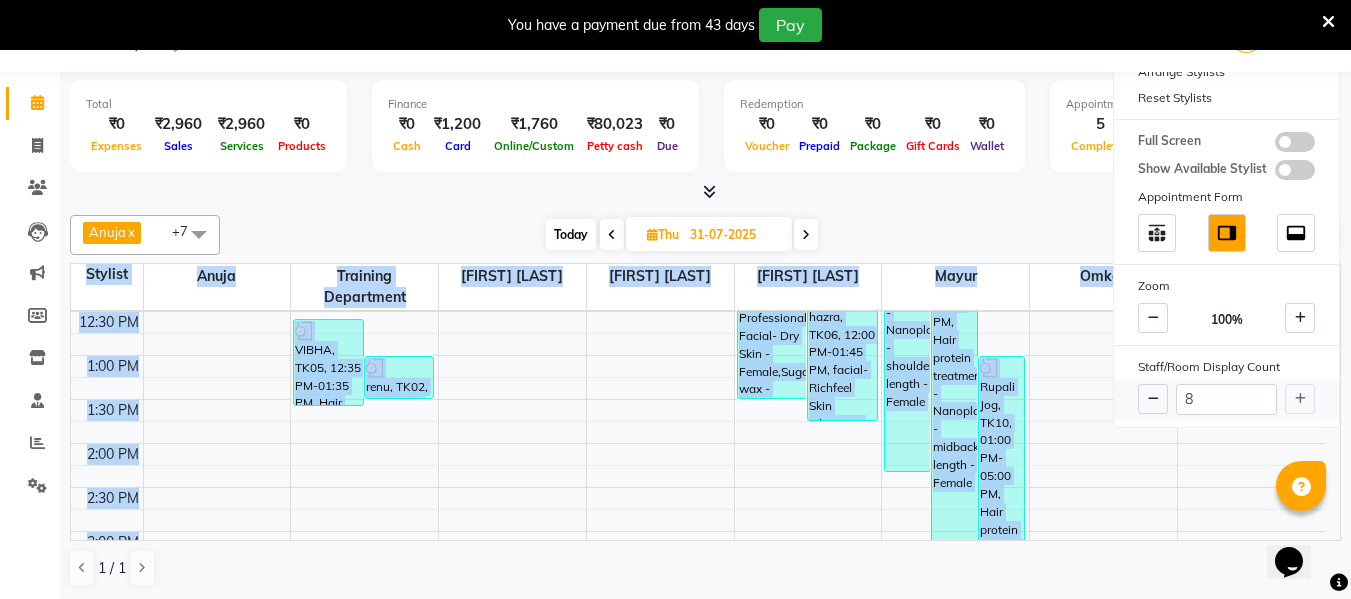 click on "8" at bounding box center (1226, 399) 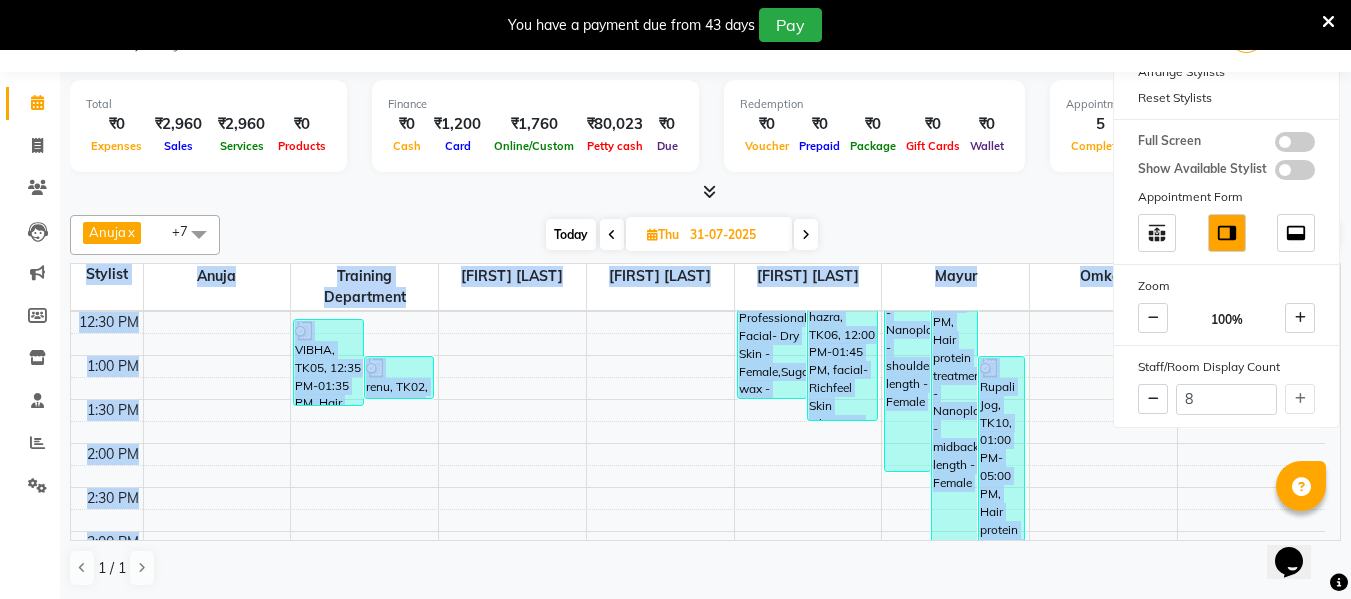 click on "9:00 AM 9:30 AM 10:00 AM 10:30 AM 11:00 AM 11:30 AM 12:00 PM 12:30 PM 1:00 PM 1:30 PM 2:00 PM 2:30 PM 3:00 PM 3:30 PM 4:00 PM 4:30 PM 5:00 PM 5:30 PM 6:00 PM 6:30 PM 7:00 PM 7:30 PM 8:00 PM 8:30 PM 9:00 PM 9:30 PM     VIBHA, TK05, 12:35 PM-01:35 PM, Hair Cut - Female     renu, TK02, 01:00 PM-01:30 PM, Hair Wash - Wella - Female     vani gupta, TK12, 08:15 PM-11:00 PM, Head Massage - Signature head massage - Female,Hair Wash - Wella - Female,Hair Cut - Female,Body Massage - Leg massage(half) - Male     Simran Madan, TK04, 11:00 AM-01:30 PM, Facial-Raaga Professional Facial- Dry Skin - Female,Sugar wax - Regular - Full legs wax - Female,Sugar wax - Regular - Full hands - Female,Sugar wax - Regular - Under arms - Female     chitrali hazra, TK06, 12:00 PM-01:45 PM, facial-Richfeel Skin whitening Facial - Female,Clean Ups - O3 De-Tan (Face) - Female     vani gupta, TK12, 06:45 PM-07:45 PM, Facial-O3+ Seaweed with Peel Off Mask - Male     rahul, TK14, 06:55 PM-07:55 PM, Hair Cut - Male" at bounding box center (706, 426) 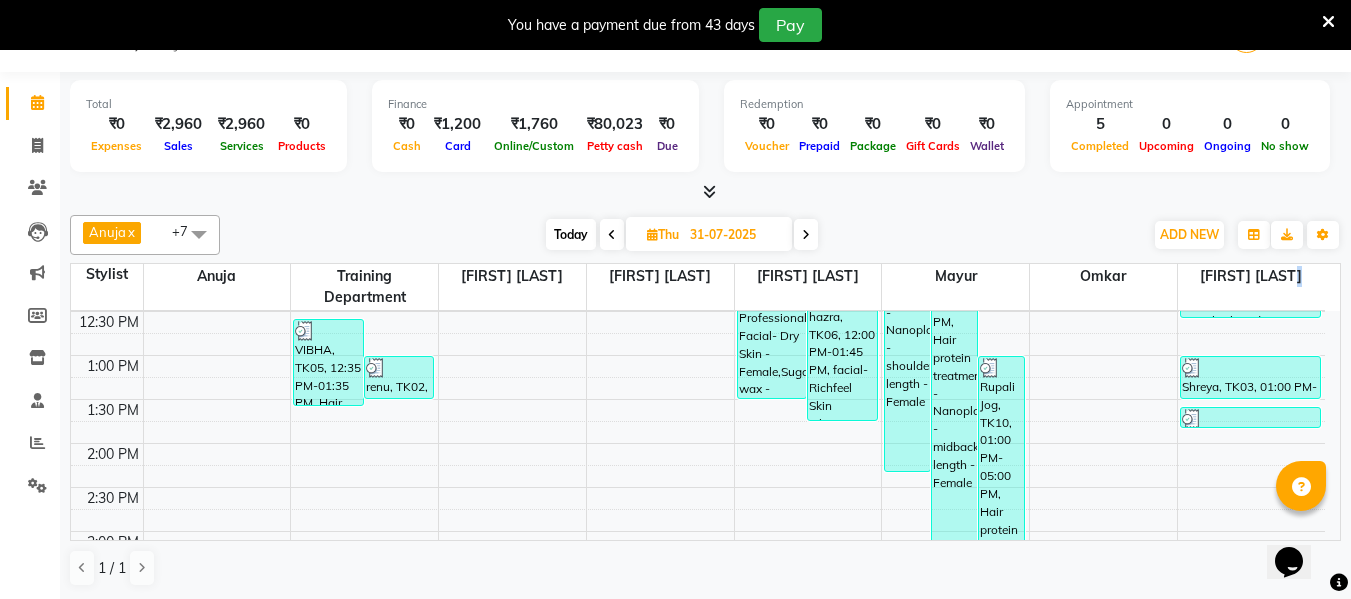 click on "9:00 AM 9:30 AM 10:00 AM 10:30 AM 11:00 AM 11:30 AM 12:00 PM 12:30 PM 1:00 PM 1:30 PM 2:00 PM 2:30 PM 3:00 PM 3:30 PM 4:00 PM 4:30 PM 5:00 PM 5:30 PM 6:00 PM 6:30 PM 7:00 PM 7:30 PM 8:00 PM 8:30 PM 9:00 PM 9:30 PM     VIBHA, TK05, 12:35 PM-01:35 PM, Hair Cut - Female     renu, TK02, 01:00 PM-01:30 PM, Hair Wash - Wella - Female     vani gupta, TK12, 08:15 PM-11:00 PM, Head Massage - Signature head massage - Female,Hair Wash - Wella - Female,Hair Cut - Female,Body Massage - Leg massage(half) - Male     Simran Madan, TK04, 11:00 AM-01:30 PM, Facial-Raaga Professional Facial- Dry Skin - Female,Sugar wax - Regular - Full legs wax - Female,Sugar wax - Regular - Full hands - Female,Sugar wax - Regular - Under arms - Female     chitrali hazra, TK06, 12:00 PM-01:45 PM, facial-Richfeel Skin whitening Facial - Female,Clean Ups - O3 De-Tan (Face) - Female     vani gupta, TK12, 06:45 PM-07:45 PM, Facial-O3+ Seaweed with Peel Off Mask - Male     rahul, TK14, 06:55 PM-07:55 PM, Hair Cut - Male" at bounding box center (706, 426) 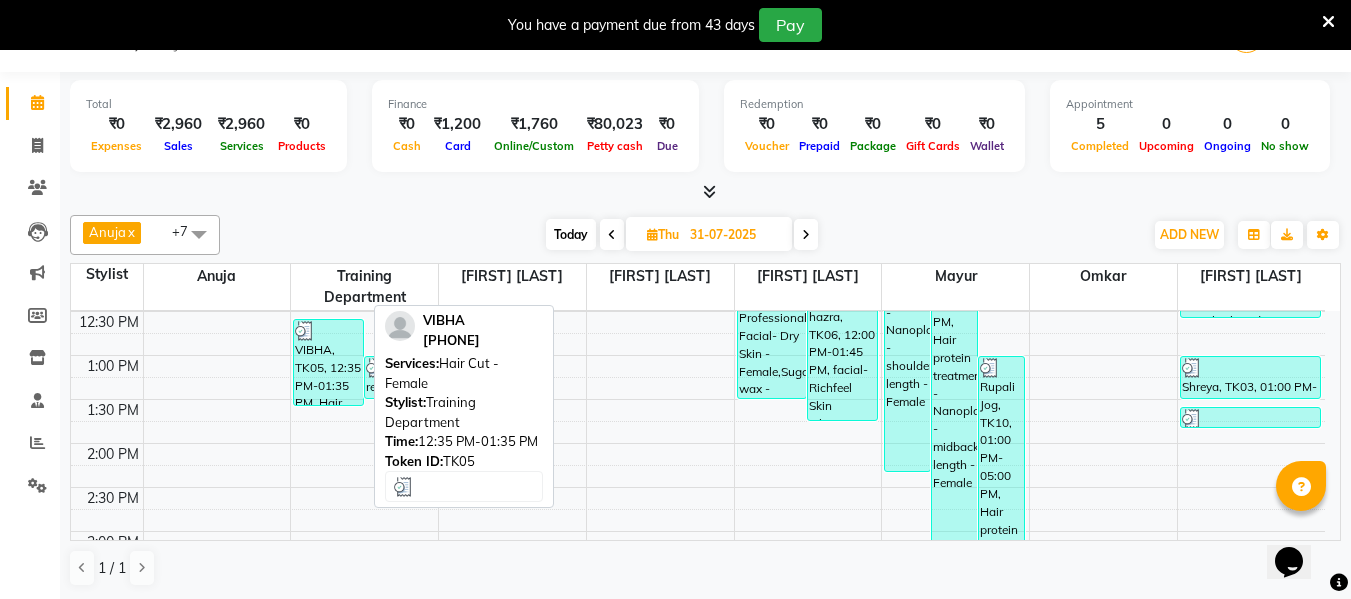 click on "VIBHA, TK05, 12:35 PM-01:35 PM, Hair Cut - Female" at bounding box center (328, 362) 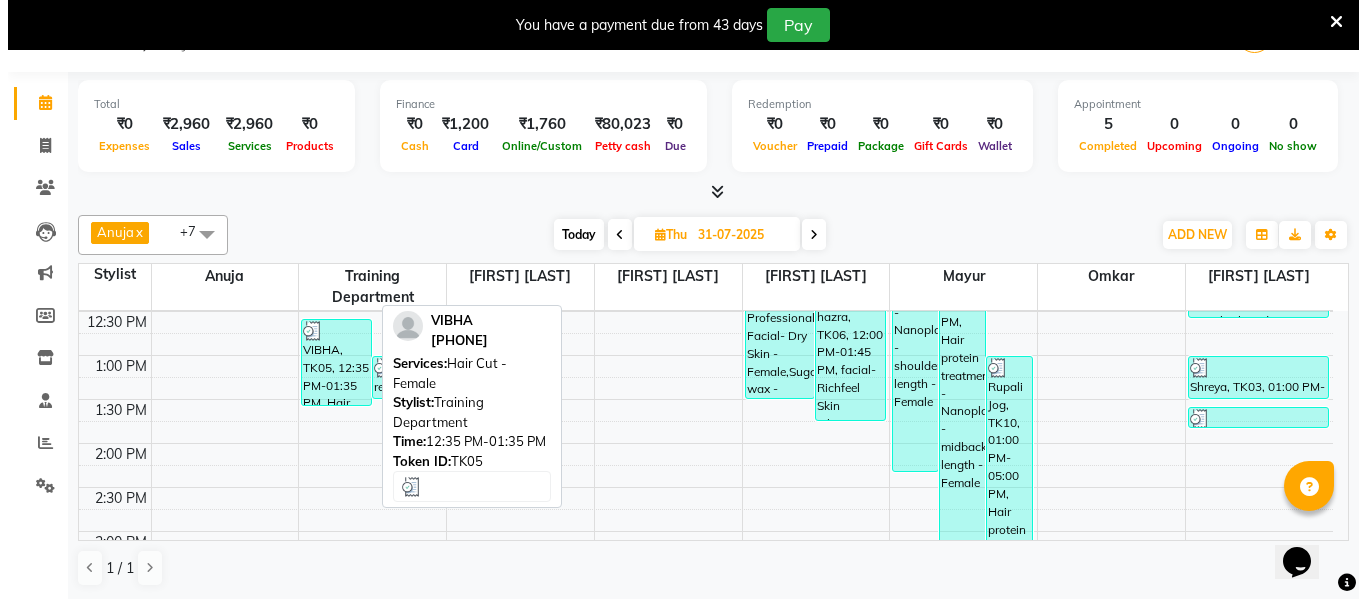 select on "3" 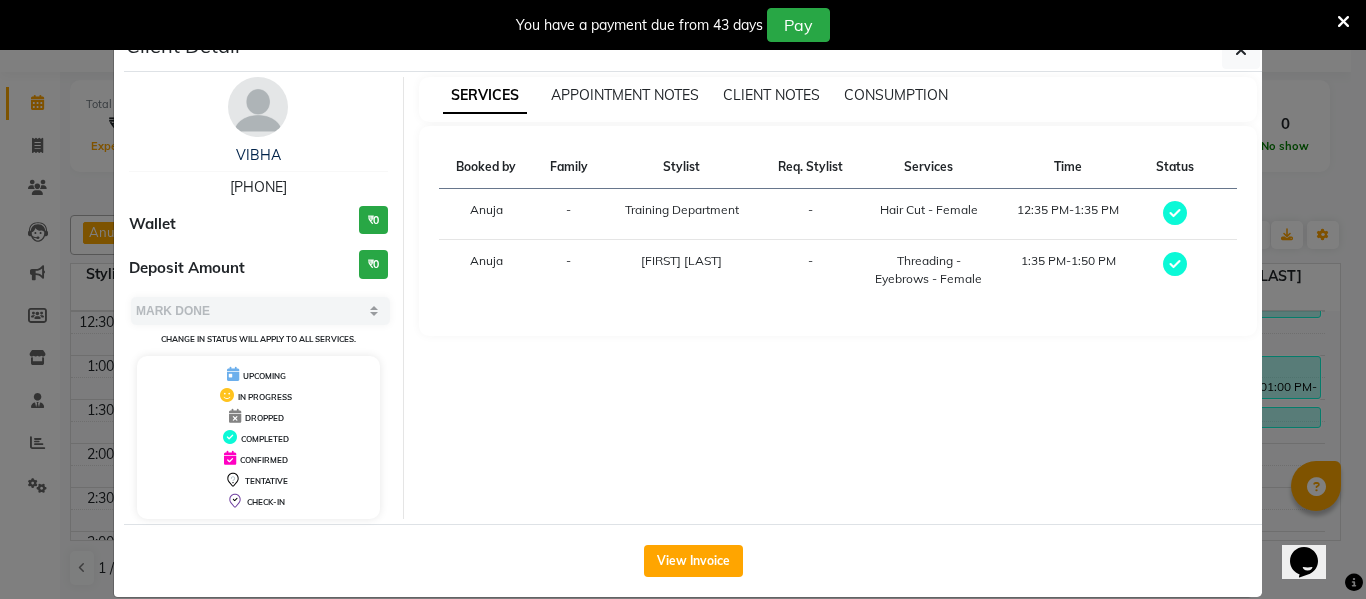 click on "12:35 PM-1:35 PM" at bounding box center (1068, 214) 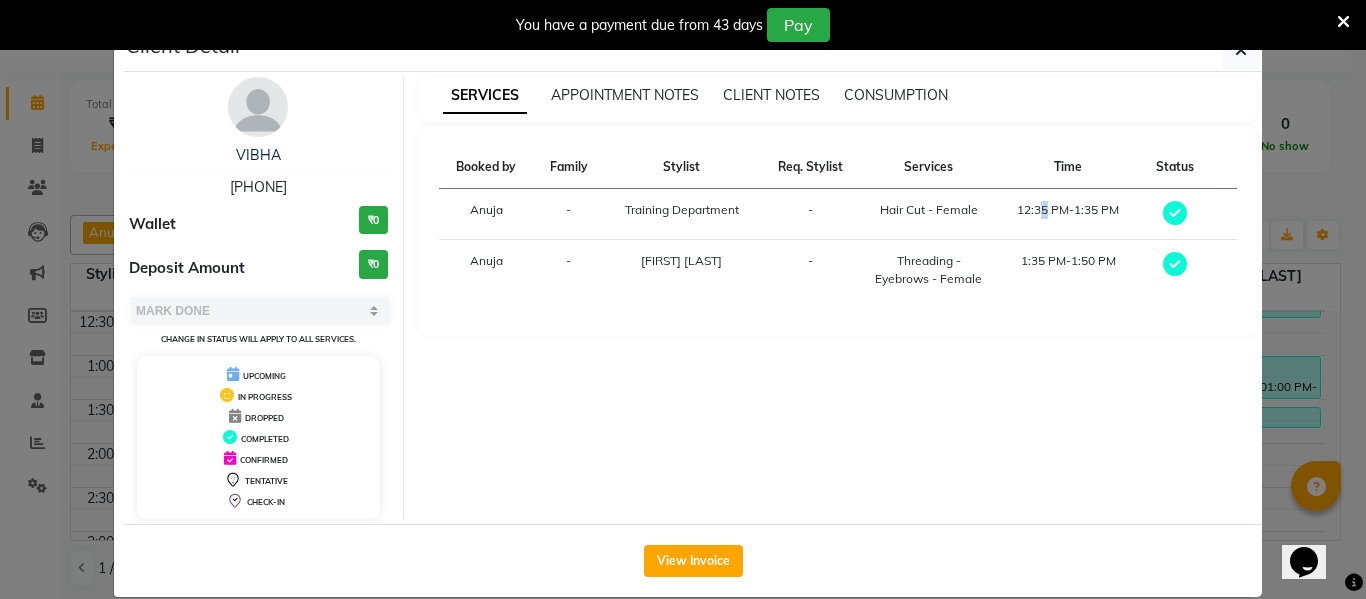 click on "12:35 PM-1:35 PM" at bounding box center (1068, 214) 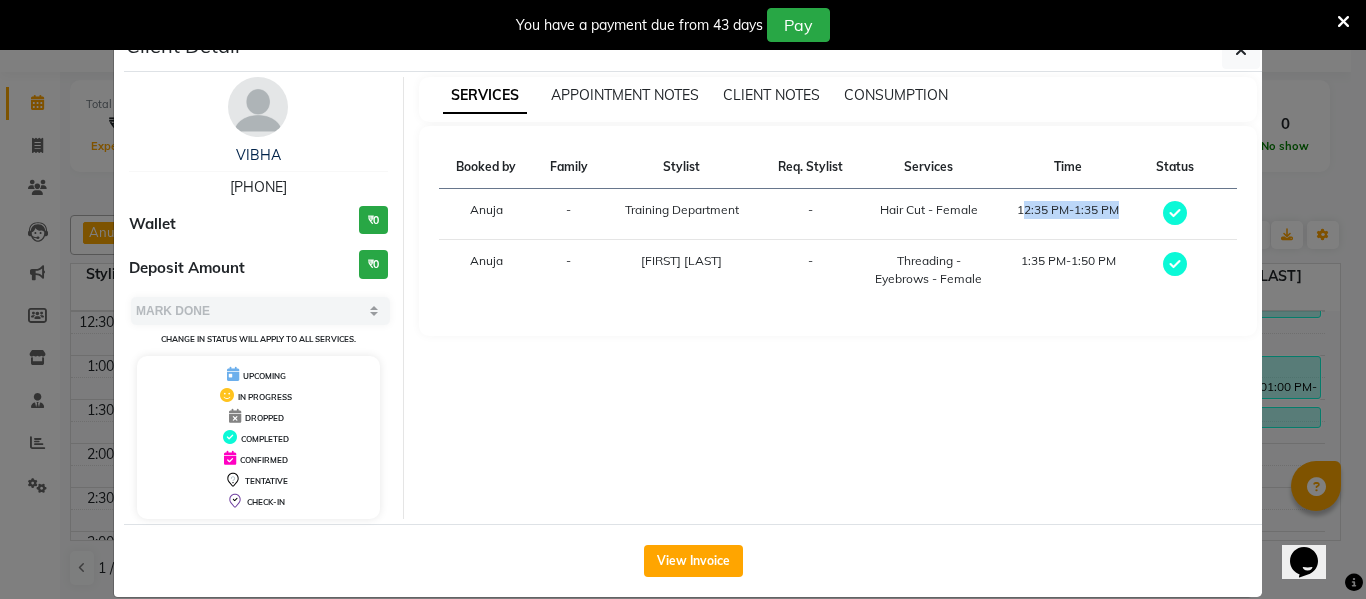 click on "12:35 PM-1:35 PM" at bounding box center (1068, 214) 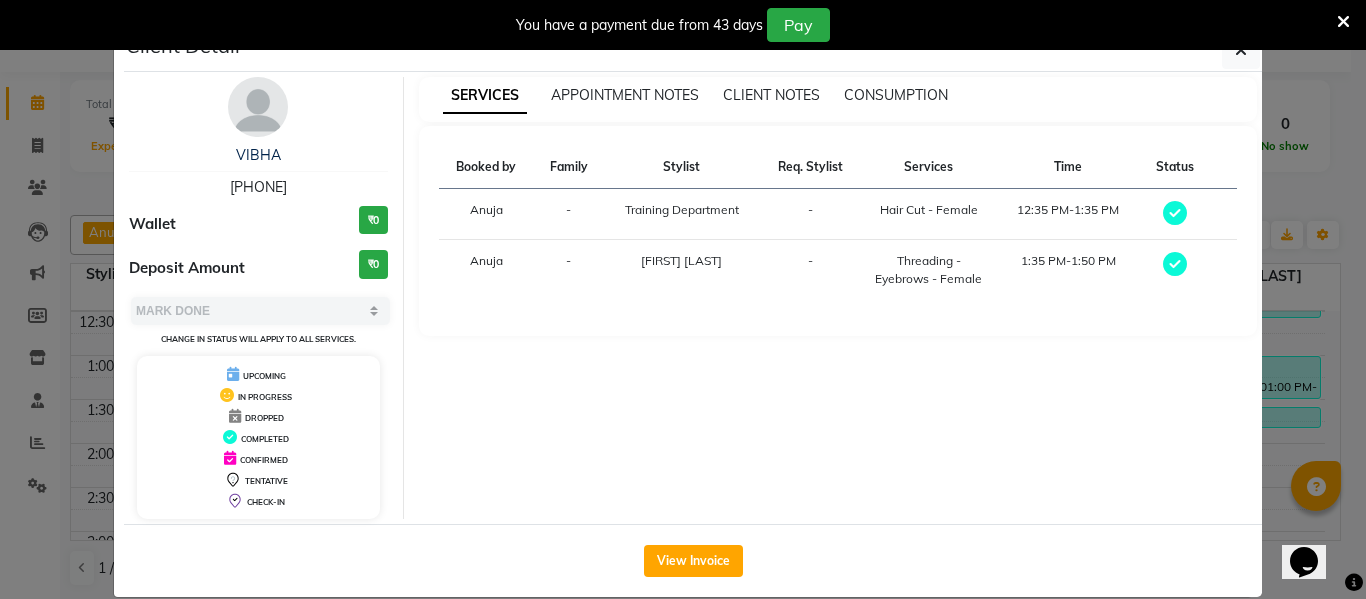 click on "Hair Cut - Female" at bounding box center (929, 214) 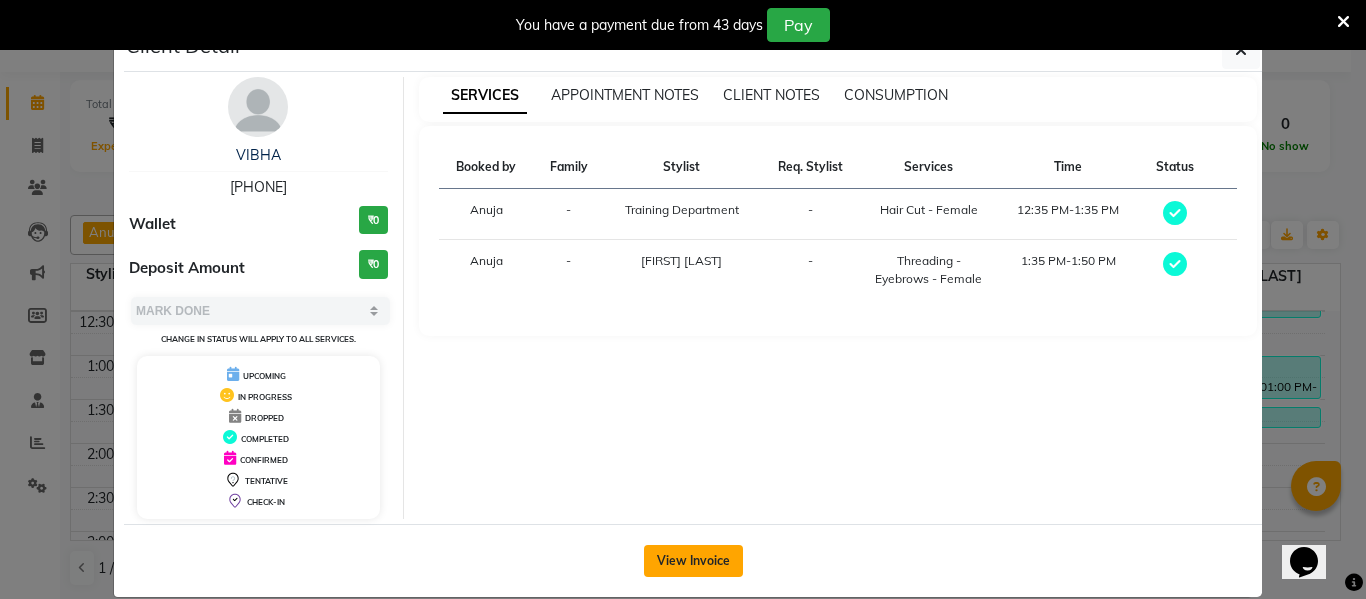 click on "View Invoice" 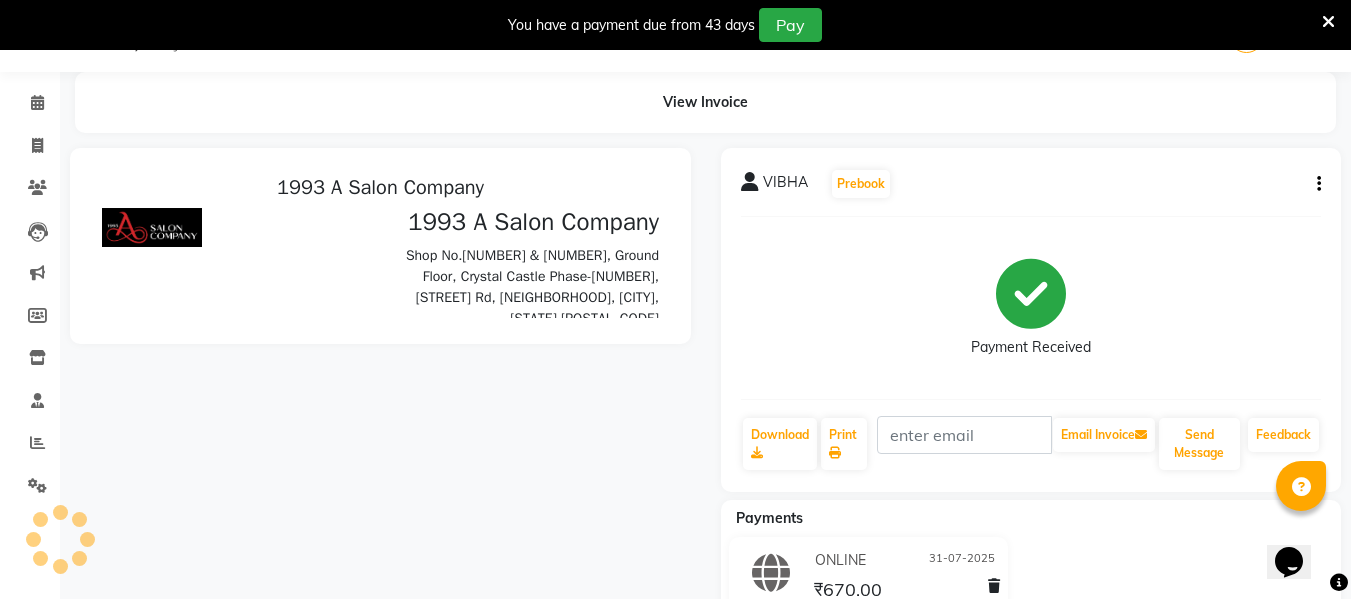 scroll, scrollTop: 0, scrollLeft: 0, axis: both 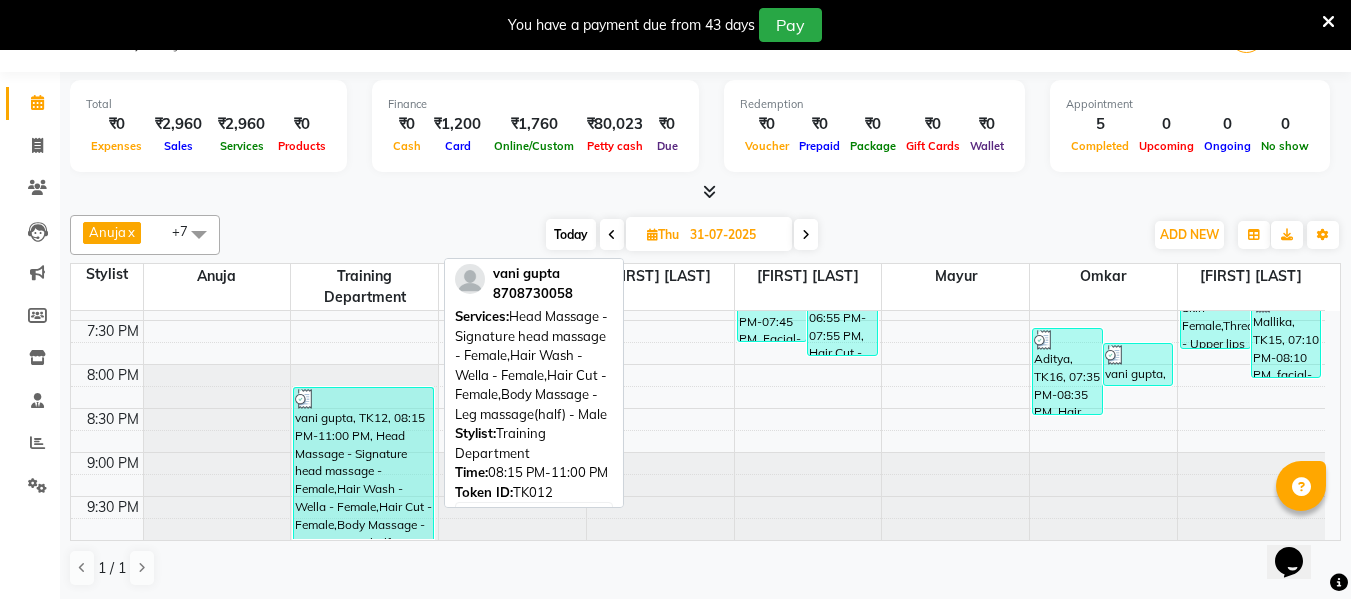 click on "vani gupta, TK12, 08:15 PM-11:00 PM, Head Massage - Signature head massage - Female,Hair Wash - Wella - Female,Hair Cut - Female,Body Massage - Leg massage(half) - Male" at bounding box center (363, 463) 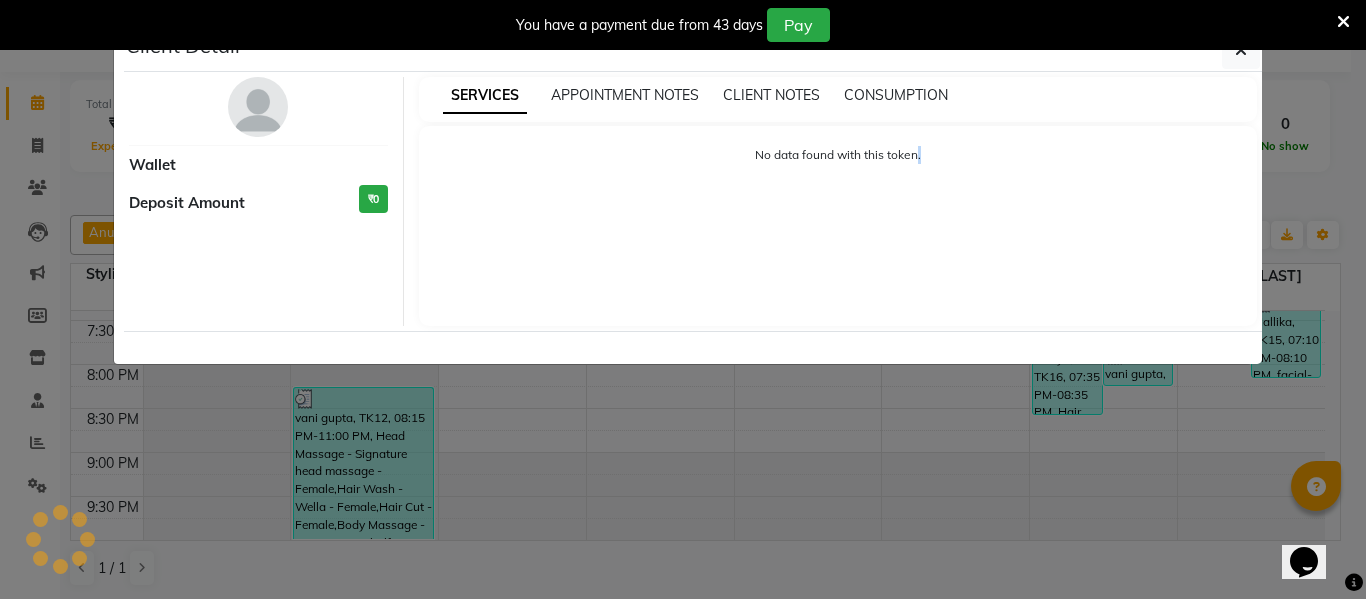 click on "Client Detail     Wallet Deposit Amount  ₹0  SERVICES APPOINTMENT NOTES CLIENT NOTES CONSUMPTION No data found with this token." 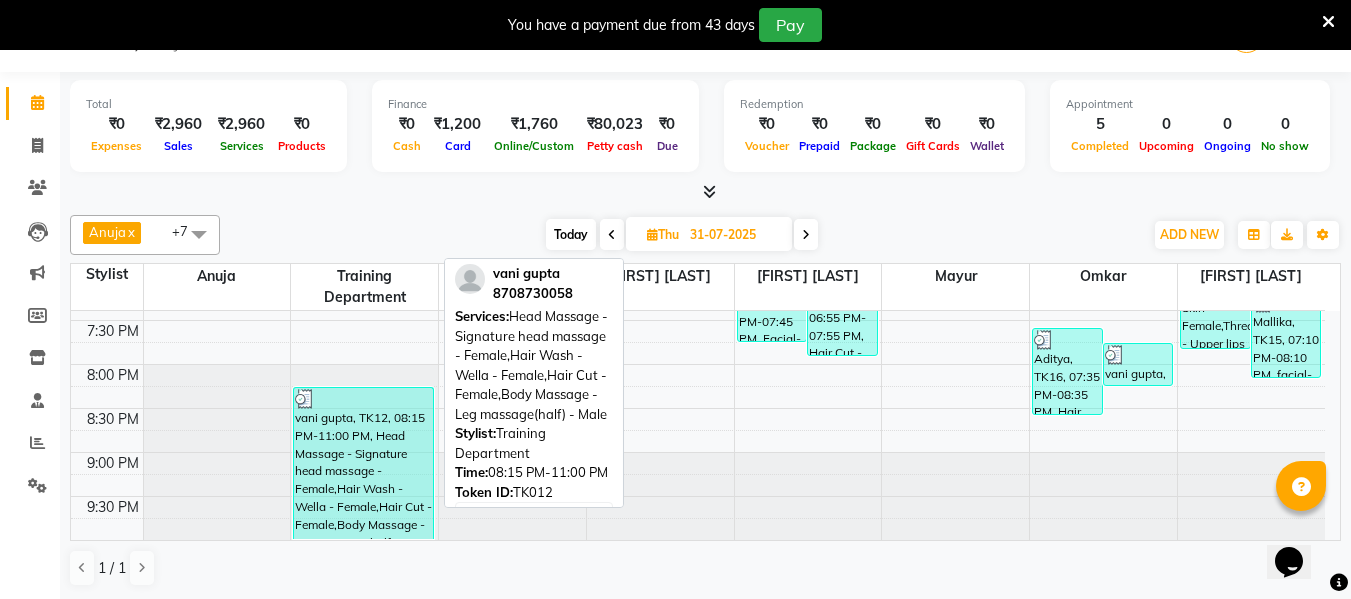 click on "vani gupta, TK12, 08:15 PM-11:00 PM, Head Massage - Signature head massage - Female,Hair Wash - Wella - Female,Hair Cut - Female,Body Massage - Leg massage(half) - Male" at bounding box center (363, 463) 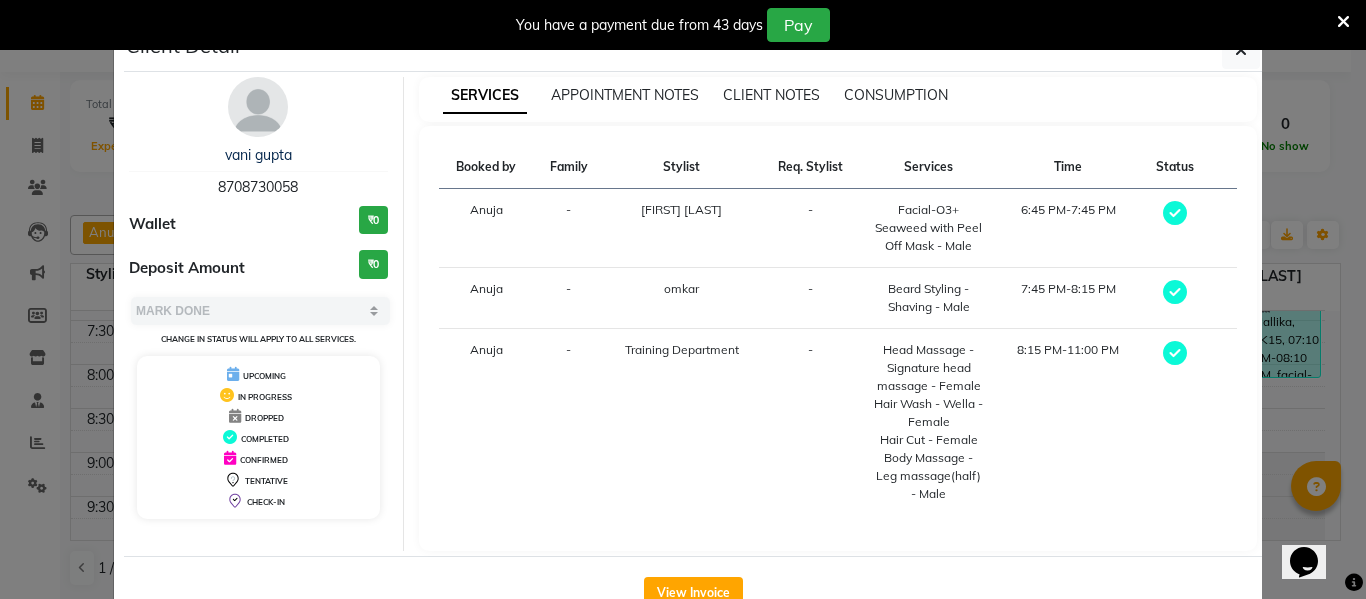 click on "8:15 PM-11:00 PM" at bounding box center (1068, 422) 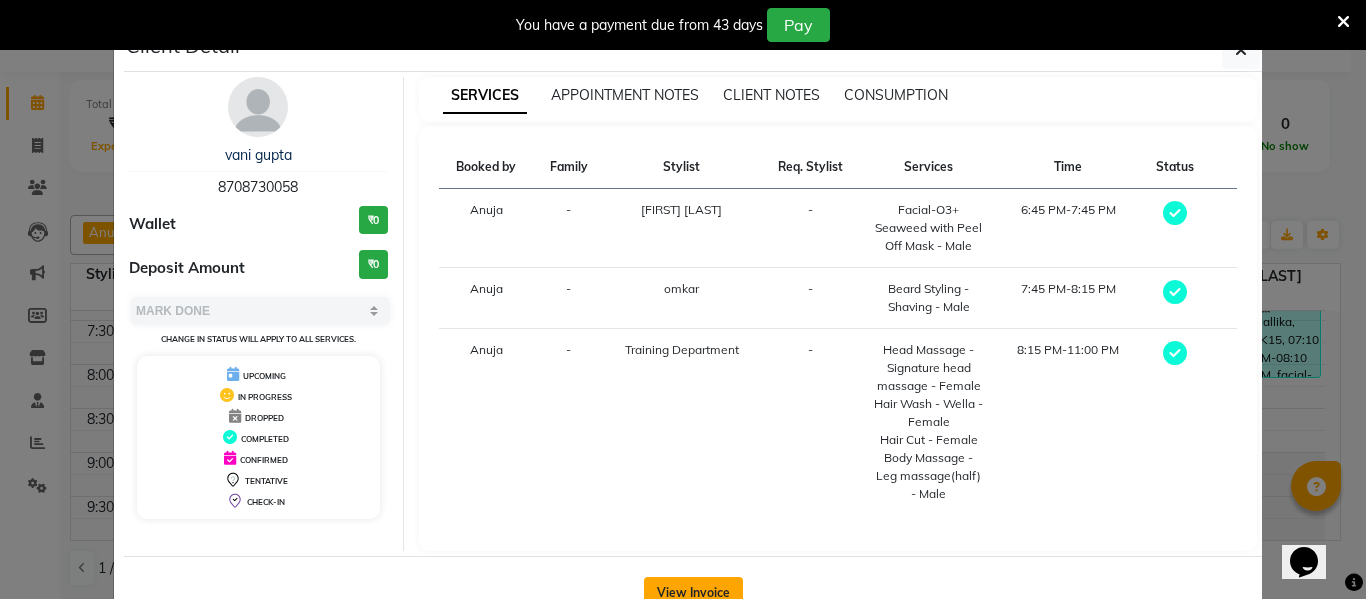 click on "View Invoice" 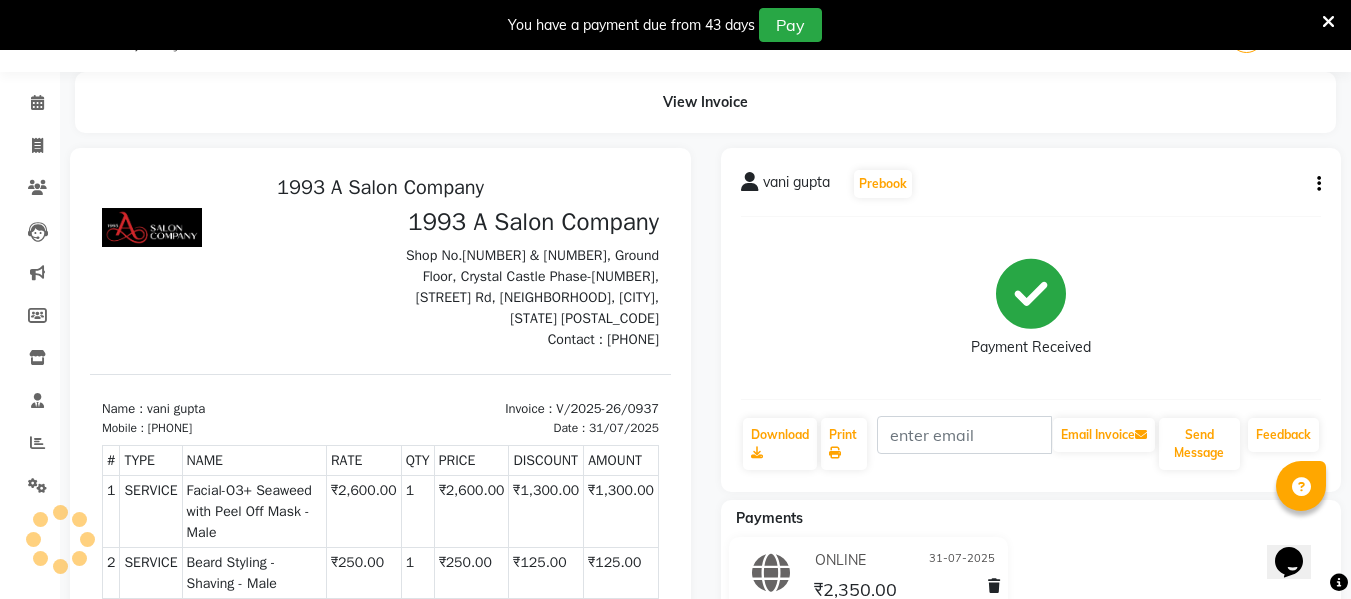 scroll, scrollTop: 0, scrollLeft: 0, axis: both 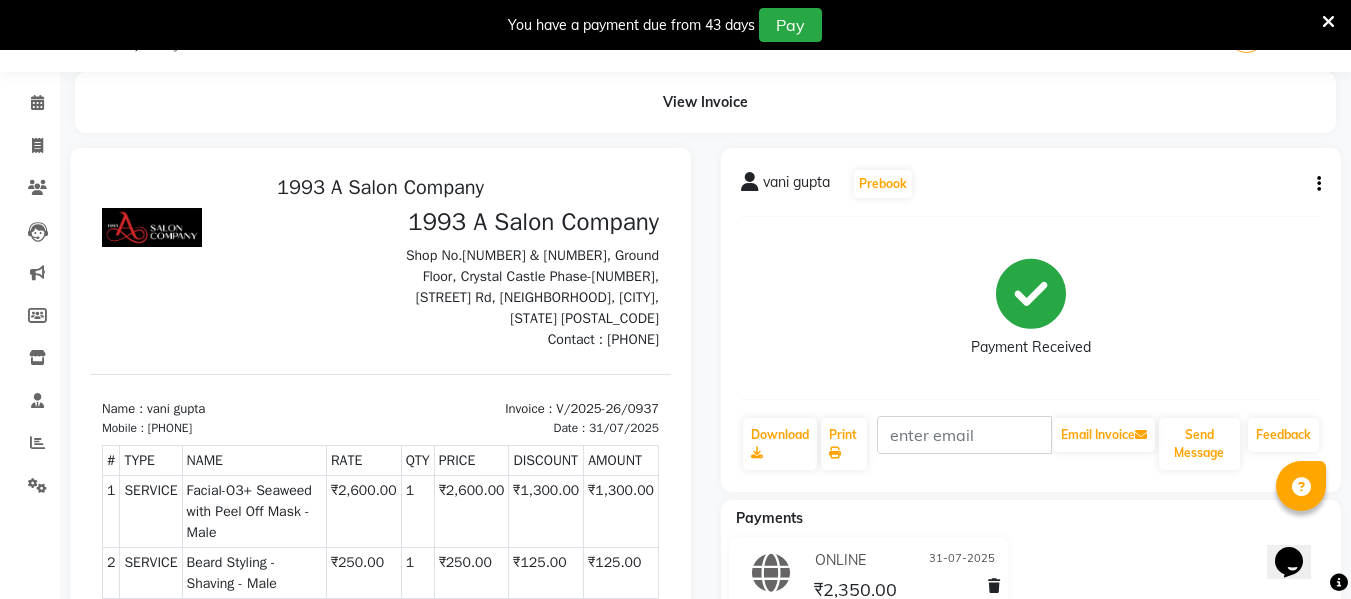 click 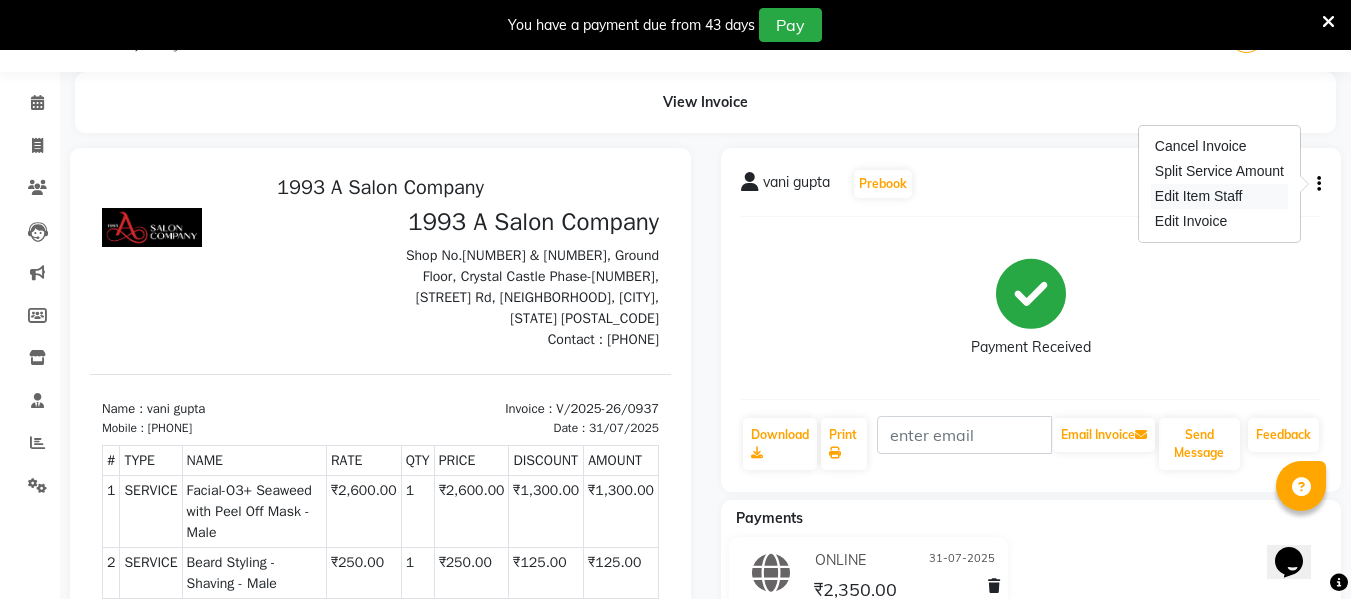 click on "Edit Item Staff" at bounding box center (1219, 196) 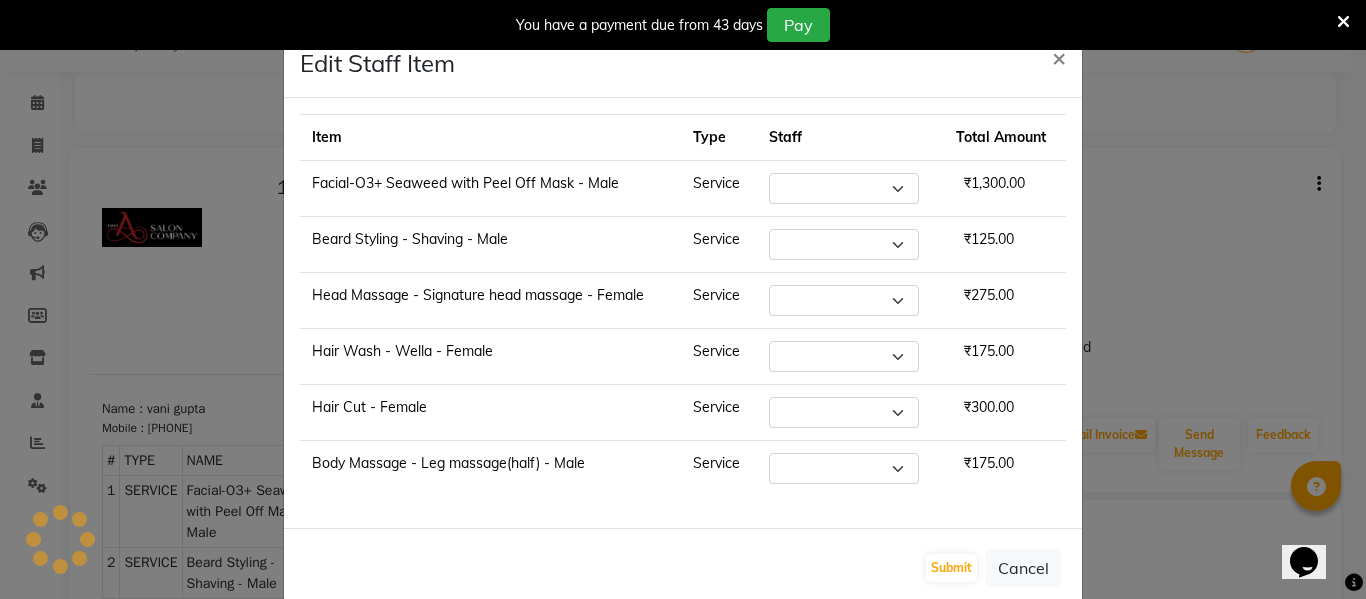 select on "60018" 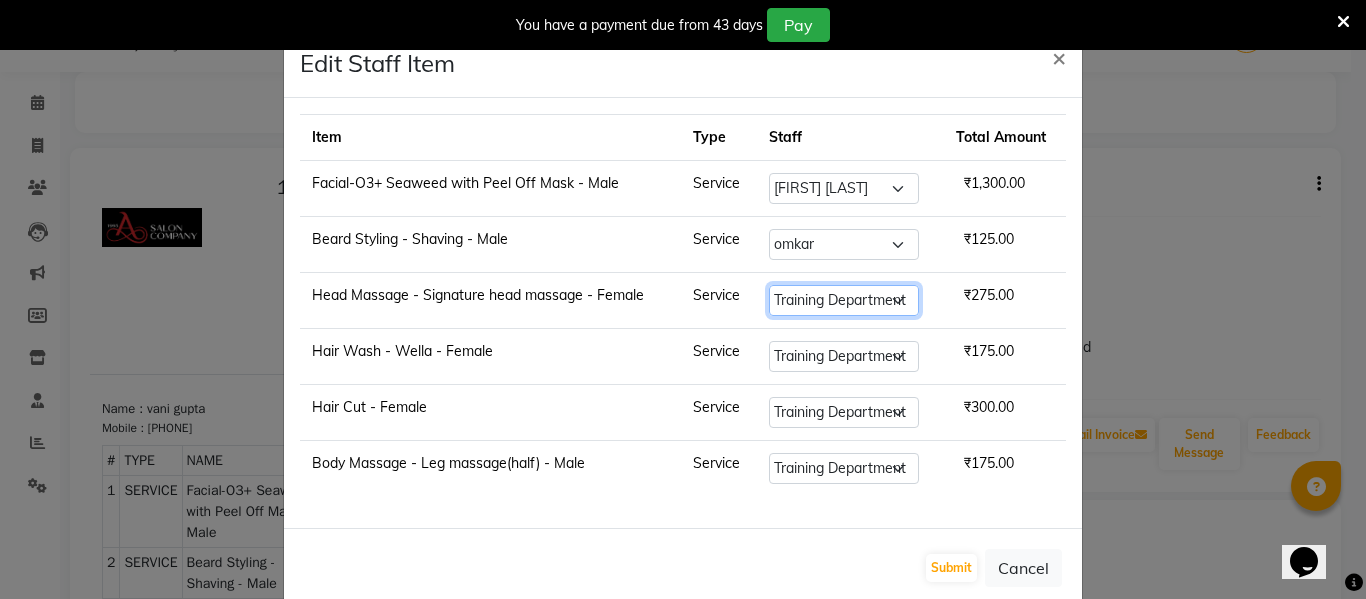 click on "Select  Anuja   Chetan Ambekar   Mayur   omkar    Pallavi Wali   Rakhi Mandal    Shanti Palkonda   Training Department" 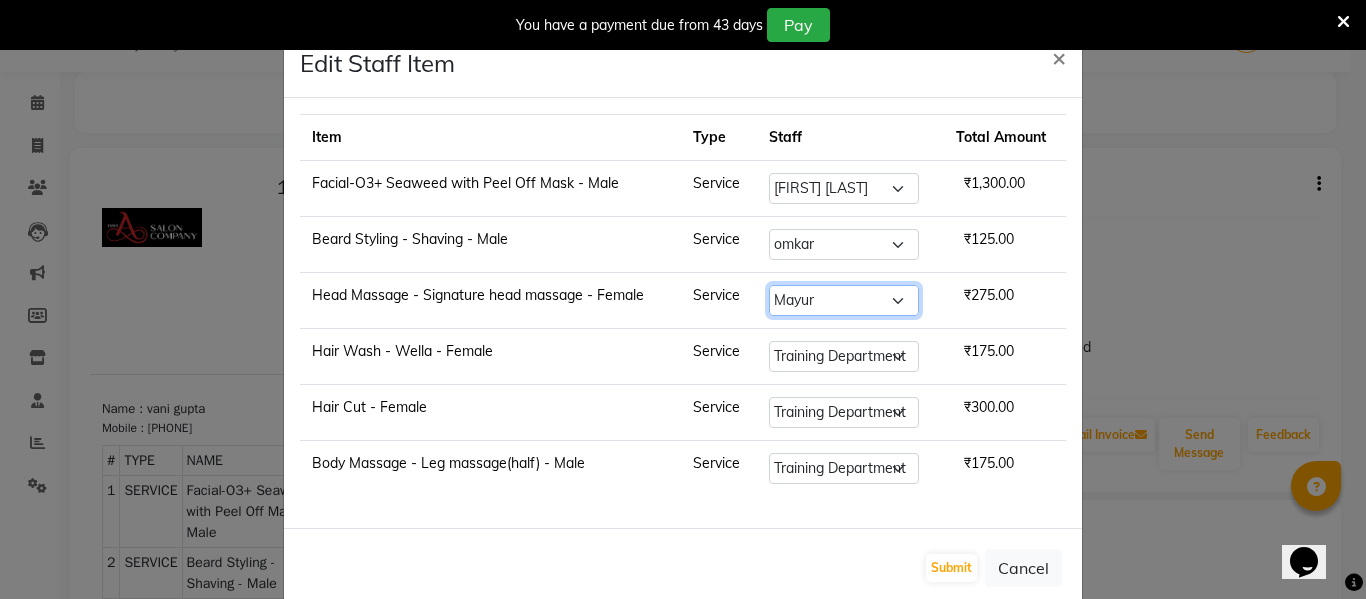 click on "Select  Anuja   Chetan Ambekar   Mayur   omkar    Pallavi Wali   Rakhi Mandal    Shanti Palkonda   Training Department" 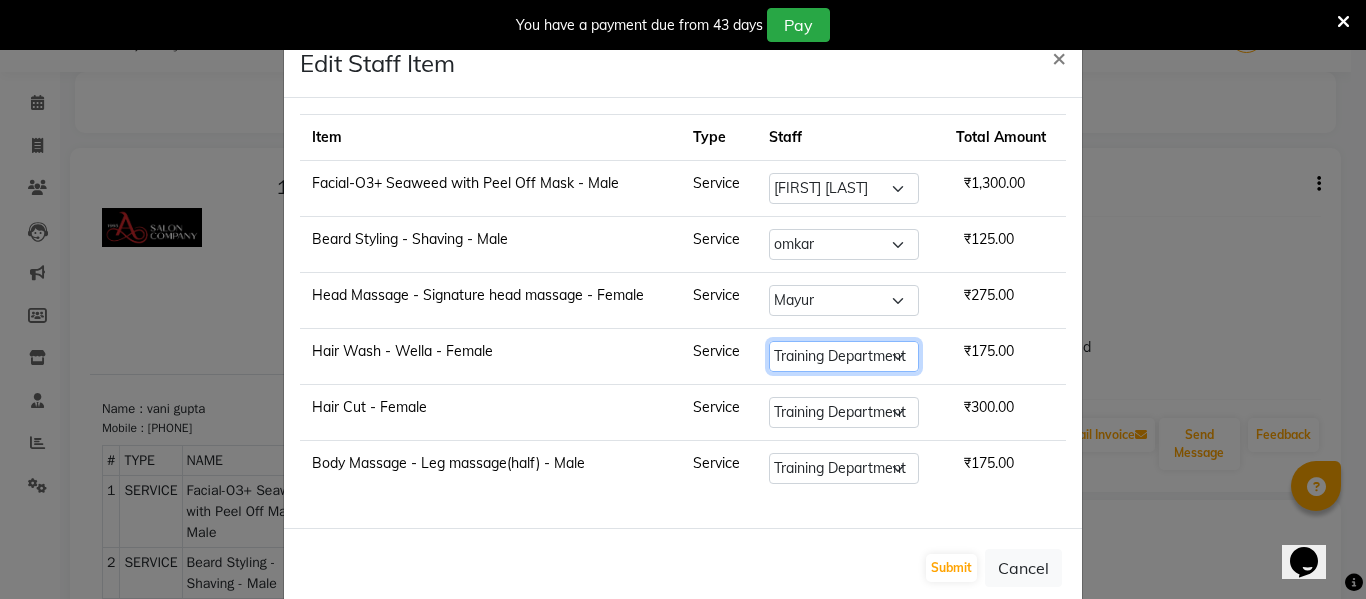 click on "Select  Anuja   Chetan Ambekar   Mayur   omkar    Pallavi Wali   Rakhi Mandal    Shanti Palkonda   Training Department" 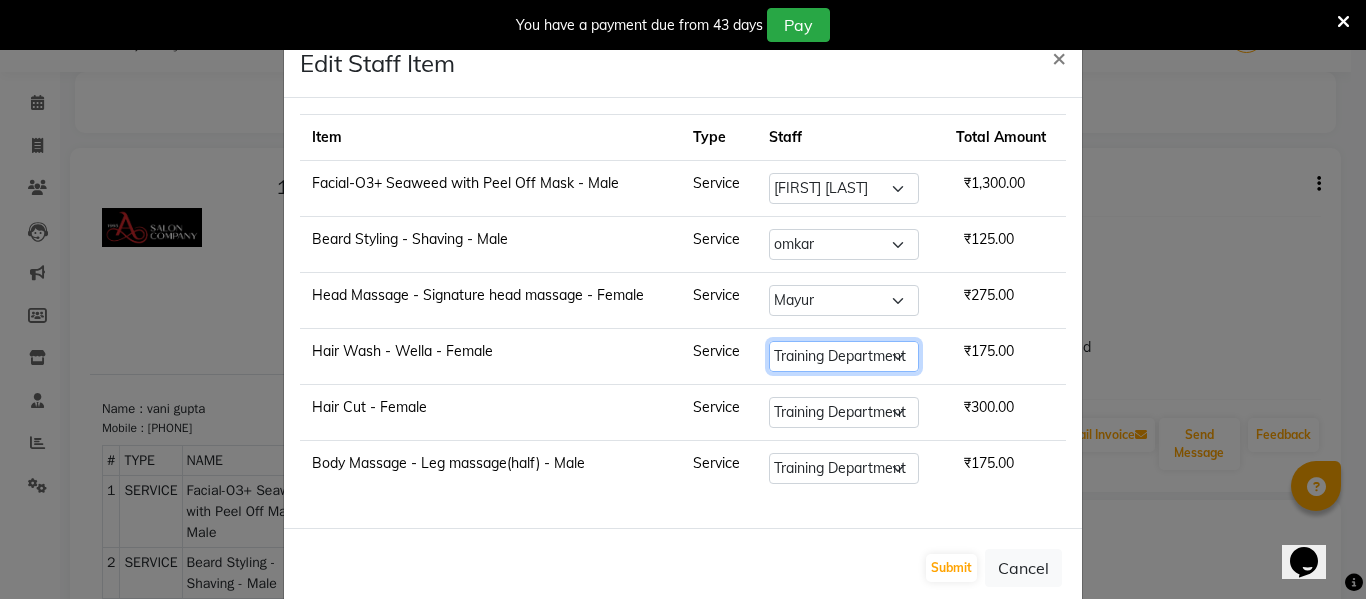 select on "71067" 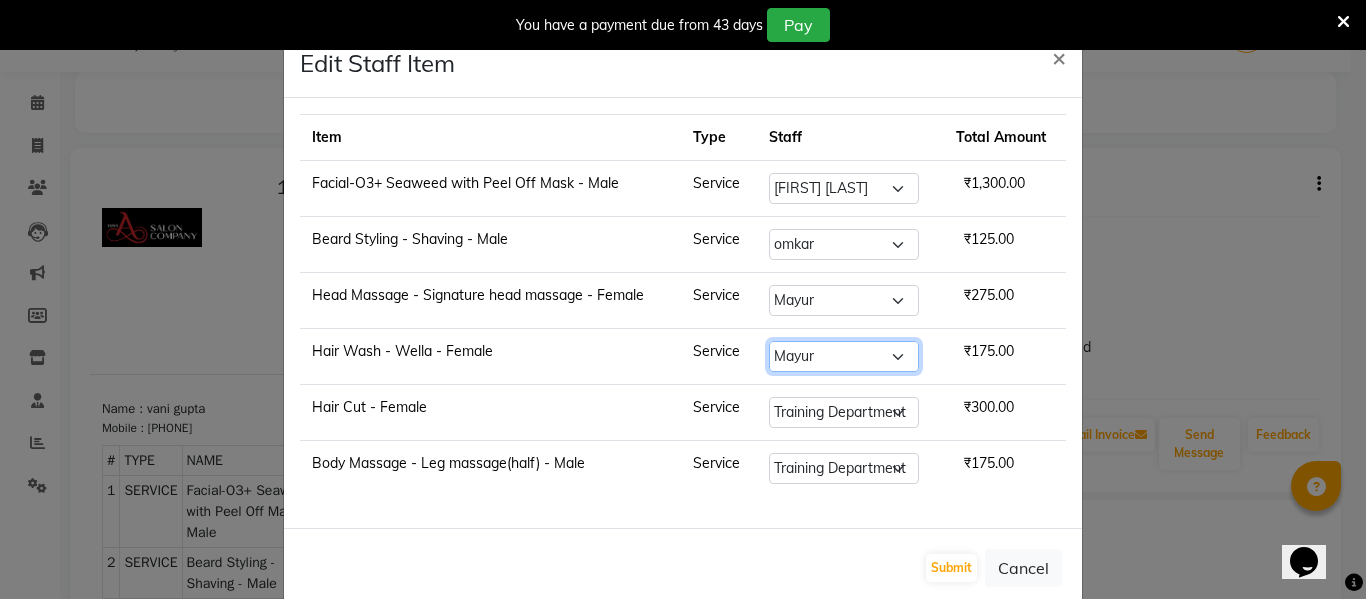 click on "Select  Anuja   Chetan Ambekar   Mayur   omkar    Pallavi Wali   Rakhi Mandal    Shanti Palkonda   Training Department" 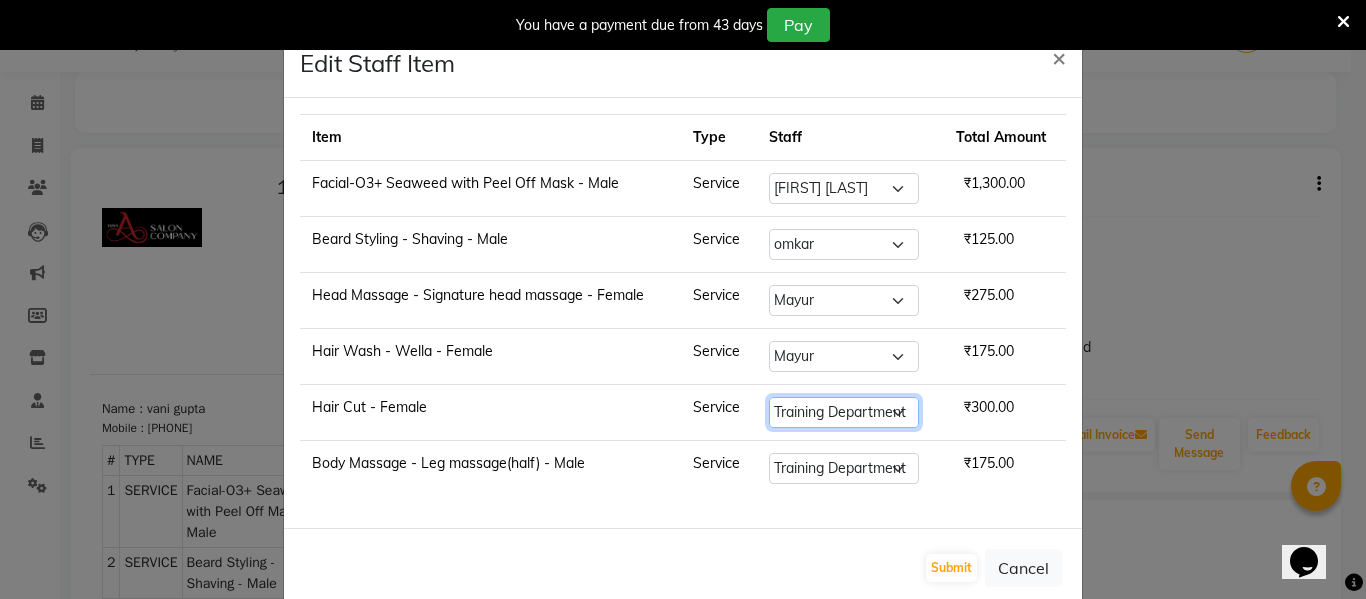 click on "Select  Anuja   Chetan Ambekar   Mayur   omkar    Pallavi Wali   Rakhi Mandal    Shanti Palkonda   Training Department" 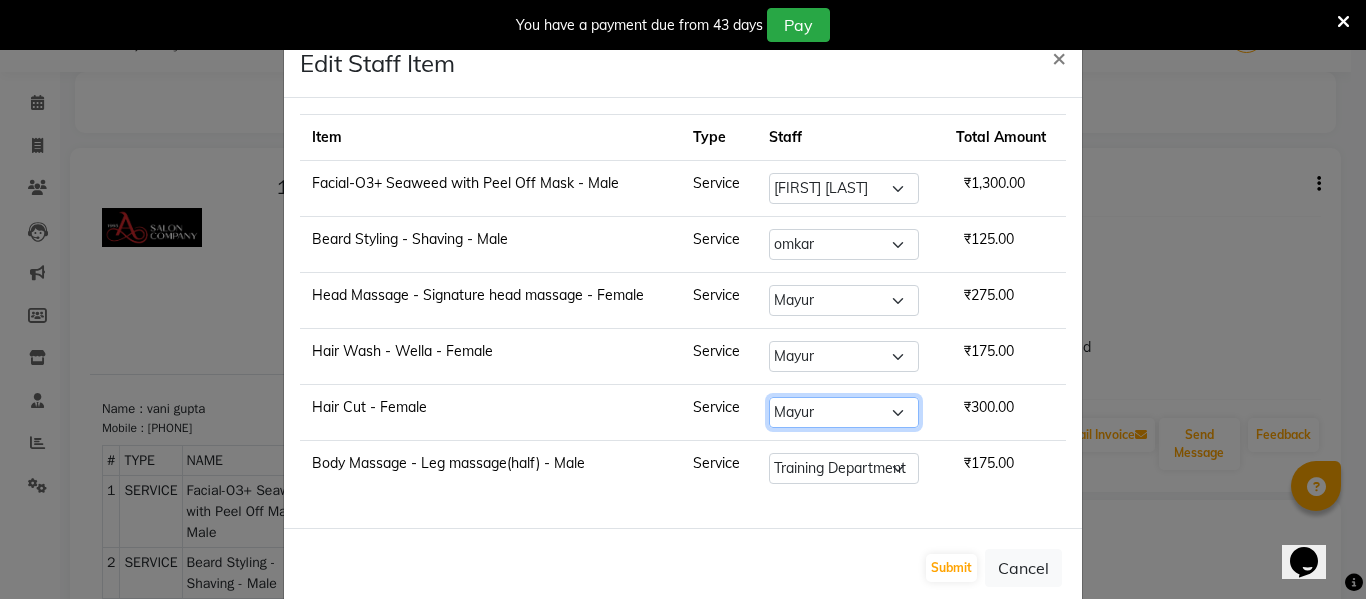 click on "Select  Anuja   Chetan Ambekar   Mayur   omkar    Pallavi Wali   Rakhi Mandal    Shanti Palkonda   Training Department" 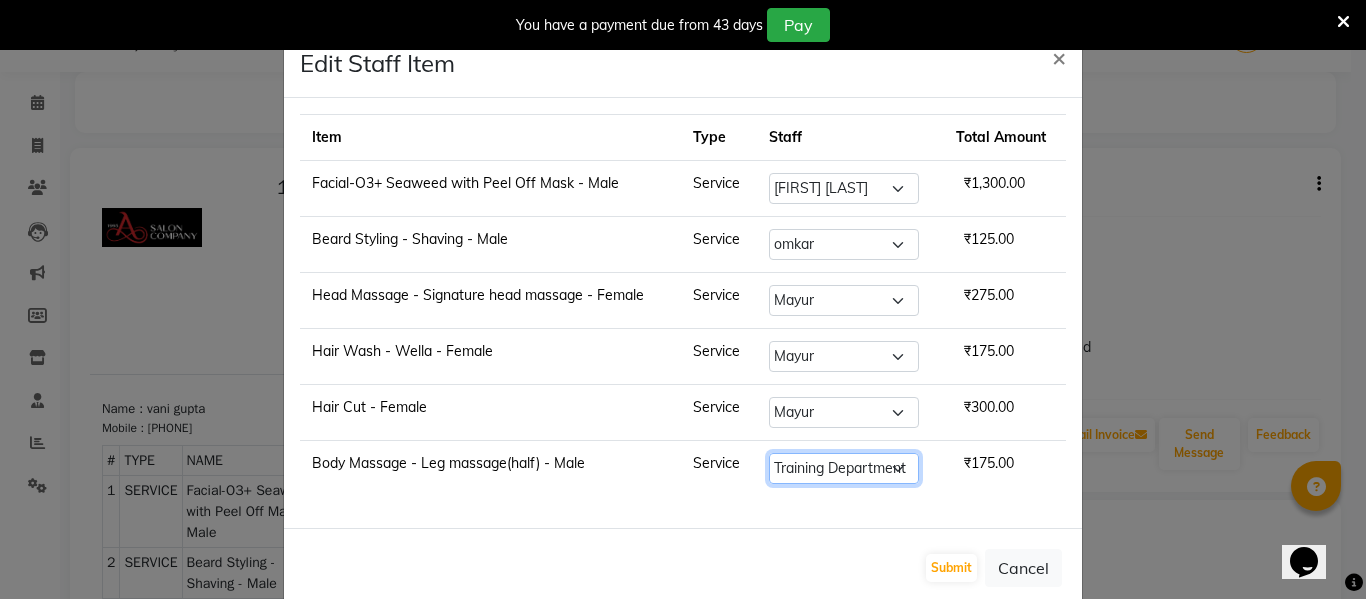 click on "Select  Anuja   Chetan Ambekar   Mayur   omkar    Pallavi Wali   Rakhi Mandal    Shanti Palkonda   Training Department" 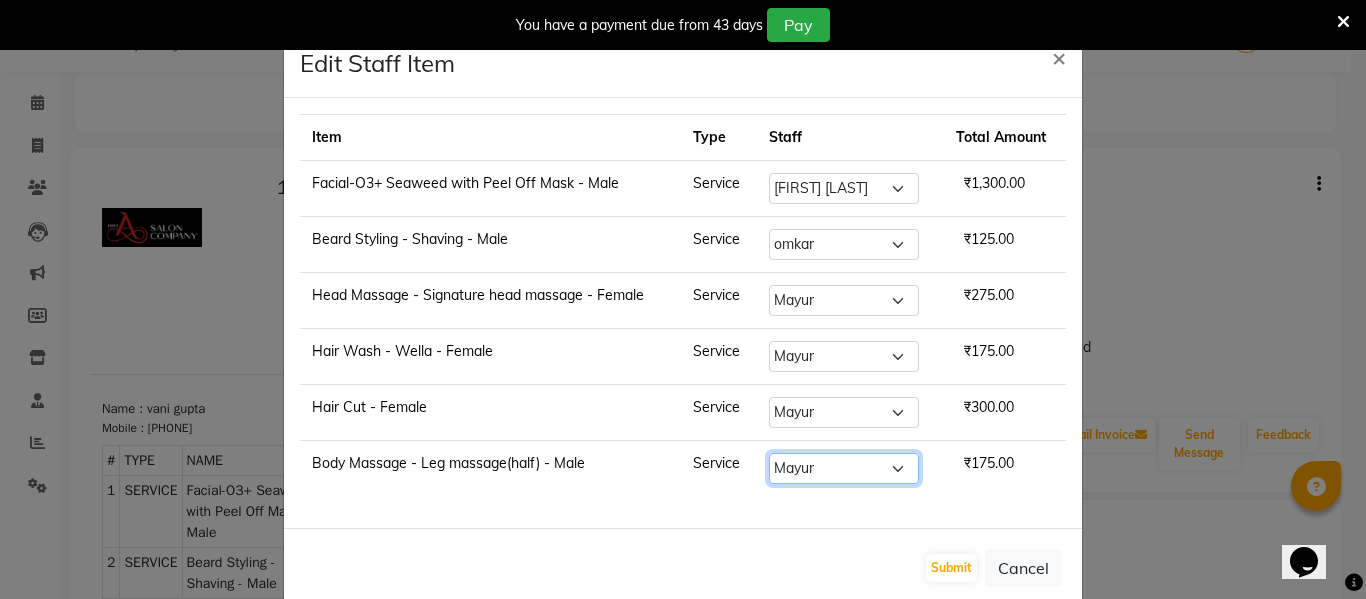 click on "Select  Anuja   Chetan Ambekar   Mayur   omkar    Pallavi Wali   Rakhi Mandal    Shanti Palkonda   Training Department" 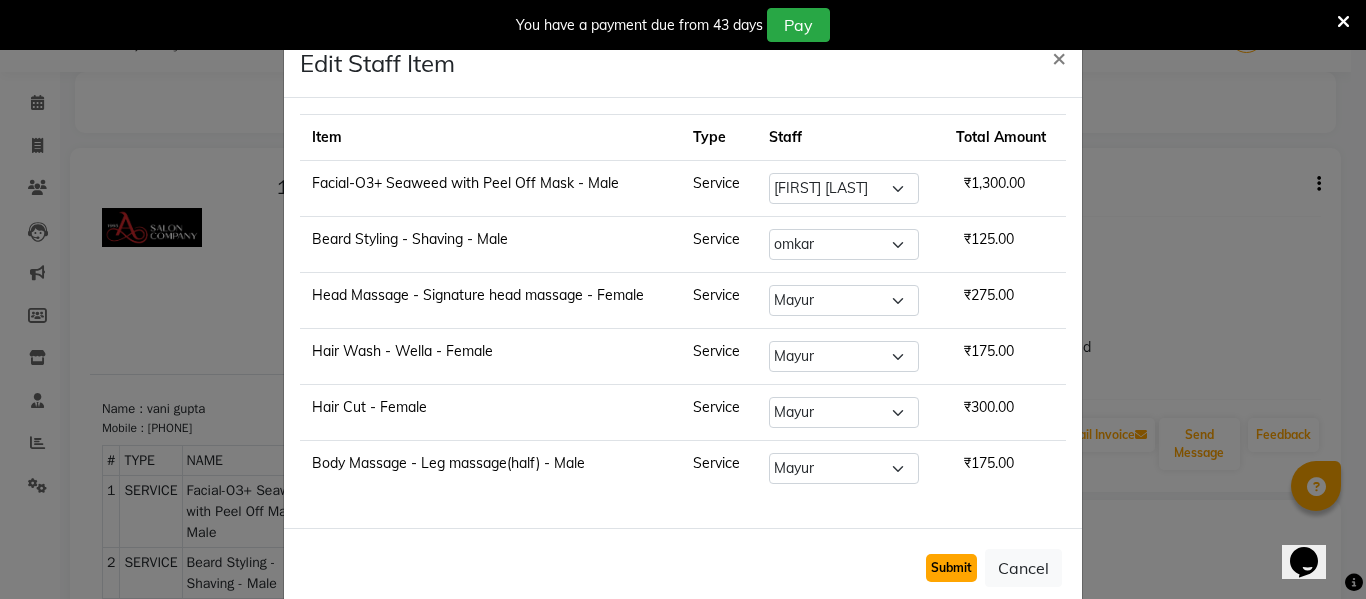 drag, startPoint x: 937, startPoint y: 570, endPoint x: 946, endPoint y: 560, distance: 13.453624 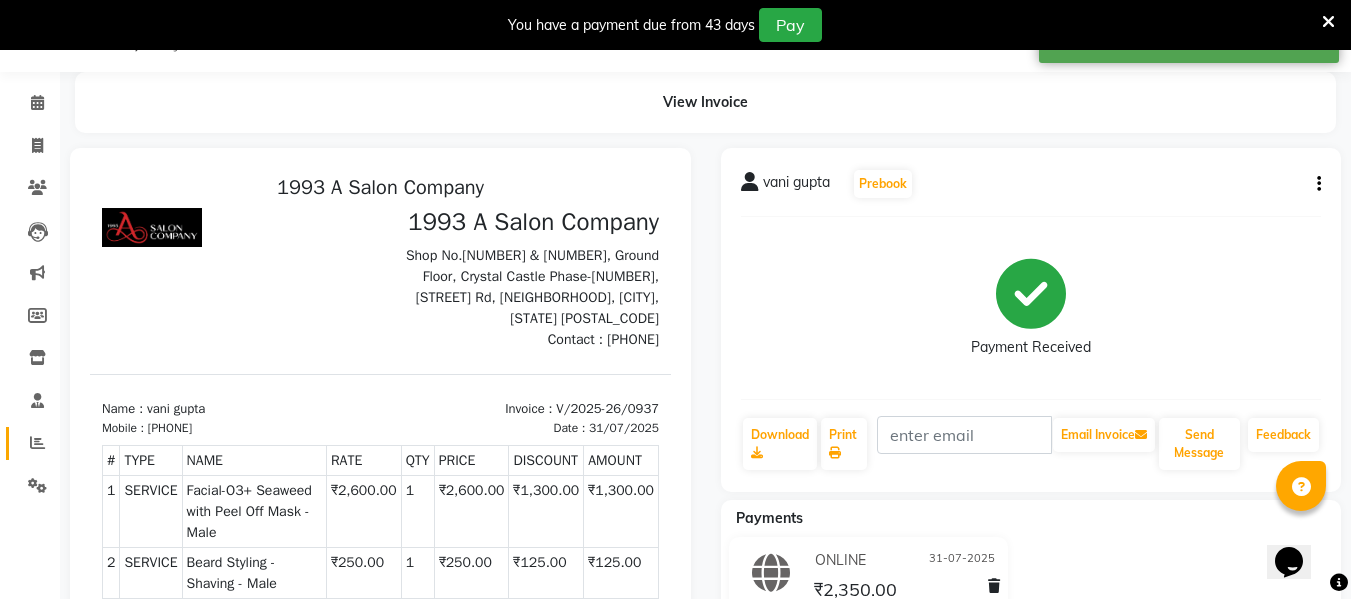 click on "Reports" 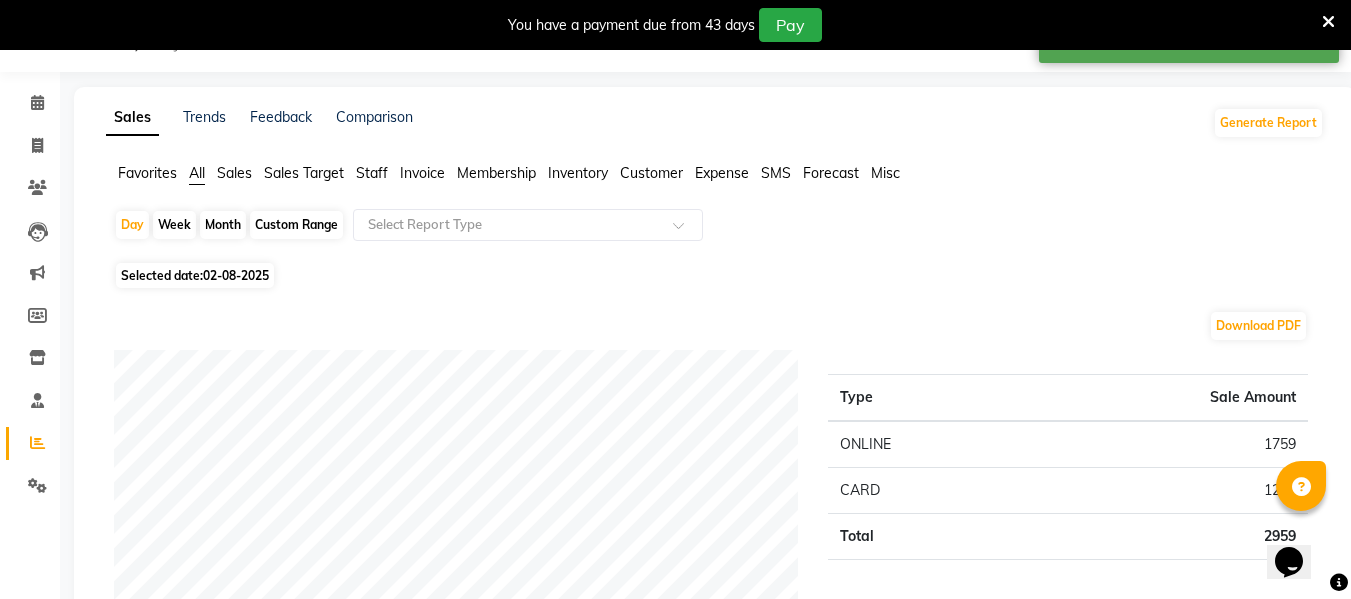 click on "Month" 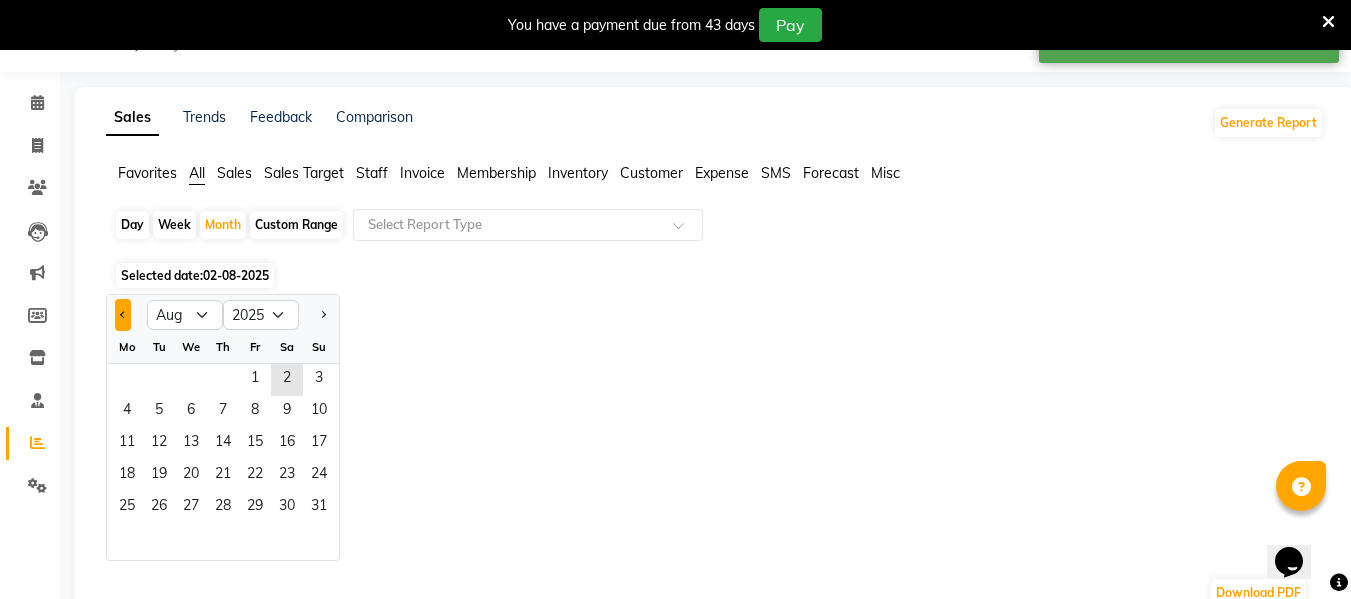 click 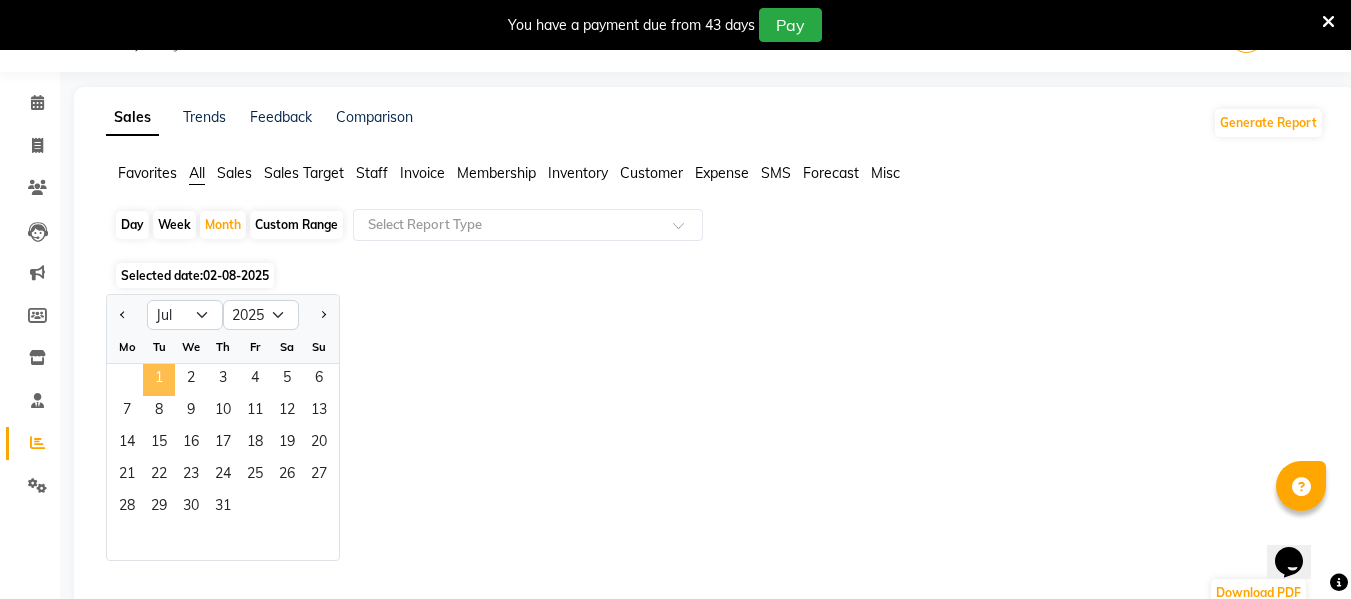 click on "1" 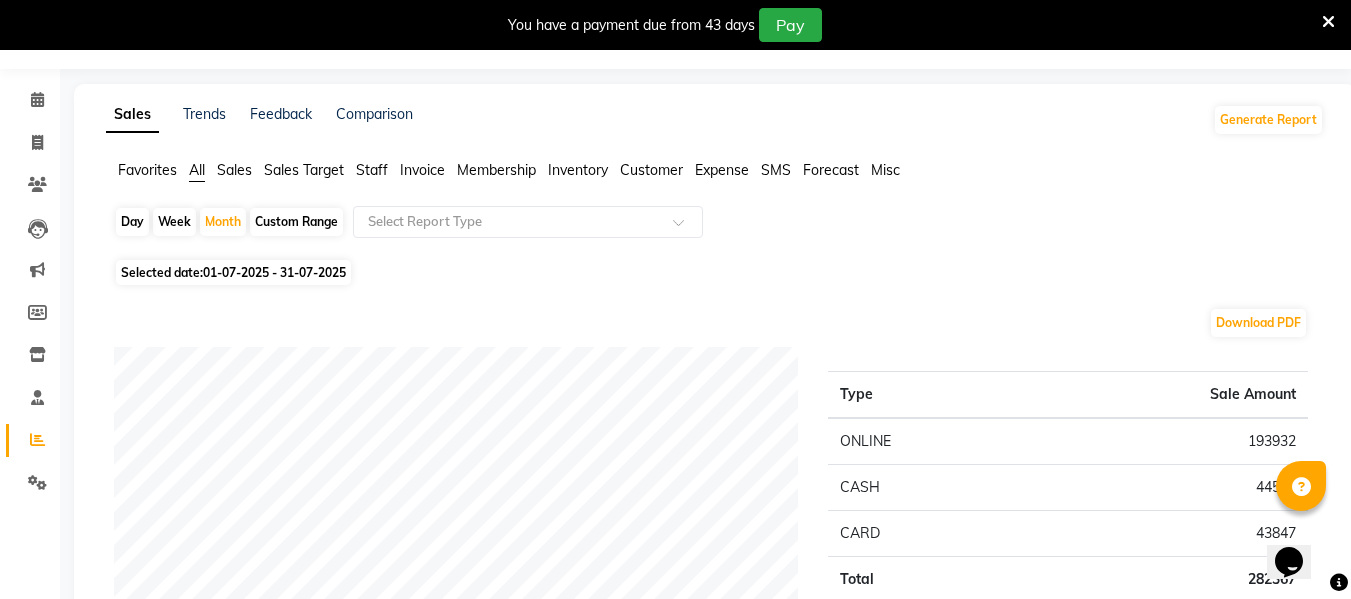 scroll, scrollTop: 0, scrollLeft: 0, axis: both 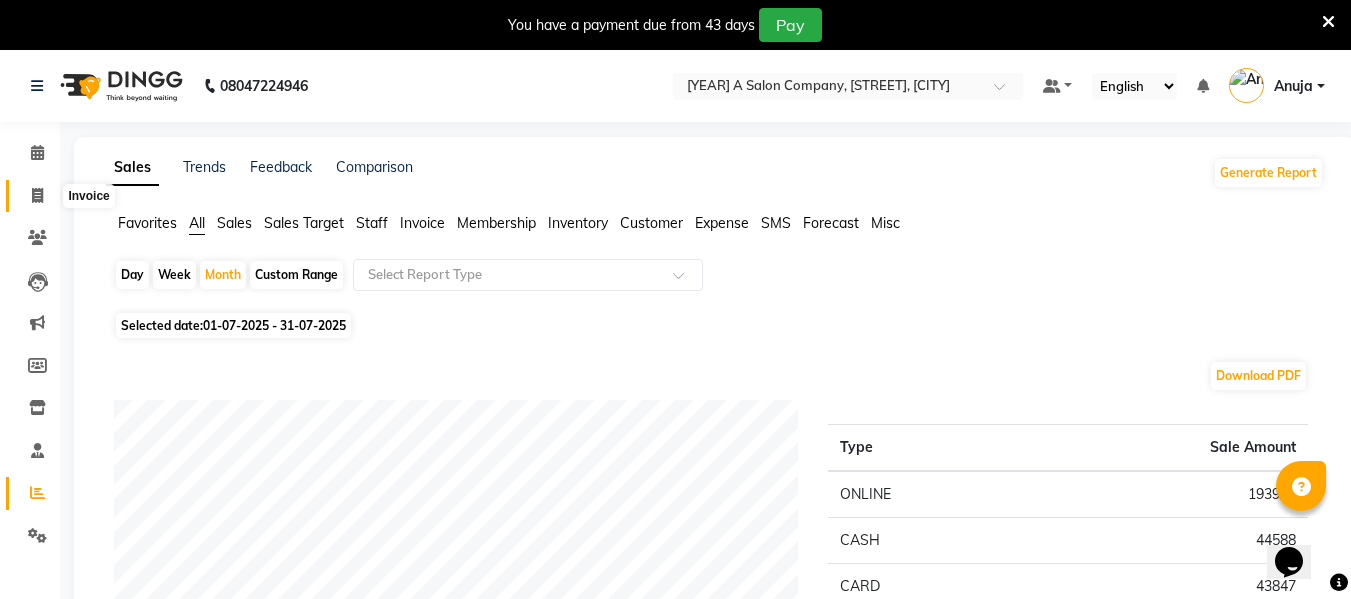 click 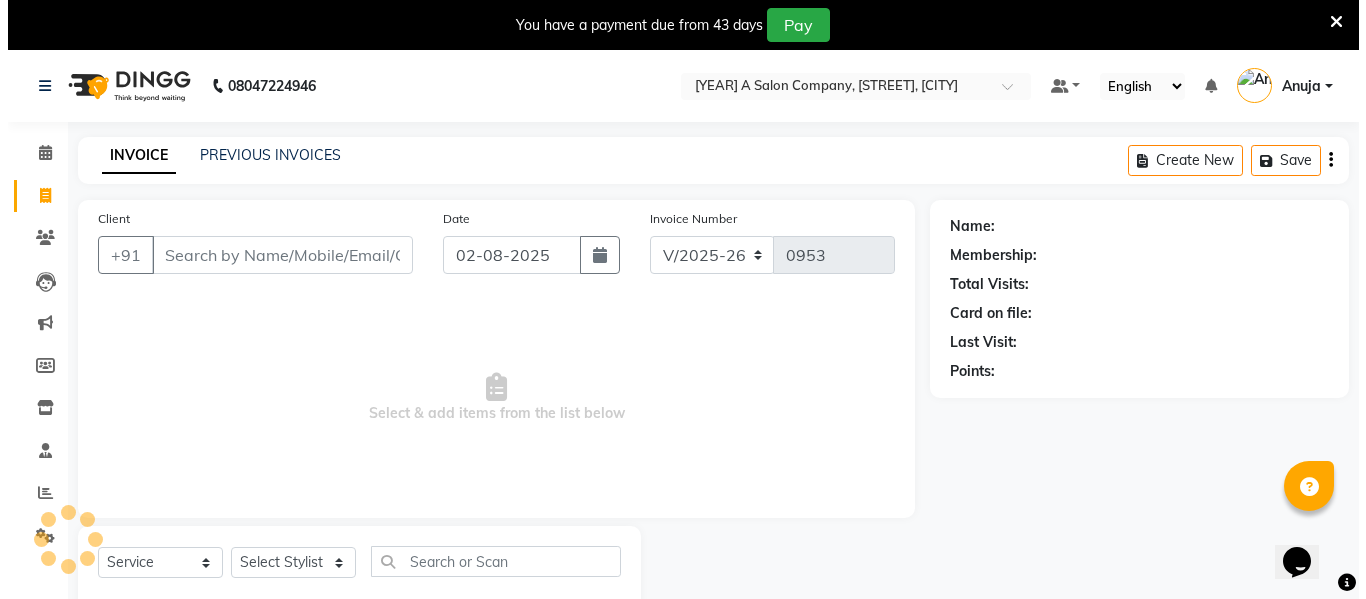 scroll, scrollTop: 52, scrollLeft: 0, axis: vertical 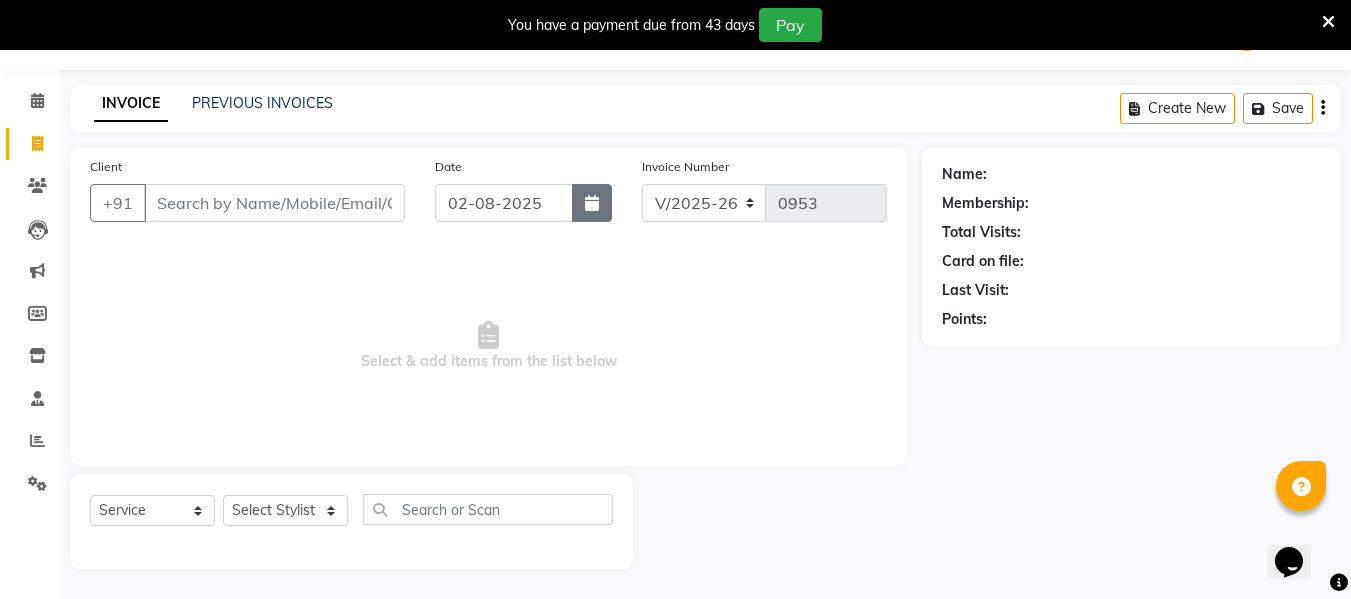 click 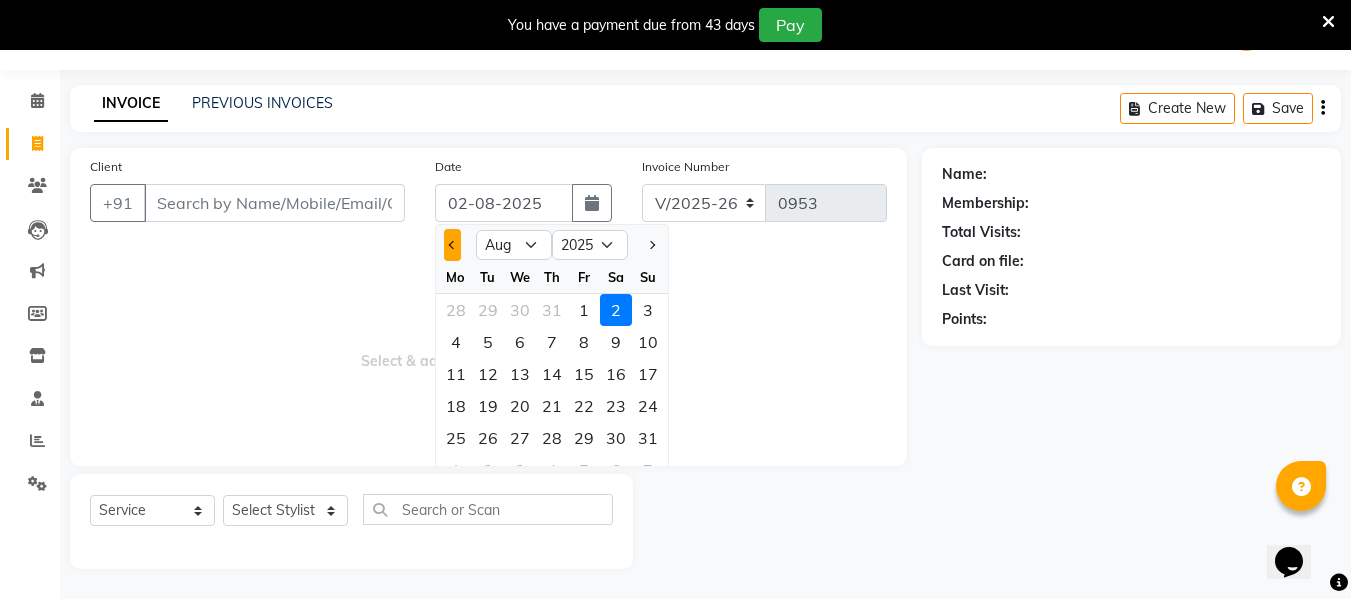click 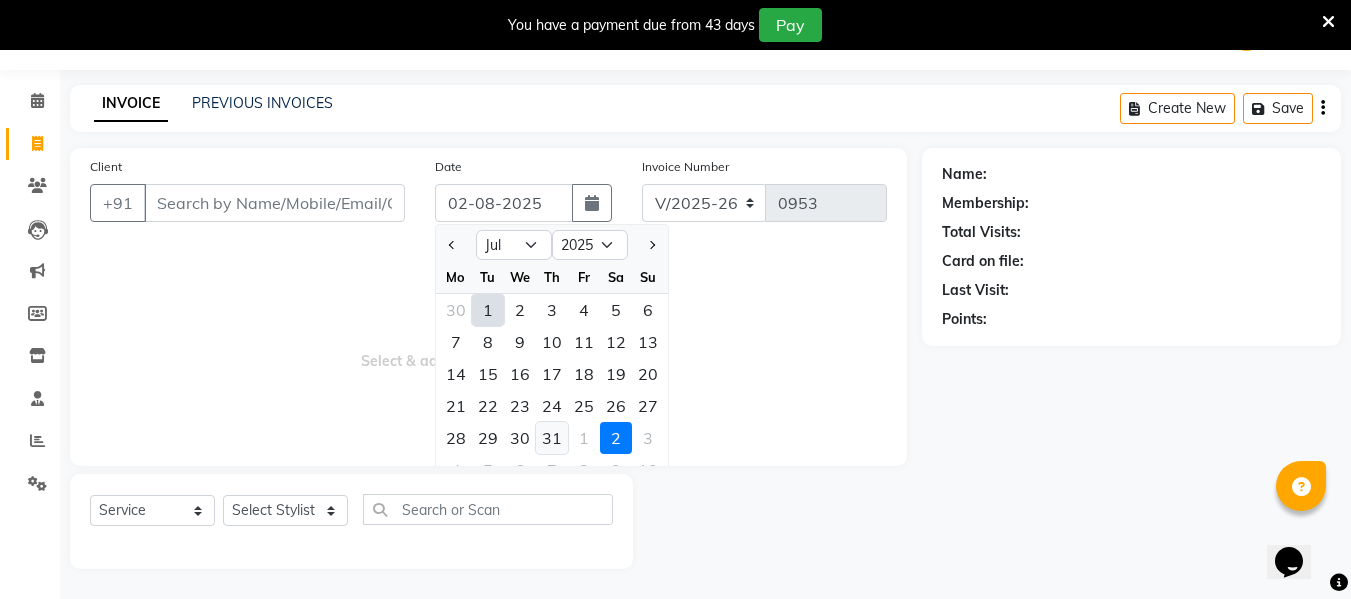 click on "31" 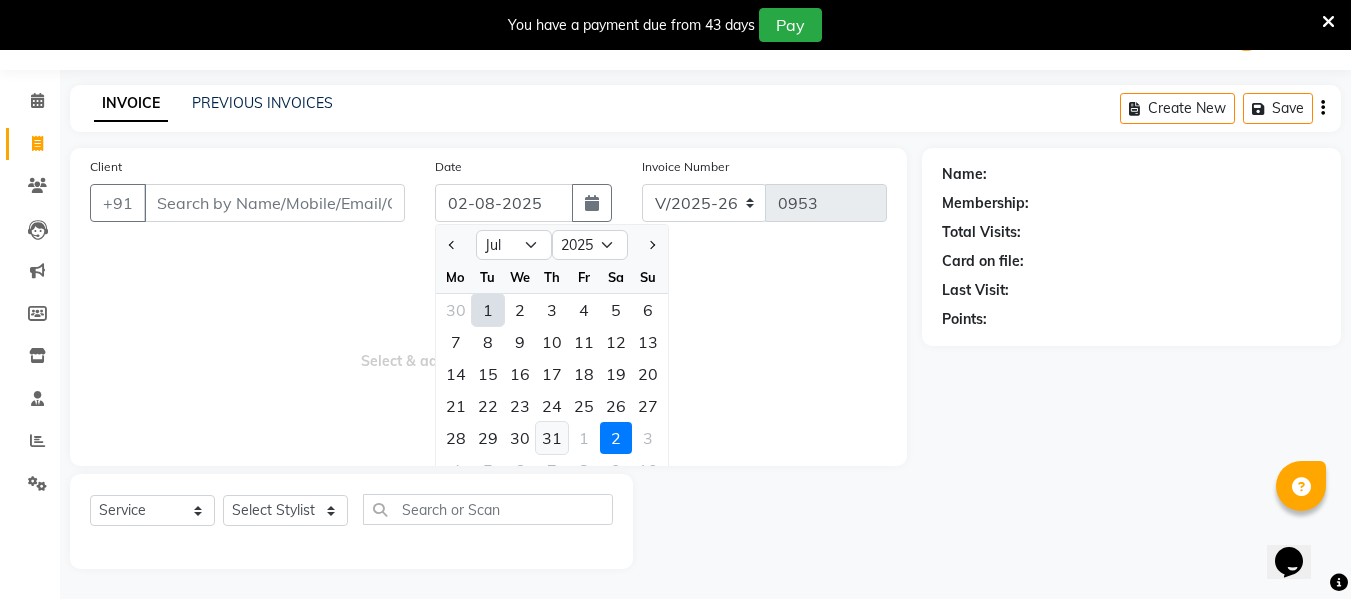 type on "31-07-2025" 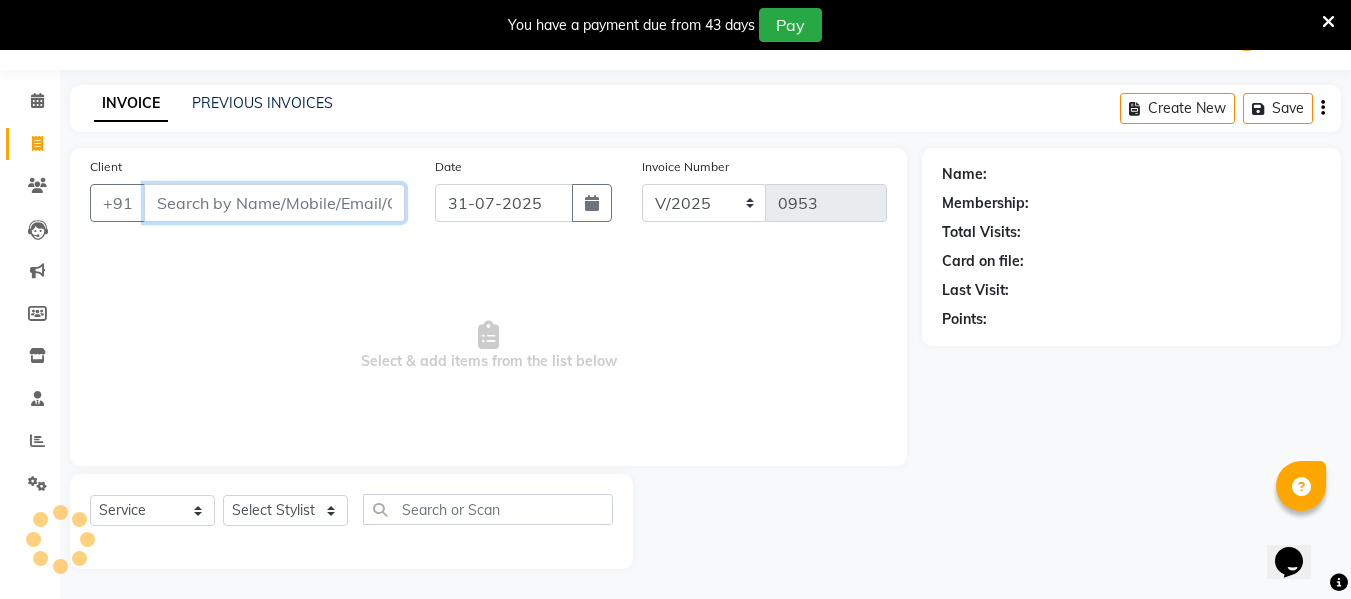 click on "Client" at bounding box center [274, 203] 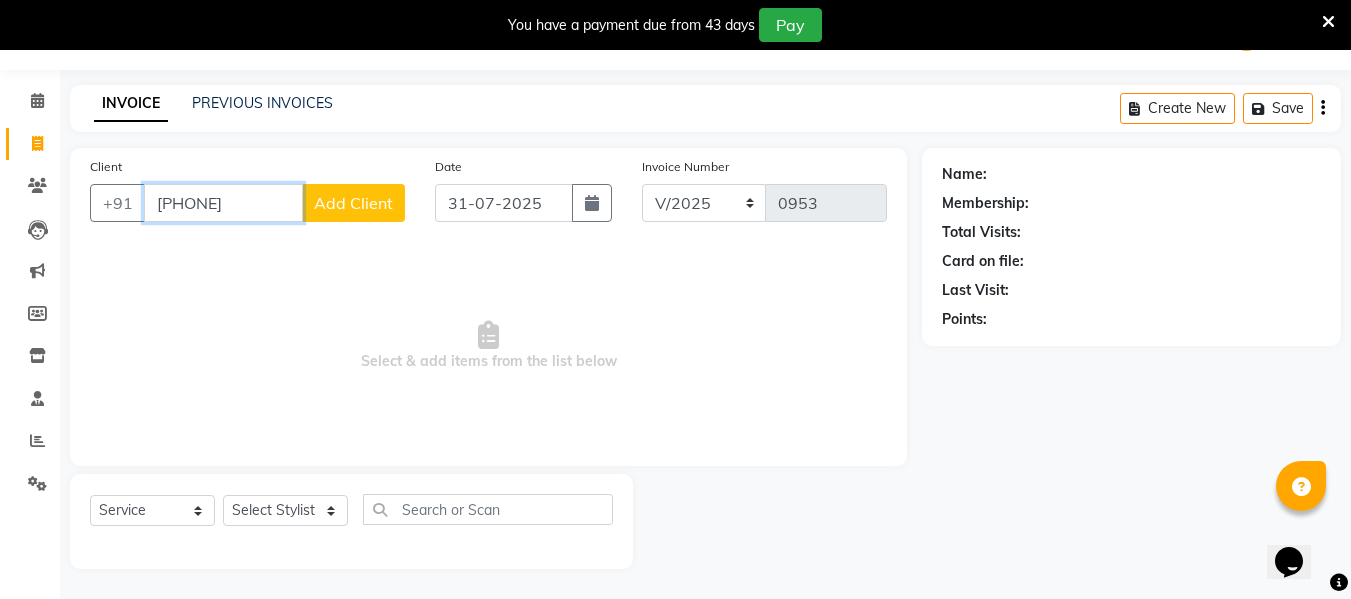 type on "[PHONE]" 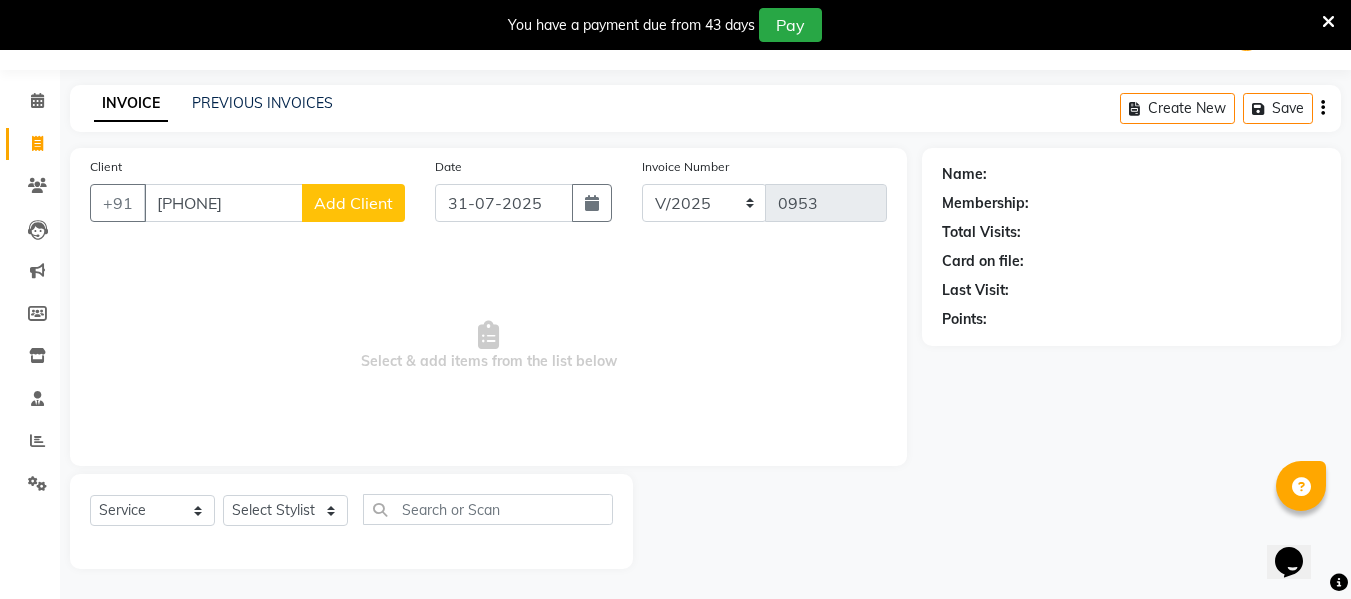 click on "Add Client" 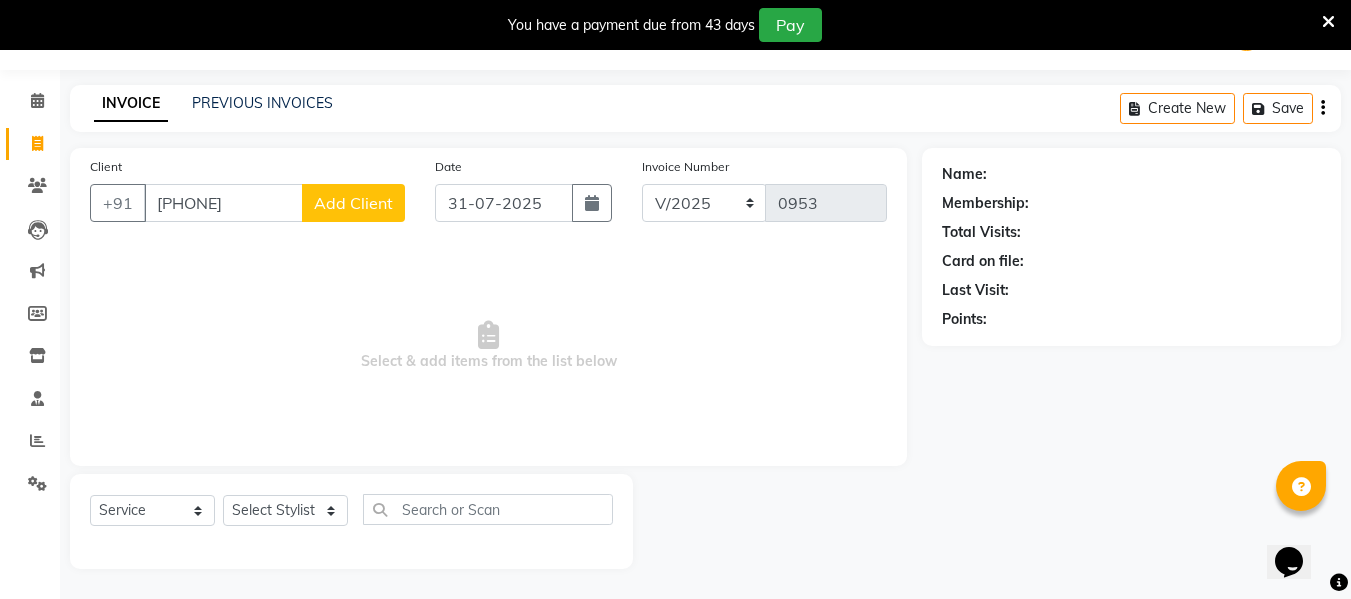 select on "22" 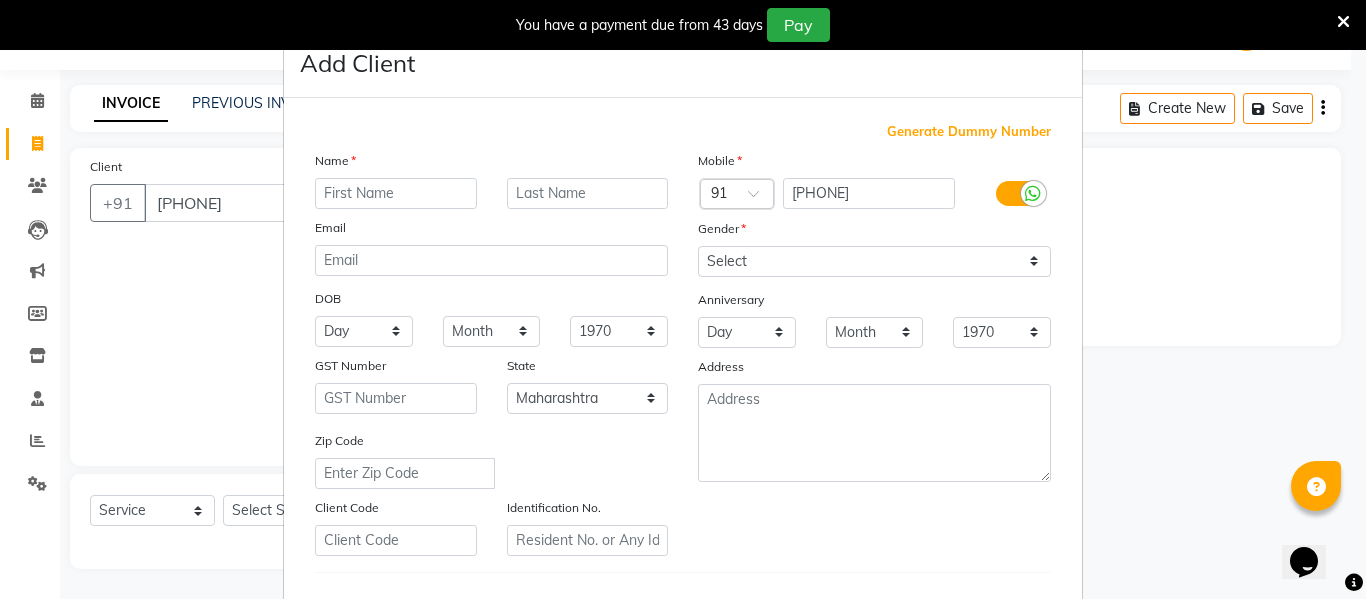 click at bounding box center [396, 193] 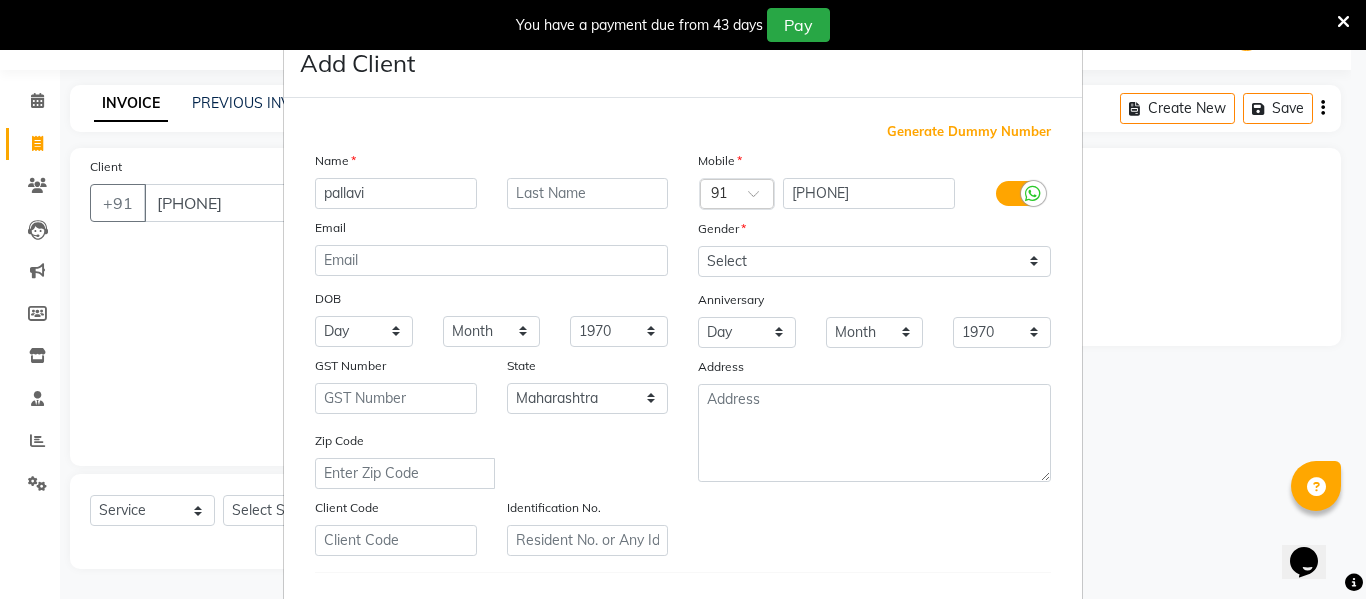 type on "pallavi" 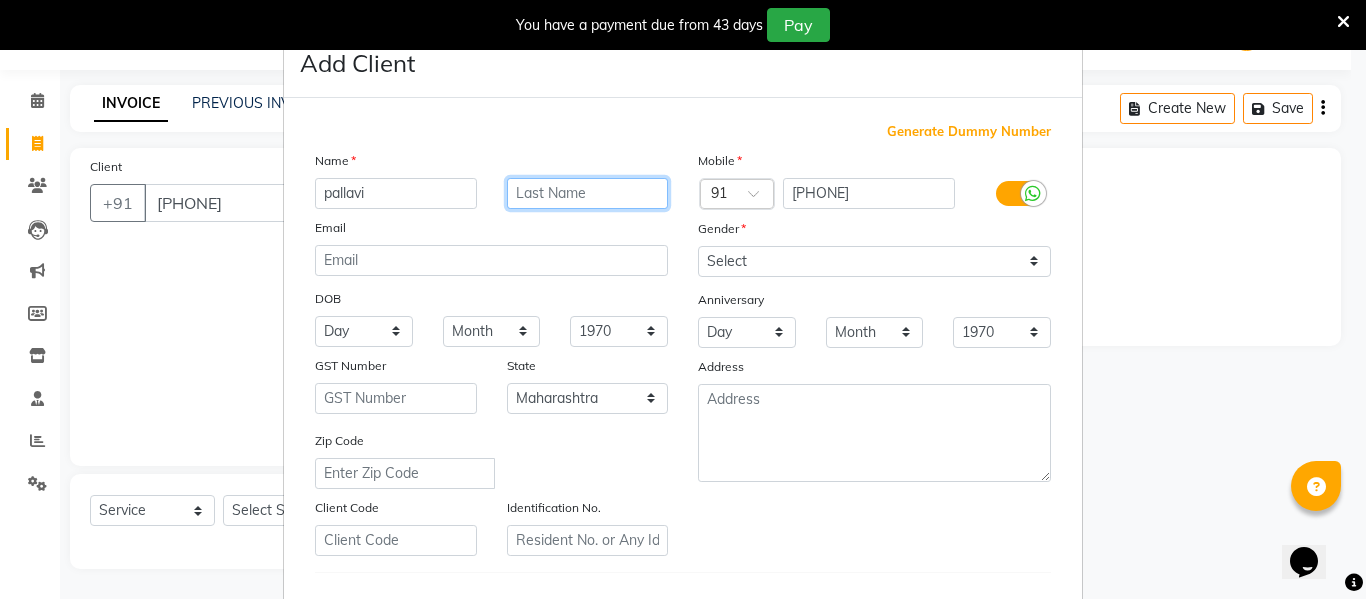 click at bounding box center [588, 193] 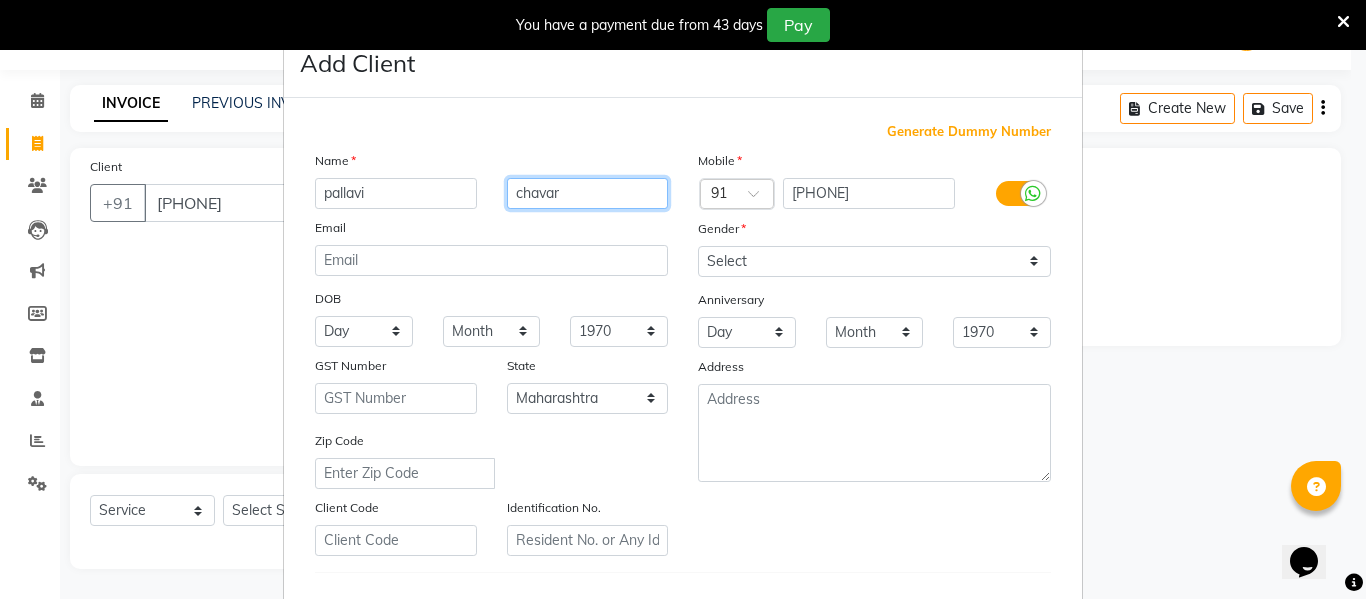 type on "chavar" 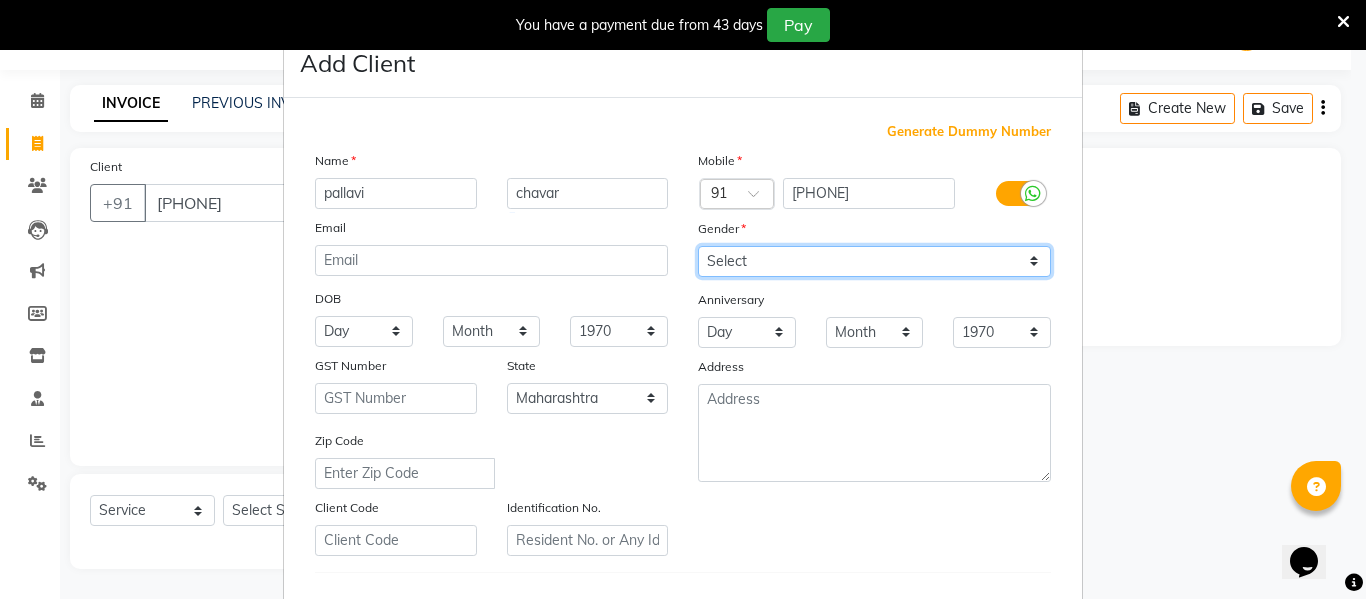 click on "Select Male Female Other Prefer Not To Say" at bounding box center [874, 261] 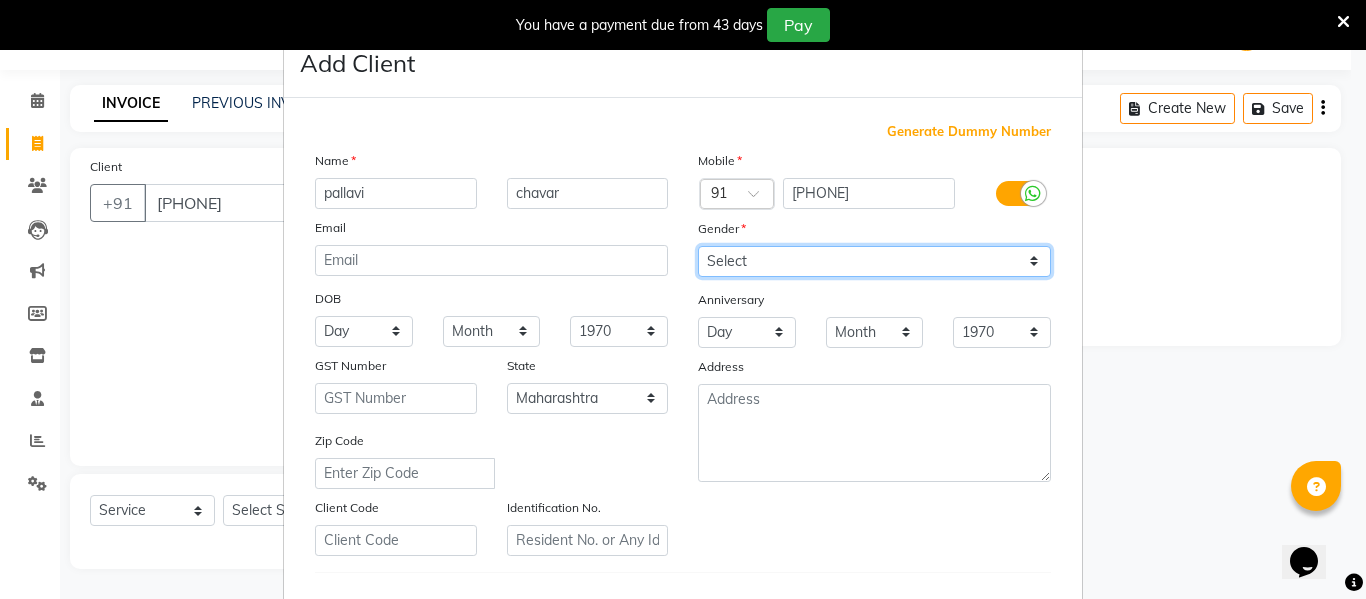 select on "female" 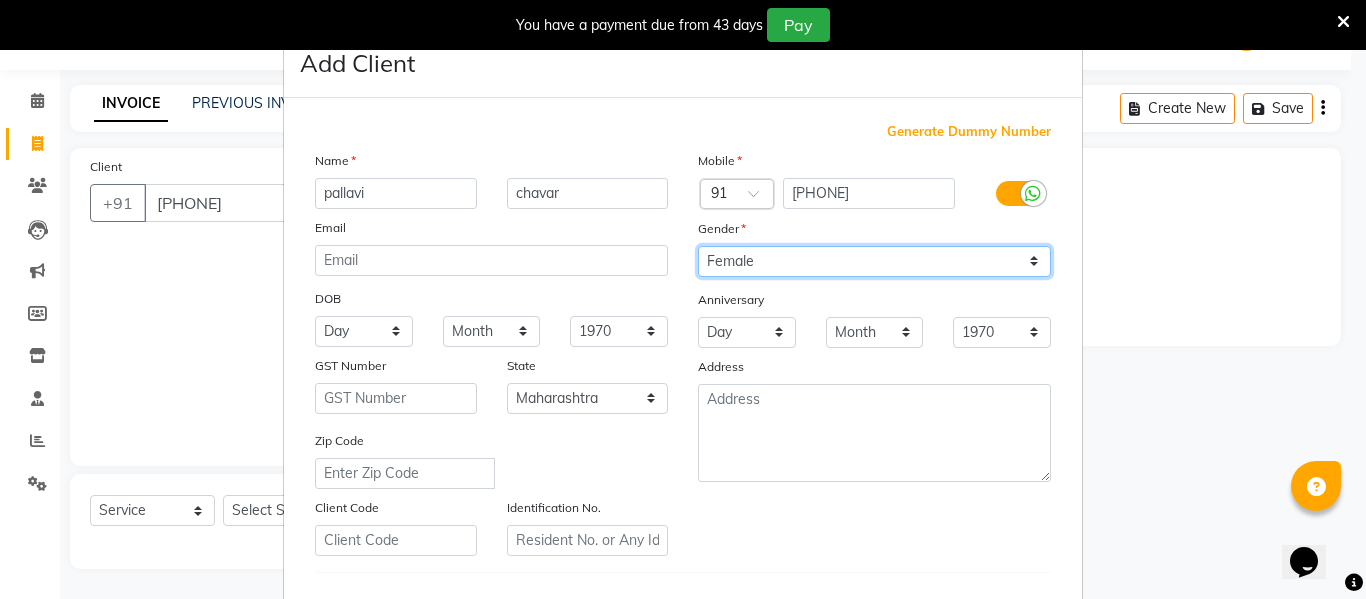 click on "Select Male Female Other Prefer Not To Say" at bounding box center (874, 261) 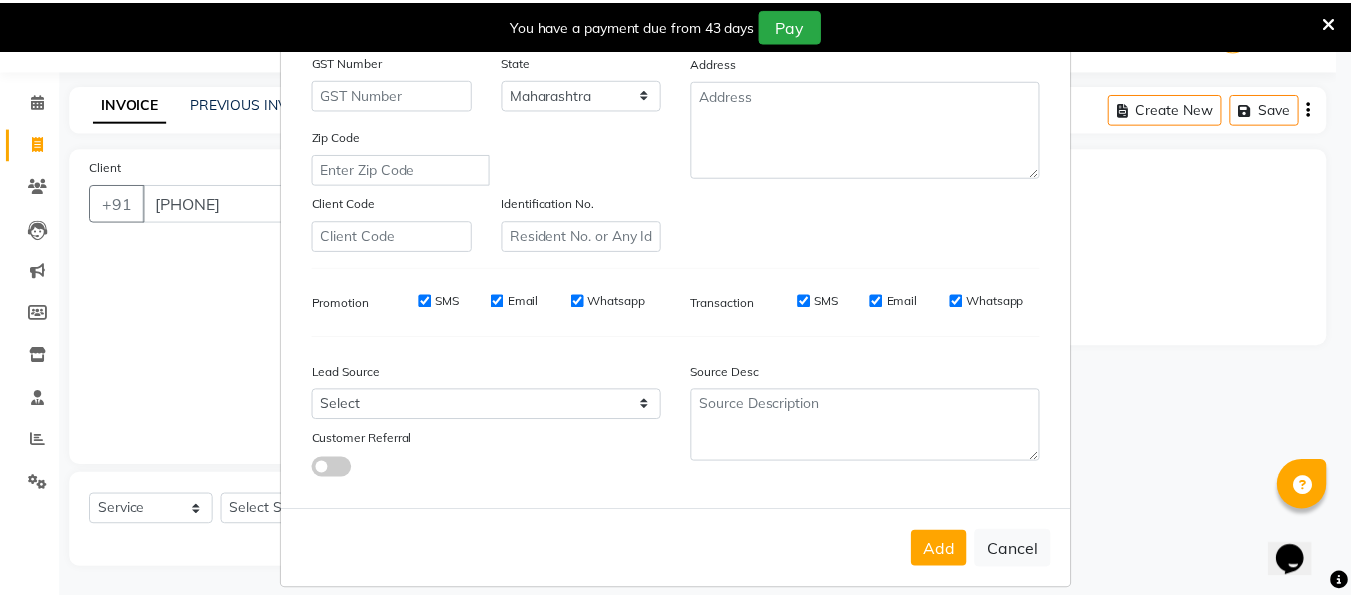 scroll, scrollTop: 324, scrollLeft: 0, axis: vertical 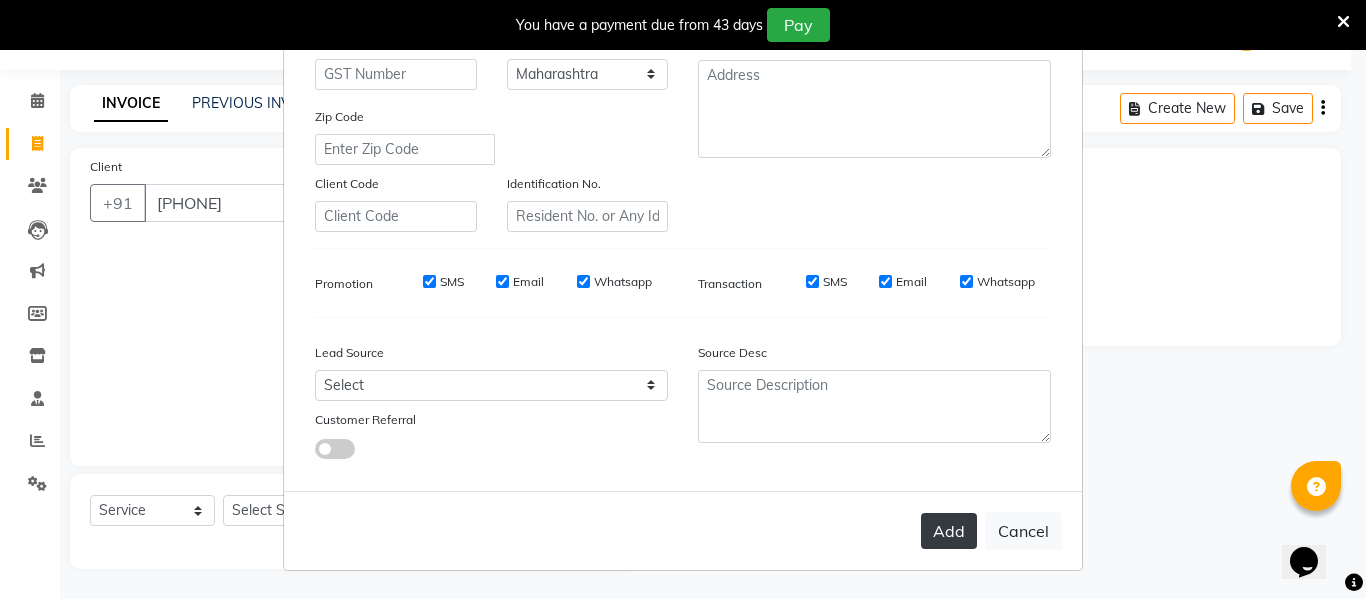 click on "Add" at bounding box center (949, 531) 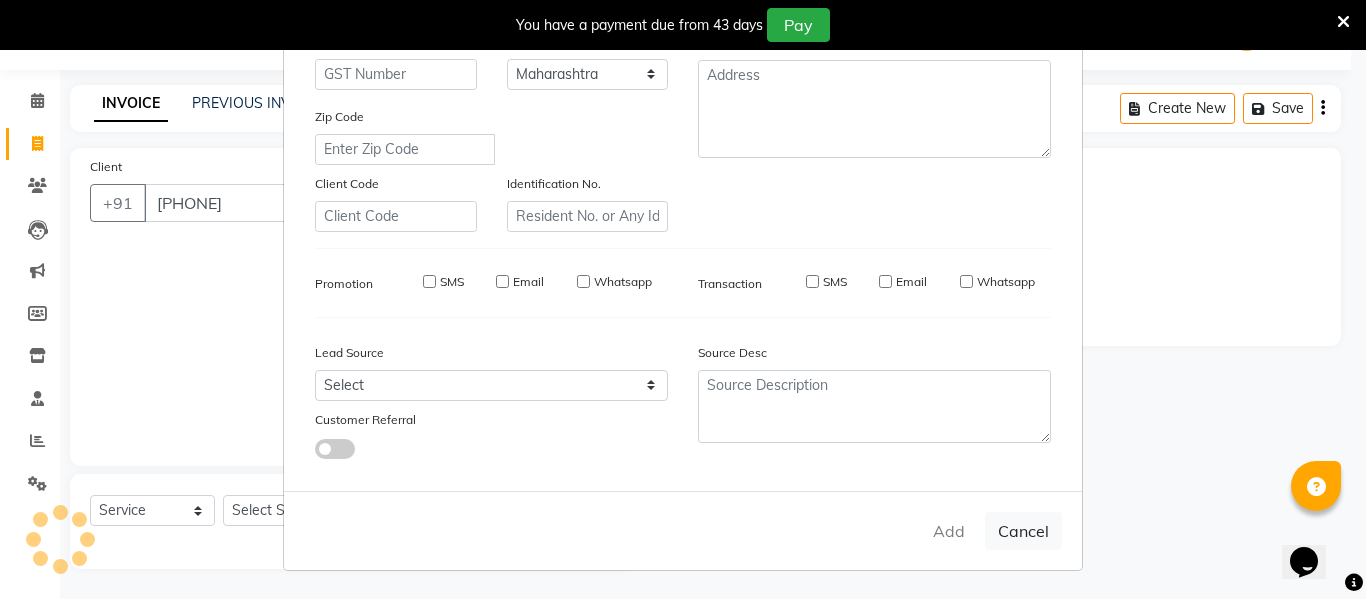 type 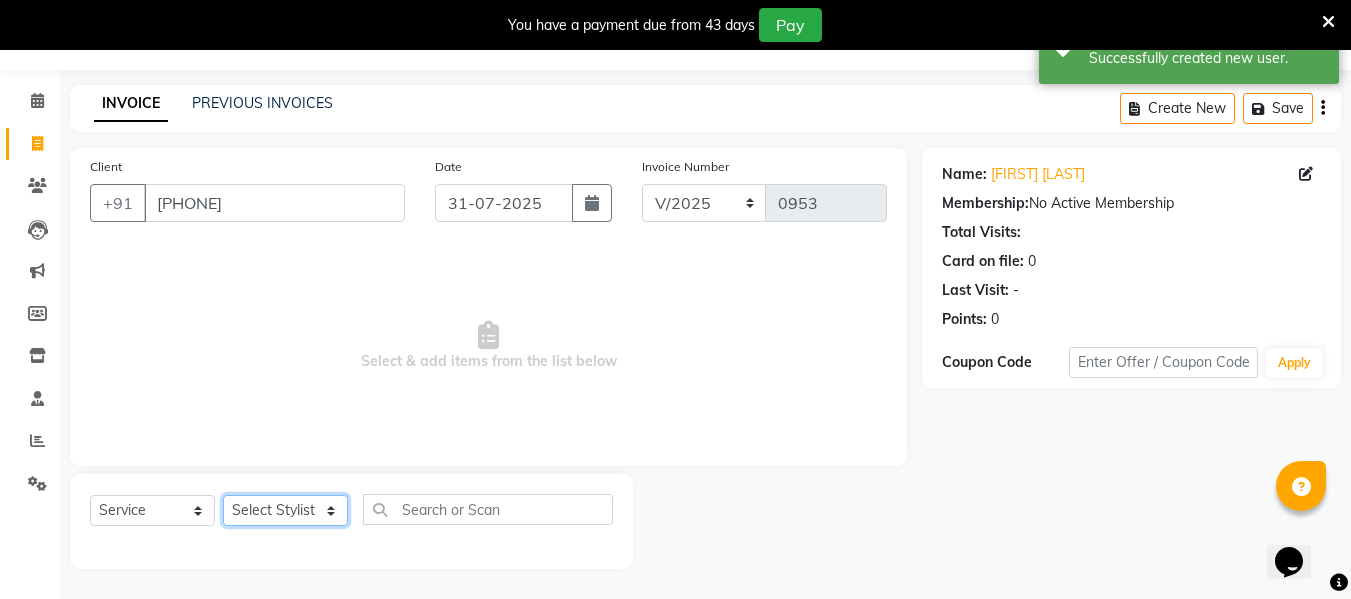 click on "Select Stylist Anuja Chetan Ambekar Mayur omkar  Pallavi Wali Rakhi Mandal  Shanti Palkonda Training Department" 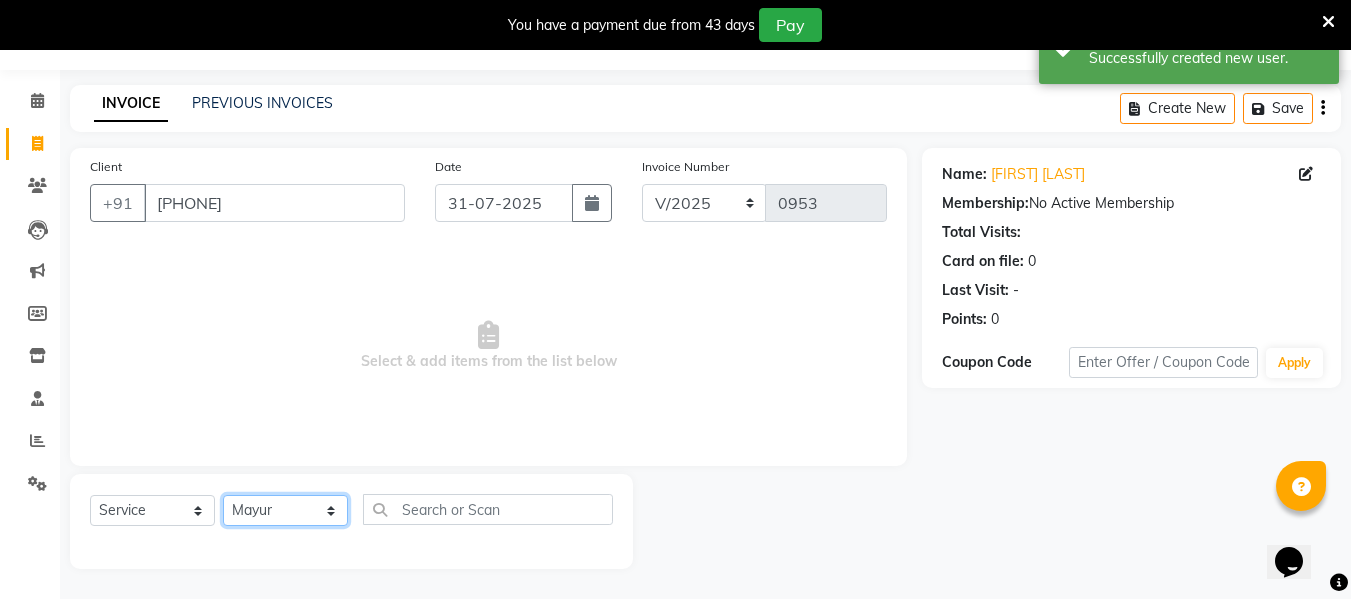 click on "Select Stylist Anuja Chetan Ambekar Mayur omkar  Pallavi Wali Rakhi Mandal  Shanti Palkonda Training Department" 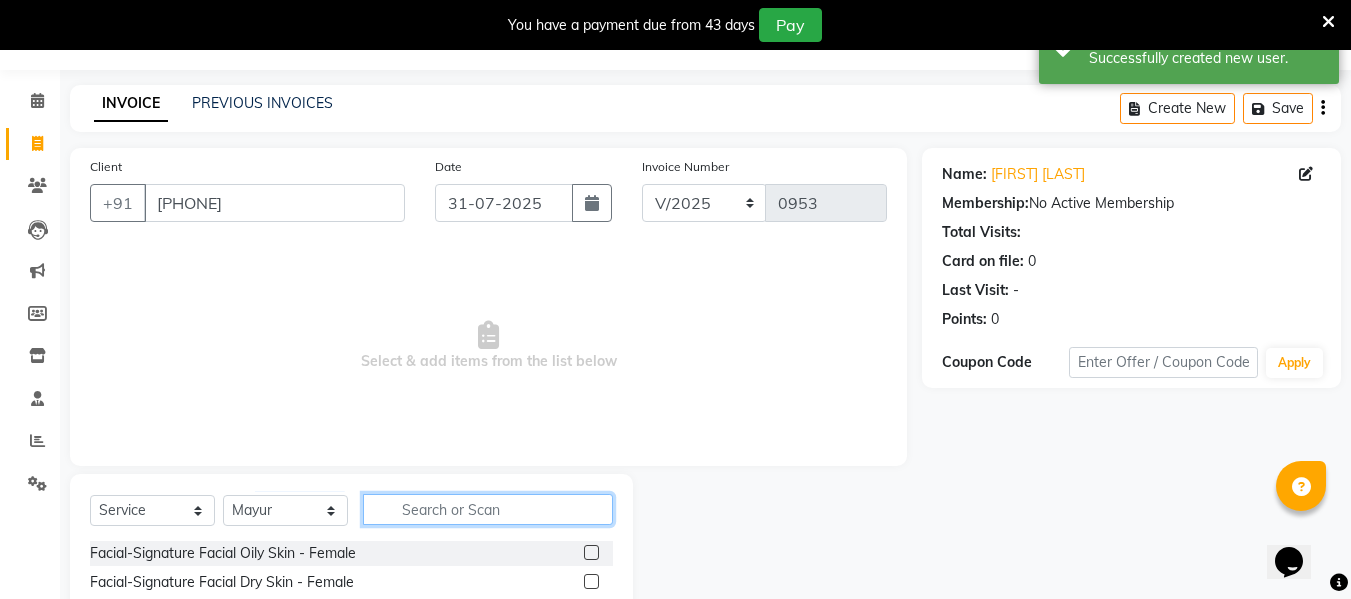 click 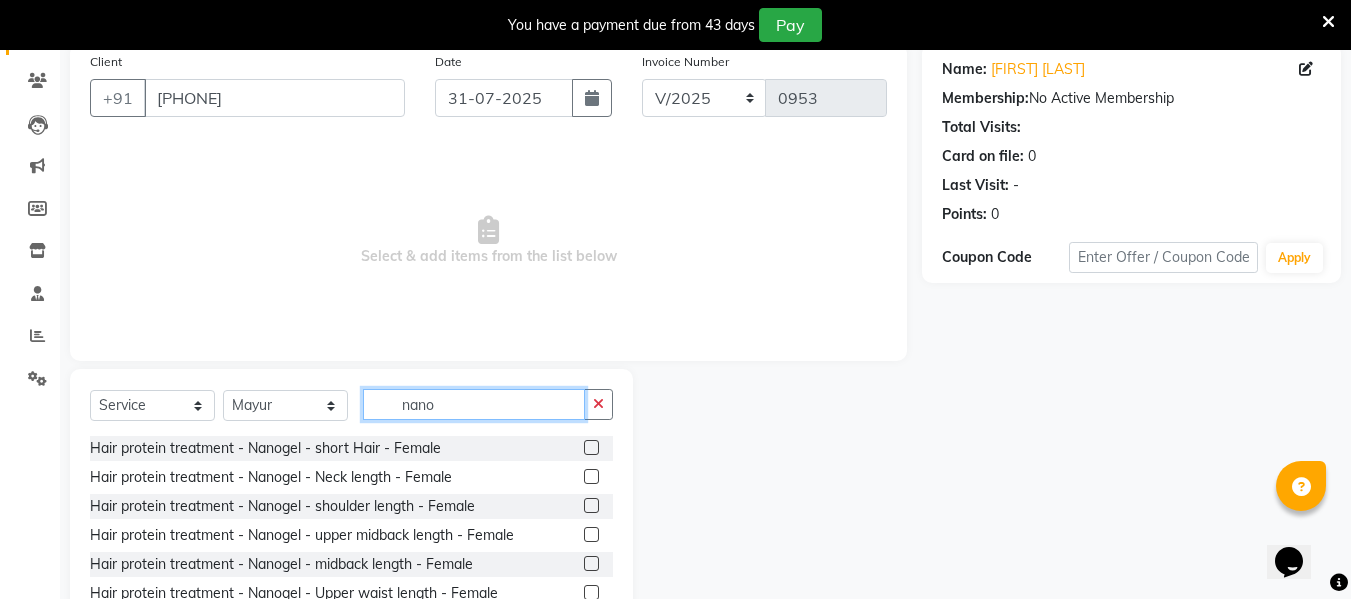 scroll, scrollTop: 252, scrollLeft: 0, axis: vertical 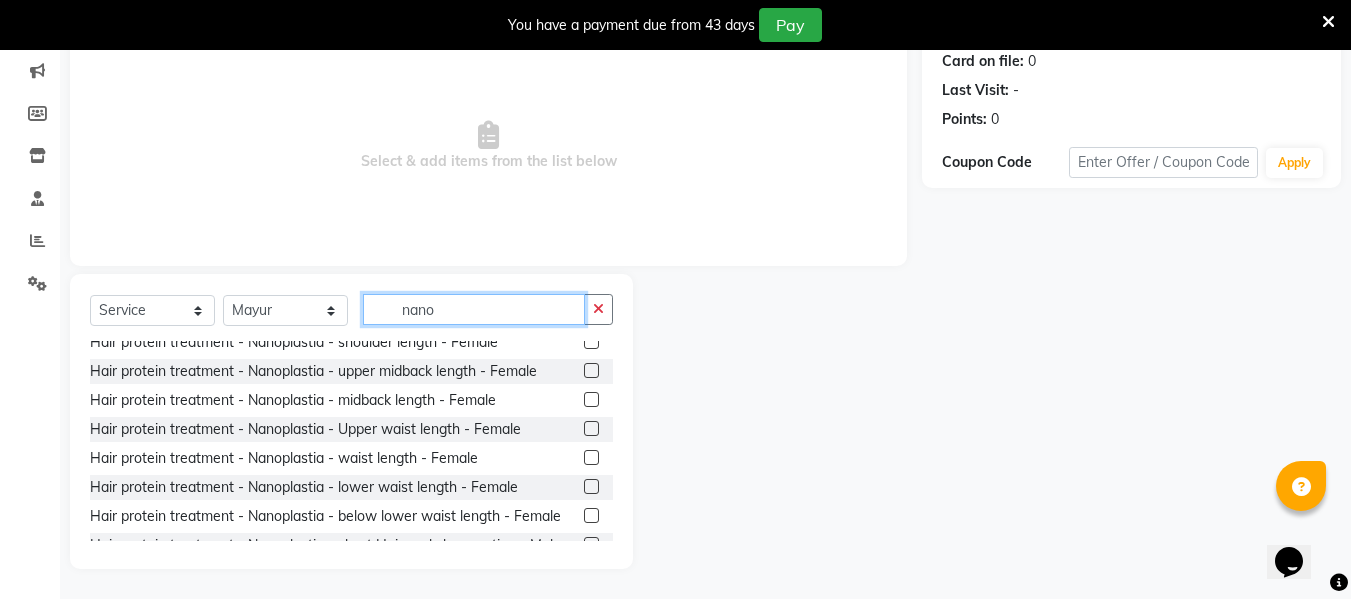 type on "nano" 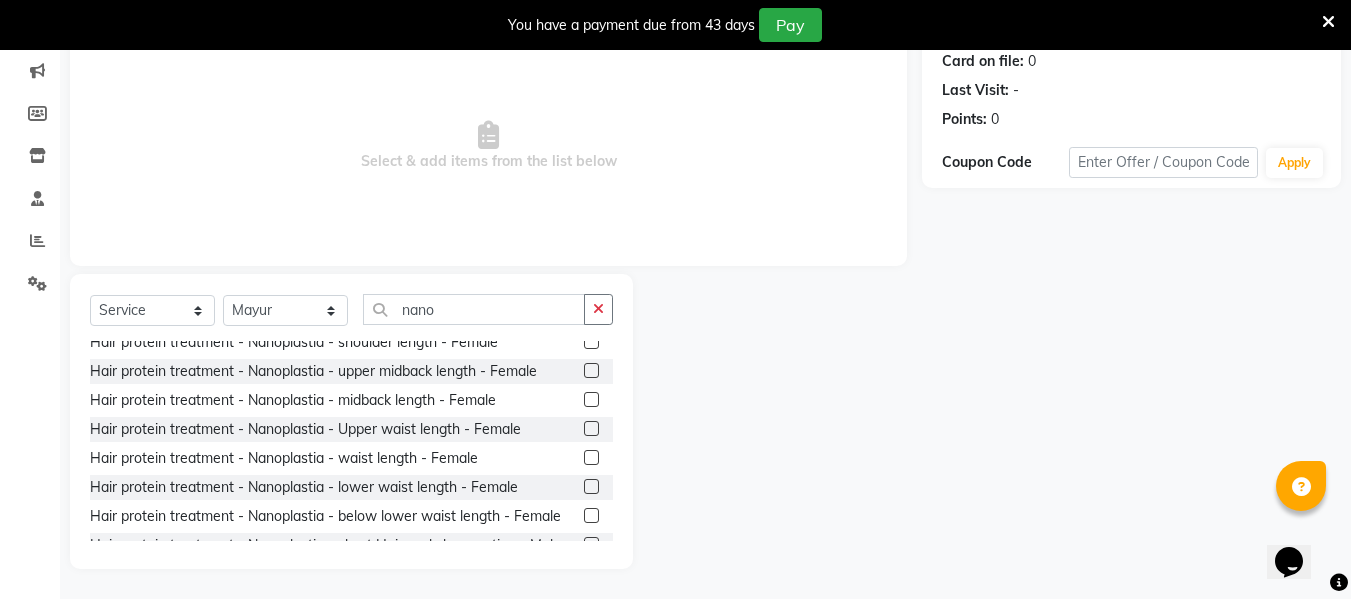 click 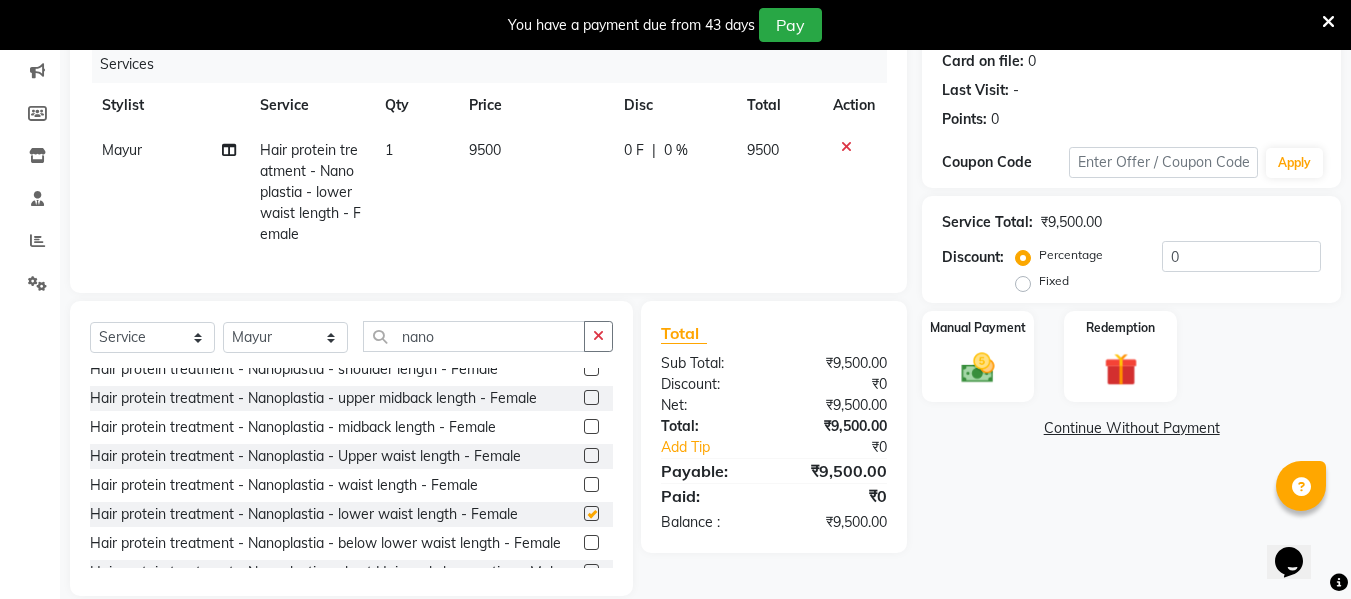 checkbox on "false" 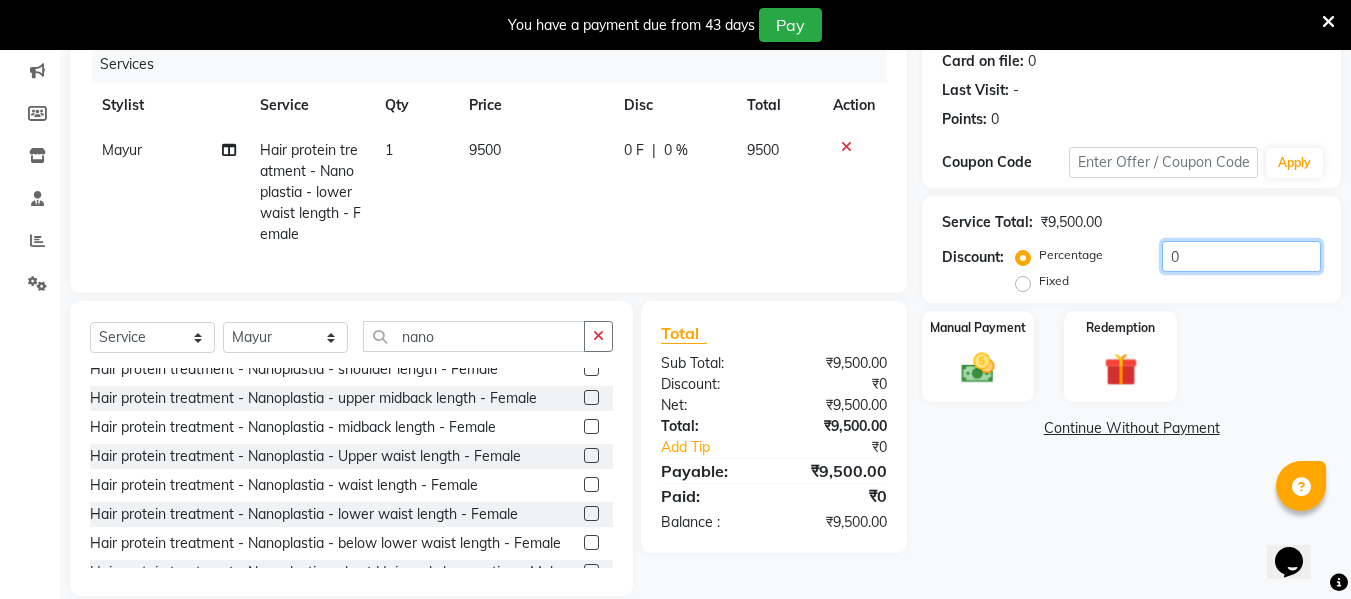 click on "0" 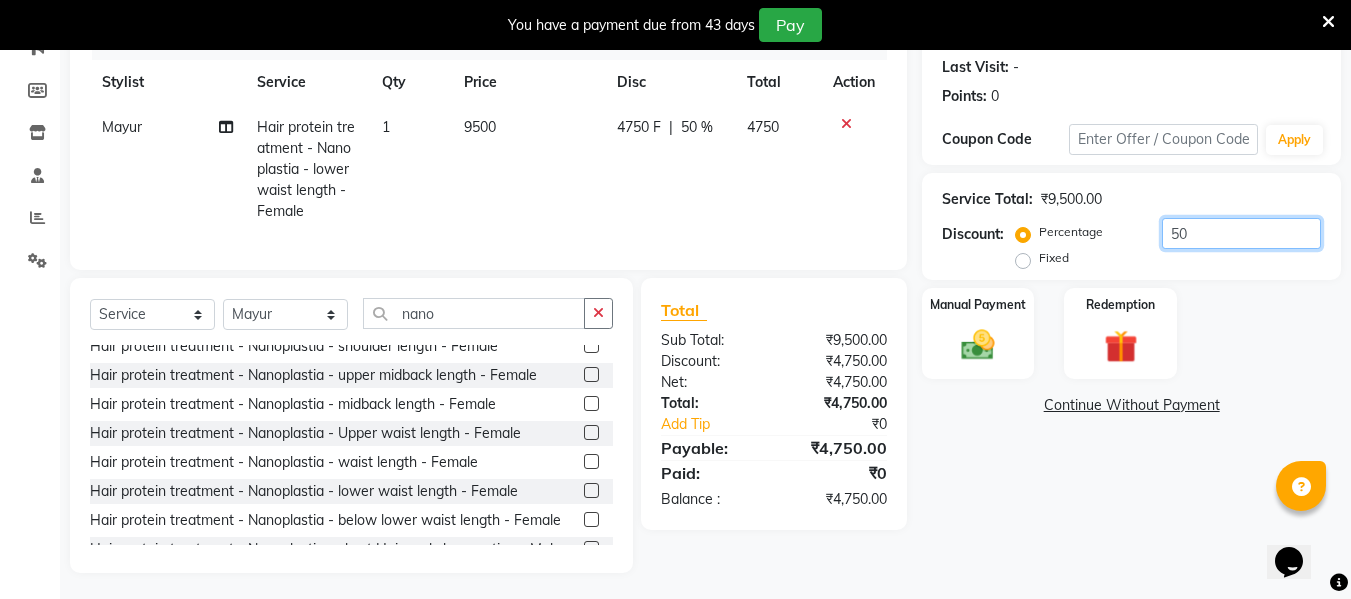 scroll, scrollTop: 294, scrollLeft: 0, axis: vertical 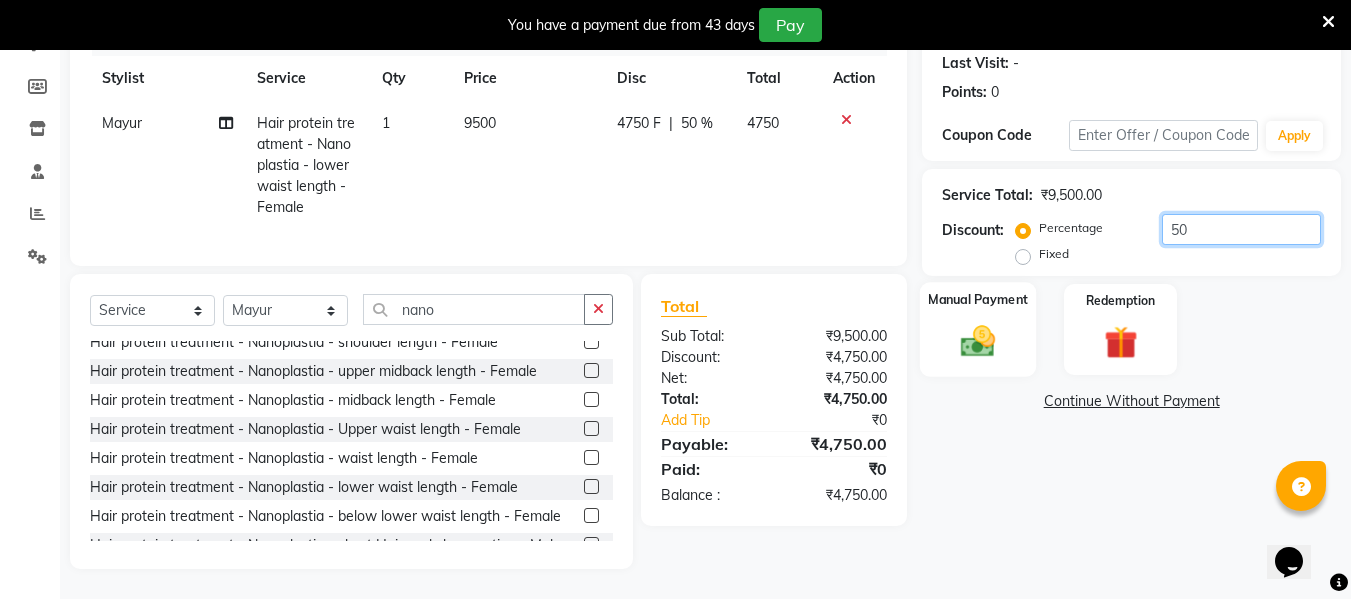 type on "50" 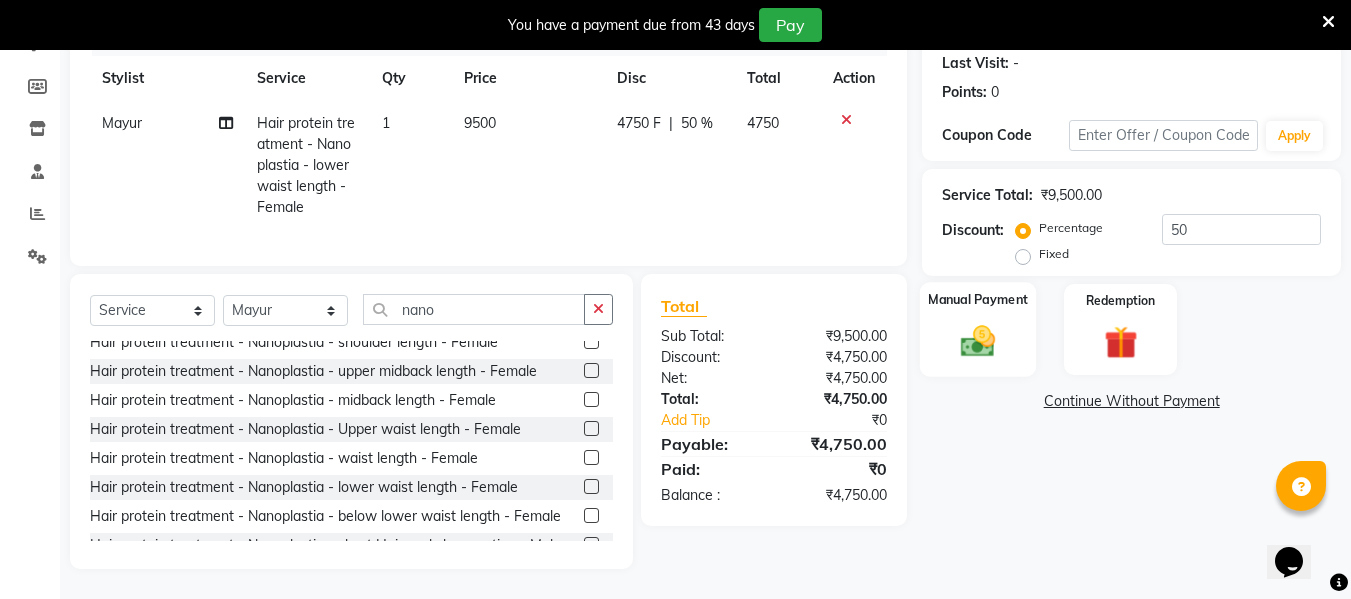 click 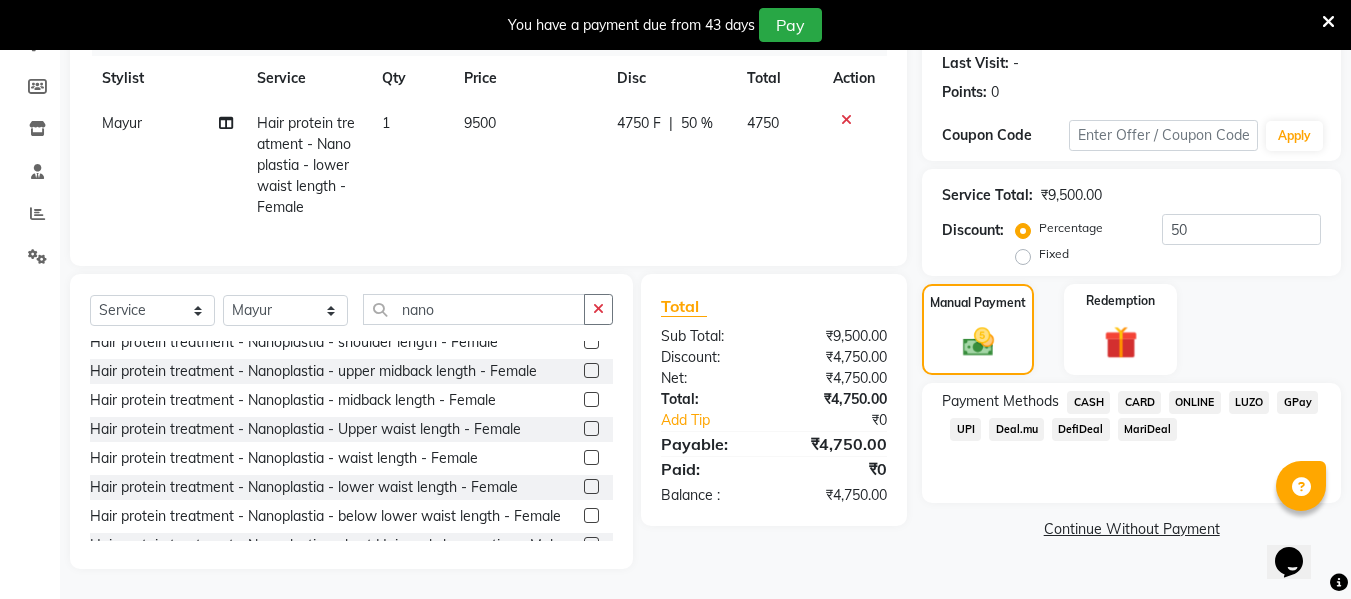 click on "ONLINE" 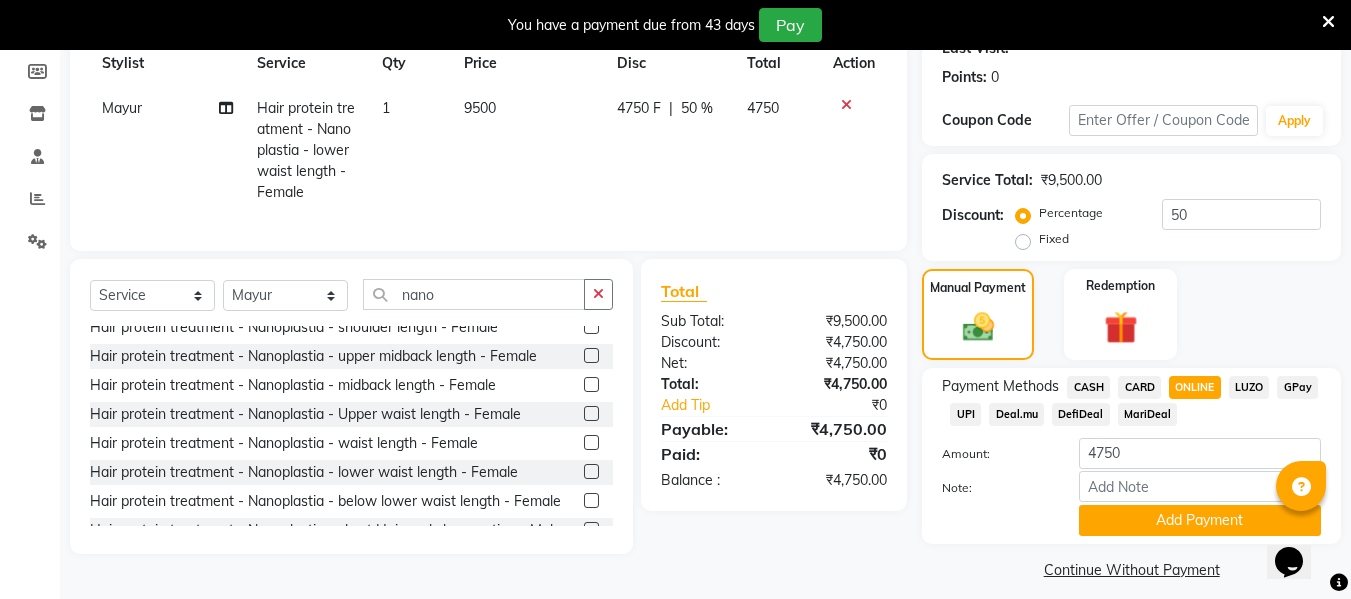 scroll, scrollTop: 310, scrollLeft: 0, axis: vertical 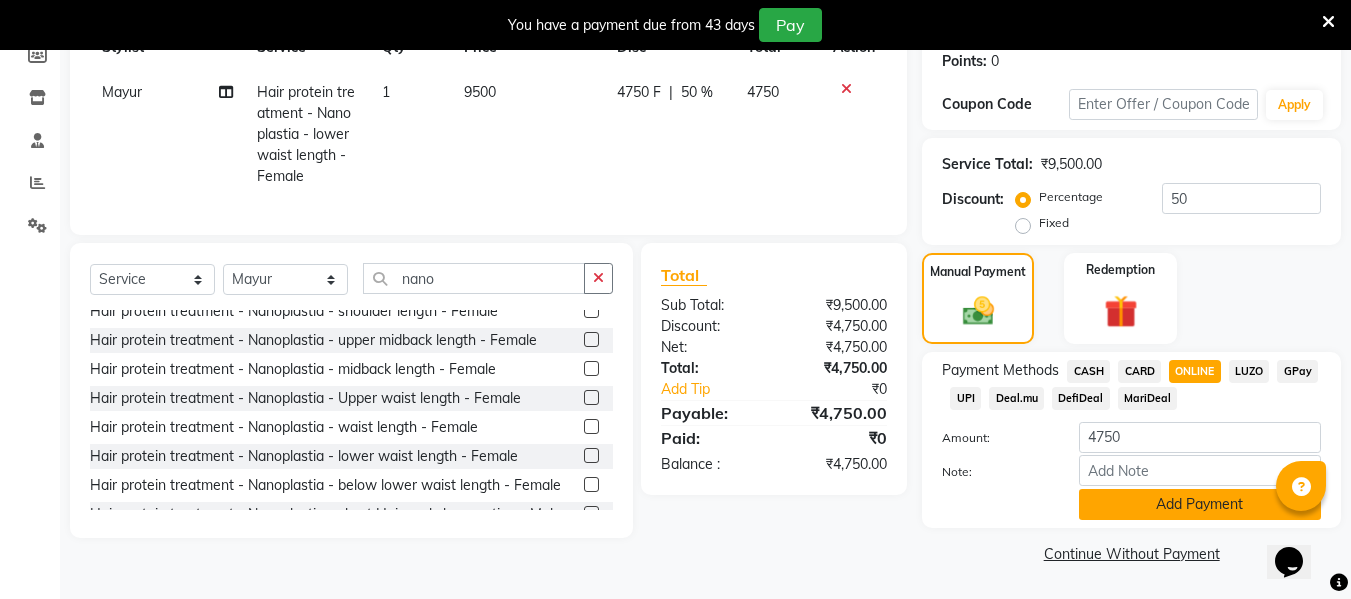 click on "Add Payment" 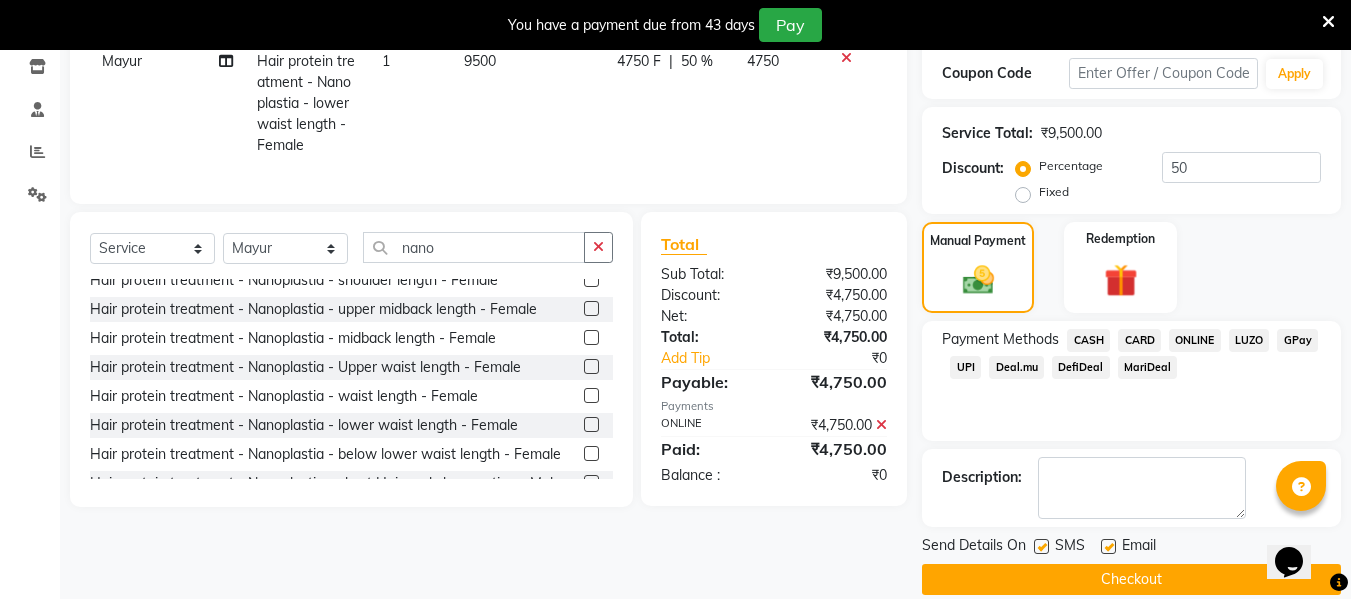 scroll, scrollTop: 367, scrollLeft: 0, axis: vertical 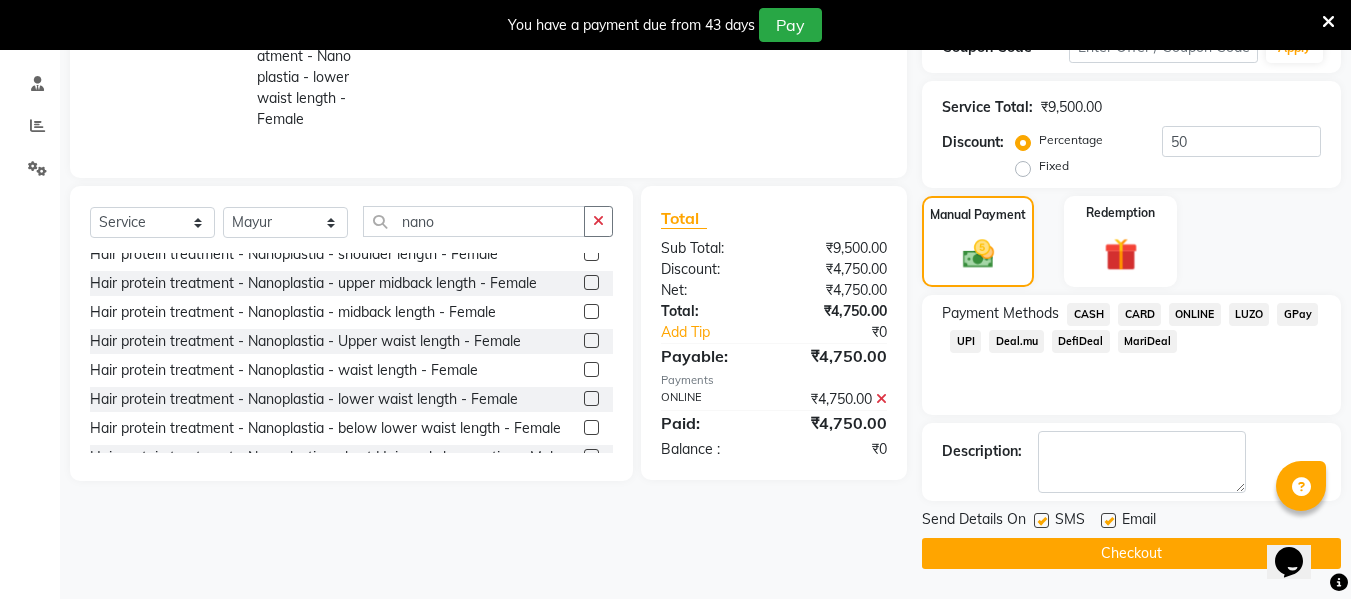 click 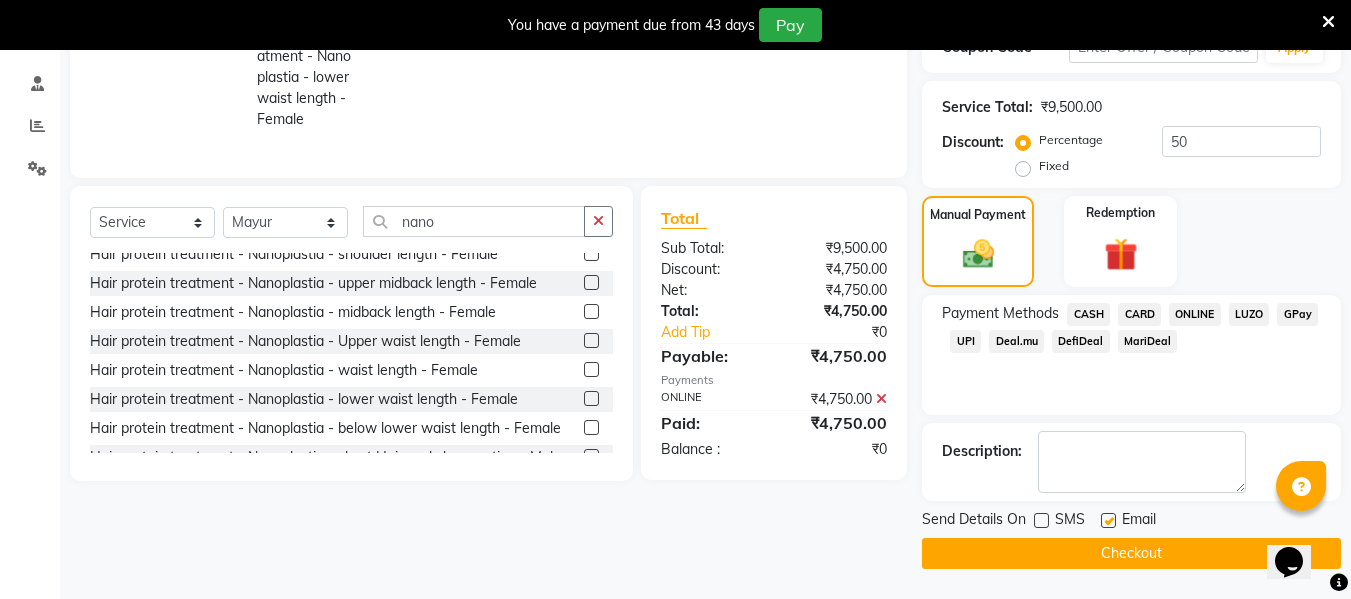 click 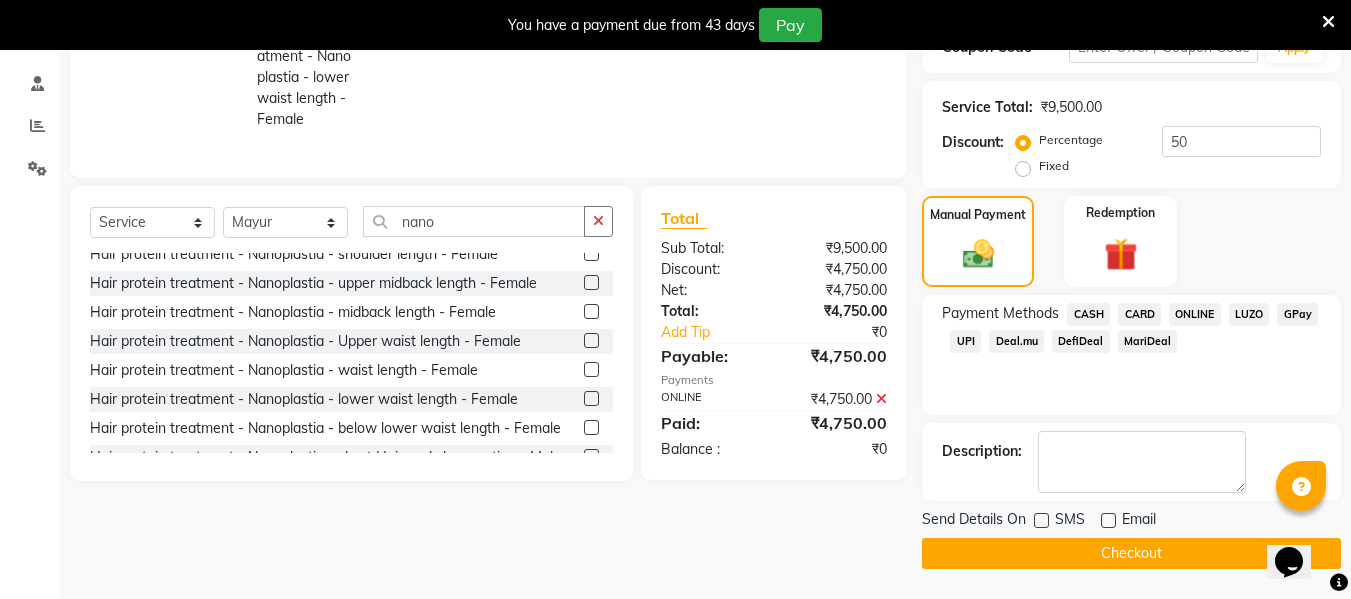 click on "Checkout" 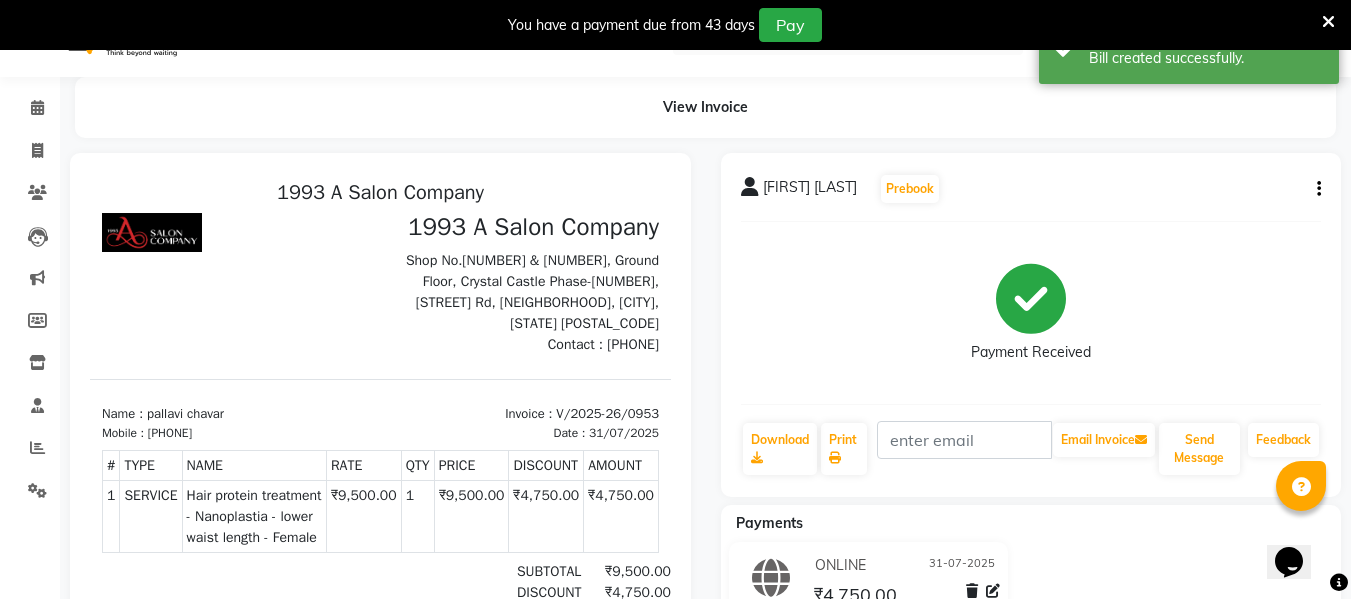 scroll, scrollTop: 0, scrollLeft: 0, axis: both 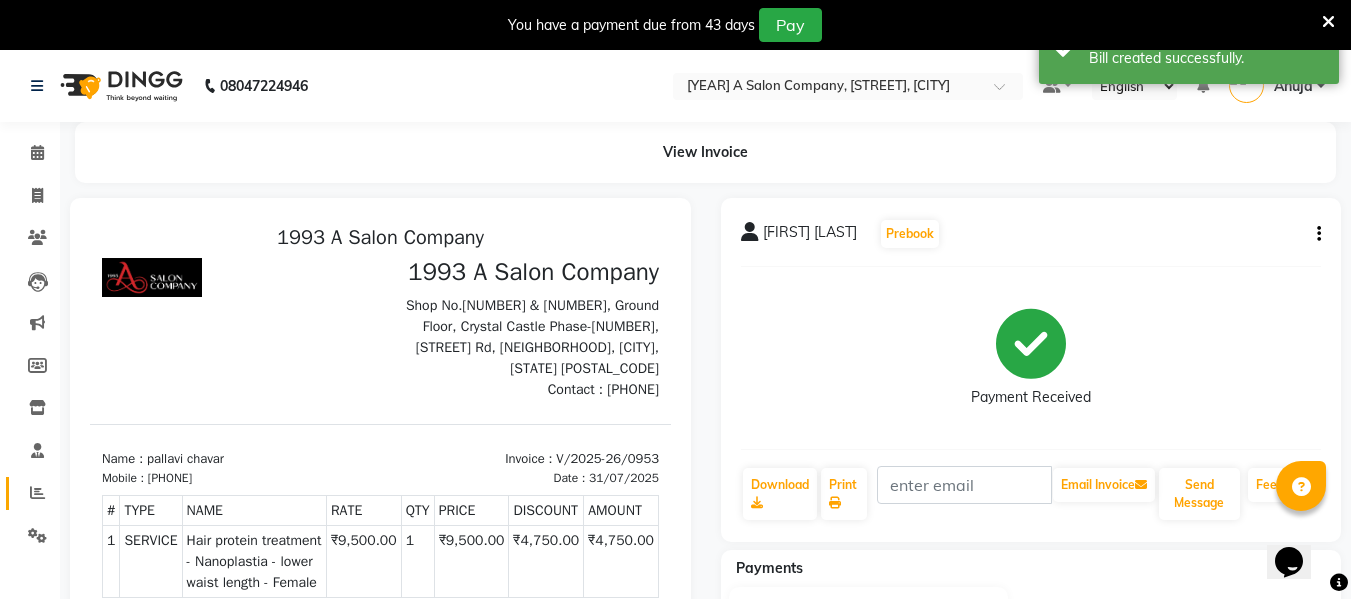 click 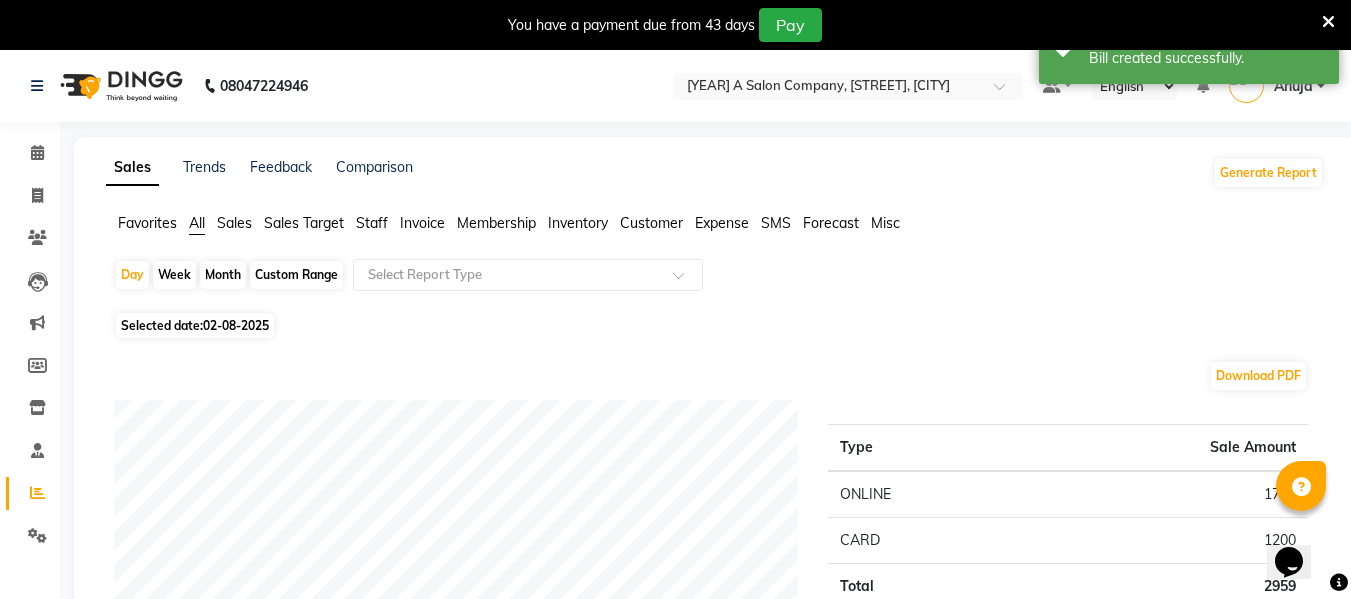 click on "Month" 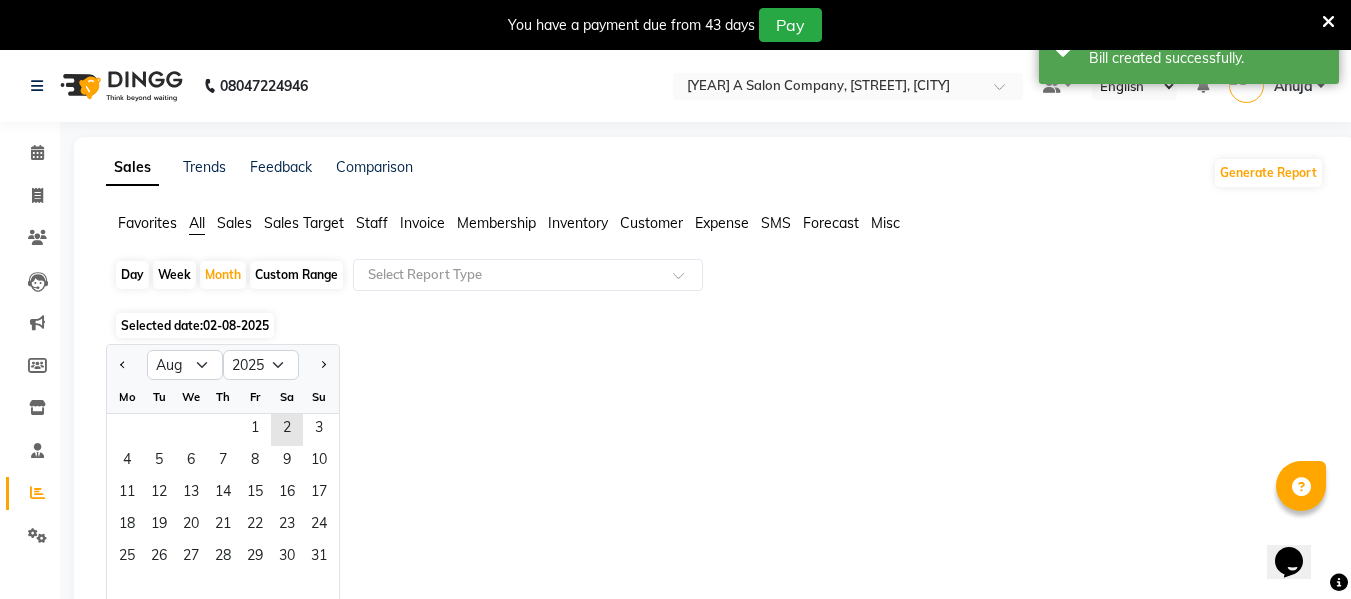 drag, startPoint x: 121, startPoint y: 369, endPoint x: 136, endPoint y: 383, distance: 20.518284 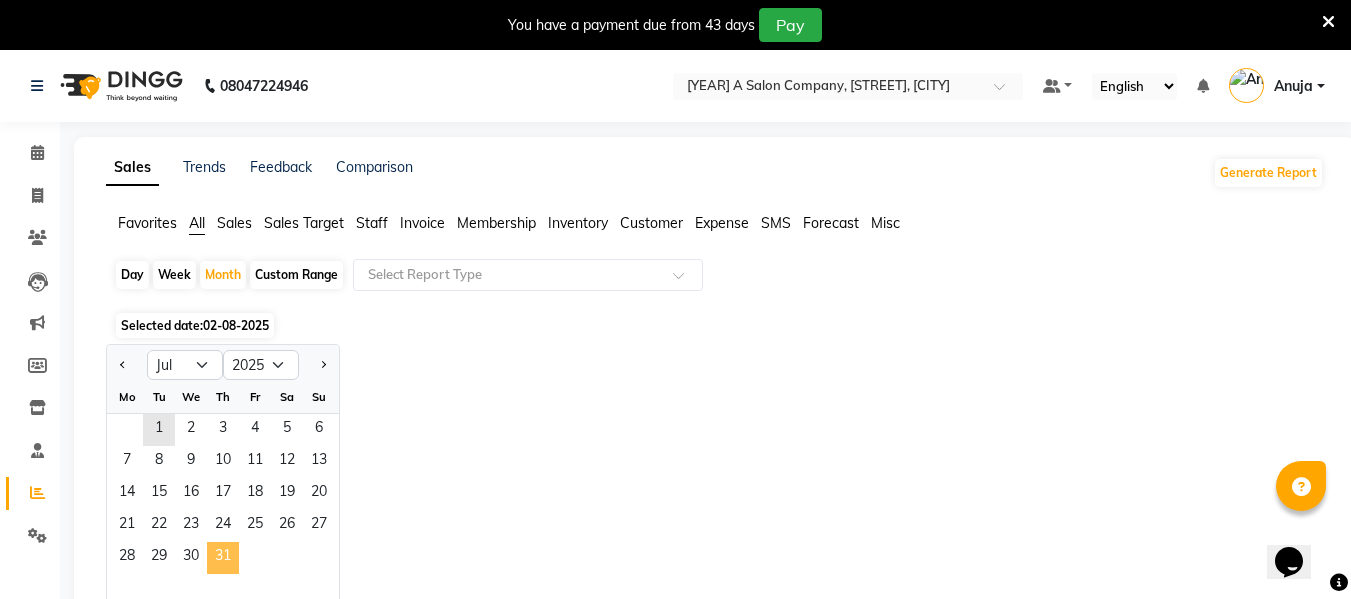 click on "31" 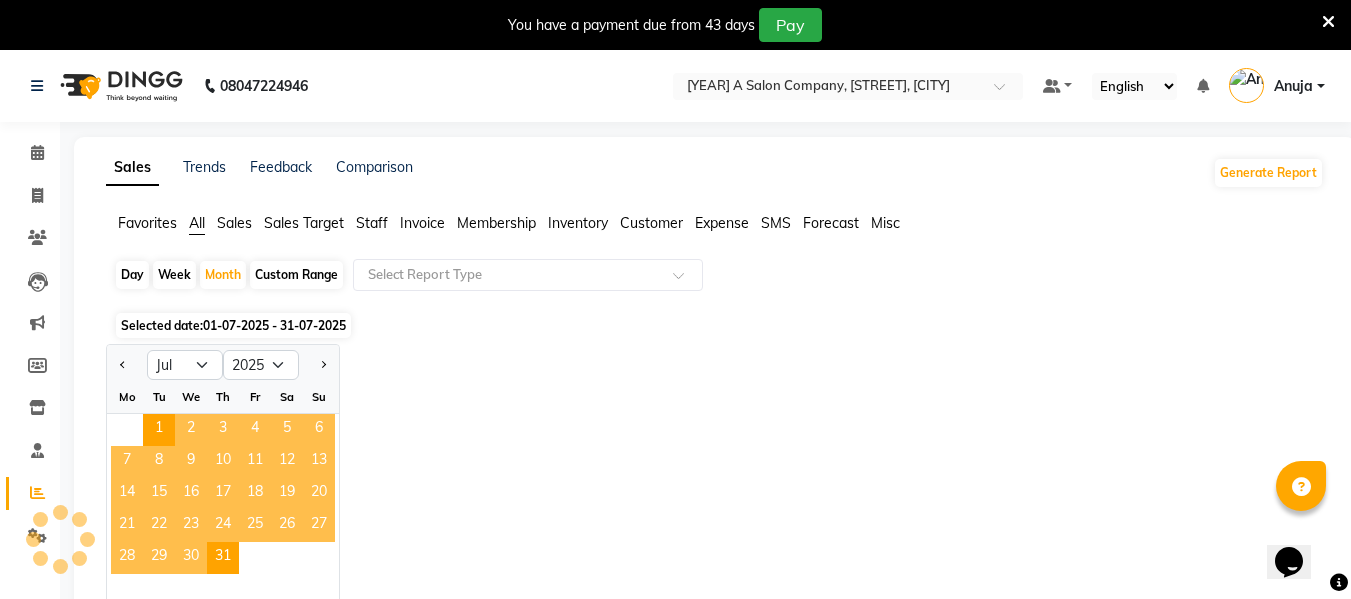 drag, startPoint x: 232, startPoint y: 548, endPoint x: 231, endPoint y: 534, distance: 14.035668 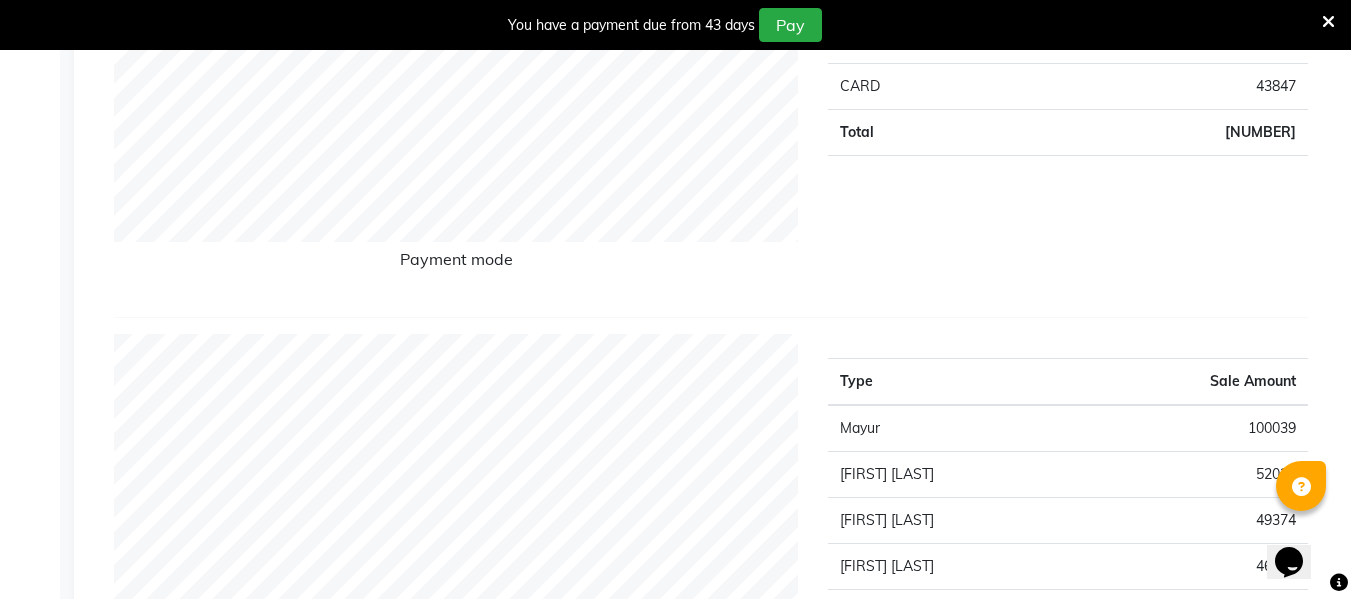 scroll, scrollTop: 600, scrollLeft: 0, axis: vertical 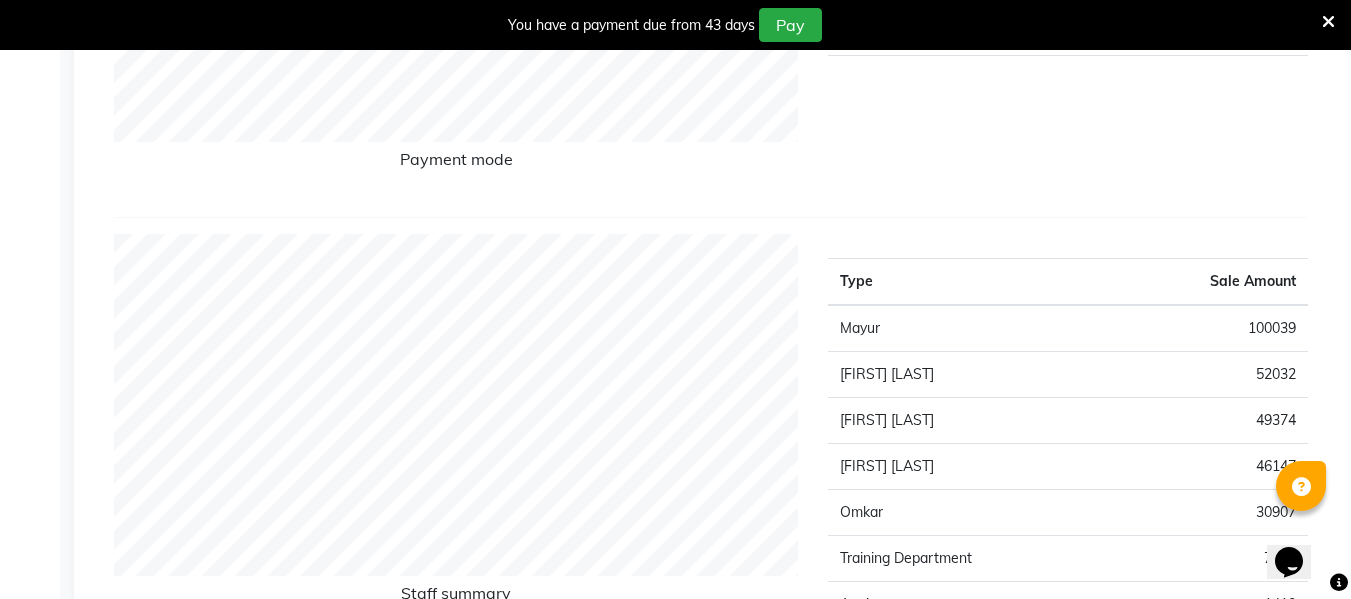 click at bounding box center [1328, 22] 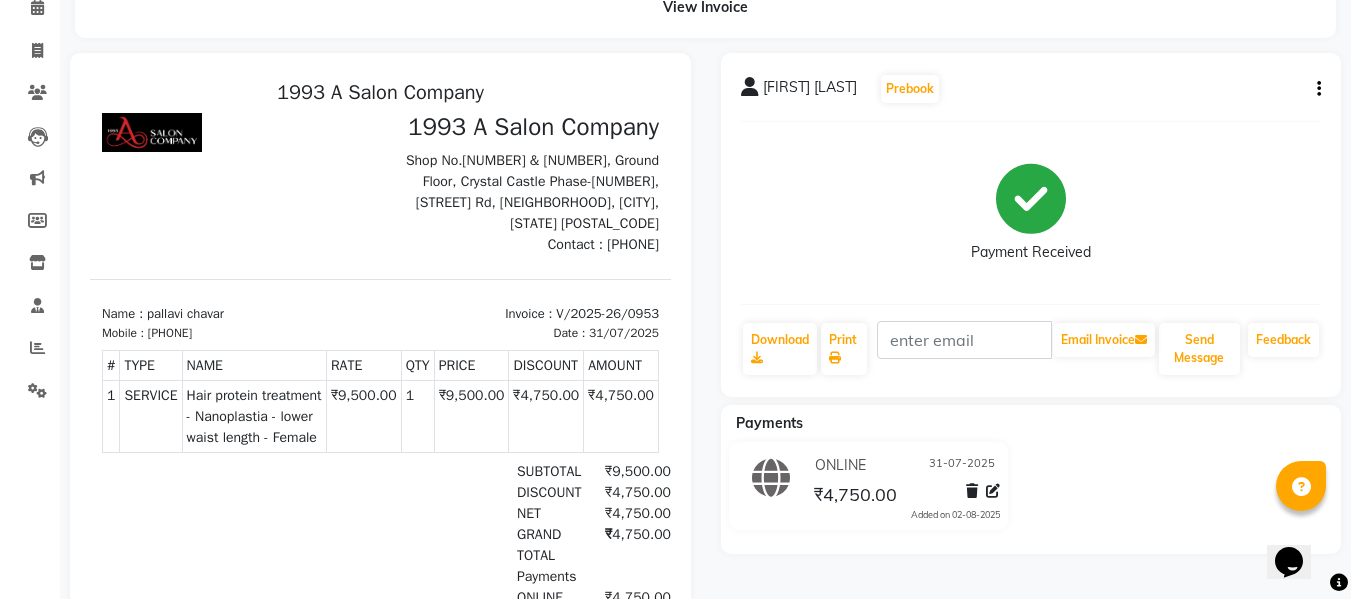 scroll, scrollTop: 277, scrollLeft: 0, axis: vertical 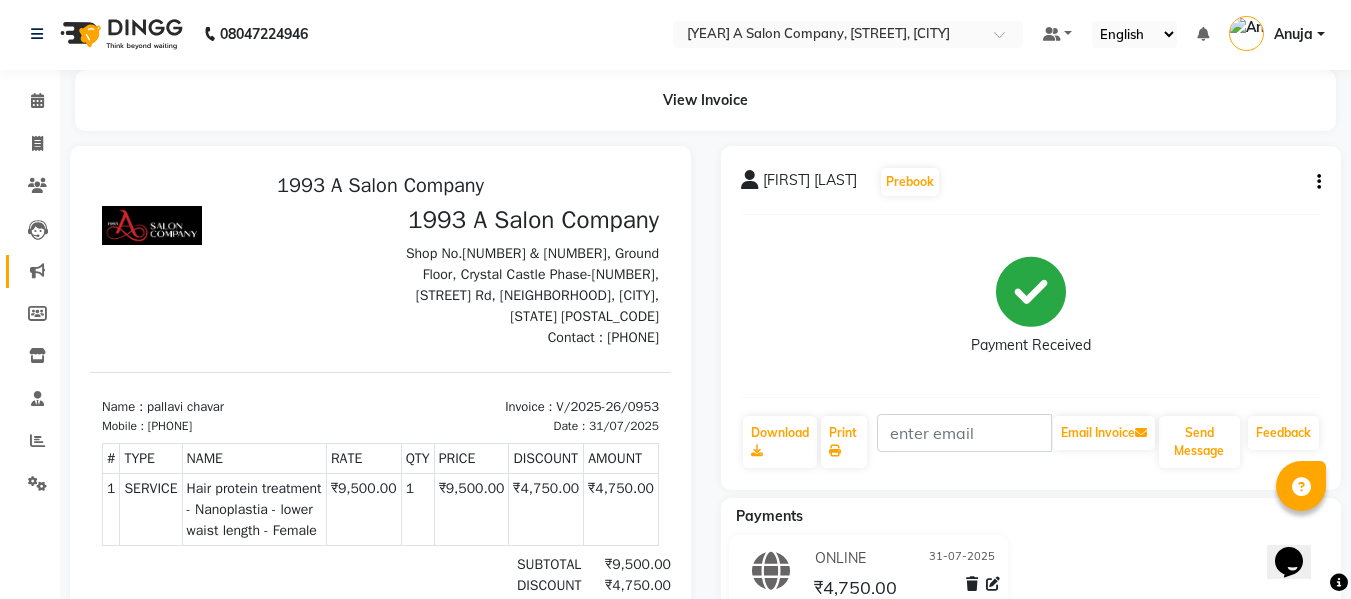 select on "4955" 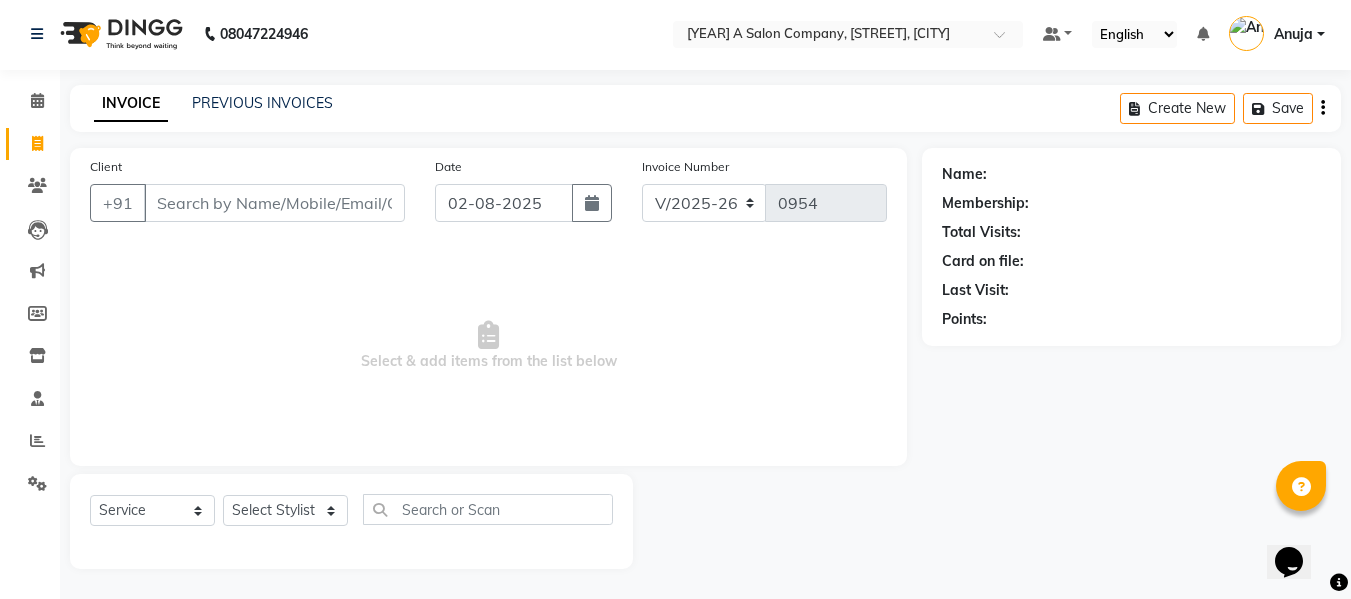 click on "Client" at bounding box center [274, 203] 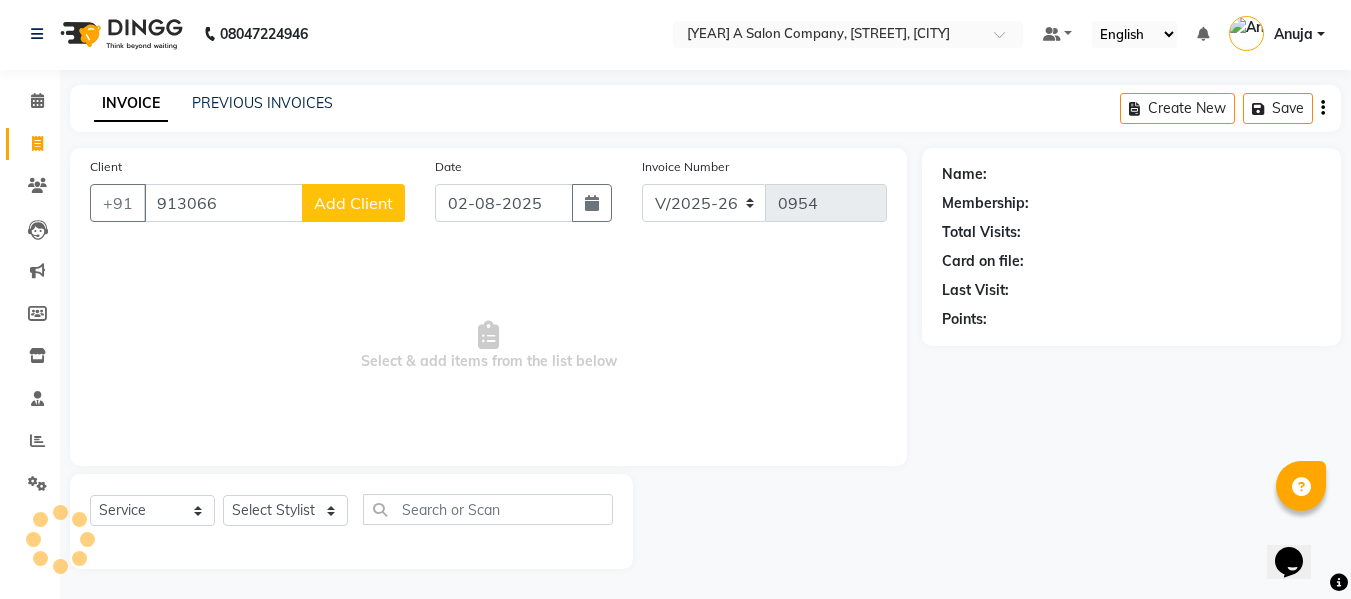 scroll, scrollTop: 2, scrollLeft: 0, axis: vertical 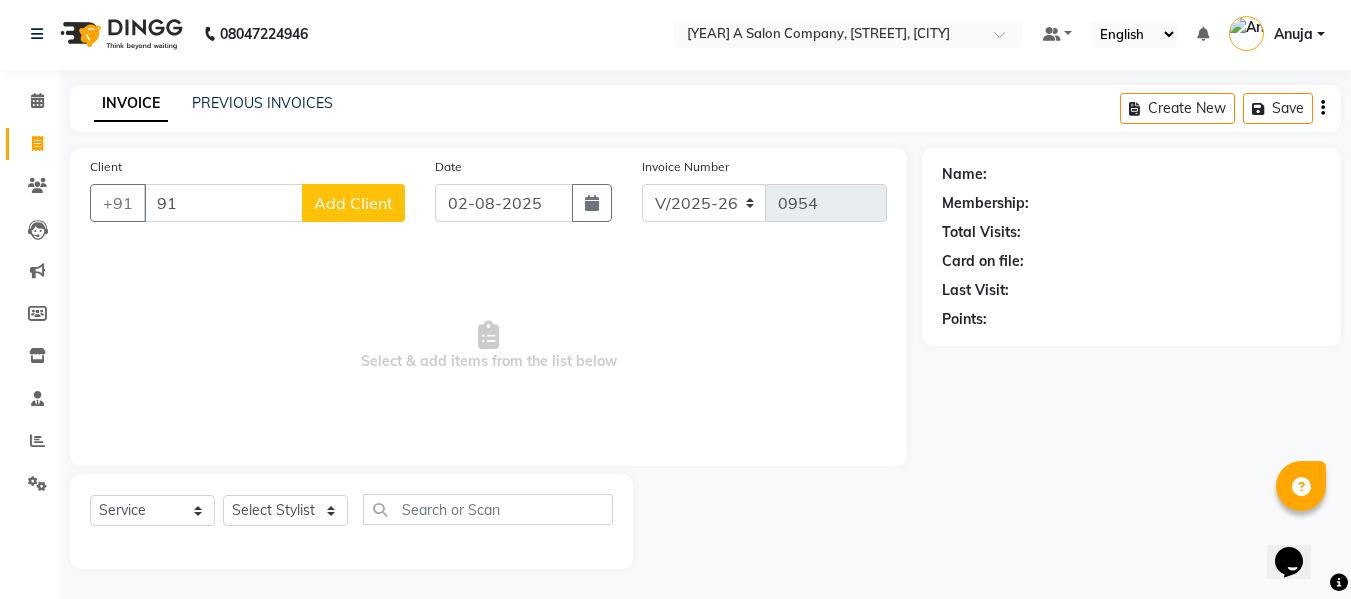type on "9" 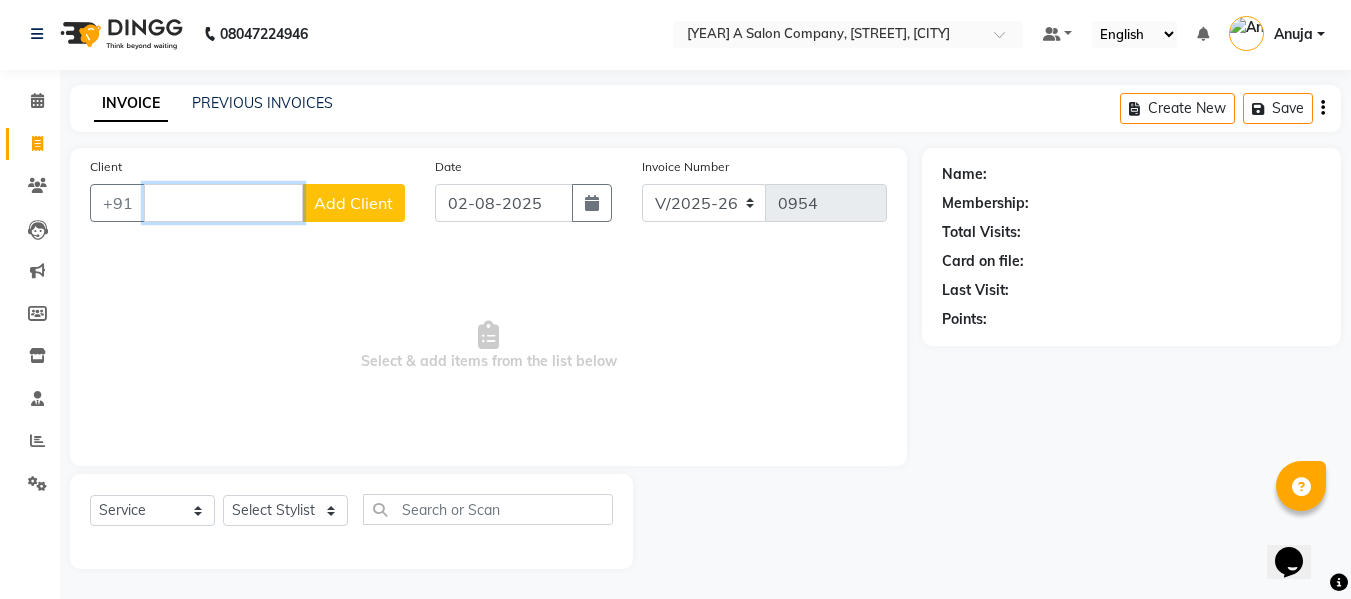 type 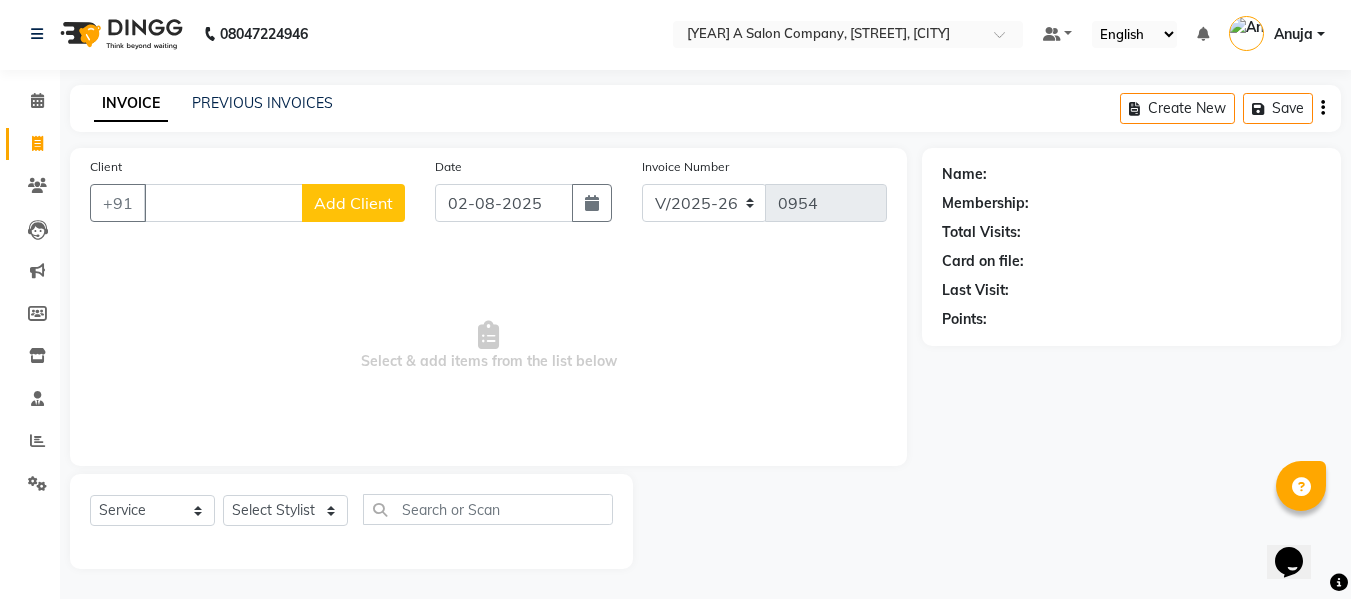 drag, startPoint x: 1264, startPoint y: 481, endPoint x: 1365, endPoint y: 479, distance: 101.0198 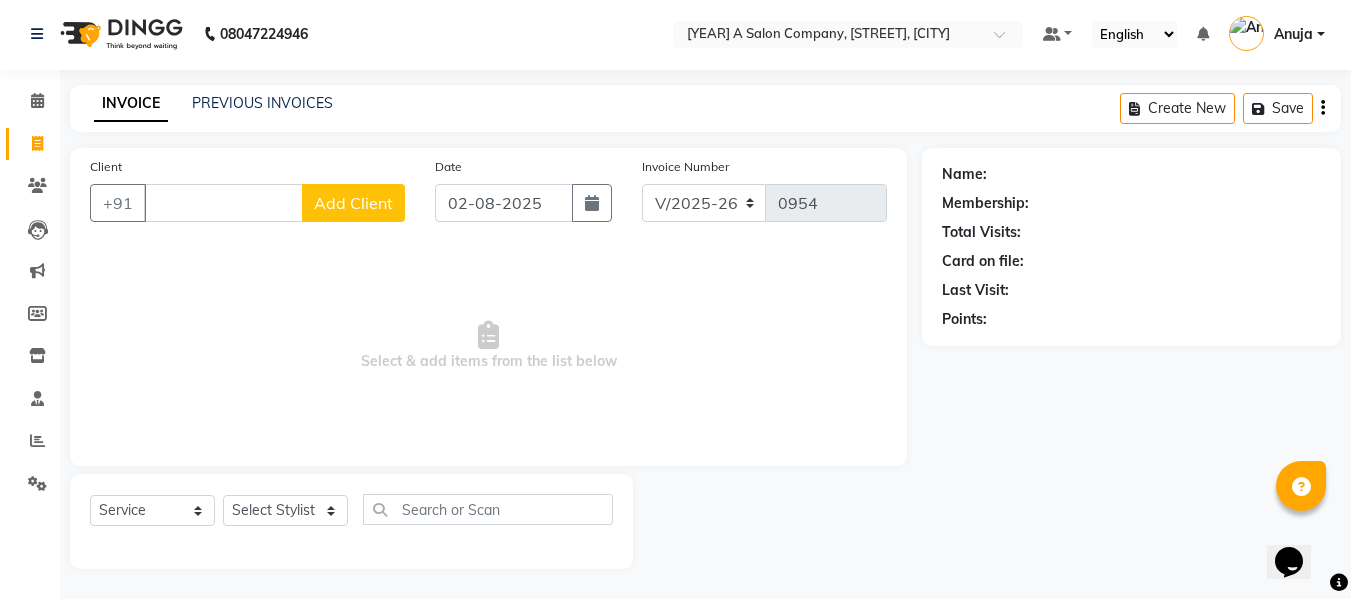 click on "Name: Membership: Total Visits: Card on file: Last Visit:  Points:" 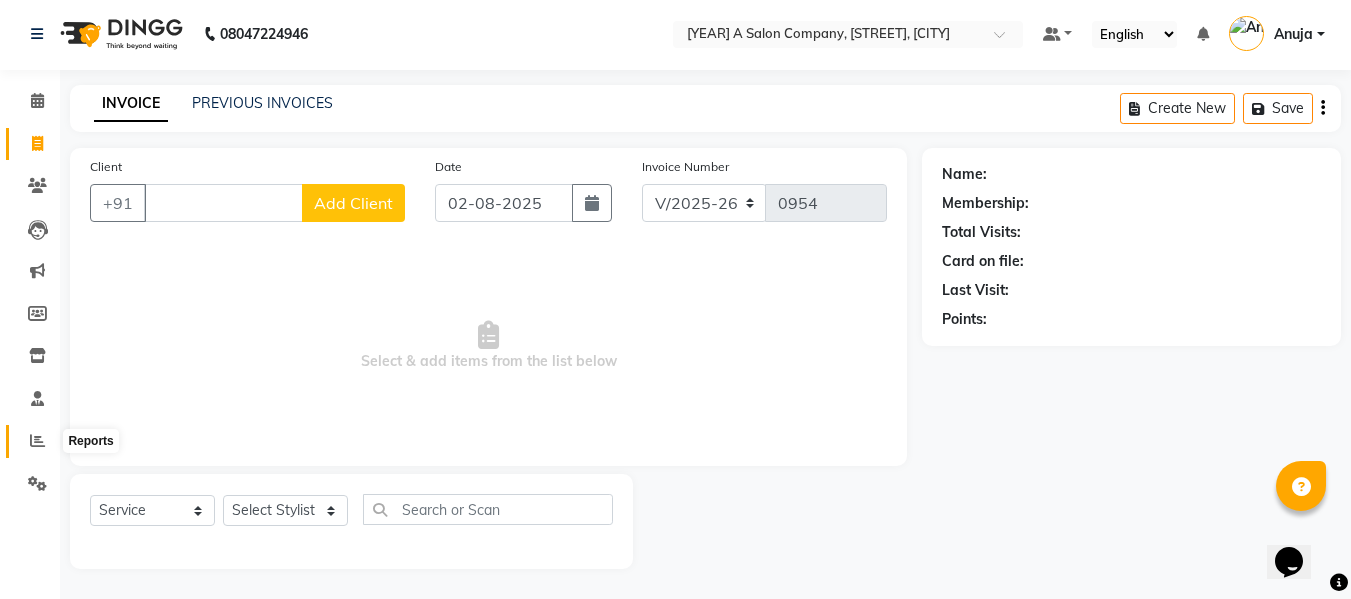 click 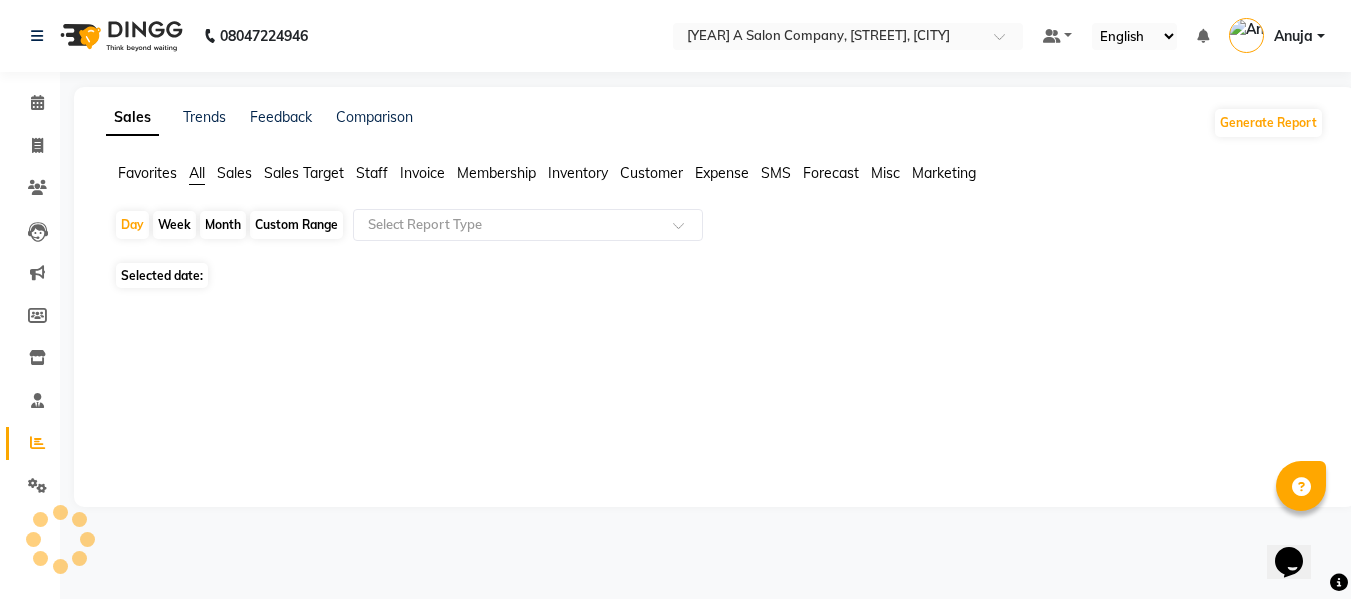 scroll, scrollTop: 0, scrollLeft: 0, axis: both 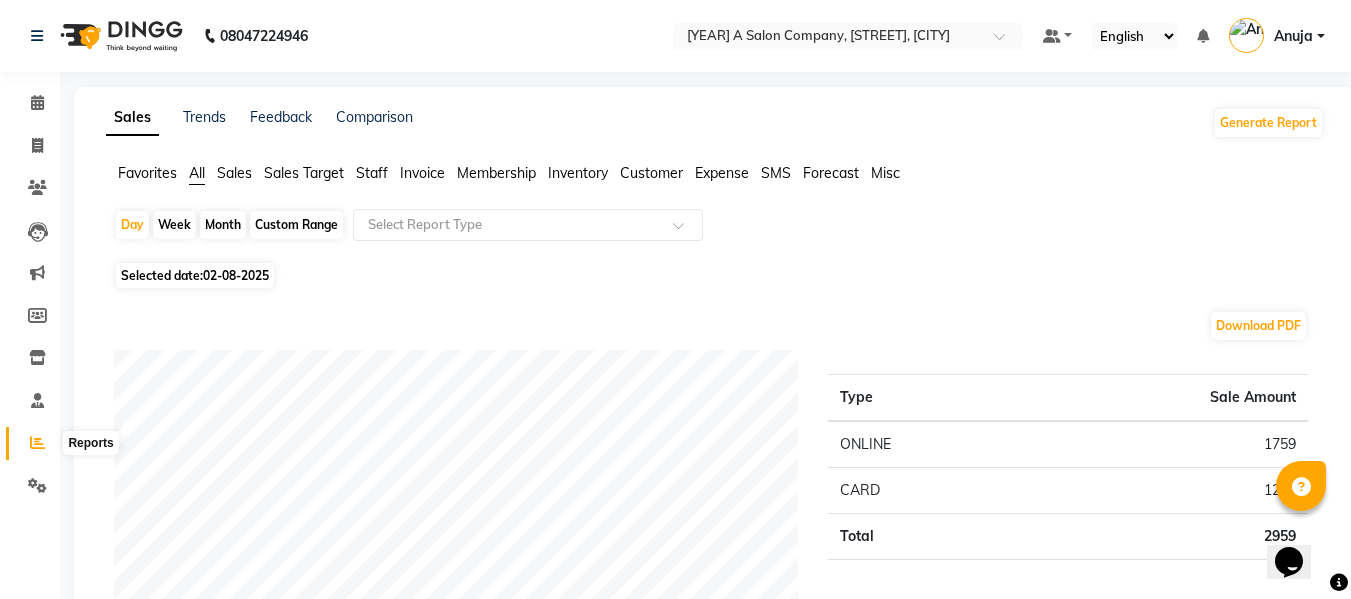 click 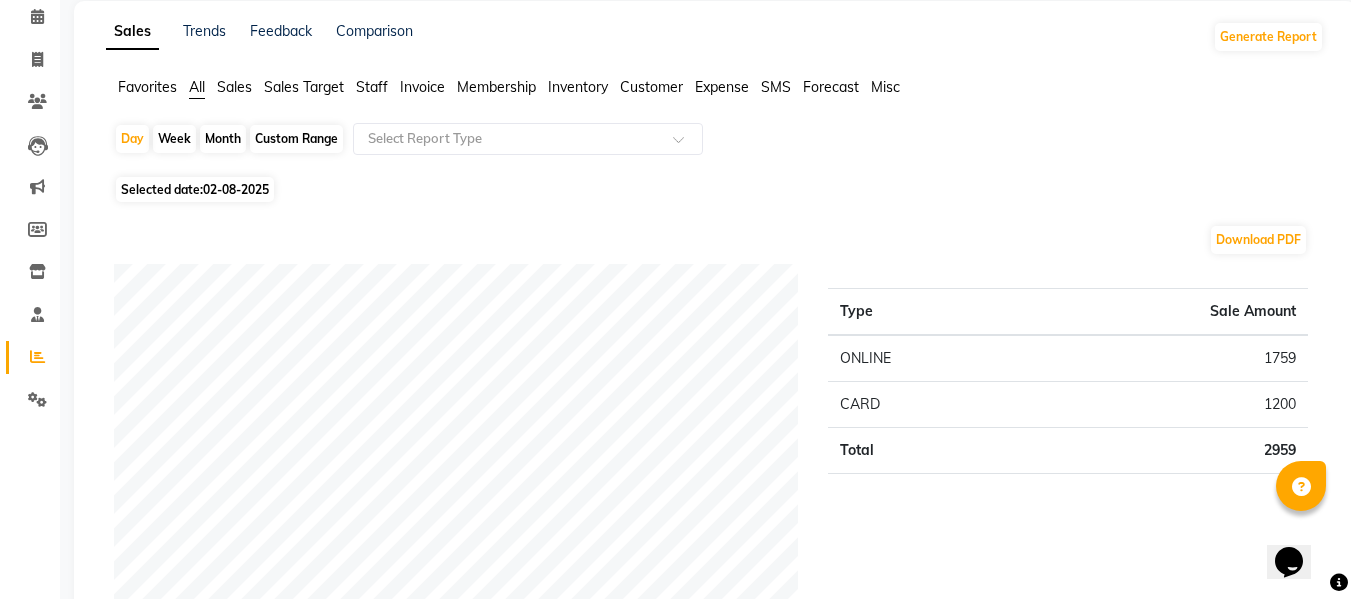 scroll, scrollTop: 0, scrollLeft: 0, axis: both 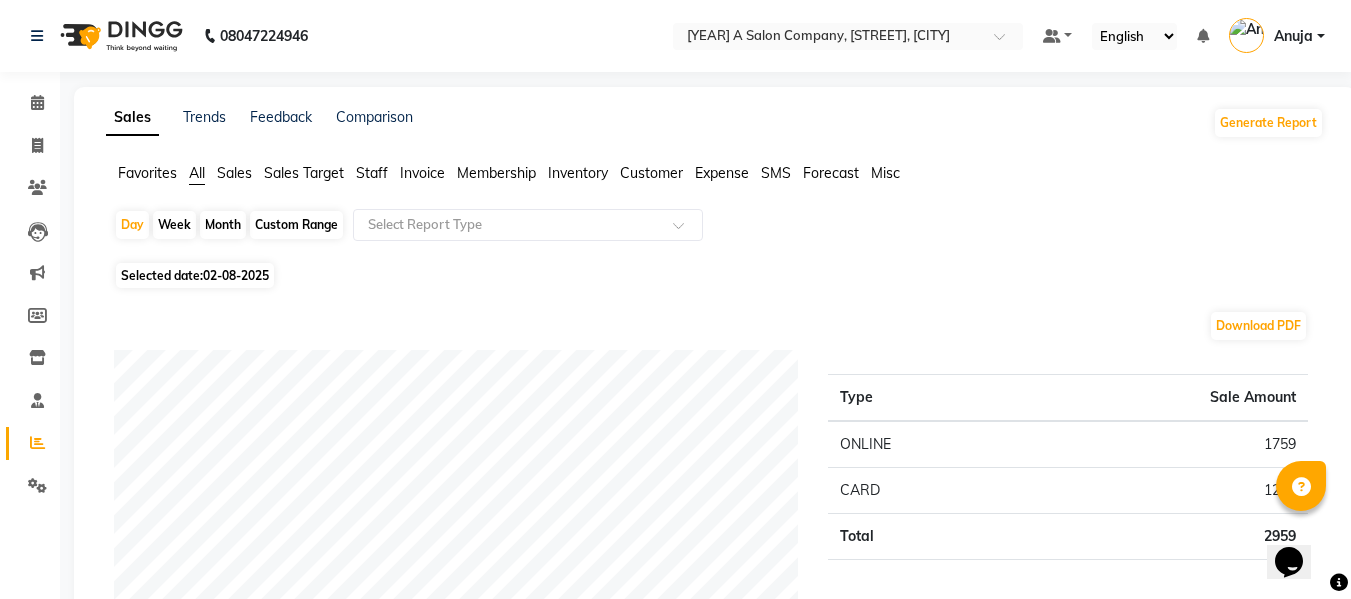 click on "Month" 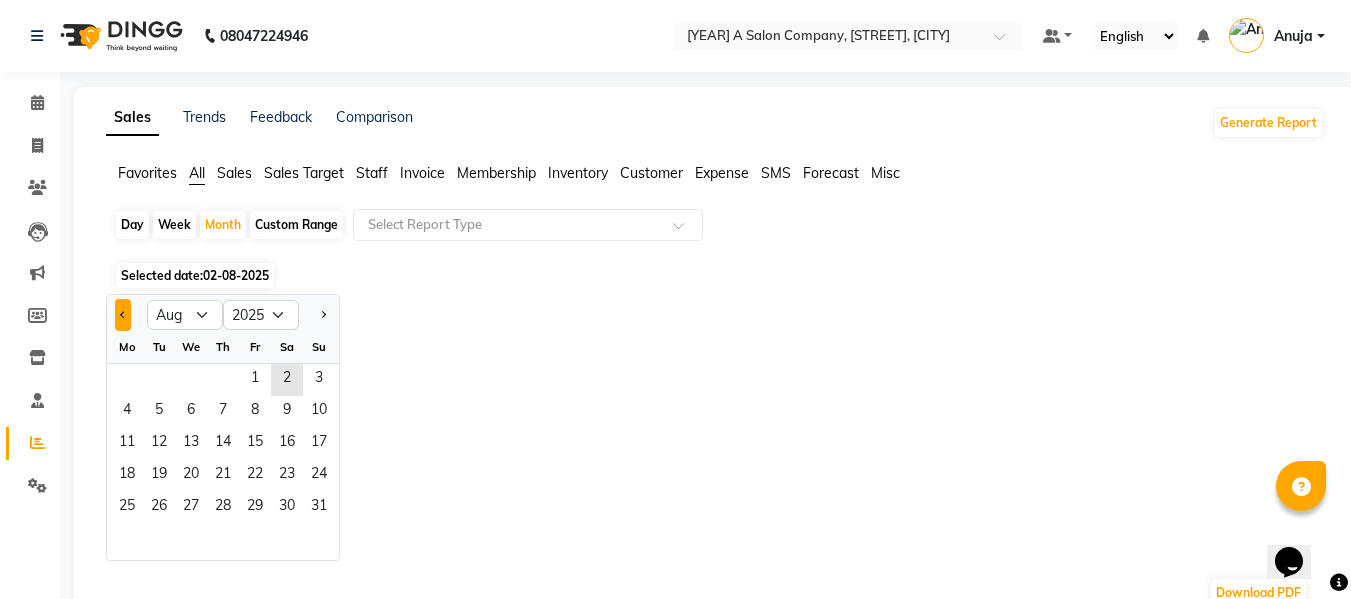click 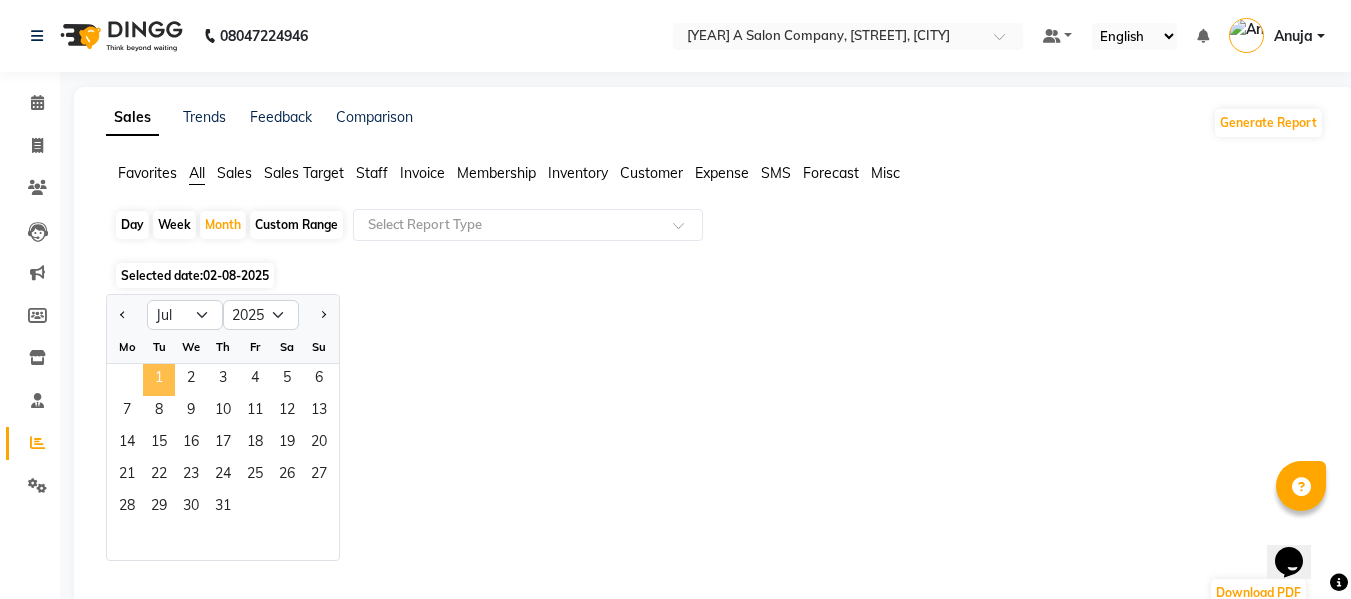 click on "1" 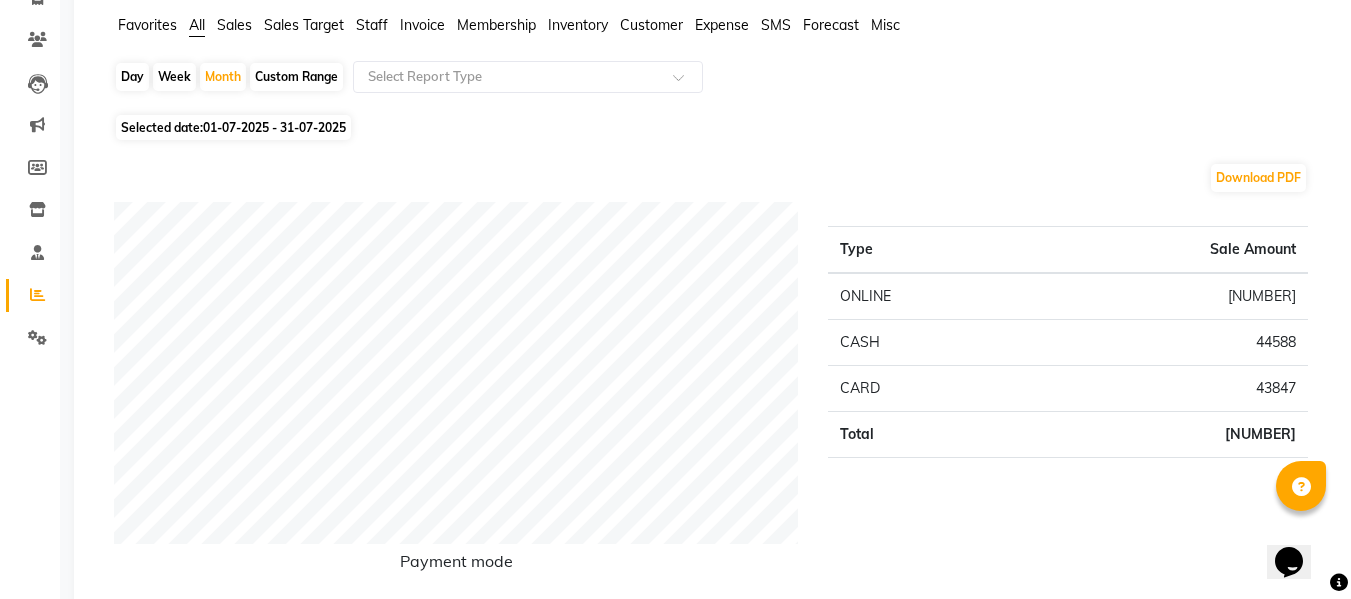 scroll, scrollTop: 0, scrollLeft: 0, axis: both 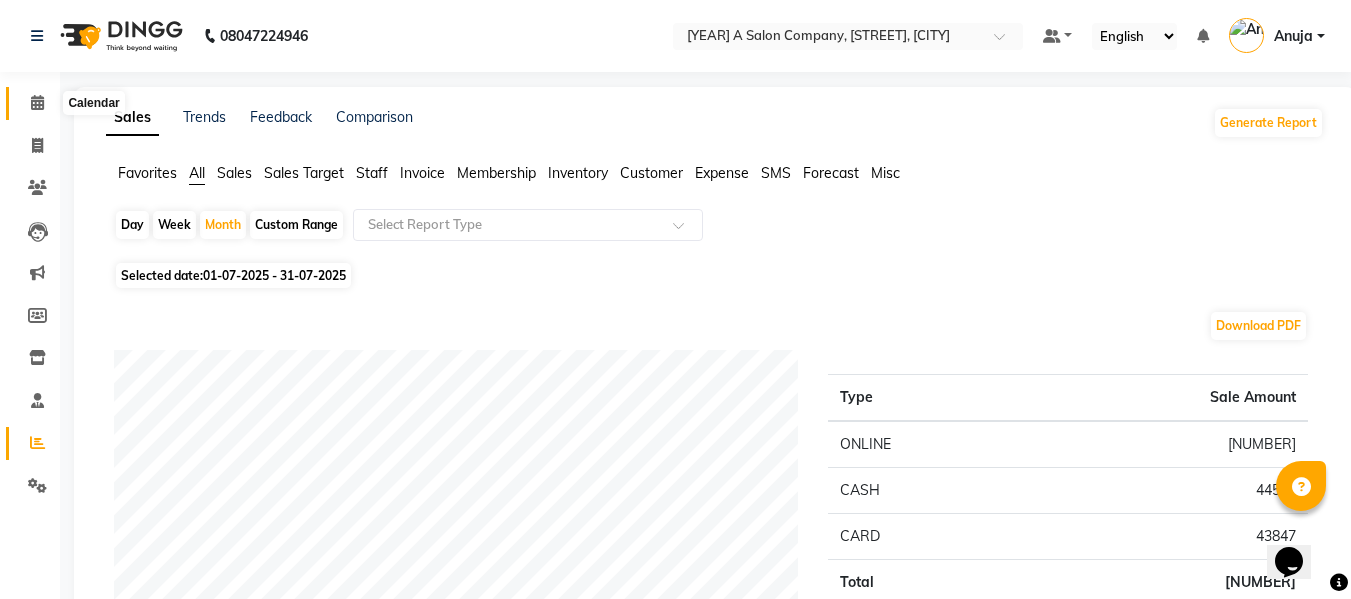click 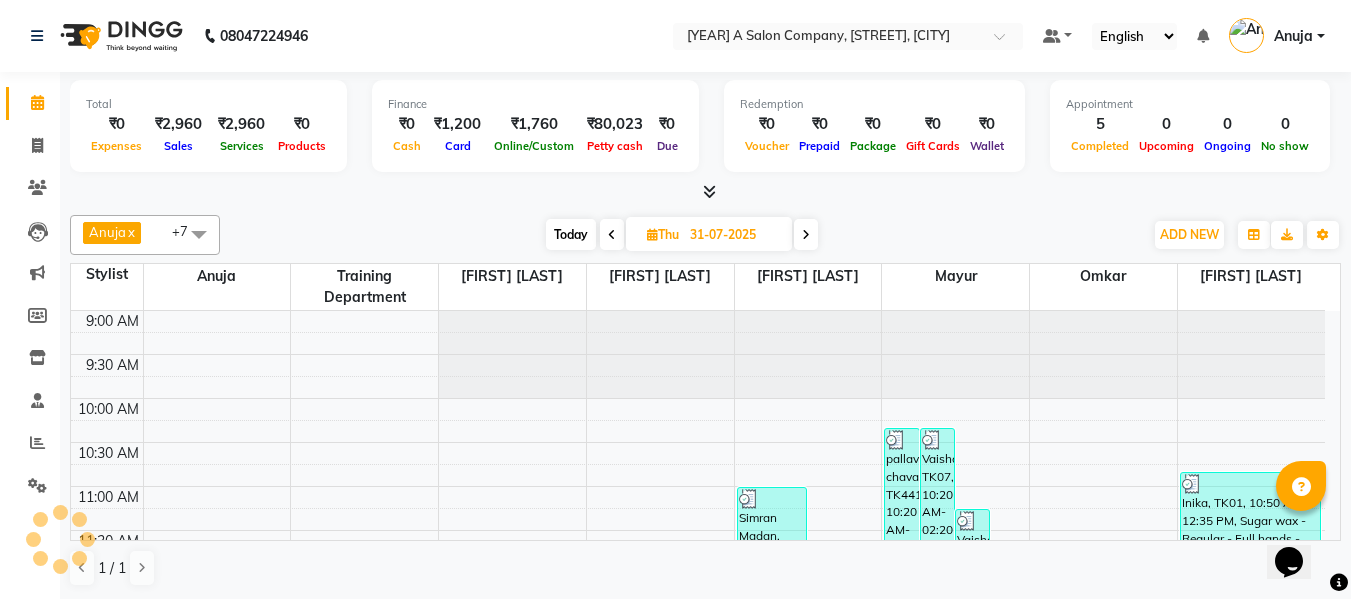 scroll, scrollTop: 0, scrollLeft: 0, axis: both 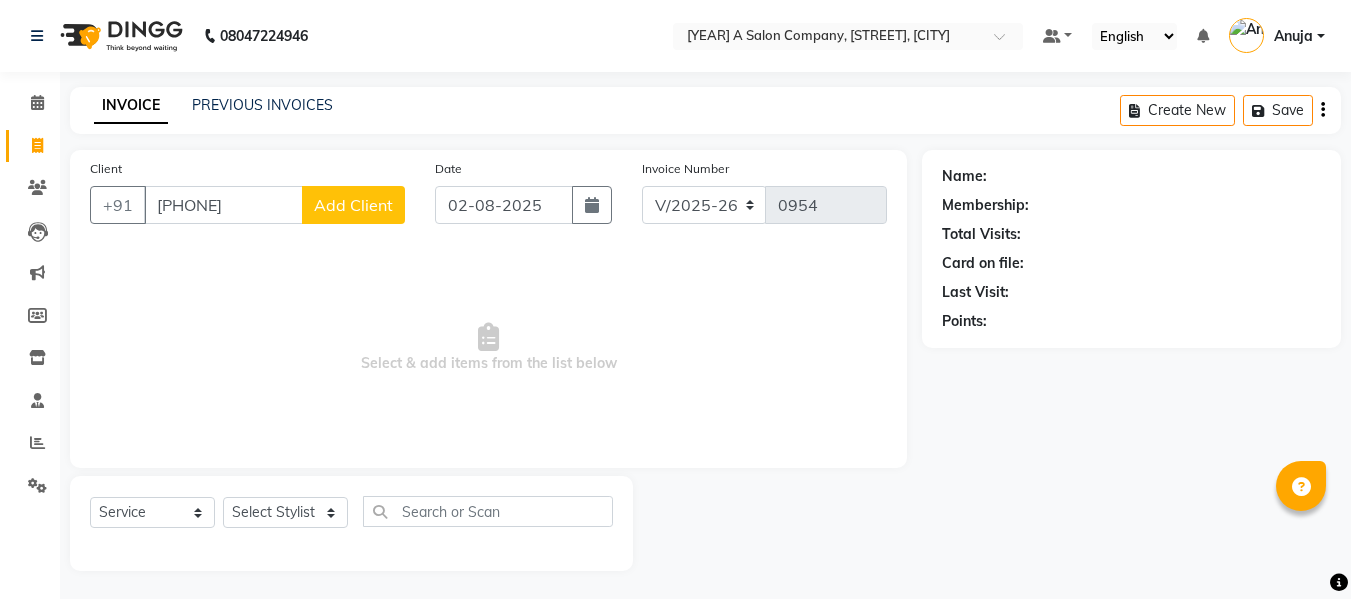 select on "4955" 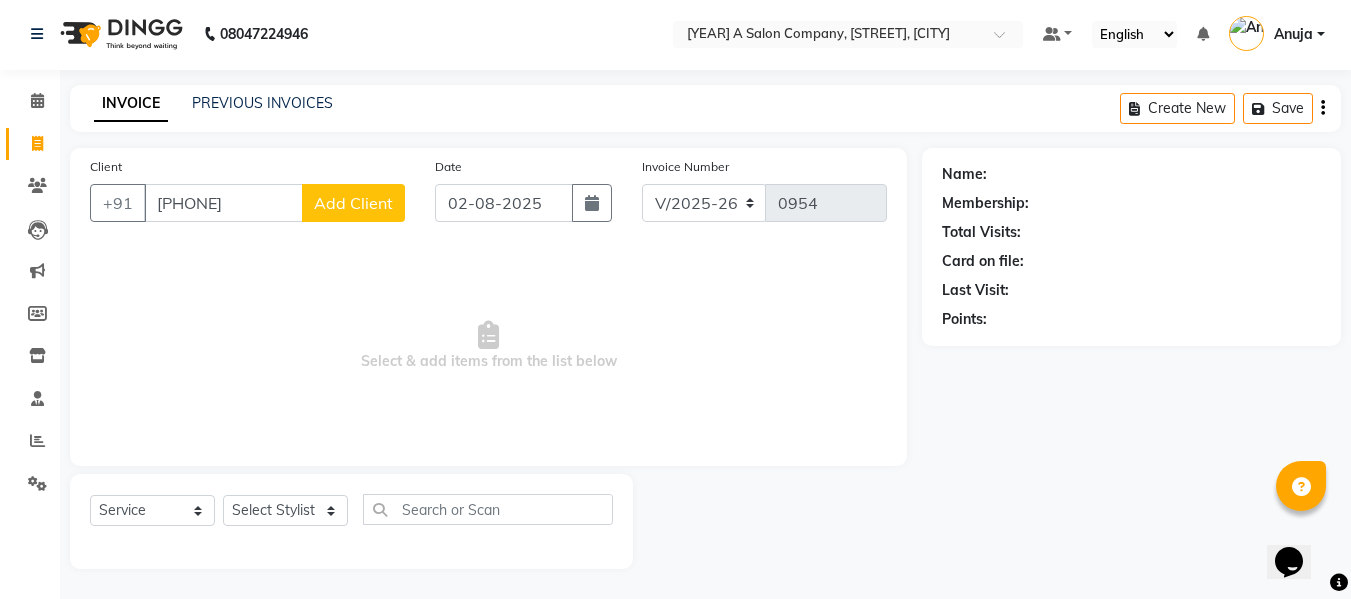 scroll, scrollTop: 0, scrollLeft: 0, axis: both 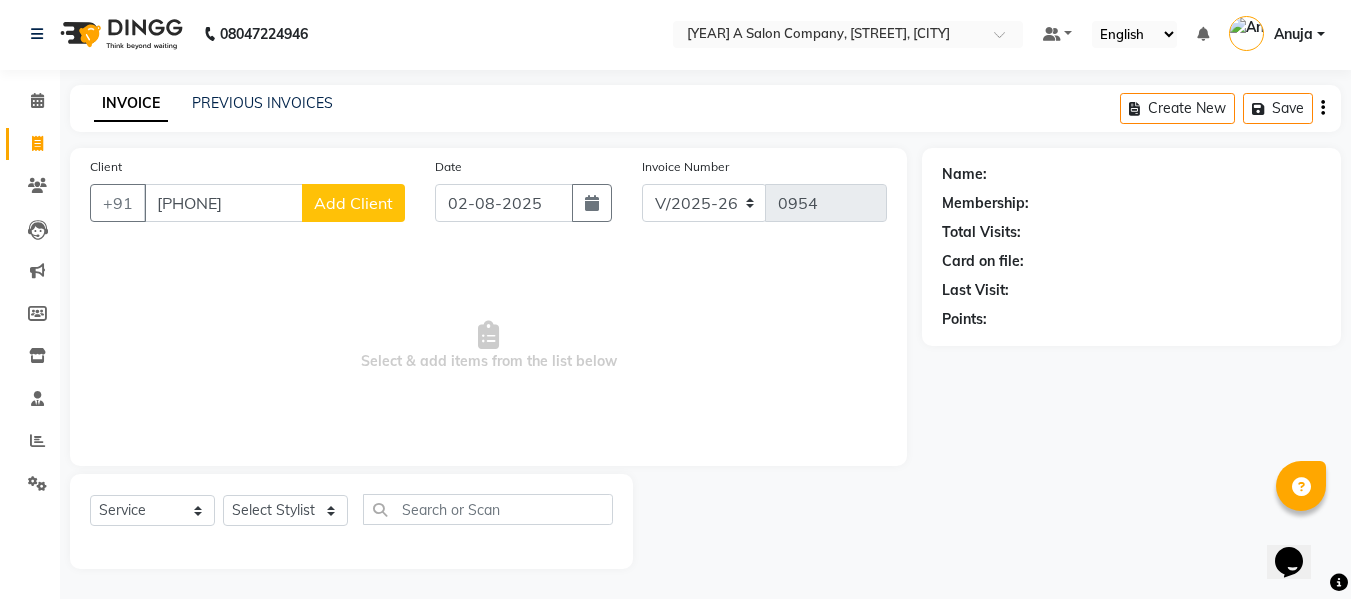 click on "989079555" at bounding box center (223, 203) 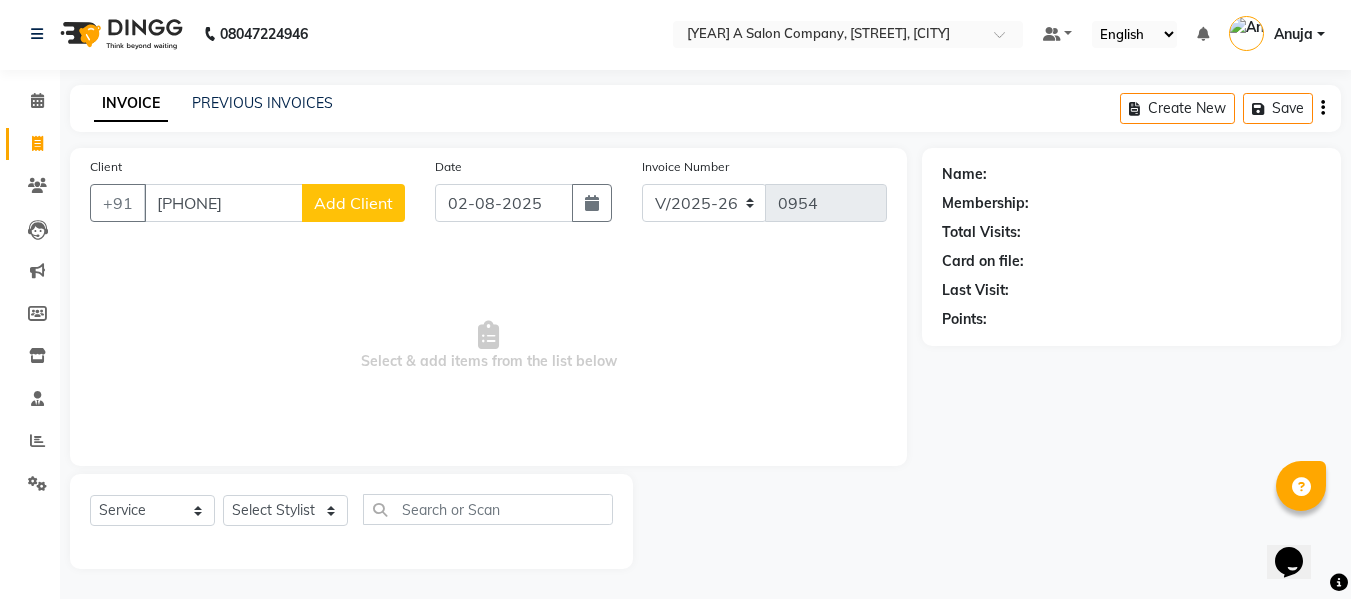 type on "9890795551" 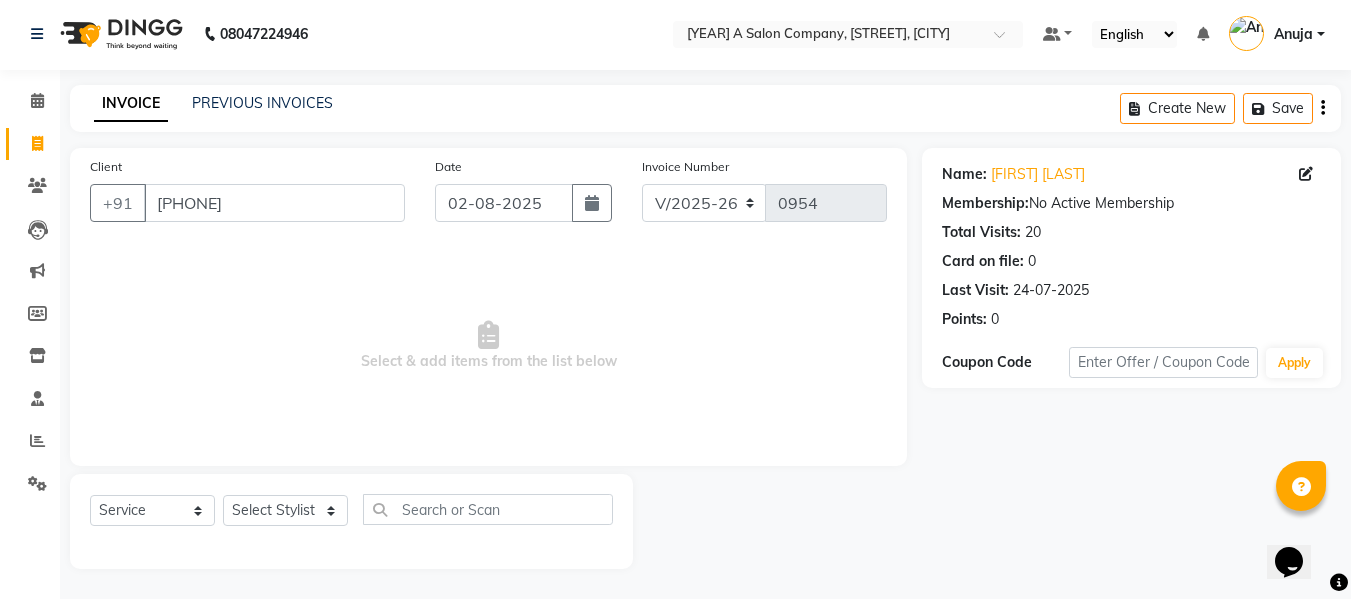 click on "Select & add items from the list below" at bounding box center [488, 346] 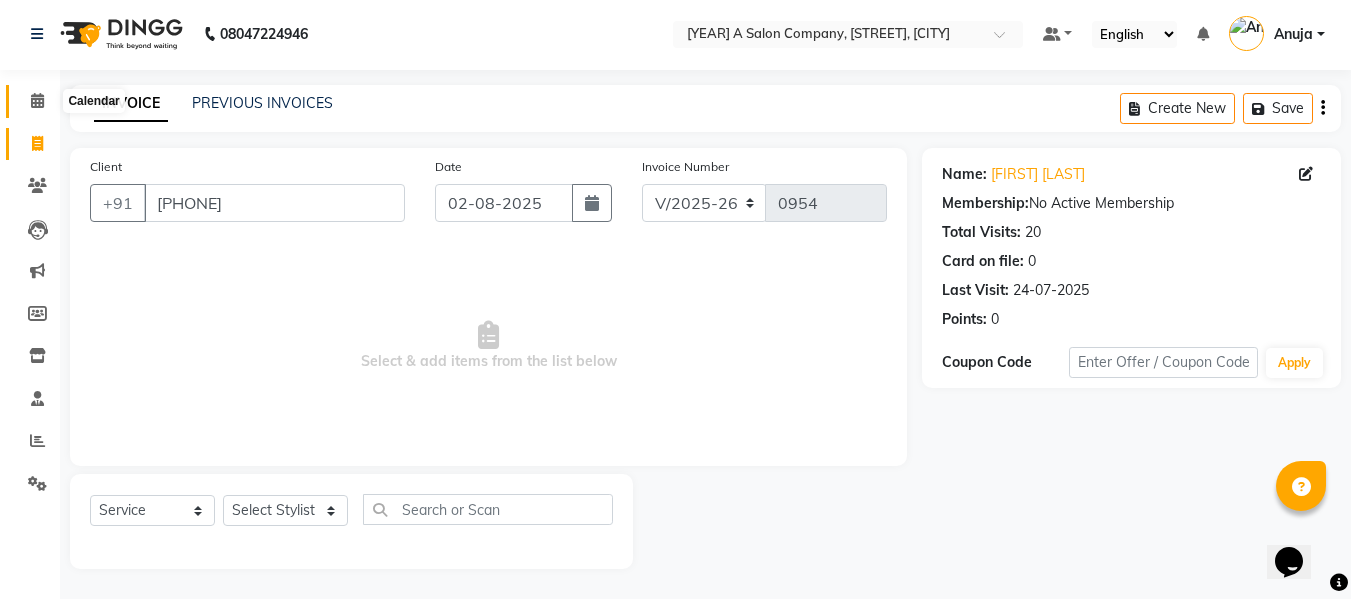click 